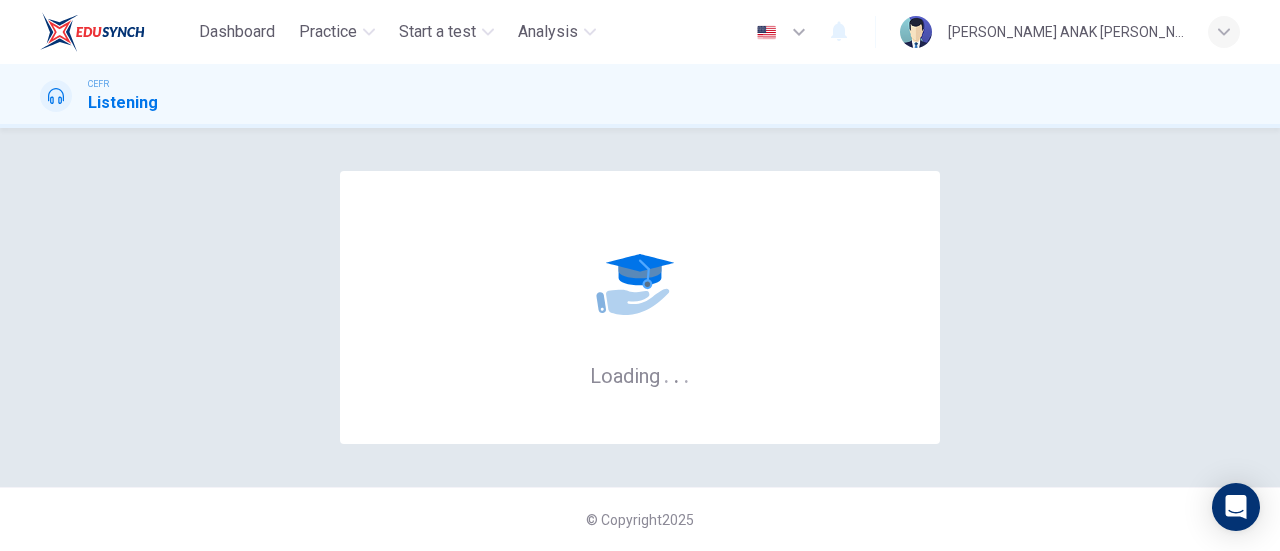 scroll, scrollTop: 0, scrollLeft: 0, axis: both 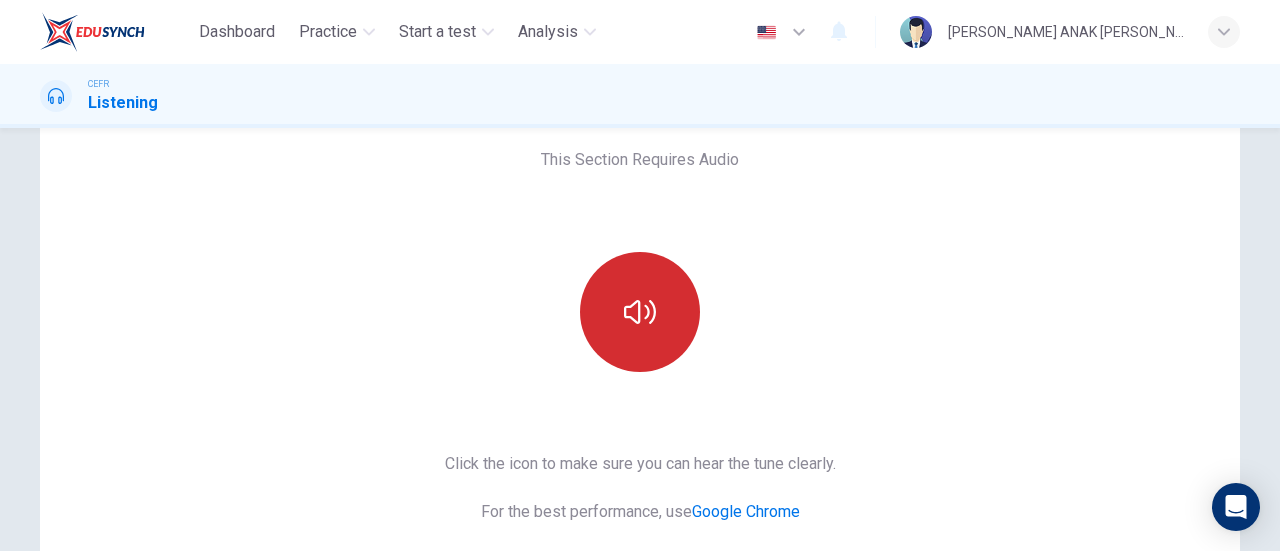 click at bounding box center [640, 312] 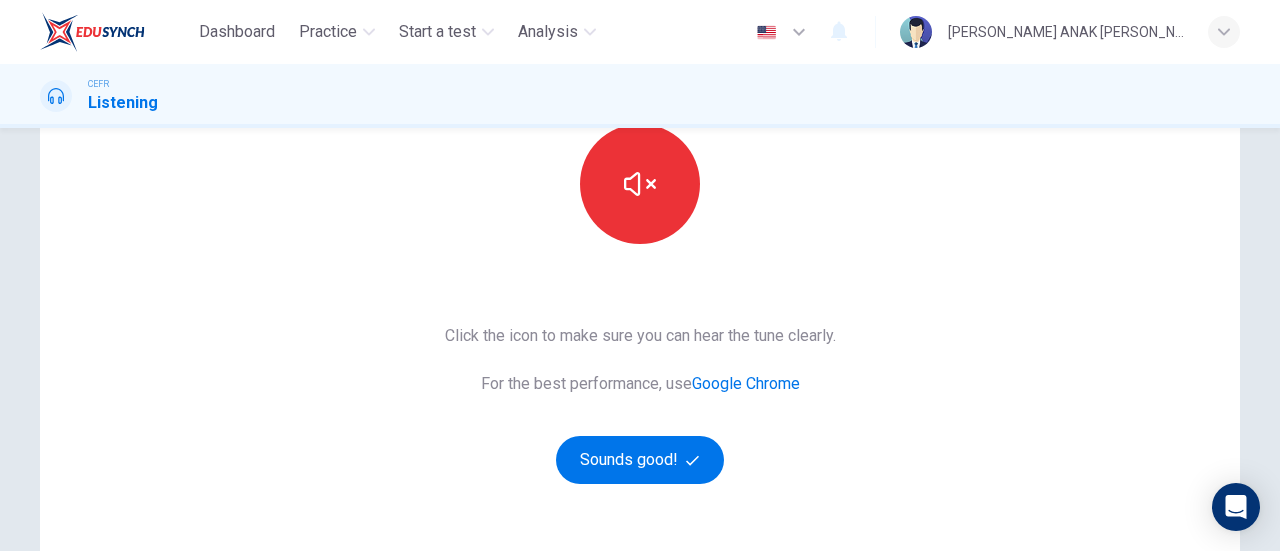 scroll, scrollTop: 300, scrollLeft: 0, axis: vertical 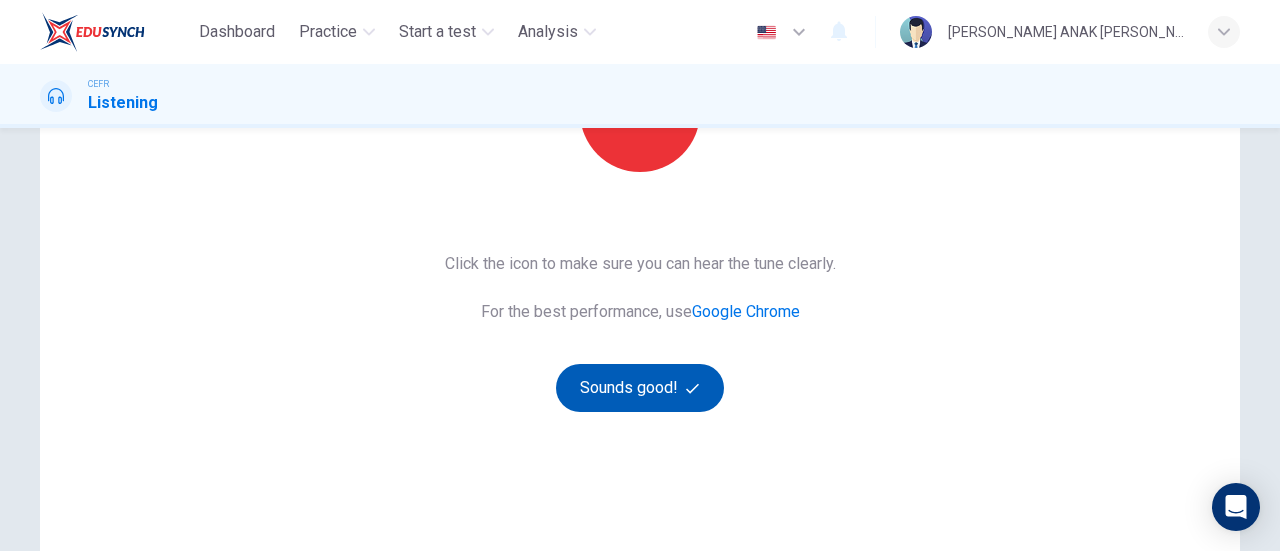 click on "Sounds good!" at bounding box center [640, 388] 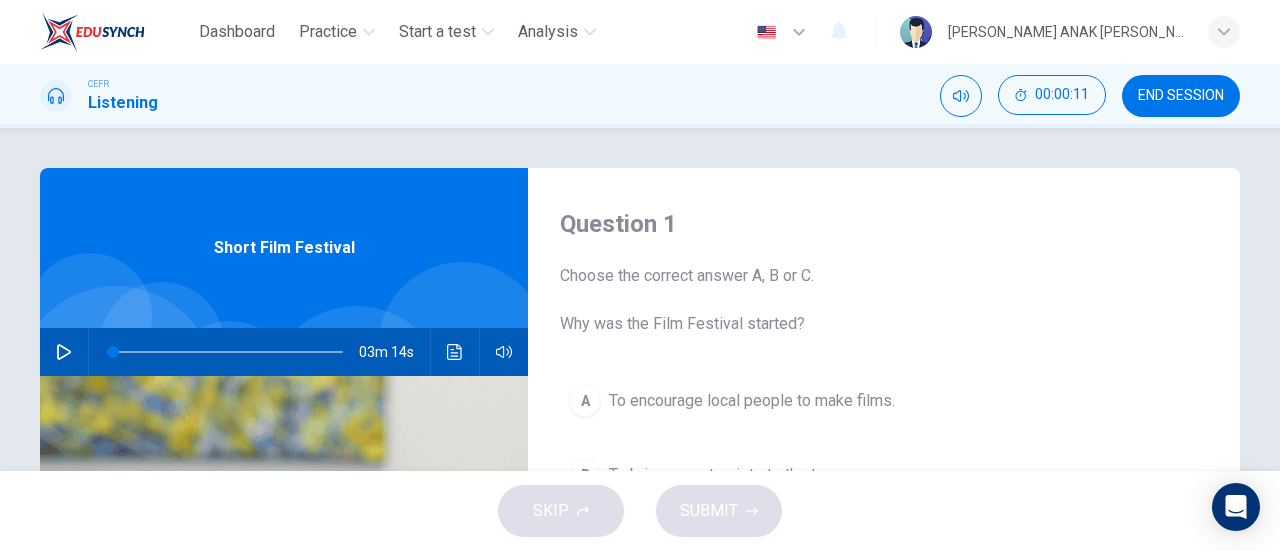 scroll, scrollTop: 100, scrollLeft: 0, axis: vertical 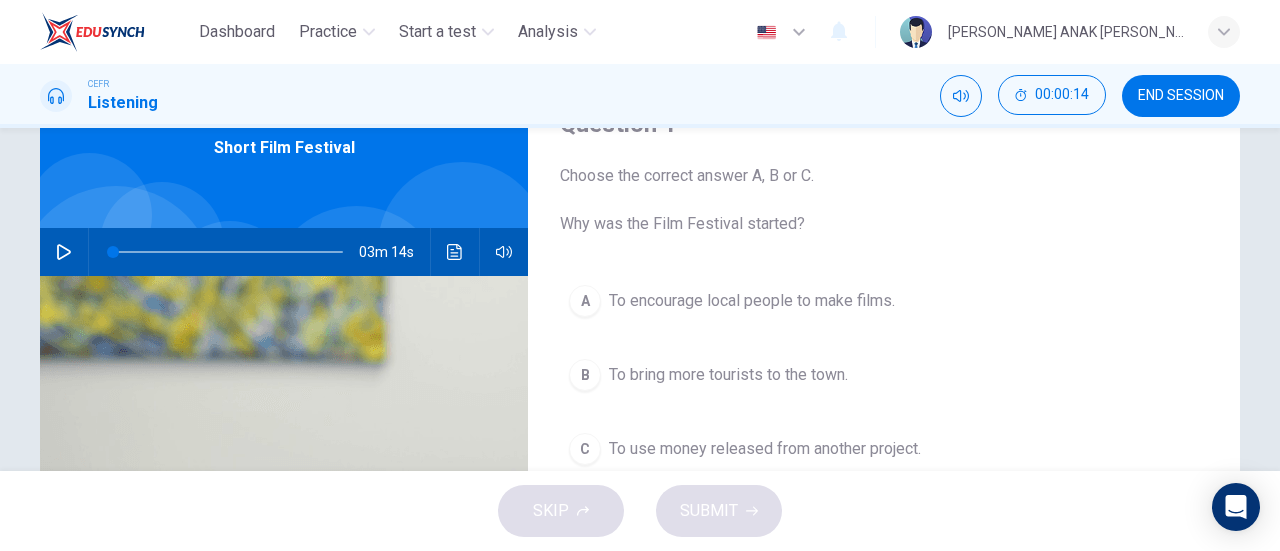 click 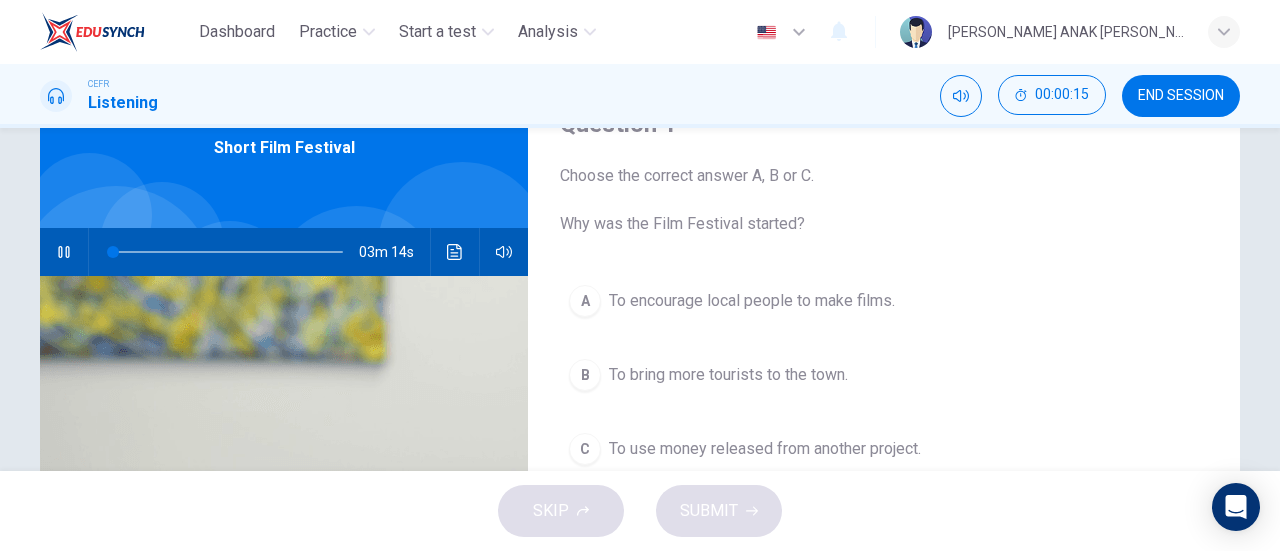scroll, scrollTop: 0, scrollLeft: 0, axis: both 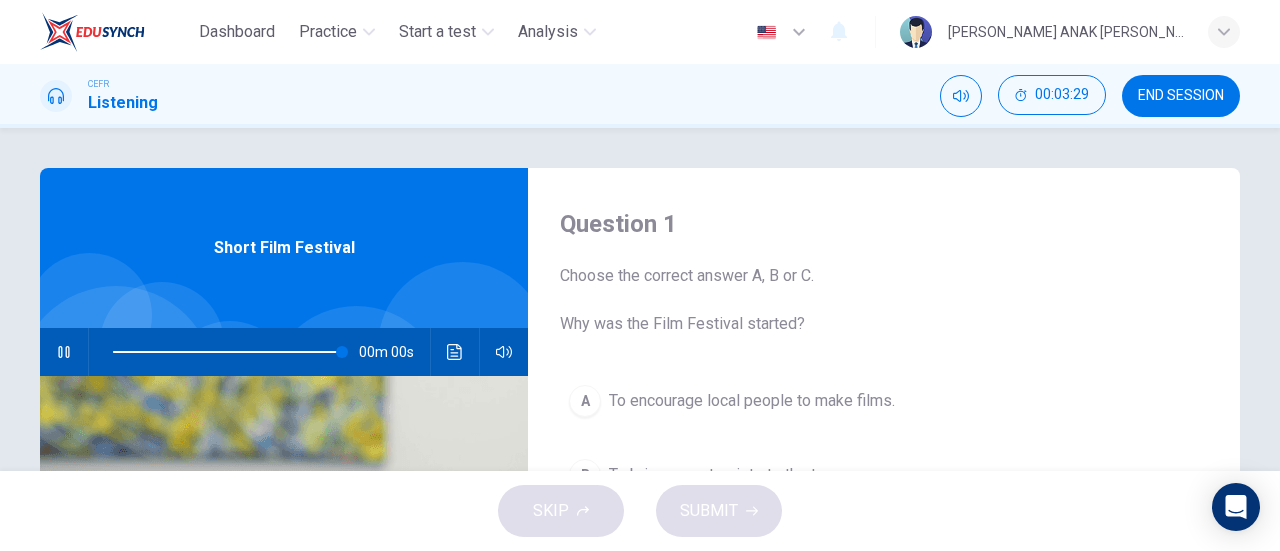 type on "0" 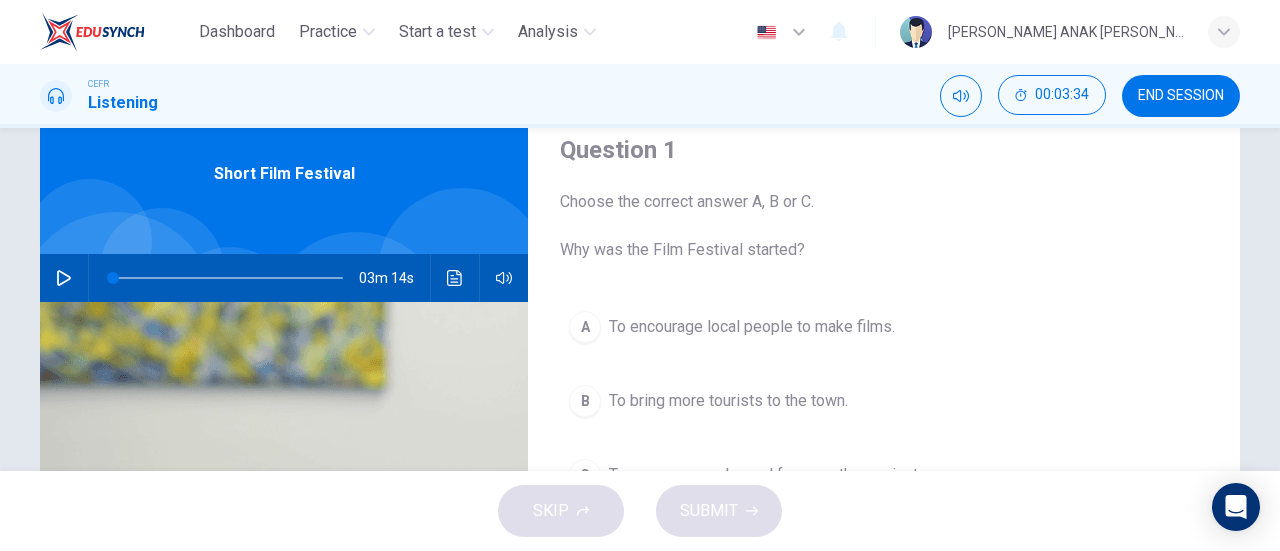 scroll, scrollTop: 100, scrollLeft: 0, axis: vertical 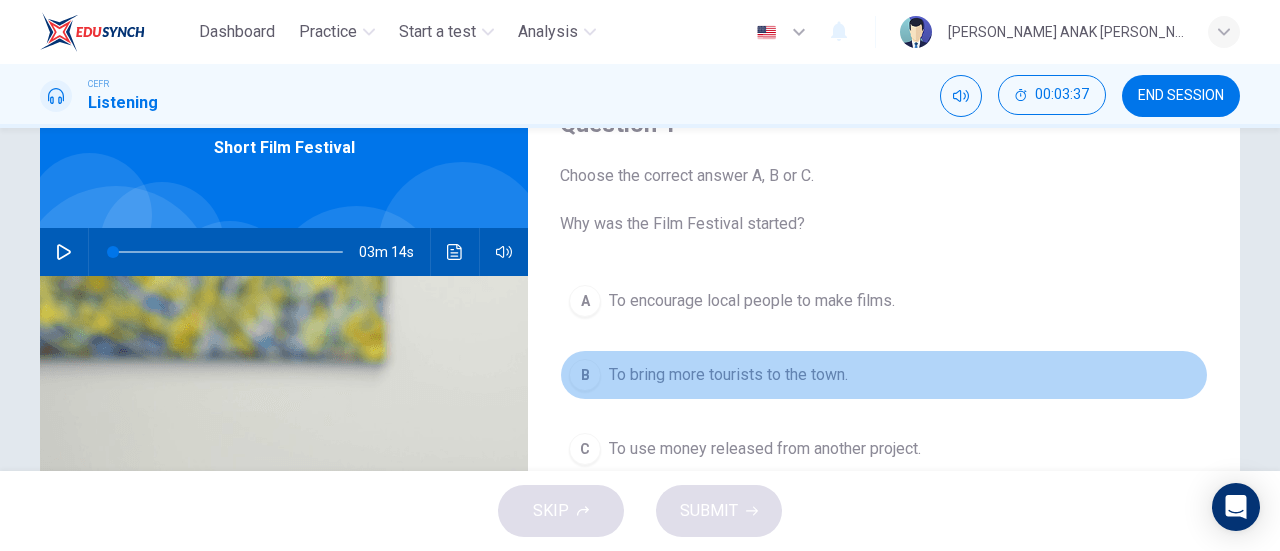 click on "To bring more tourists to the town." at bounding box center [728, 375] 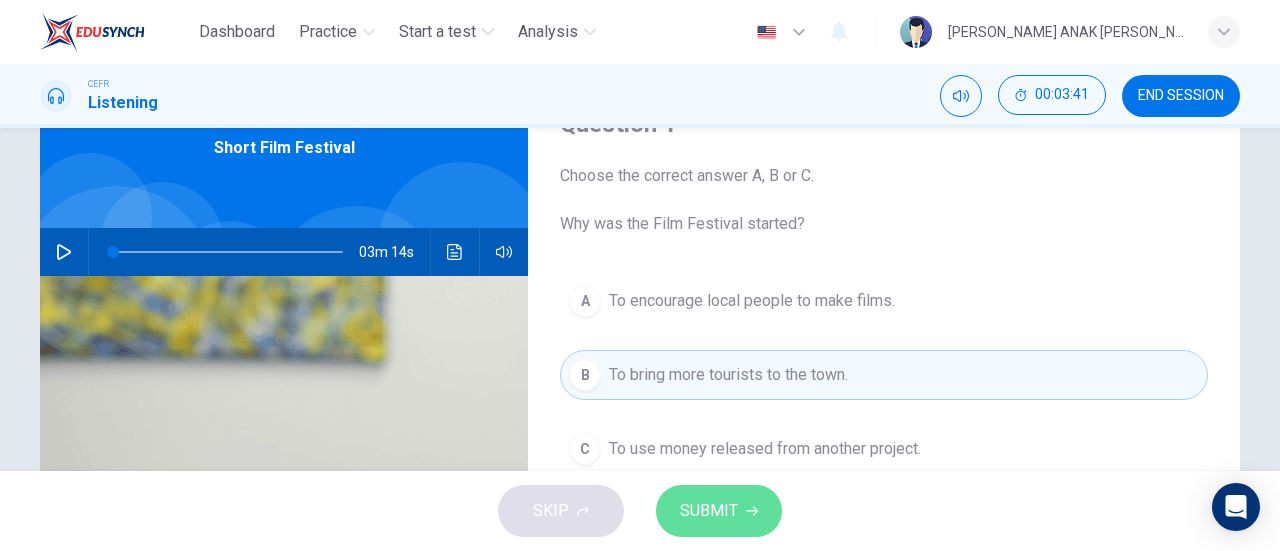 click 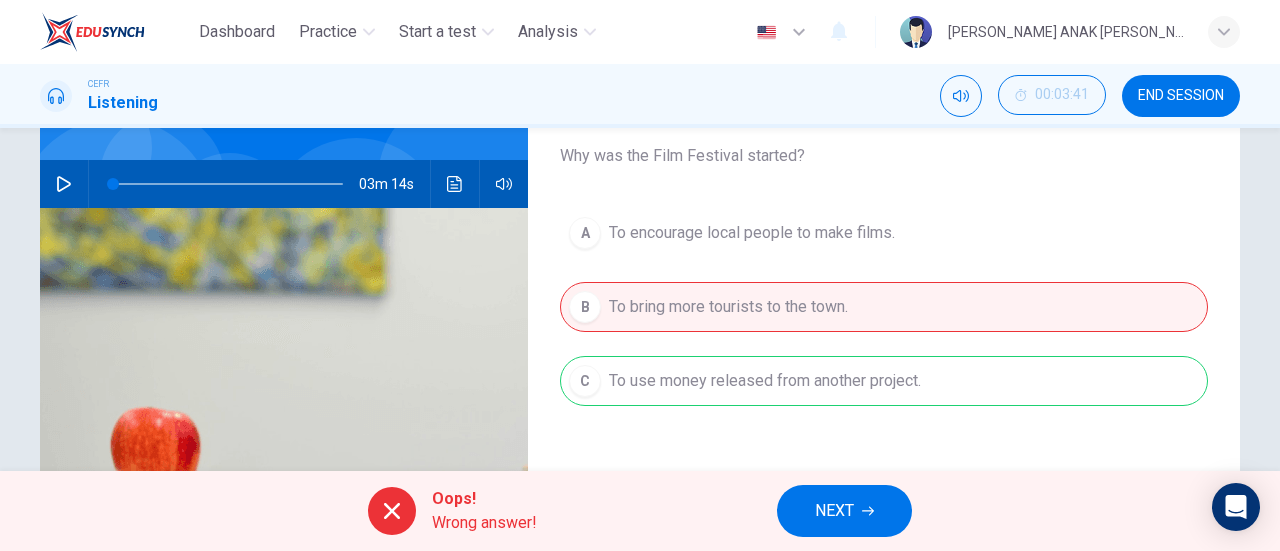 scroll, scrollTop: 200, scrollLeft: 0, axis: vertical 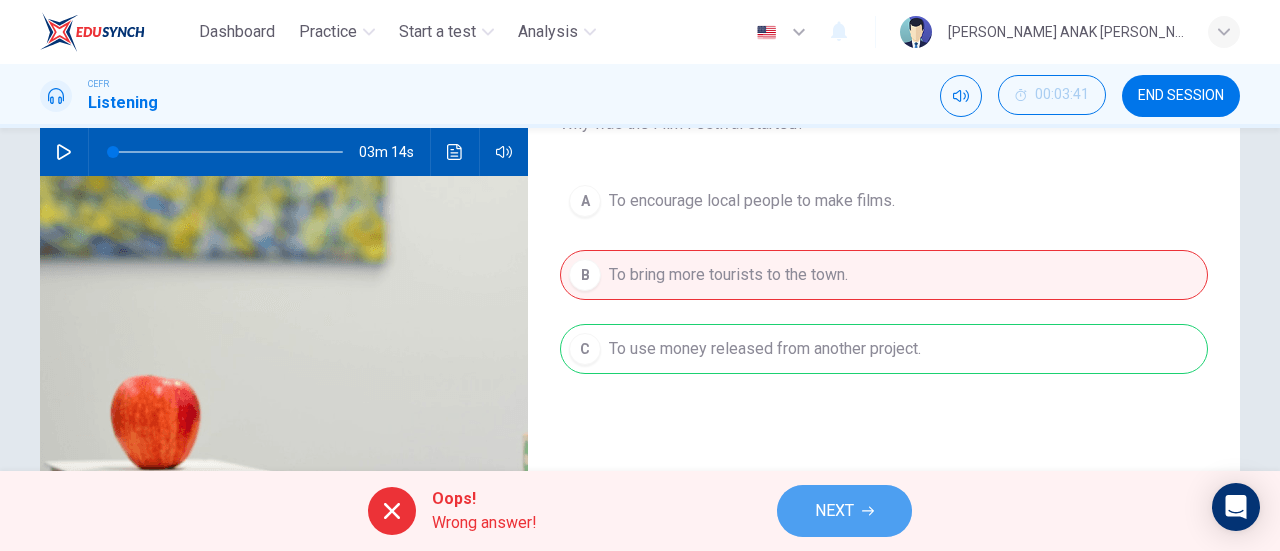 drag, startPoint x: 862, startPoint y: 501, endPoint x: 768, endPoint y: 451, distance: 106.47065 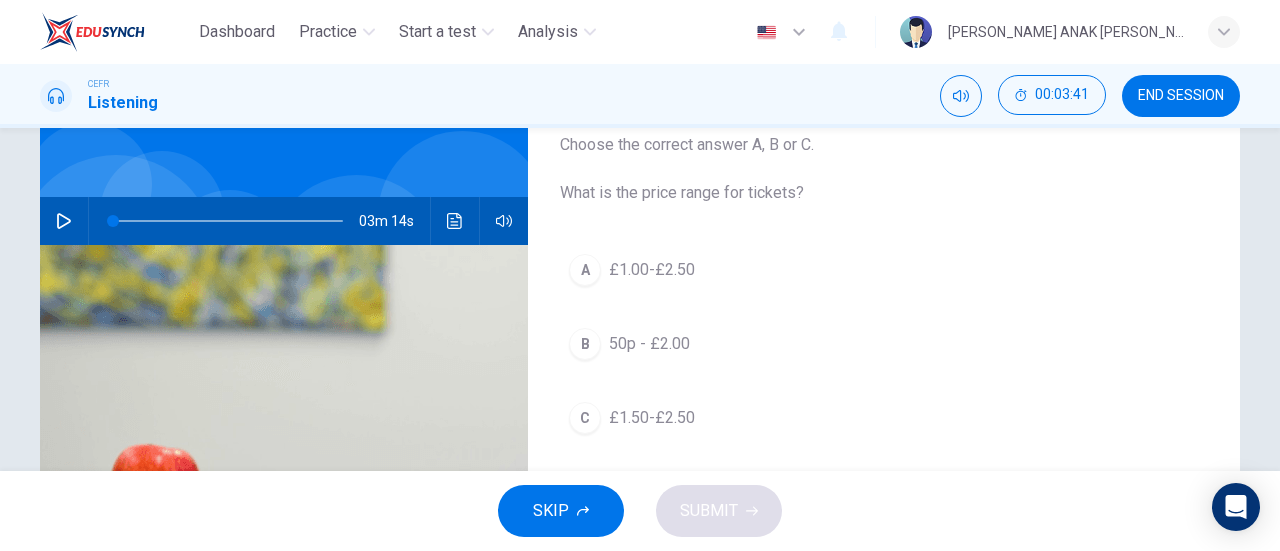 scroll, scrollTop: 100, scrollLeft: 0, axis: vertical 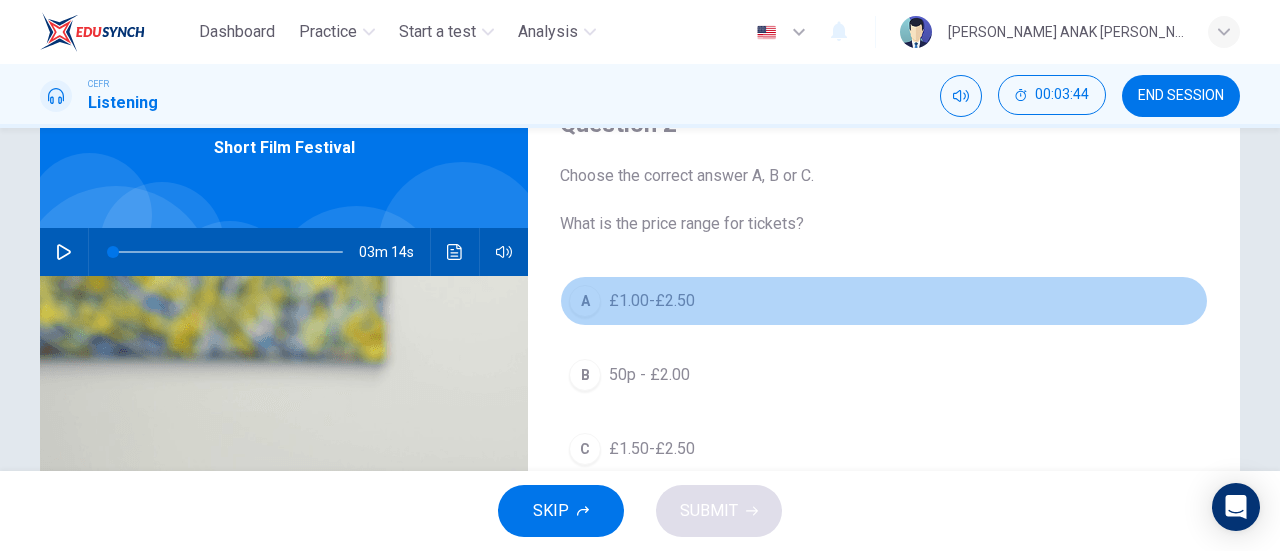 click on "A £1.00-£2.50" at bounding box center (884, 301) 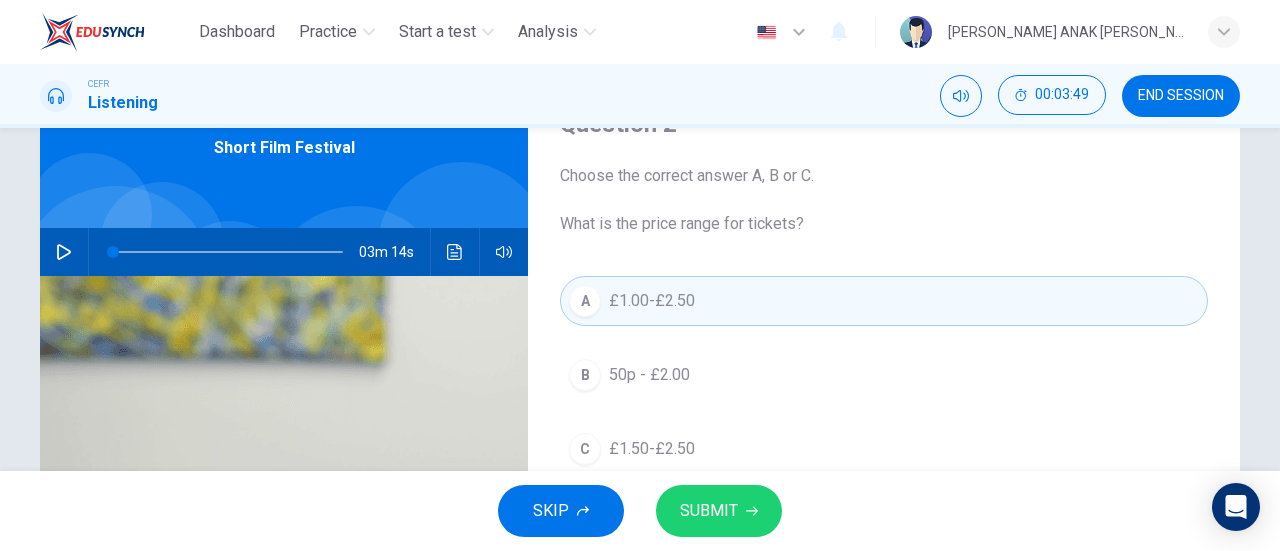 scroll, scrollTop: 200, scrollLeft: 0, axis: vertical 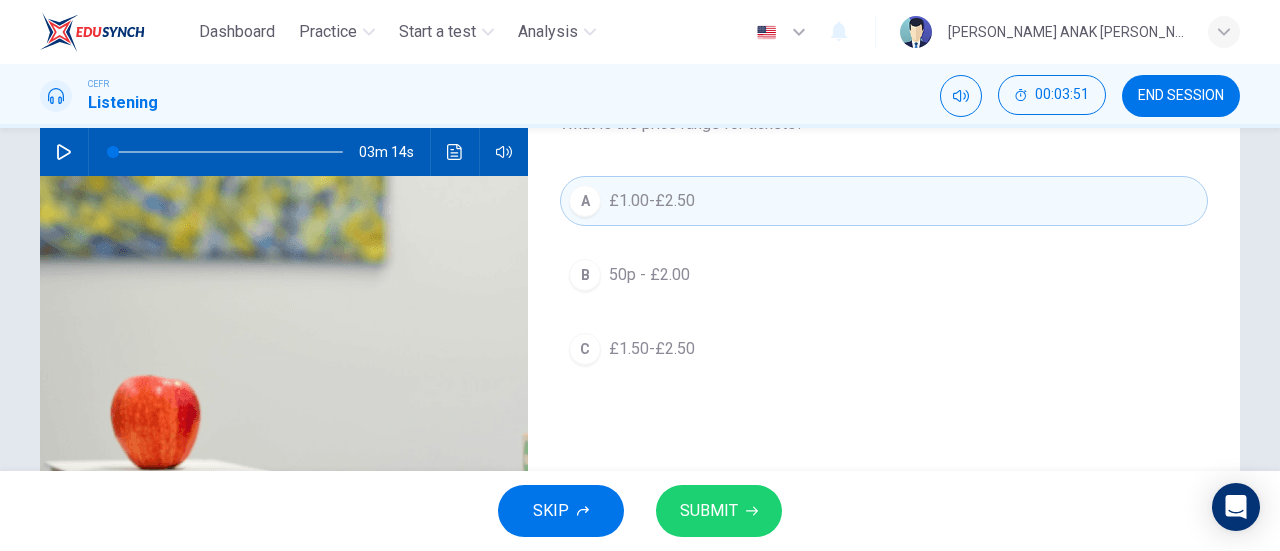 click on "SUBMIT" at bounding box center [719, 511] 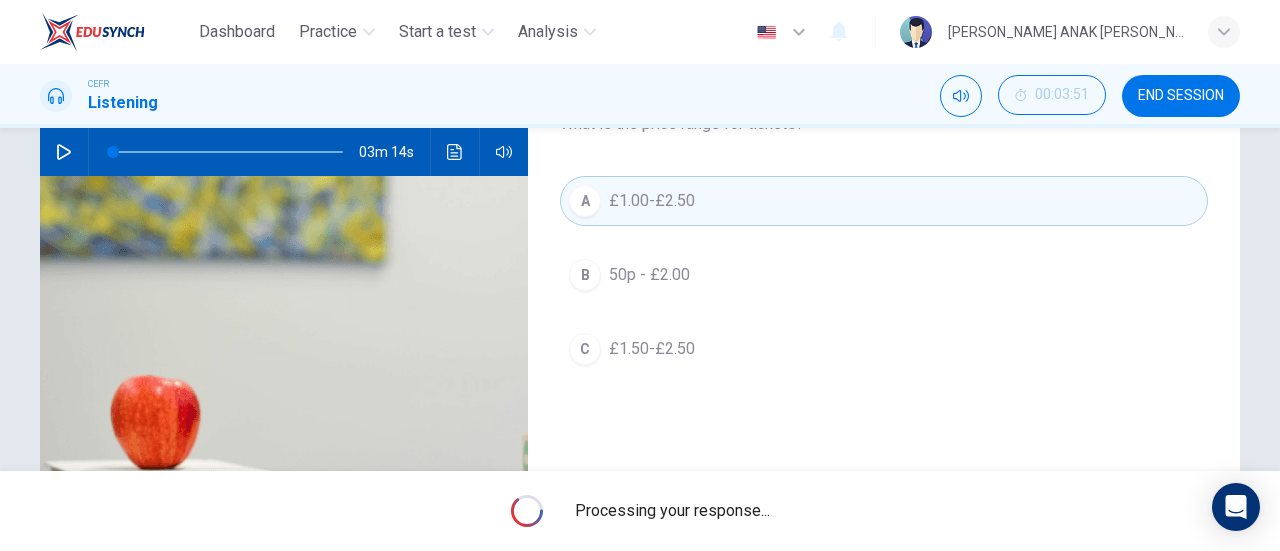 scroll, scrollTop: 100, scrollLeft: 0, axis: vertical 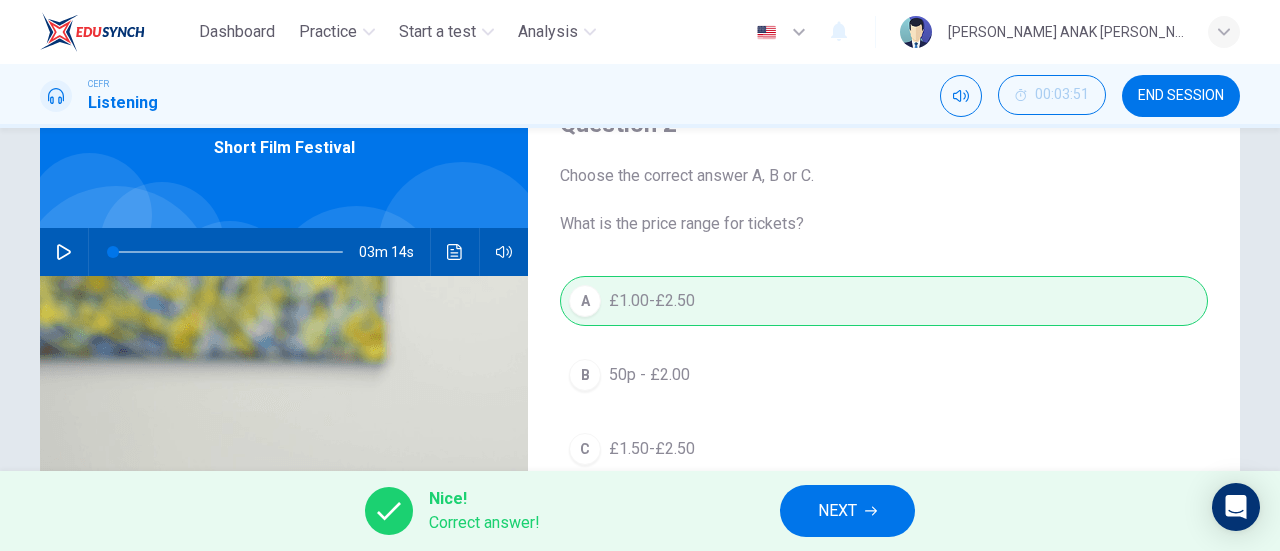 click on "NEXT" at bounding box center (847, 511) 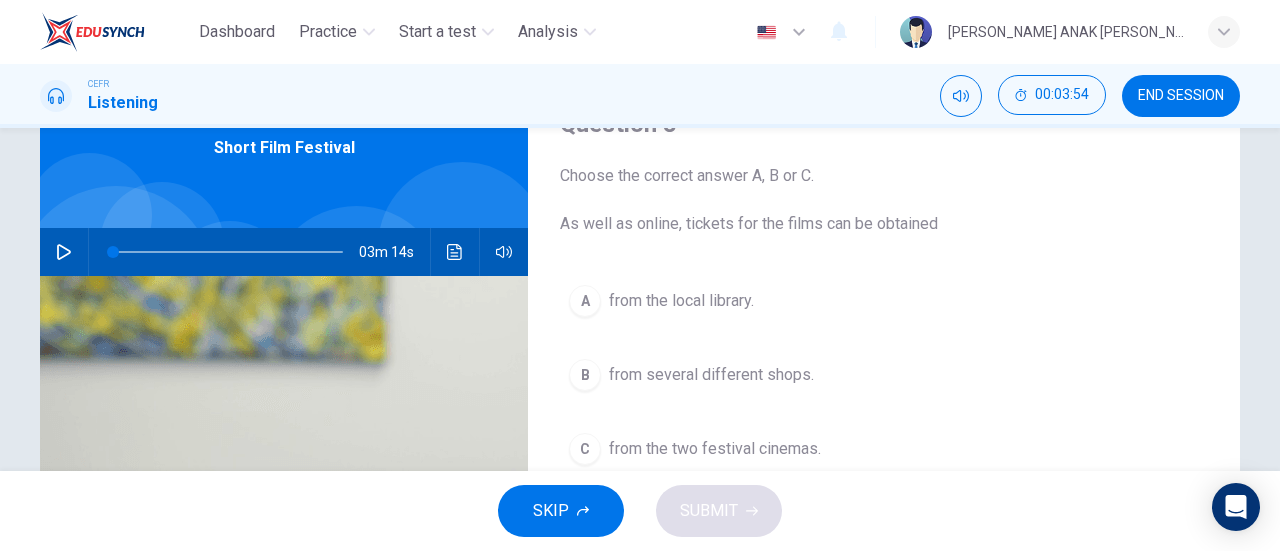 scroll, scrollTop: 200, scrollLeft: 0, axis: vertical 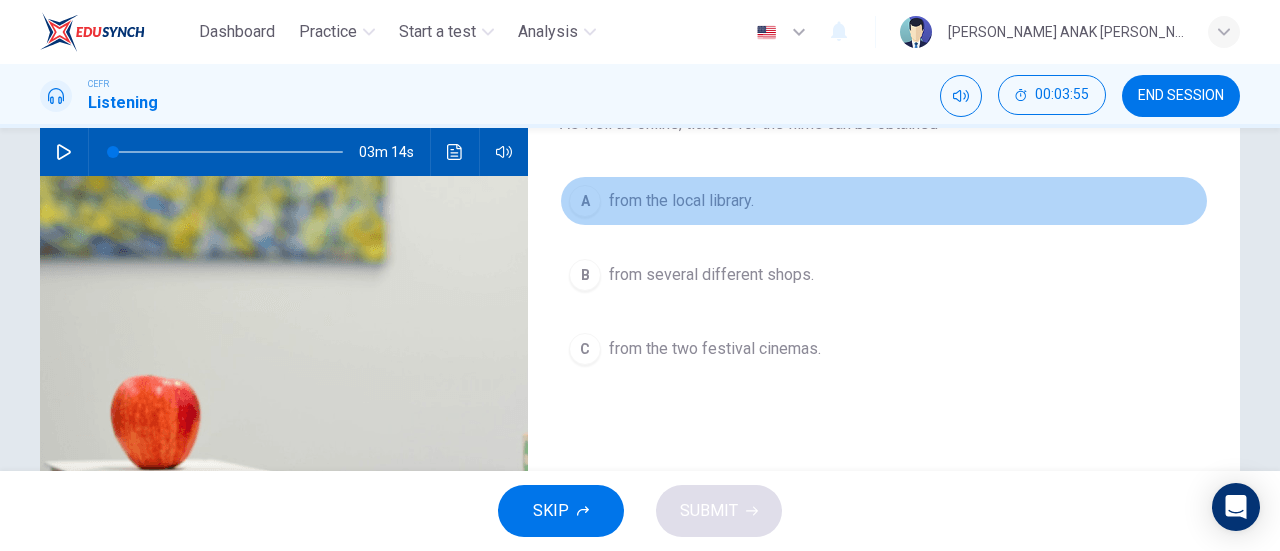click on "A from the local library." at bounding box center (884, 201) 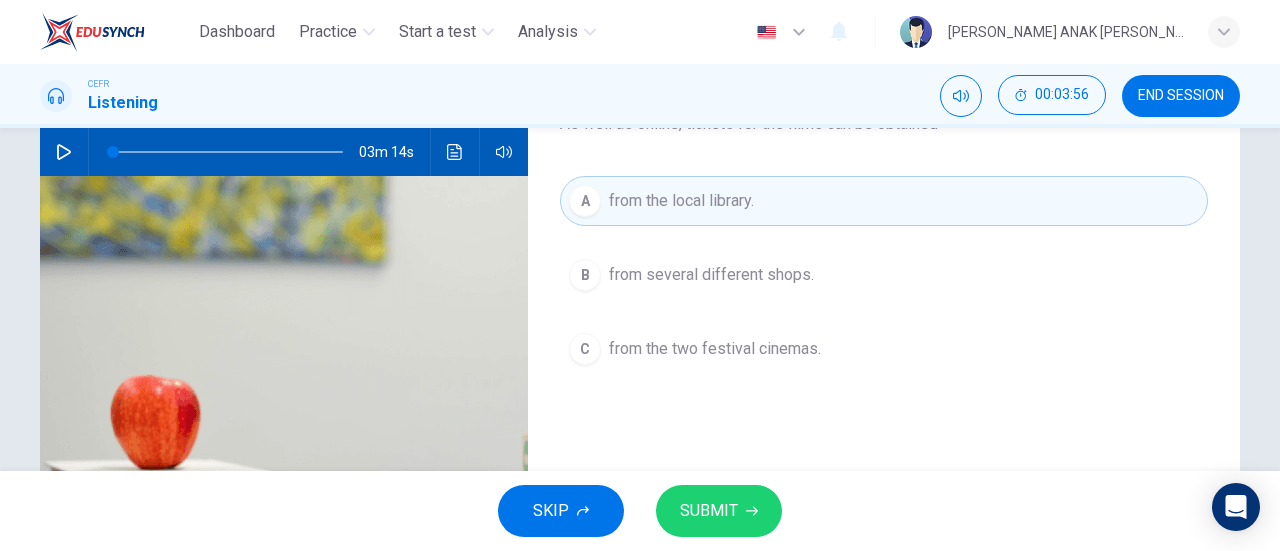 click on "SUBMIT" at bounding box center [719, 511] 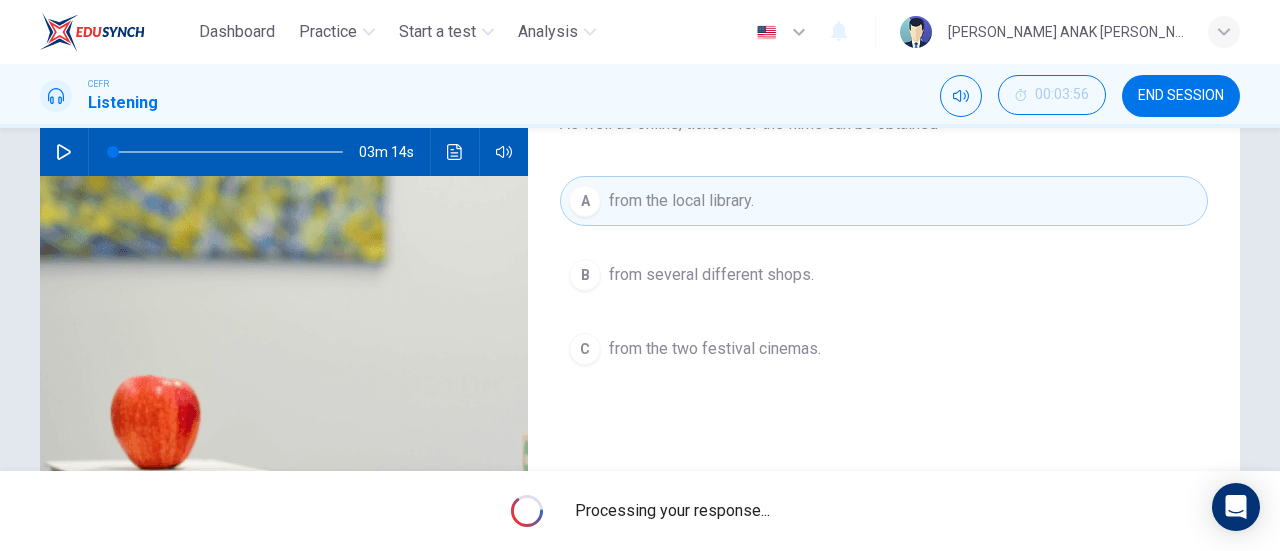 scroll, scrollTop: 100, scrollLeft: 0, axis: vertical 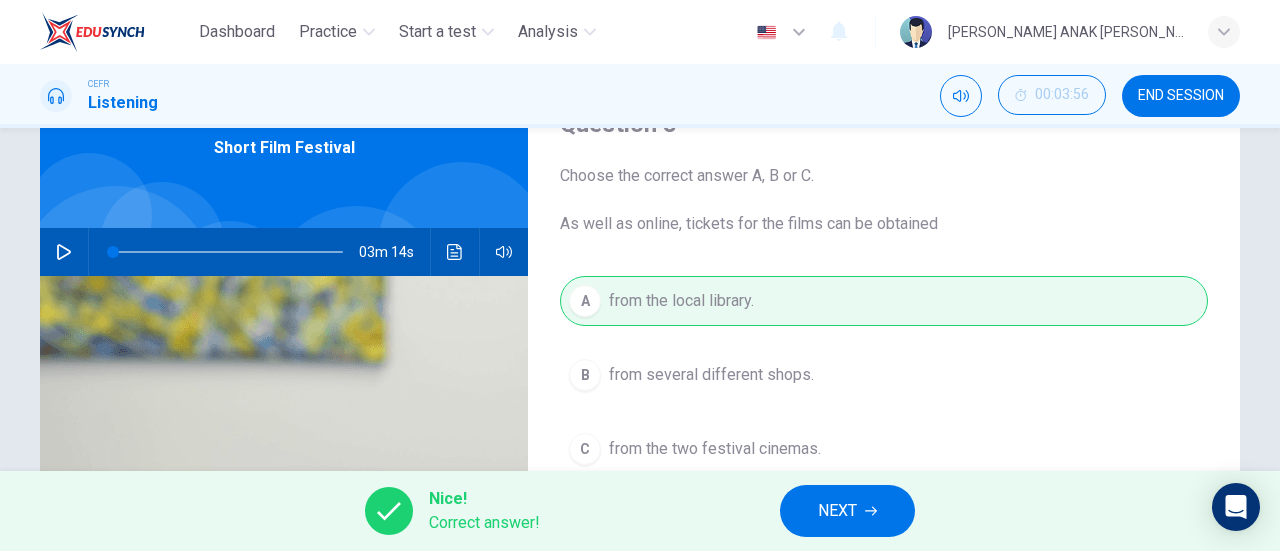 click on "NEXT" at bounding box center (837, 511) 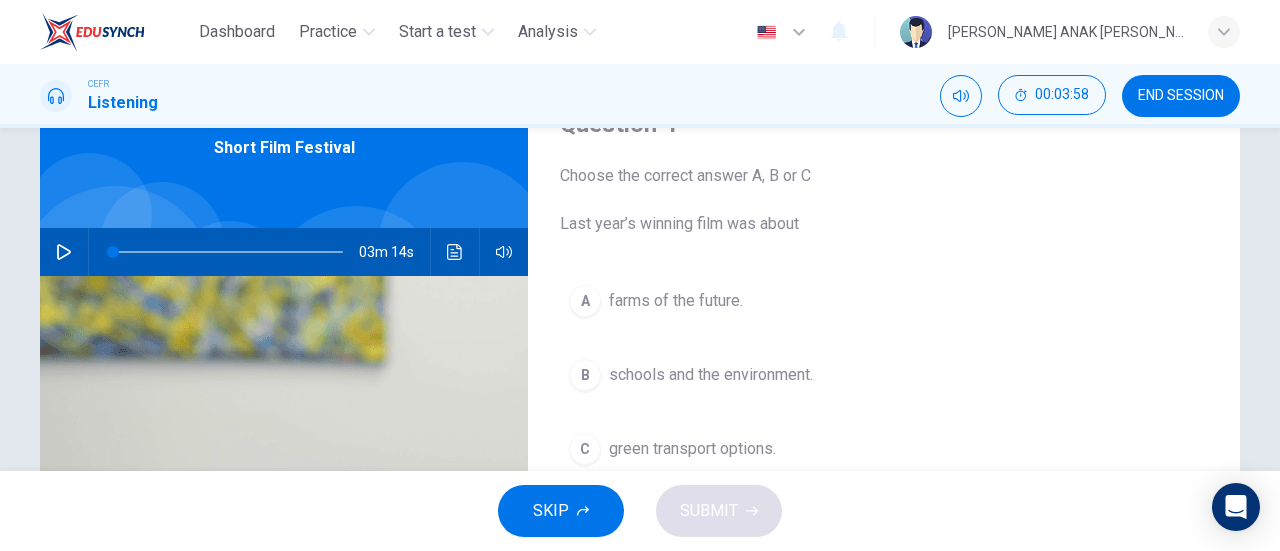 scroll, scrollTop: 200, scrollLeft: 0, axis: vertical 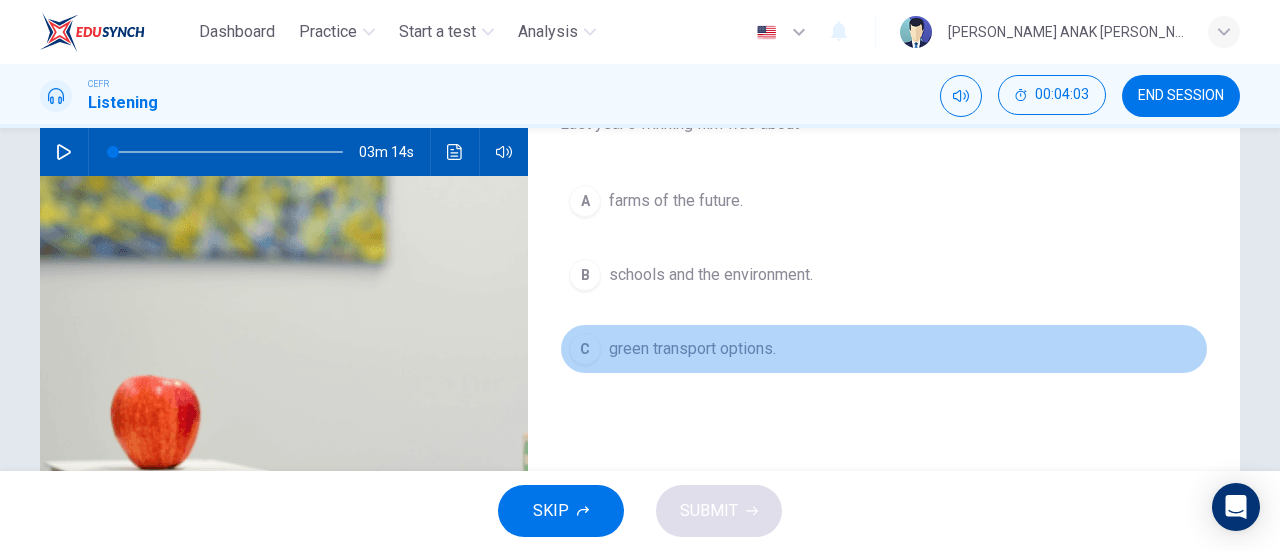 click on "C green transport options." at bounding box center (884, 349) 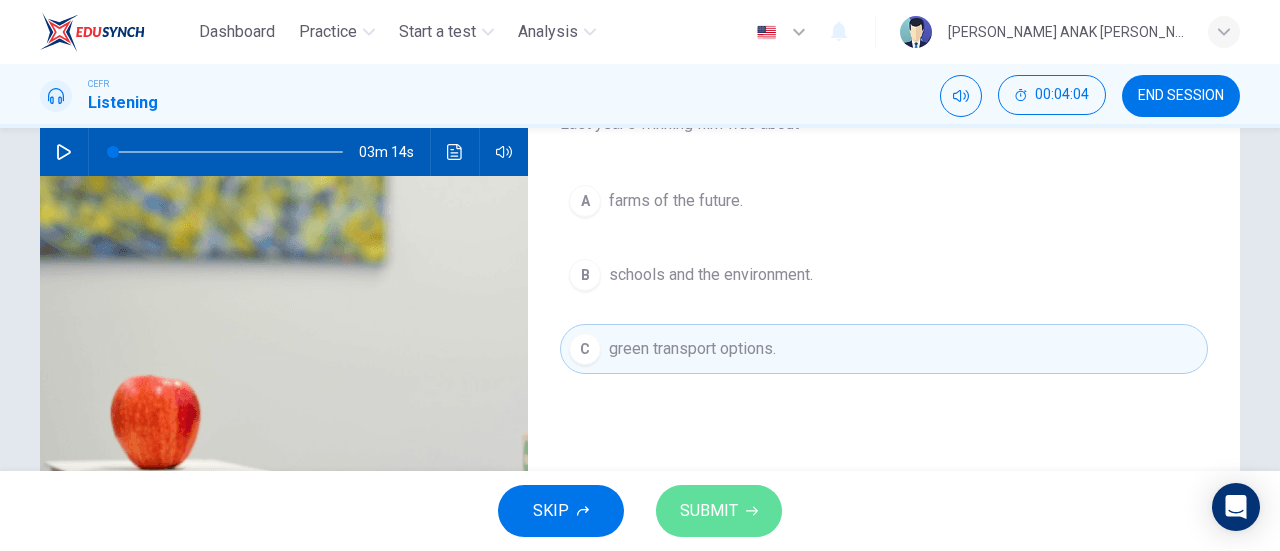 click on "SUBMIT" at bounding box center (719, 511) 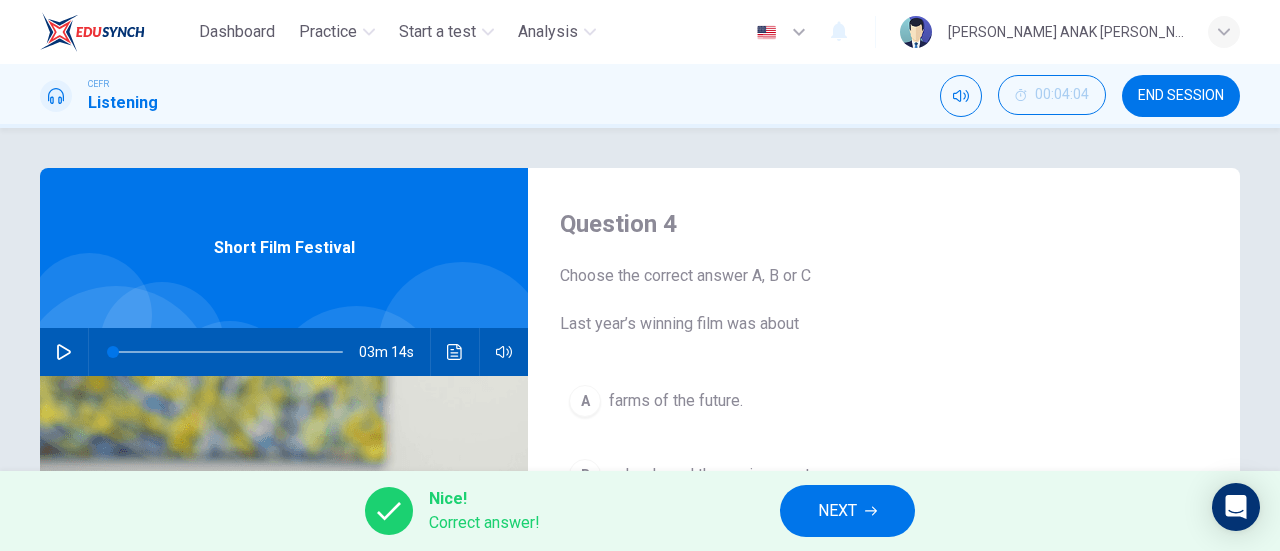 scroll, scrollTop: 100, scrollLeft: 0, axis: vertical 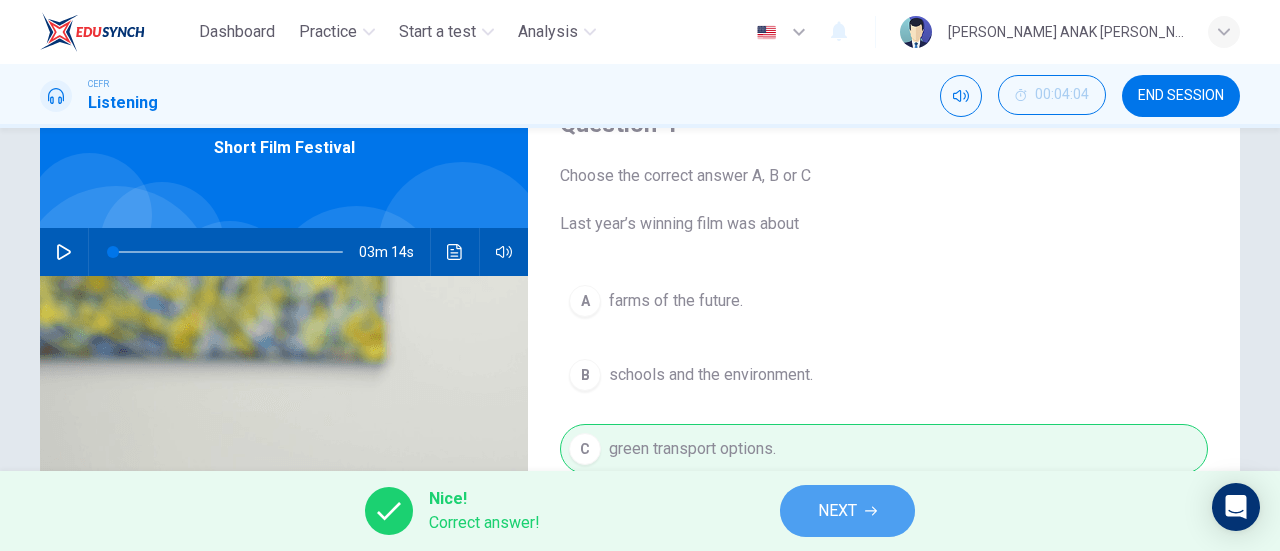 click on "NEXT" at bounding box center (847, 511) 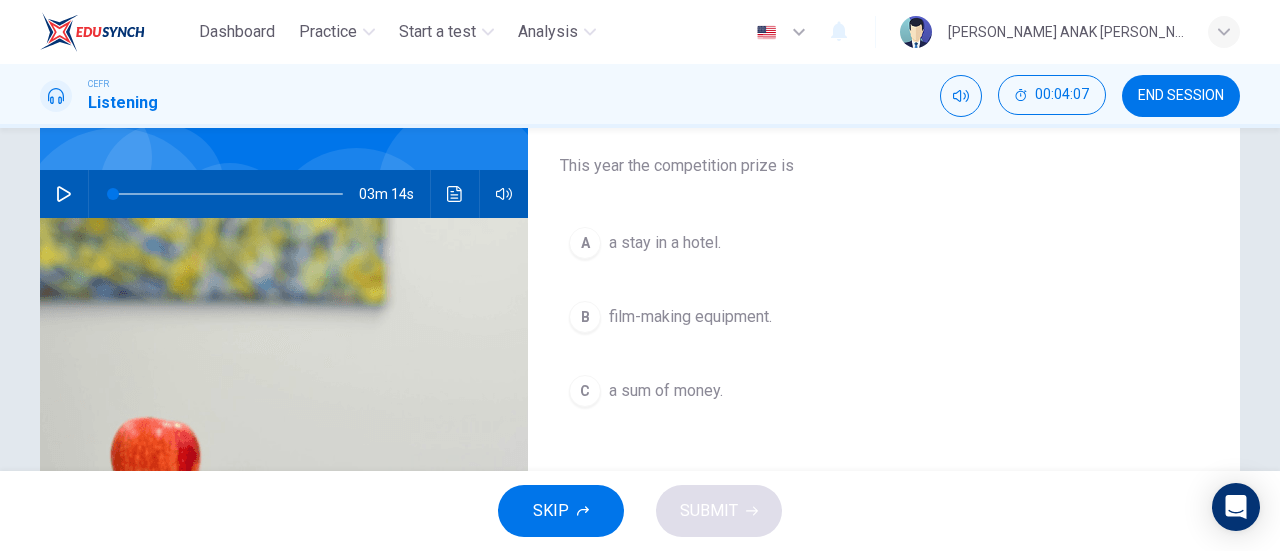 scroll, scrollTop: 200, scrollLeft: 0, axis: vertical 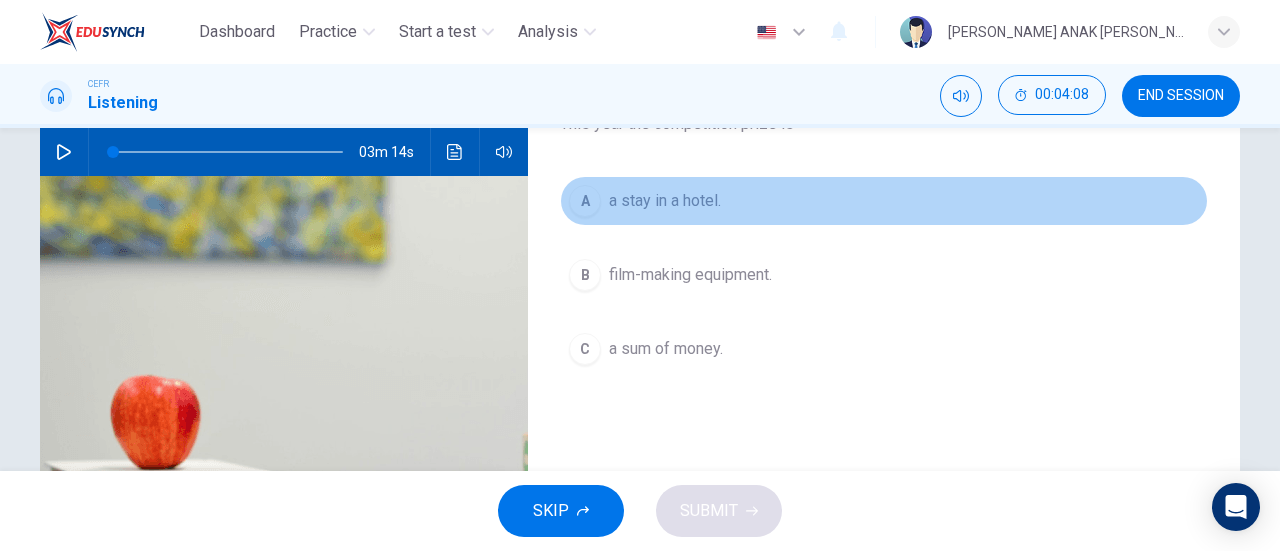 click on "A a stay in a hotel." at bounding box center (884, 201) 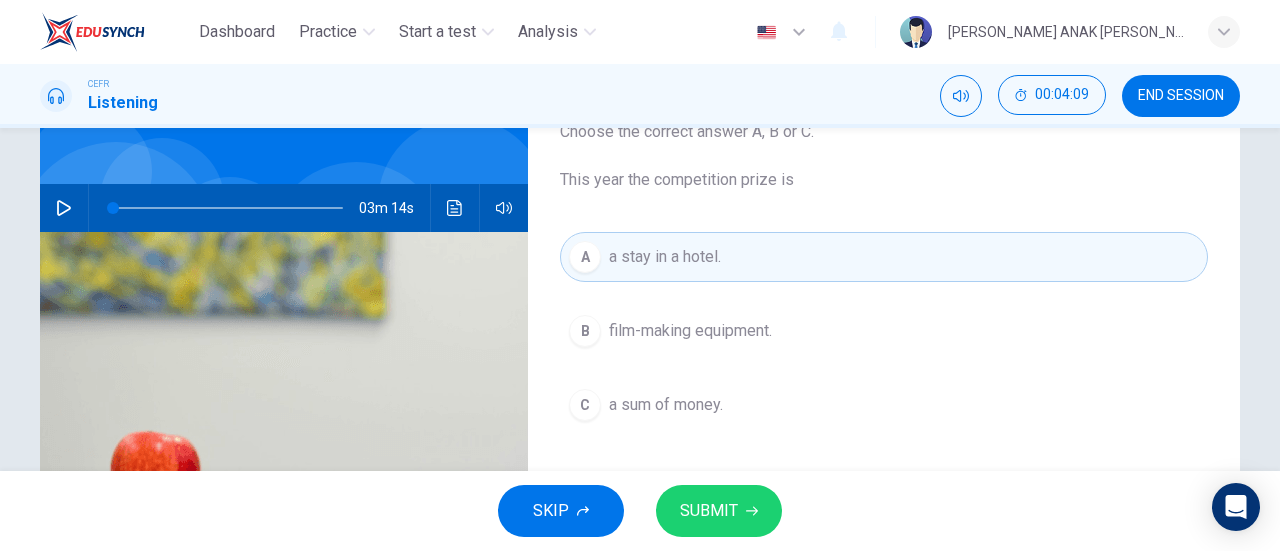 scroll, scrollTop: 100, scrollLeft: 0, axis: vertical 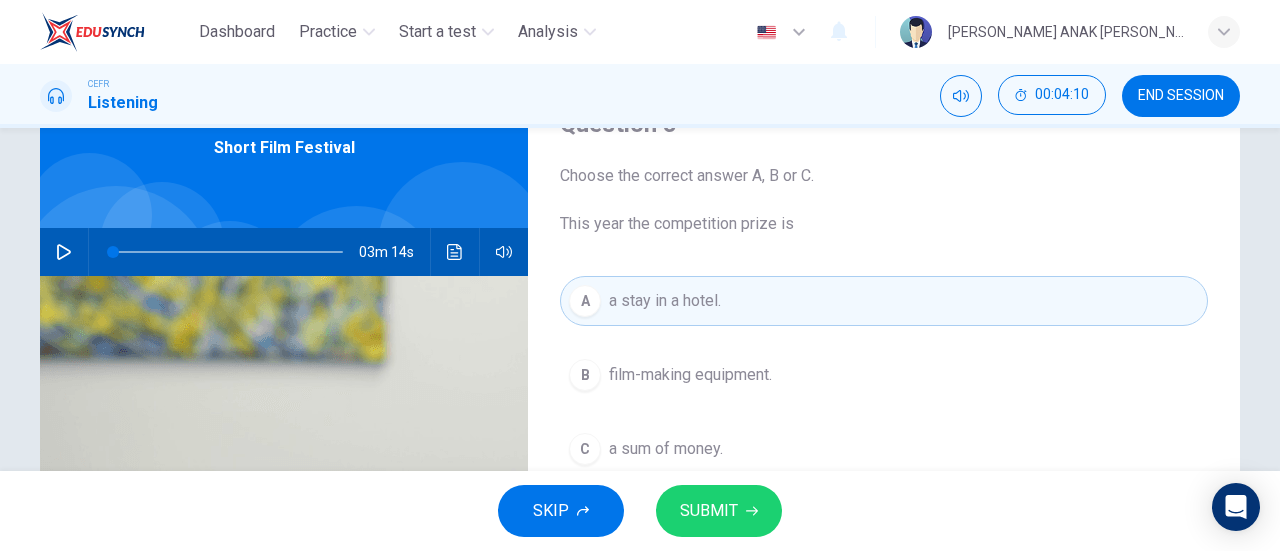 click on "SUBMIT" at bounding box center [719, 511] 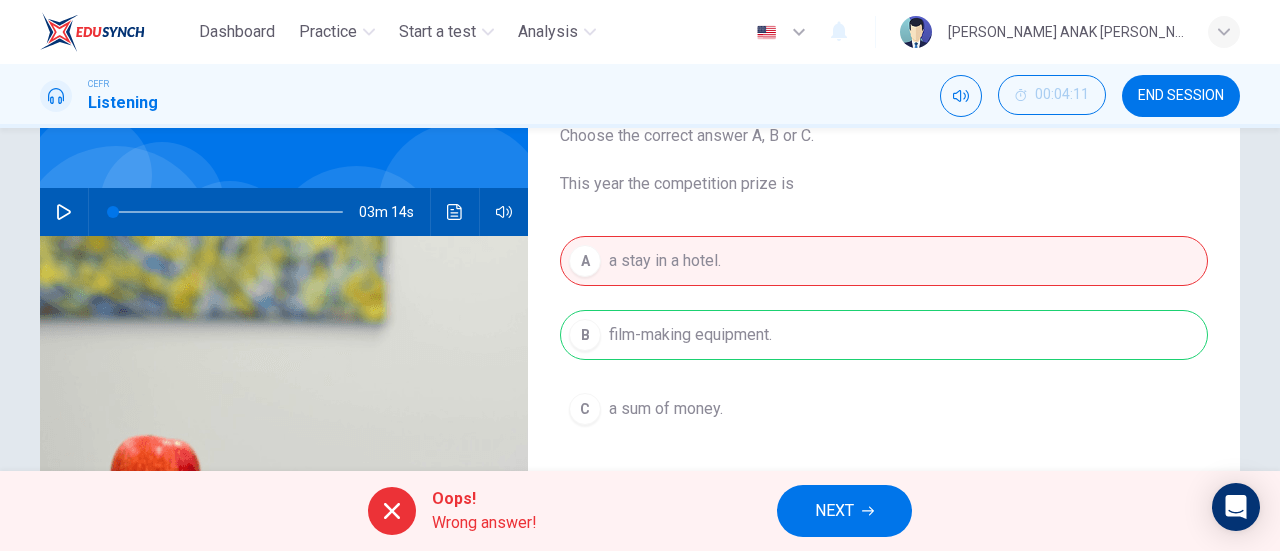 scroll, scrollTop: 200, scrollLeft: 0, axis: vertical 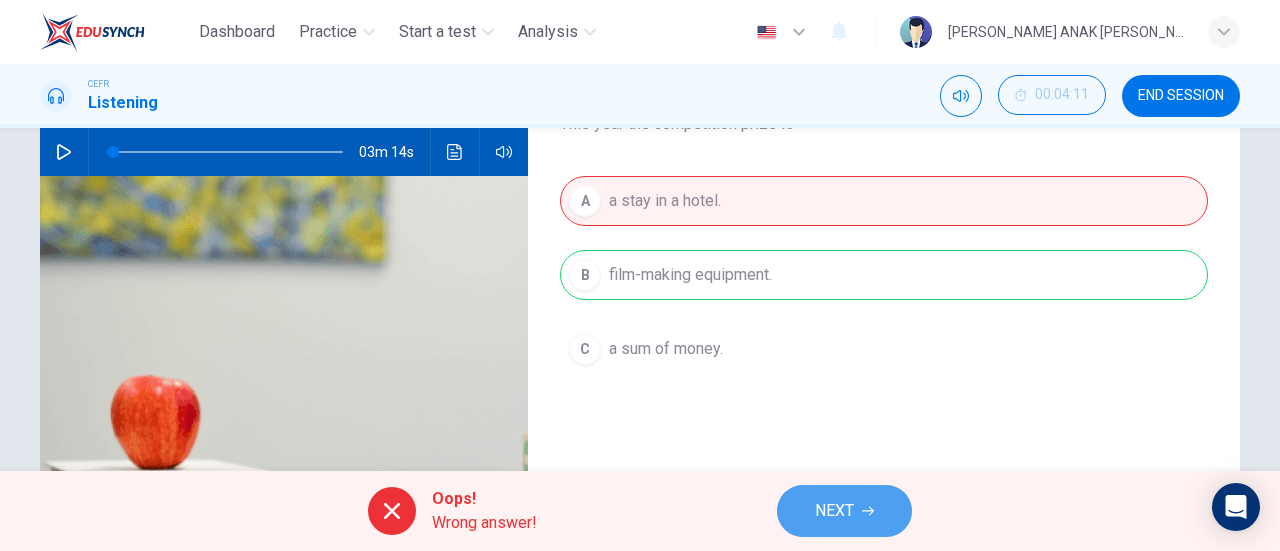 click on "NEXT" at bounding box center (834, 511) 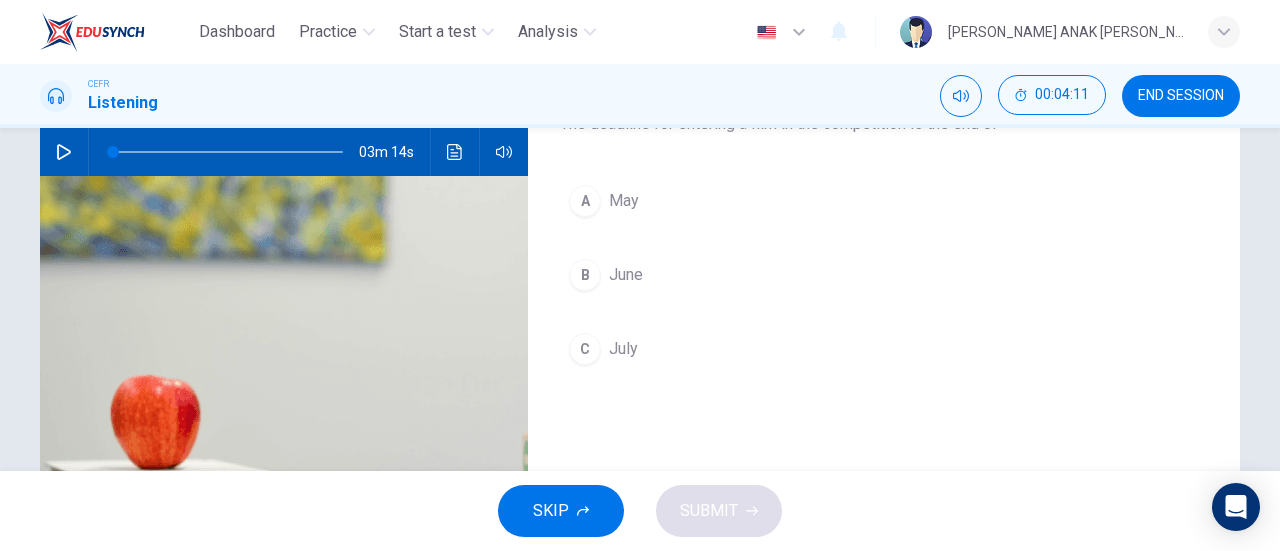 scroll, scrollTop: 100, scrollLeft: 0, axis: vertical 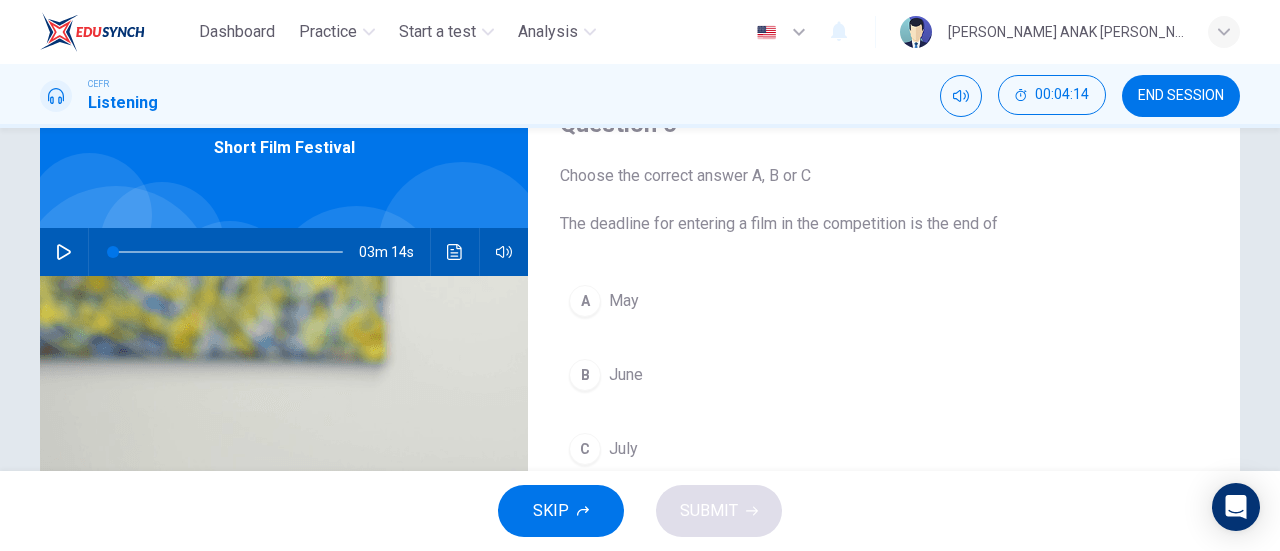 click on "C July" at bounding box center [884, 449] 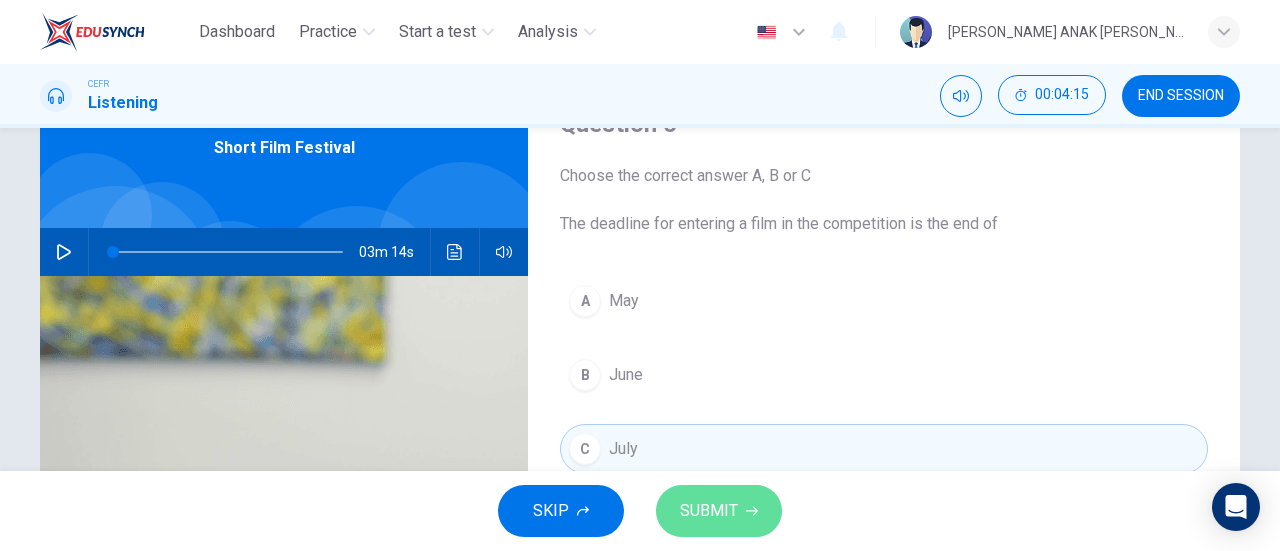 click on "SUBMIT" at bounding box center [719, 511] 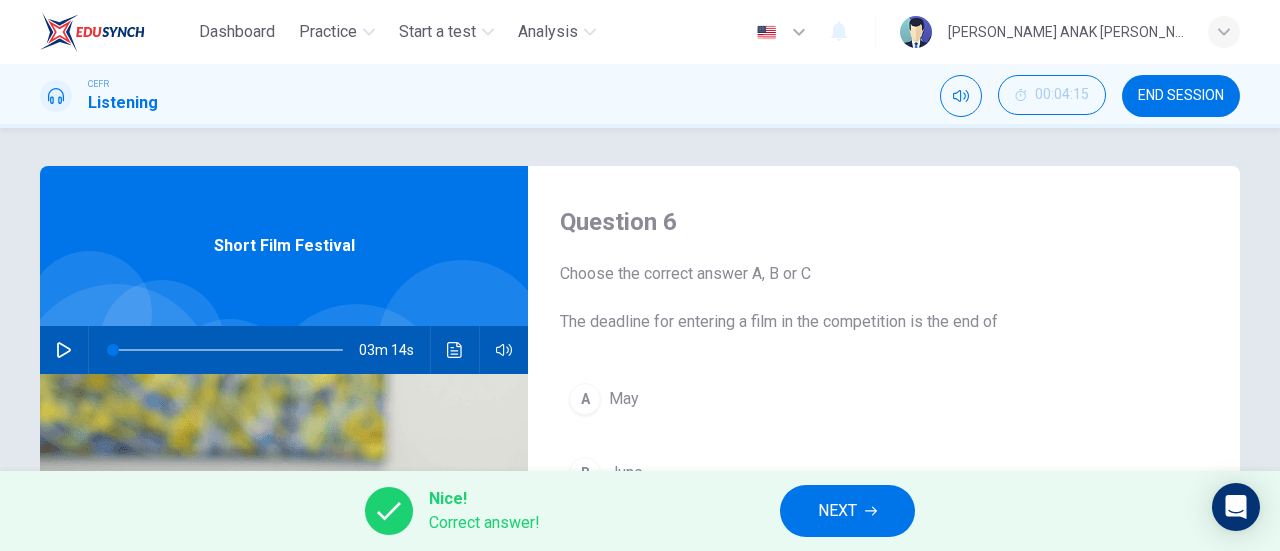 scroll, scrollTop: 0, scrollLeft: 0, axis: both 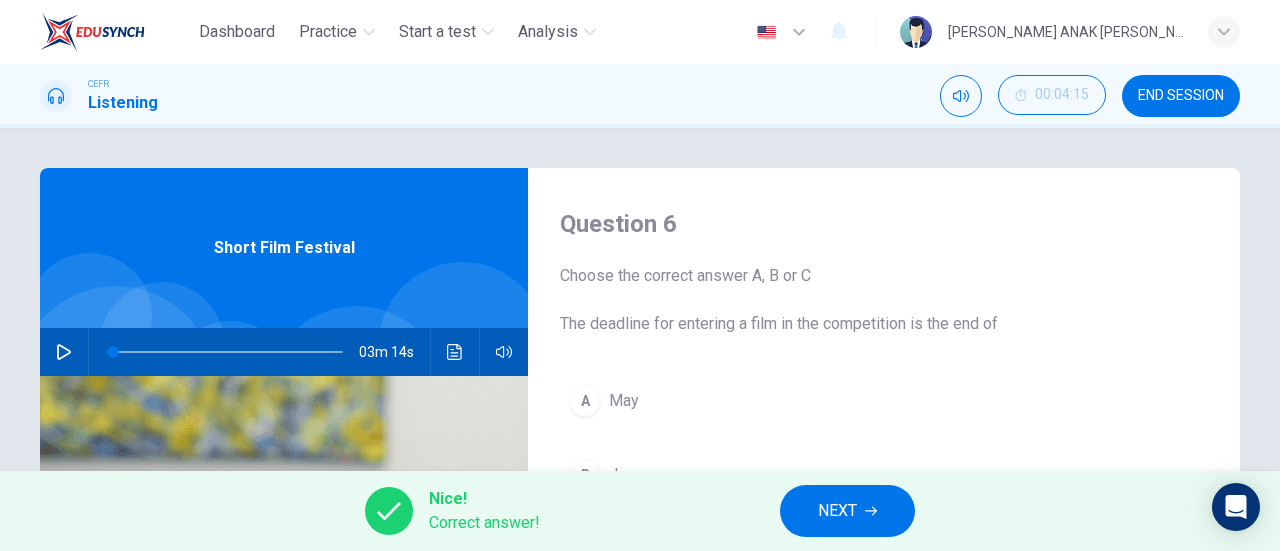 click on "NEXT" at bounding box center [837, 511] 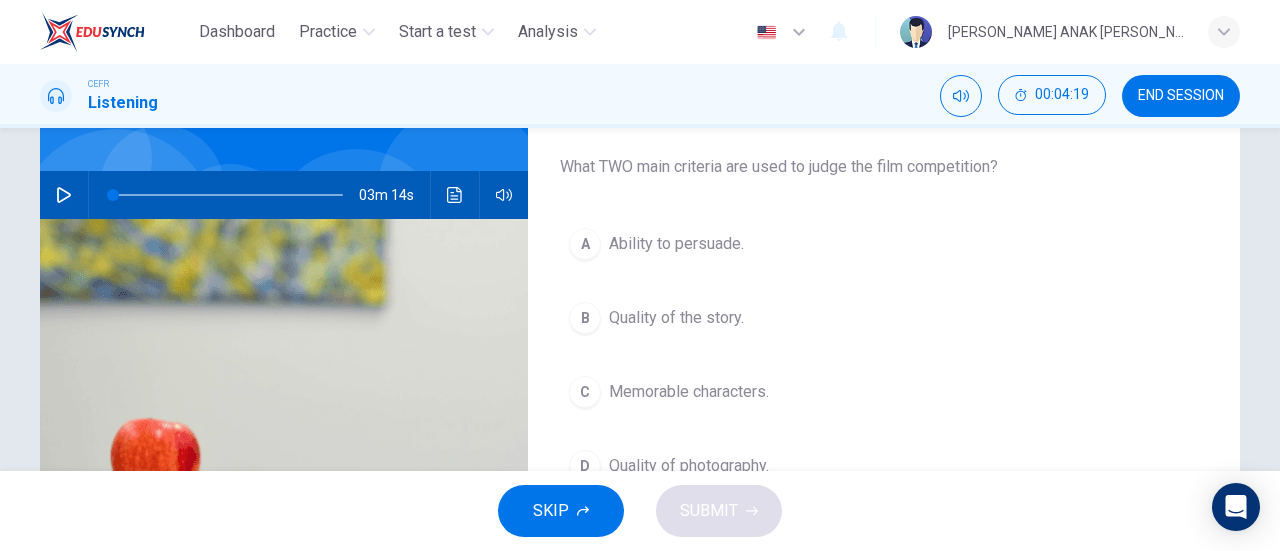 scroll, scrollTop: 200, scrollLeft: 0, axis: vertical 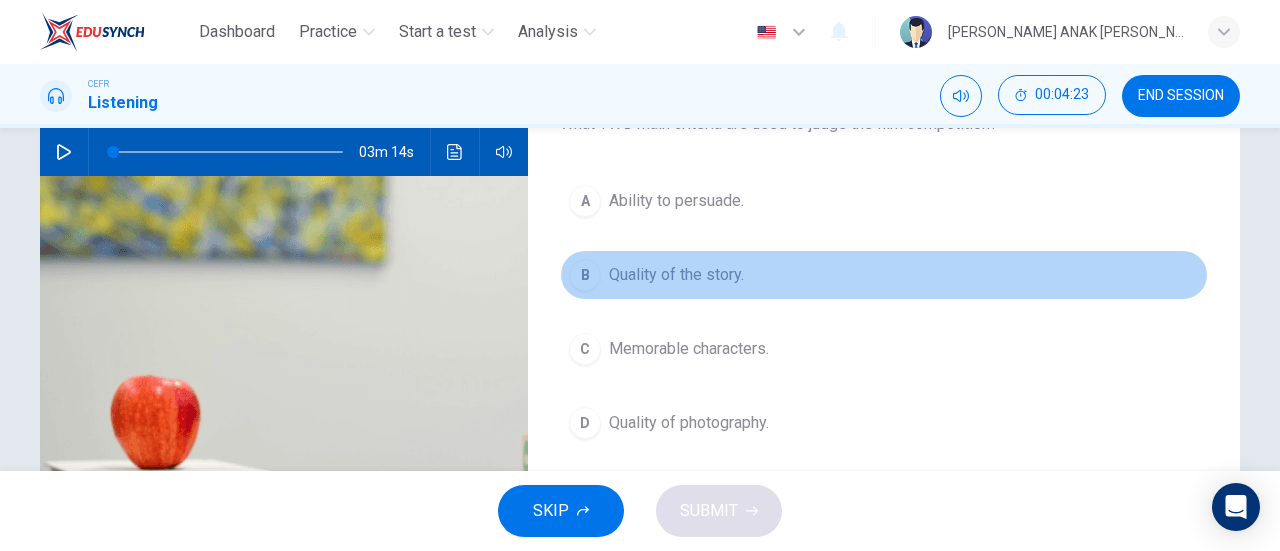 click on "B Quality of the story." at bounding box center (884, 275) 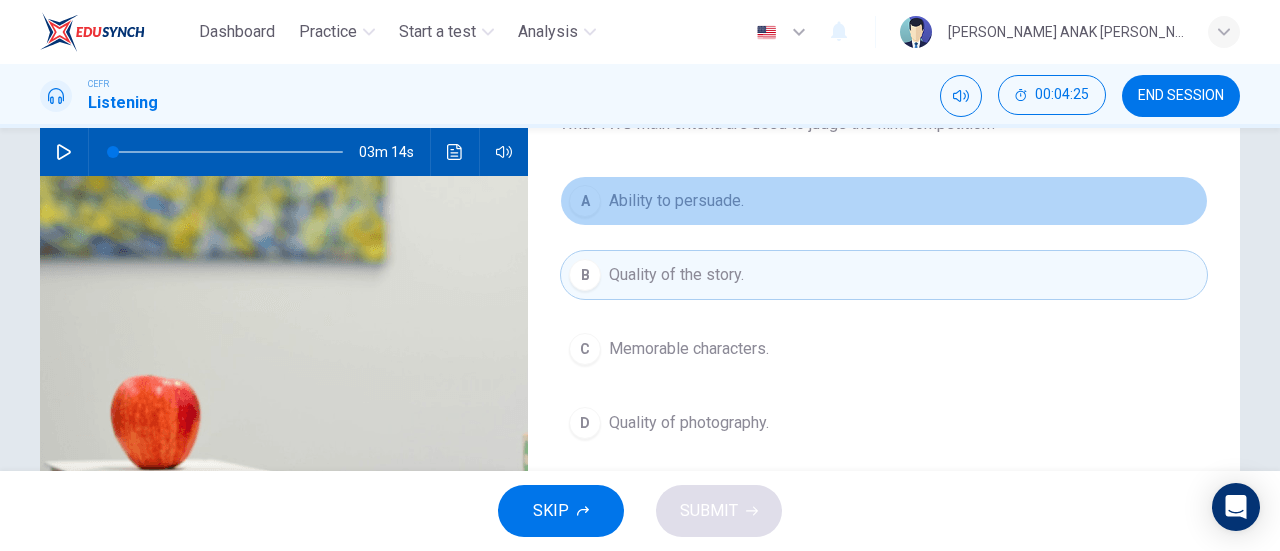 click on "A Ability to persuade." at bounding box center [884, 201] 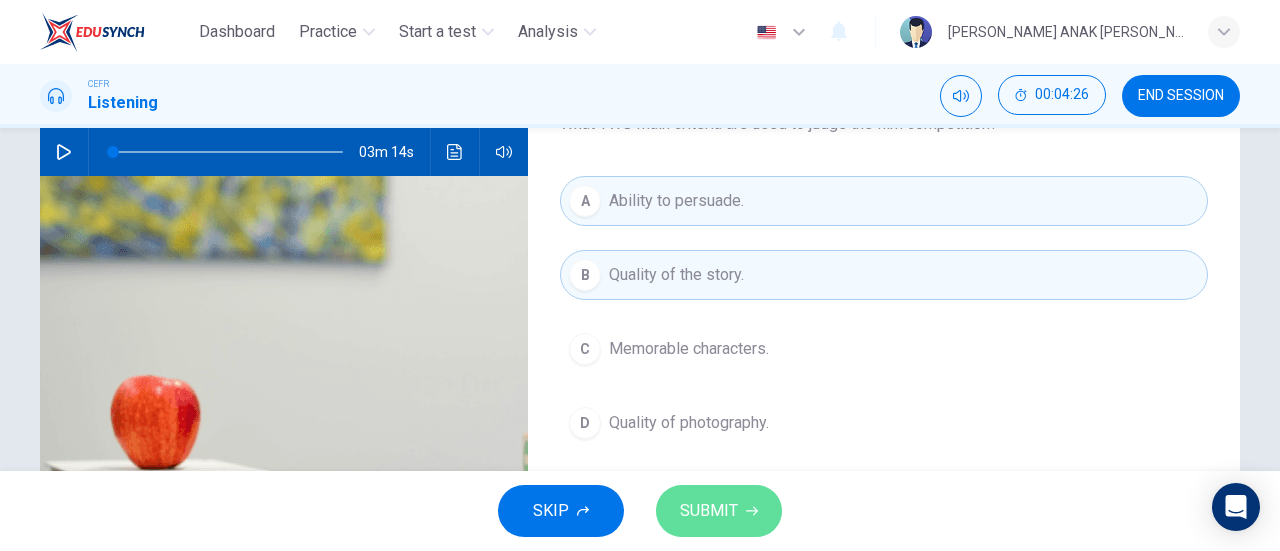drag, startPoint x: 744, startPoint y: 501, endPoint x: 754, endPoint y: 497, distance: 10.770329 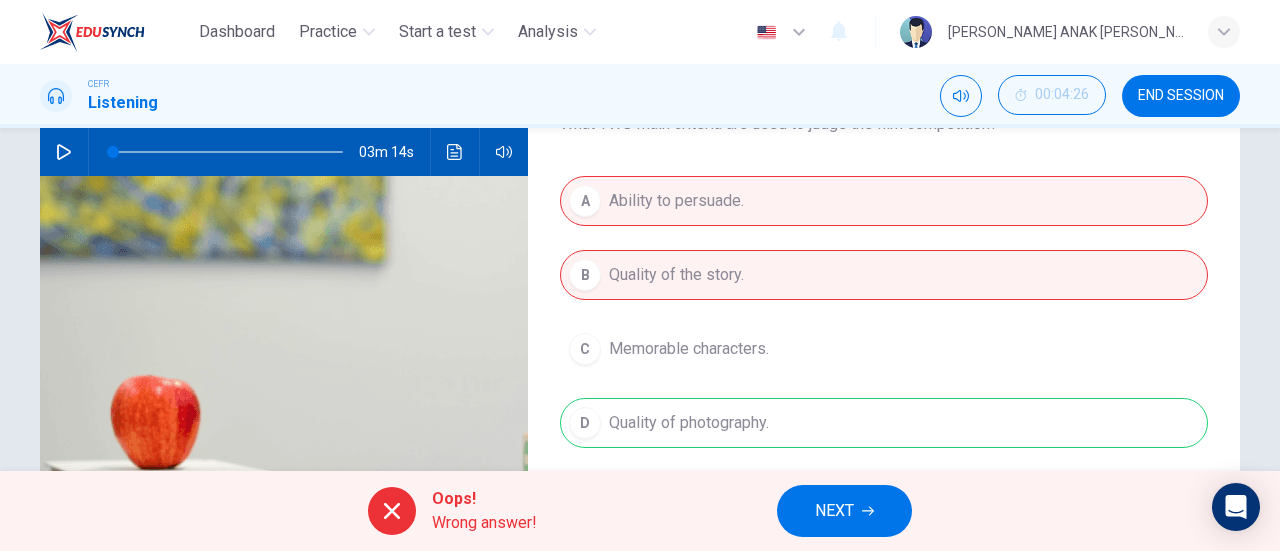 scroll, scrollTop: 300, scrollLeft: 0, axis: vertical 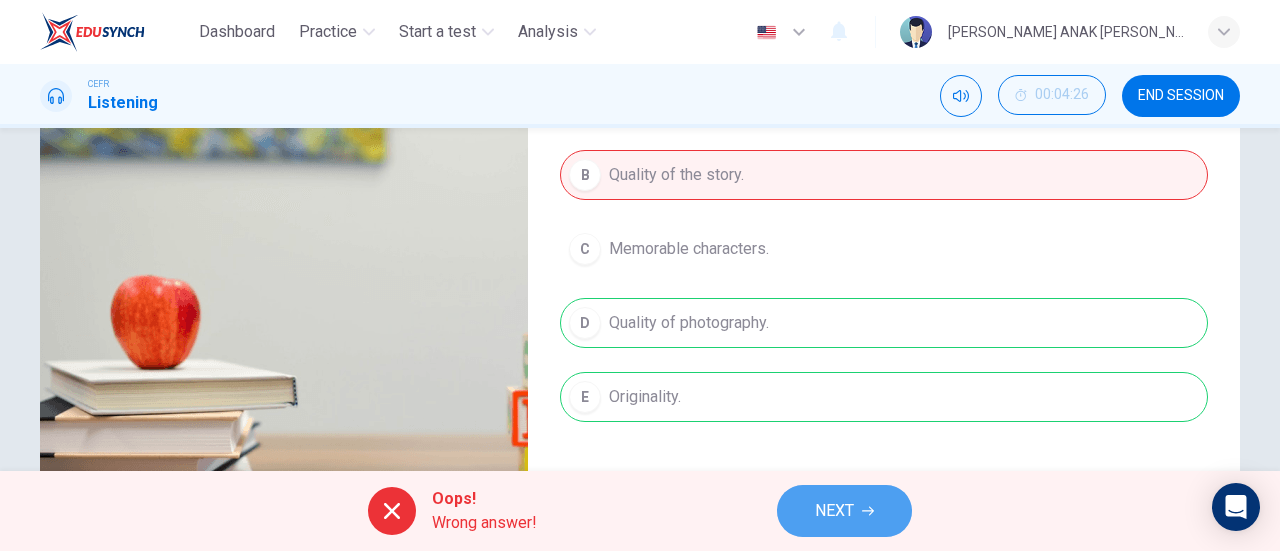 click on "NEXT" at bounding box center (834, 511) 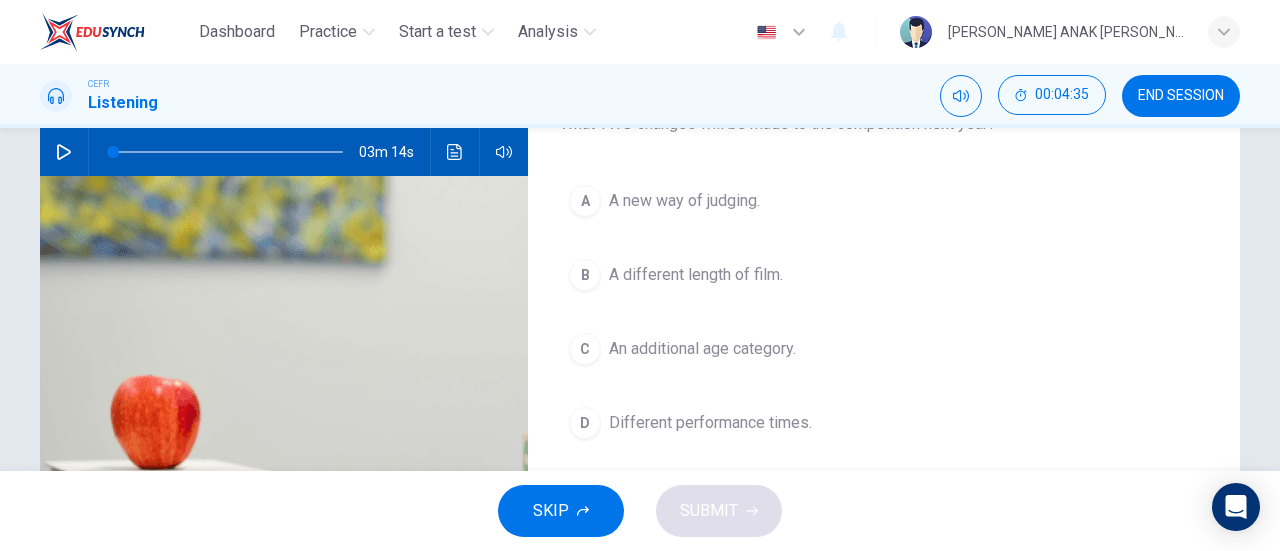 scroll, scrollTop: 300, scrollLeft: 0, axis: vertical 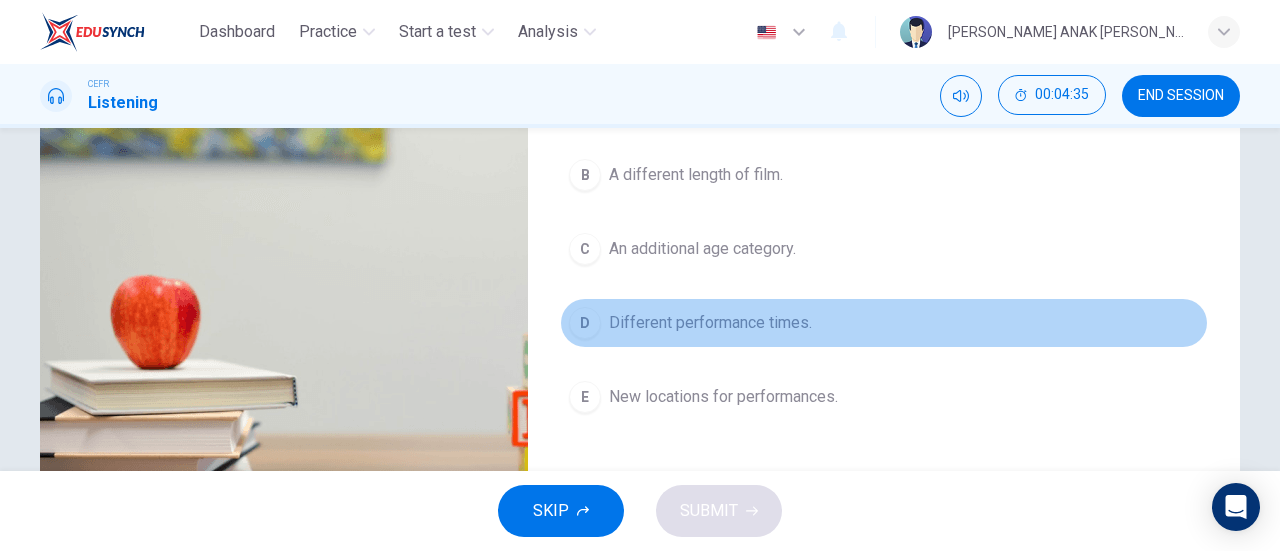 click on "D Different performance times." at bounding box center (884, 323) 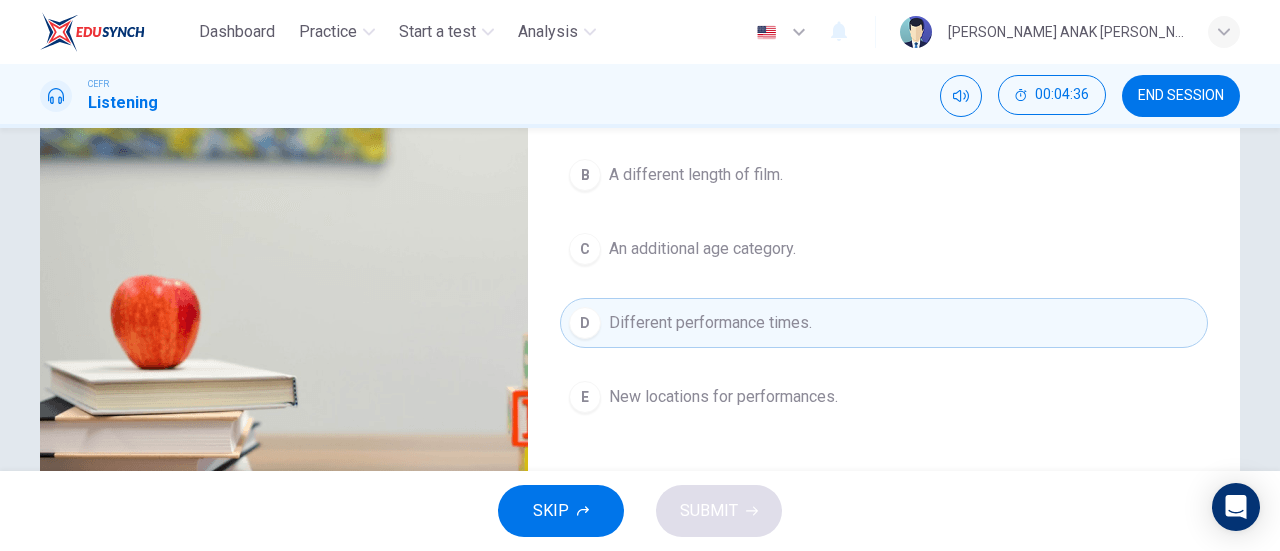 scroll, scrollTop: 200, scrollLeft: 0, axis: vertical 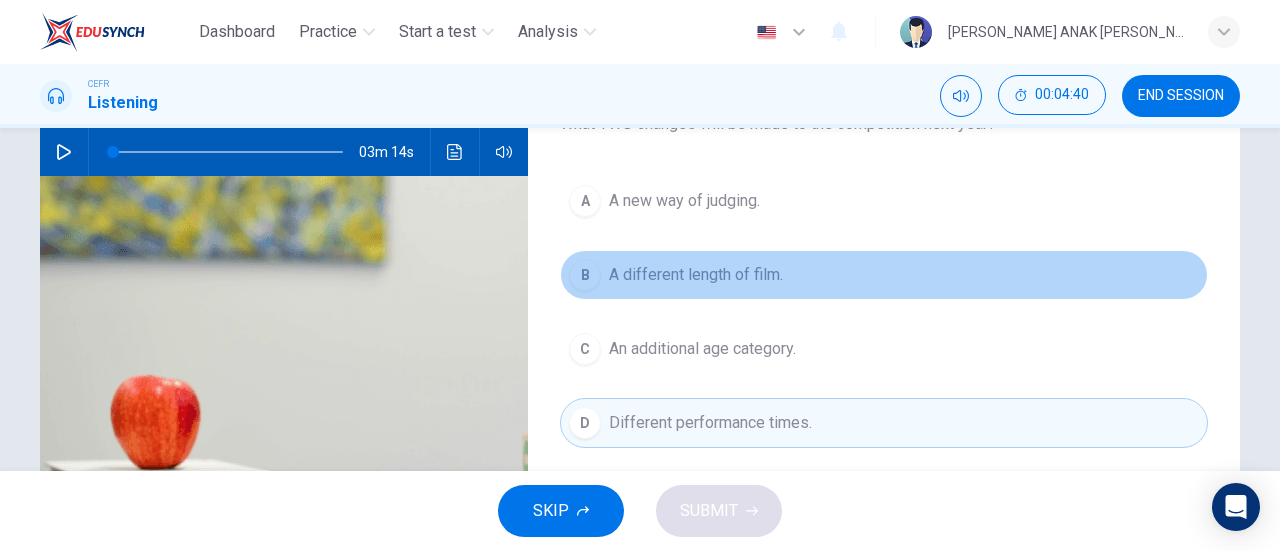 click on "B A different length of film." at bounding box center [884, 275] 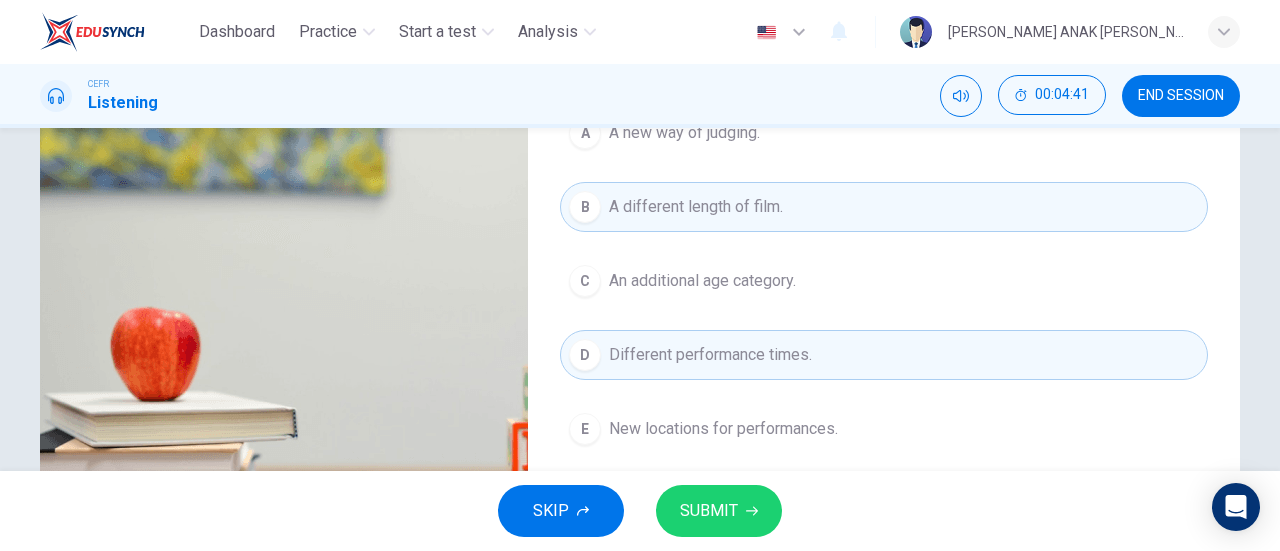 scroll, scrollTop: 300, scrollLeft: 0, axis: vertical 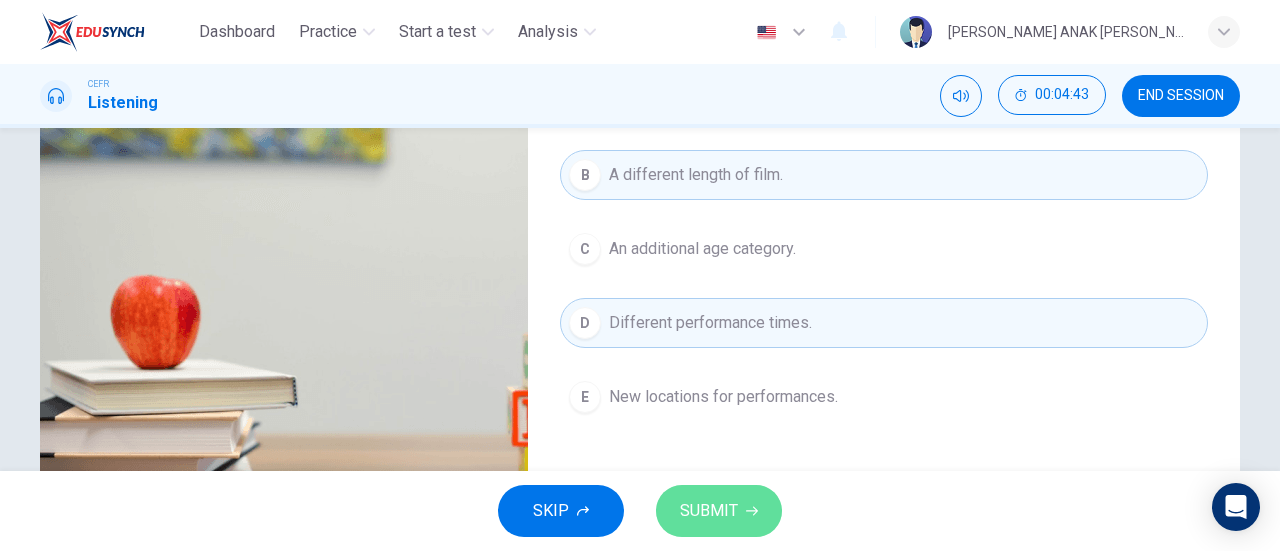 click on "SUBMIT" at bounding box center [719, 511] 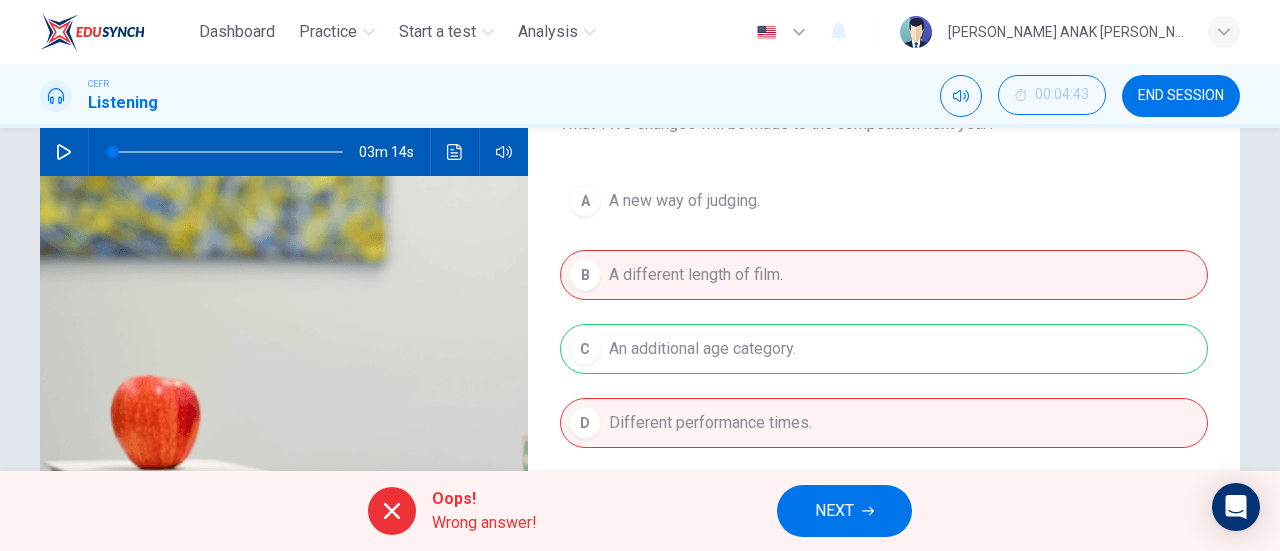 scroll, scrollTop: 300, scrollLeft: 0, axis: vertical 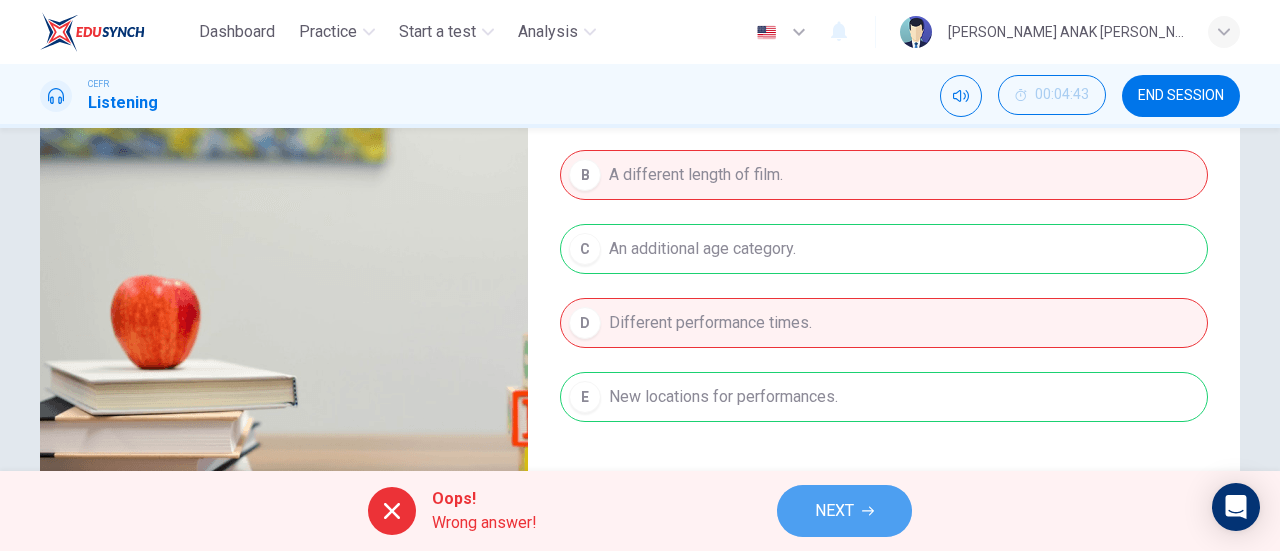 click on "NEXT" at bounding box center (844, 511) 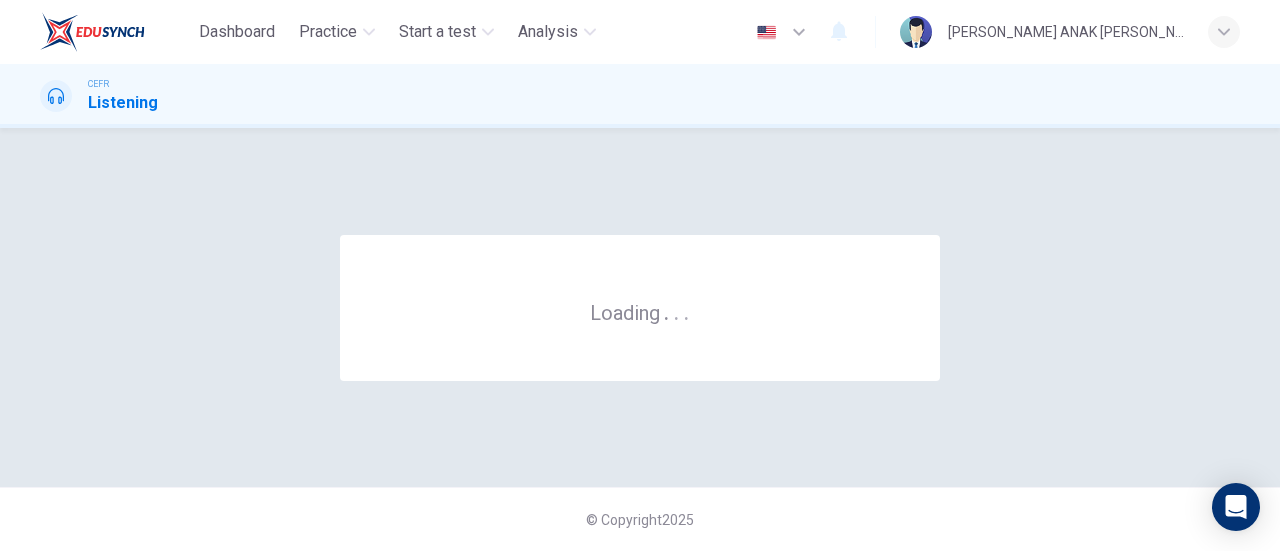 scroll, scrollTop: 0, scrollLeft: 0, axis: both 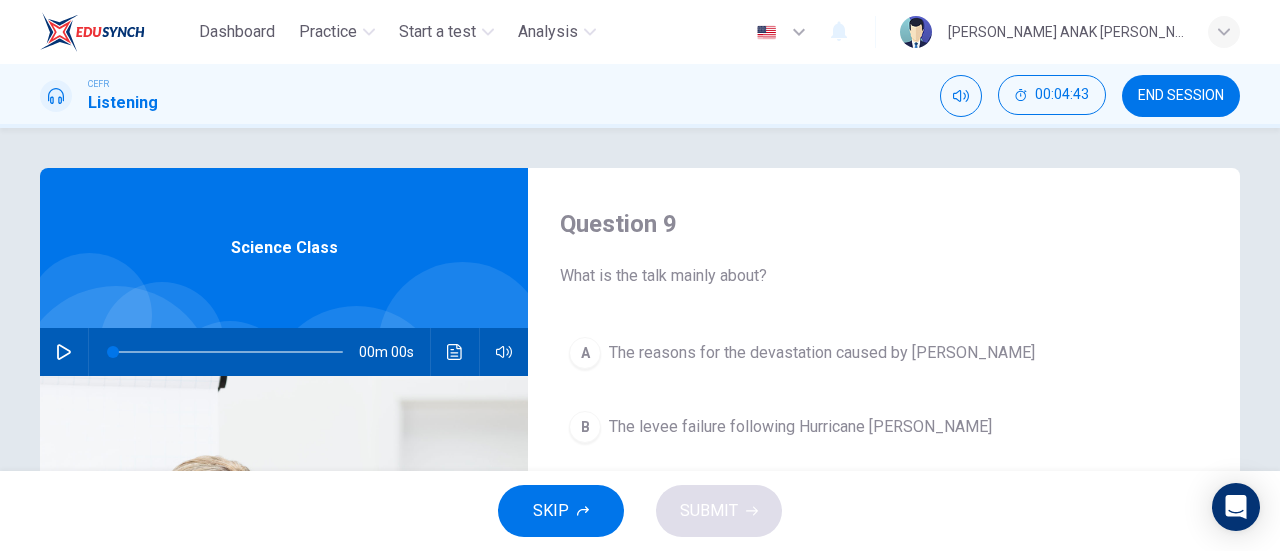 click on "END SESSION" at bounding box center [1181, 96] 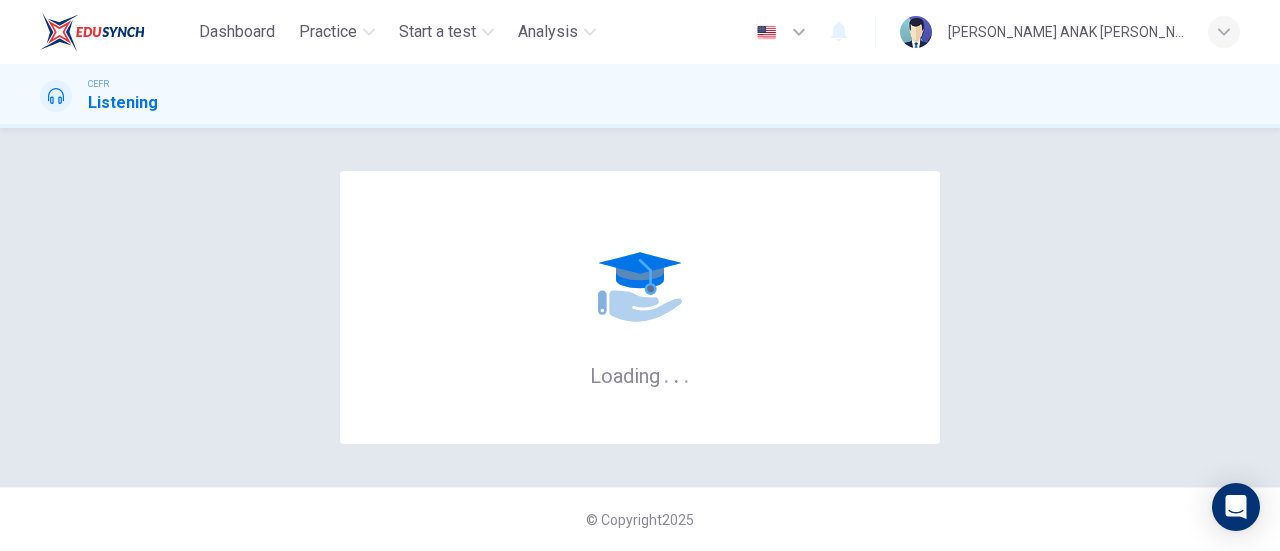 scroll, scrollTop: 0, scrollLeft: 0, axis: both 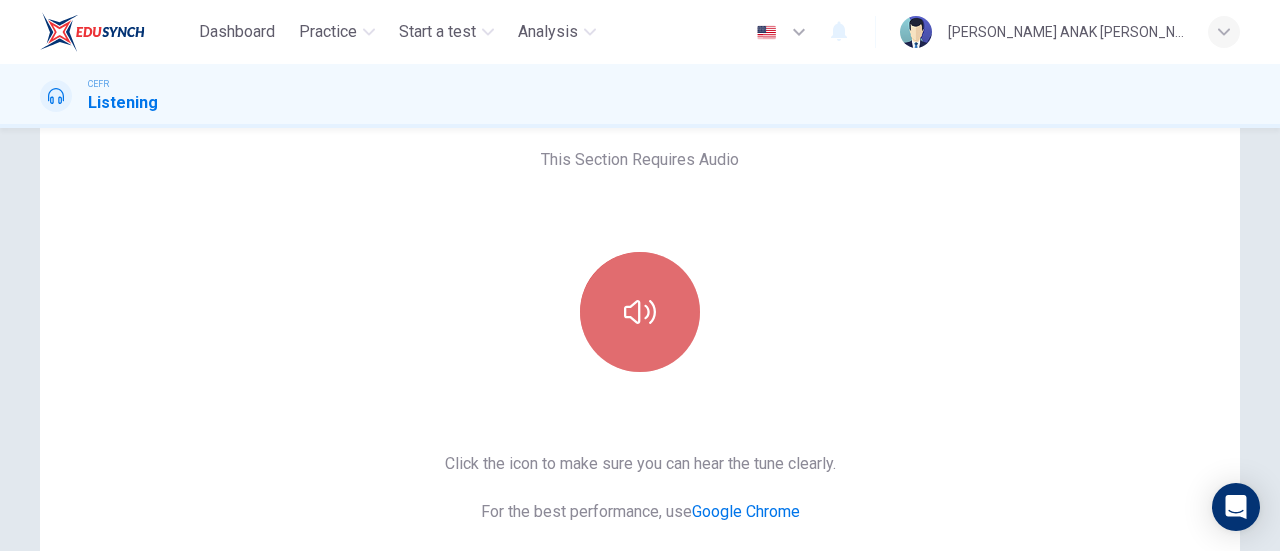 click at bounding box center [640, 312] 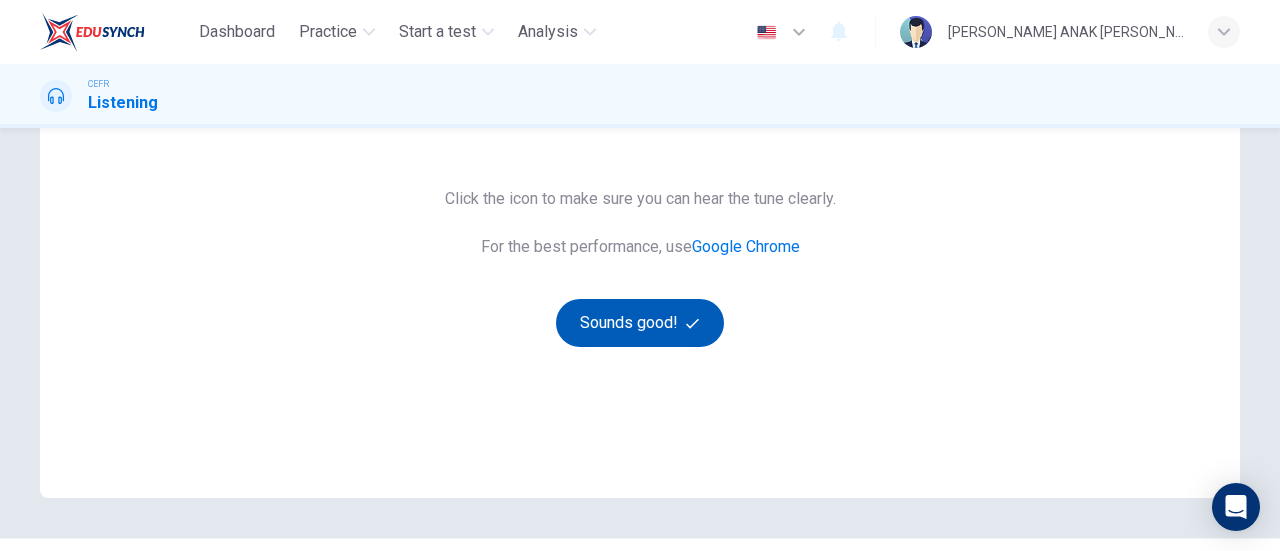 scroll, scrollTop: 400, scrollLeft: 0, axis: vertical 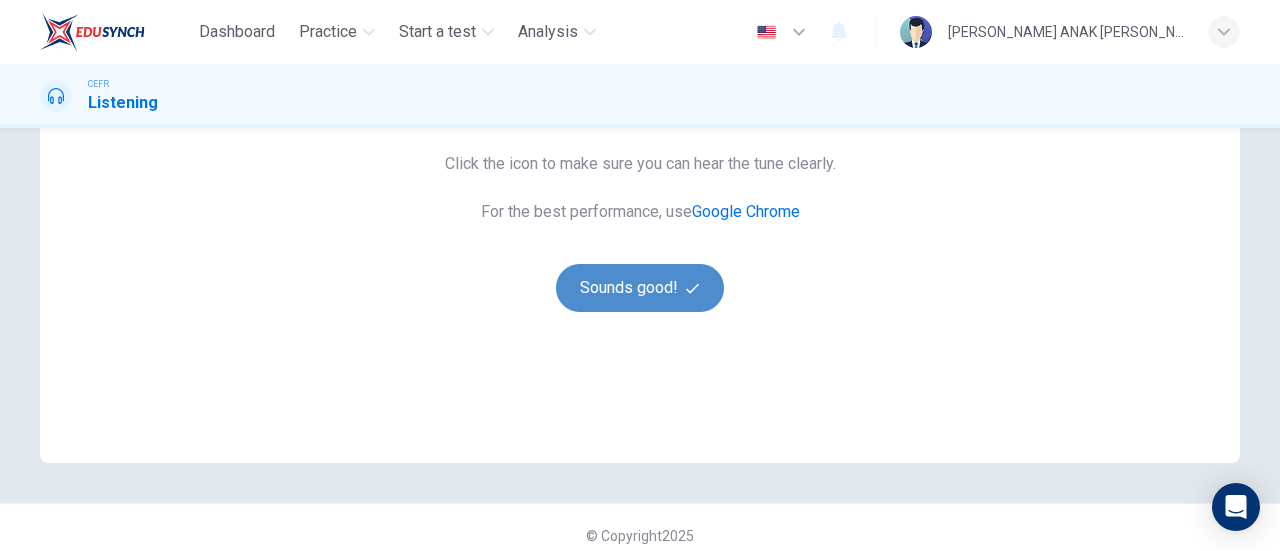 click 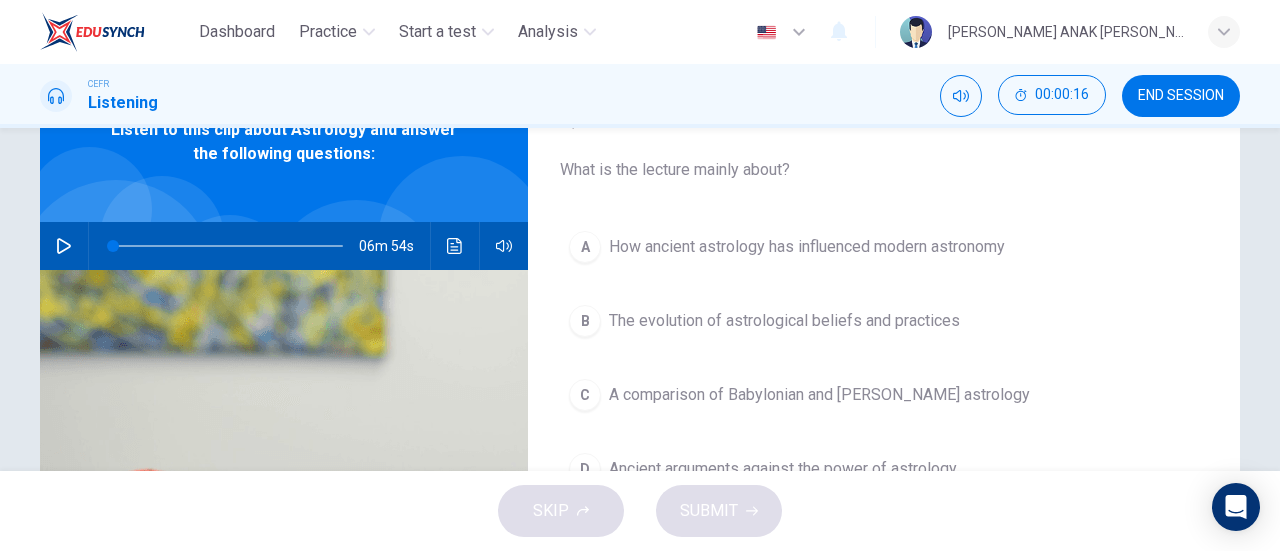 scroll, scrollTop: 100, scrollLeft: 0, axis: vertical 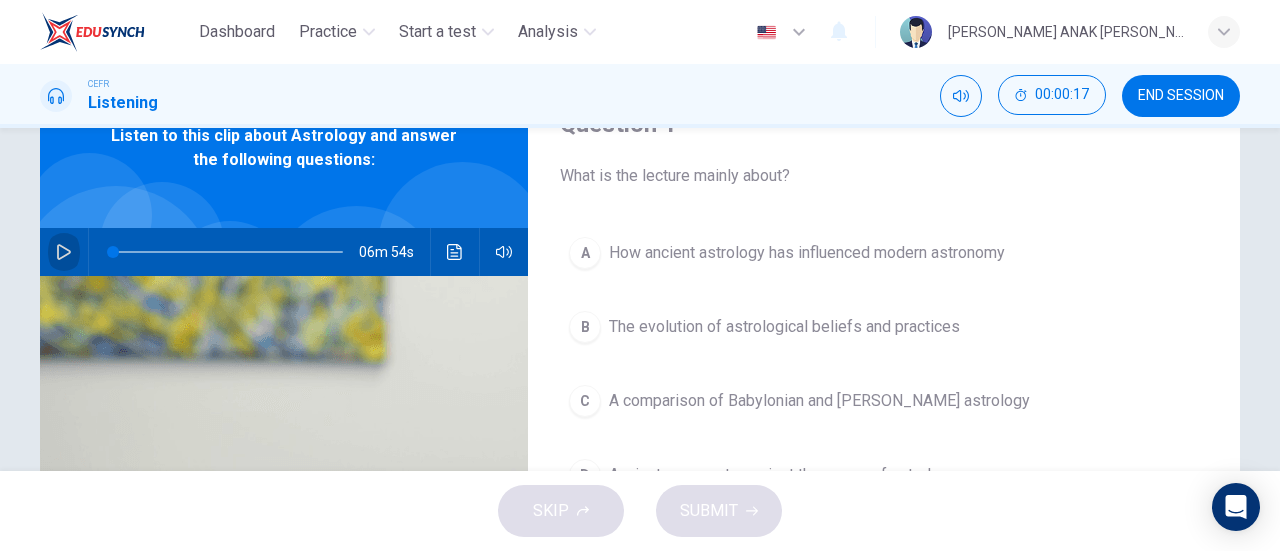 click at bounding box center (64, 252) 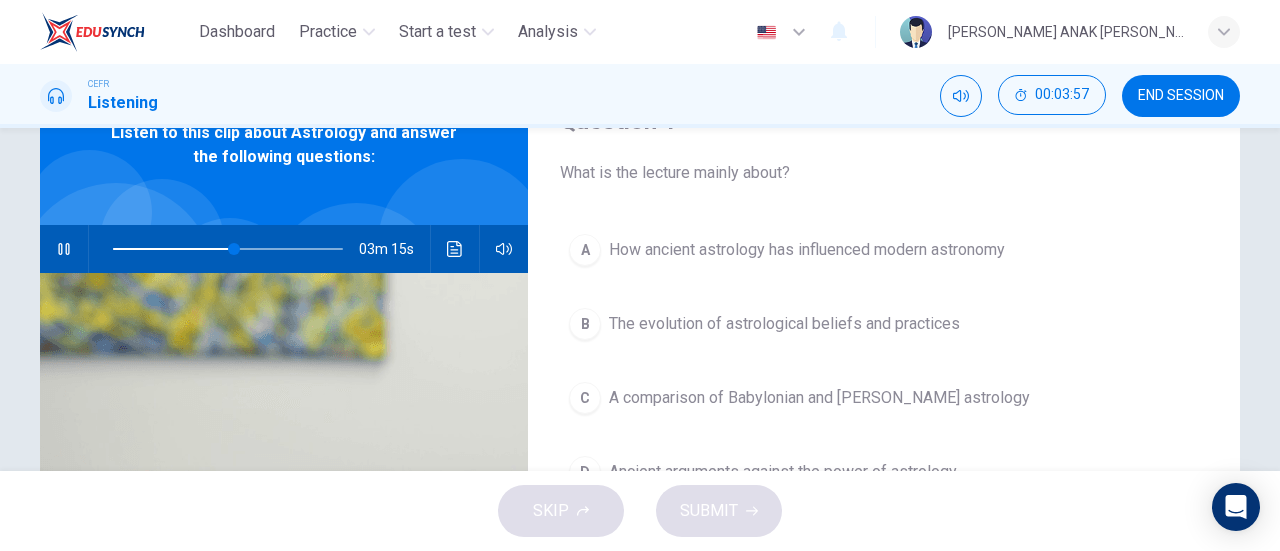 scroll, scrollTop: 100, scrollLeft: 0, axis: vertical 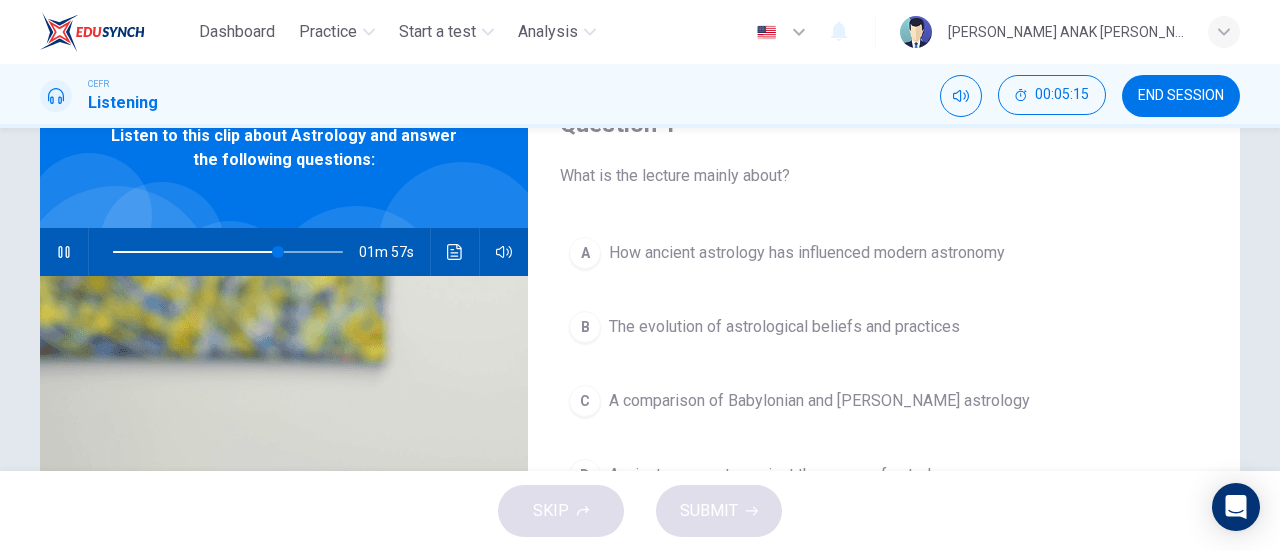 click on "The evolution of astrological beliefs and practices" at bounding box center (784, 327) 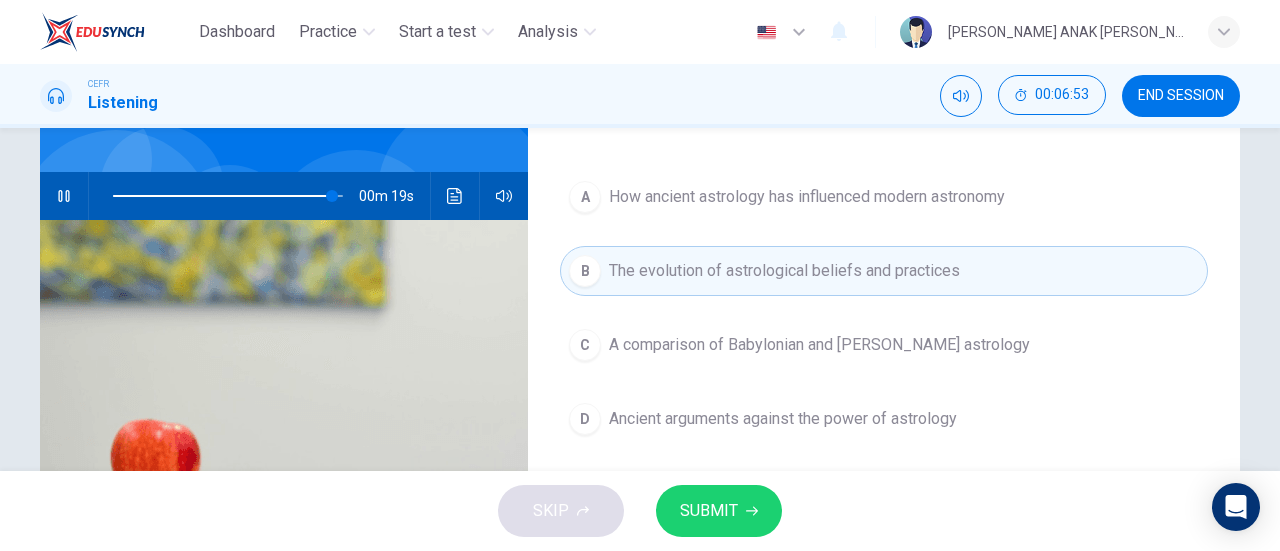 scroll, scrollTop: 200, scrollLeft: 0, axis: vertical 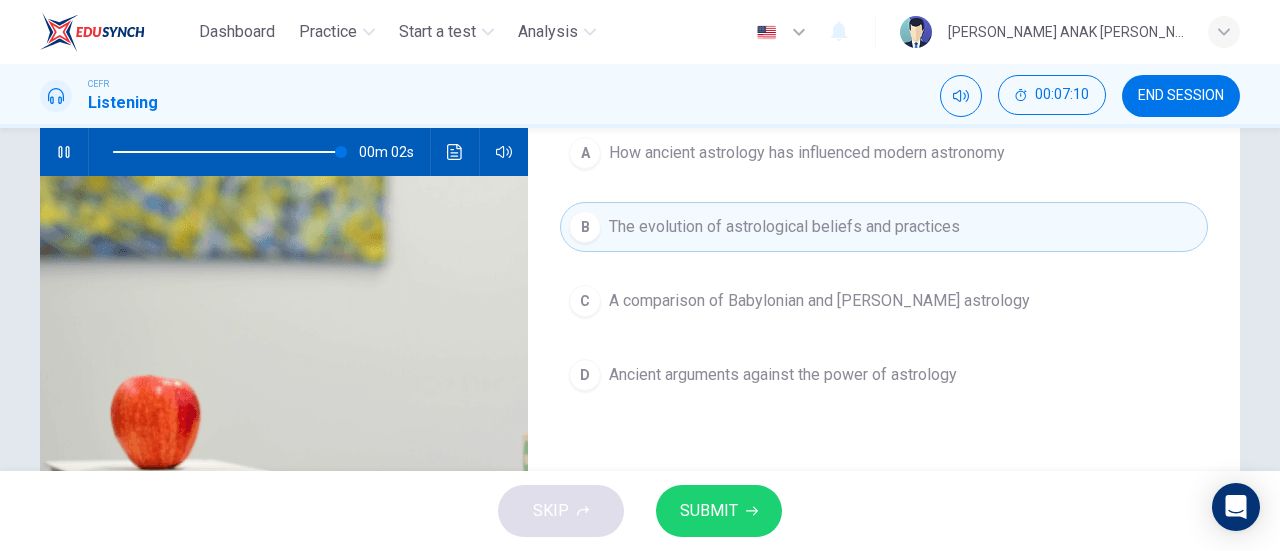 click on "SUBMIT" at bounding box center [719, 511] 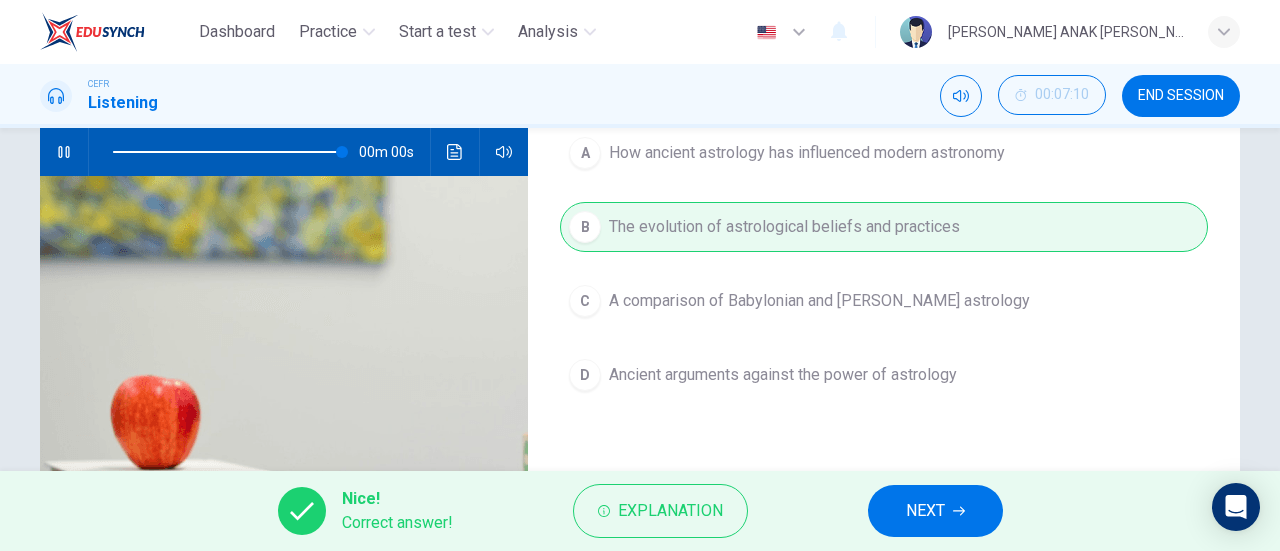 type on "0" 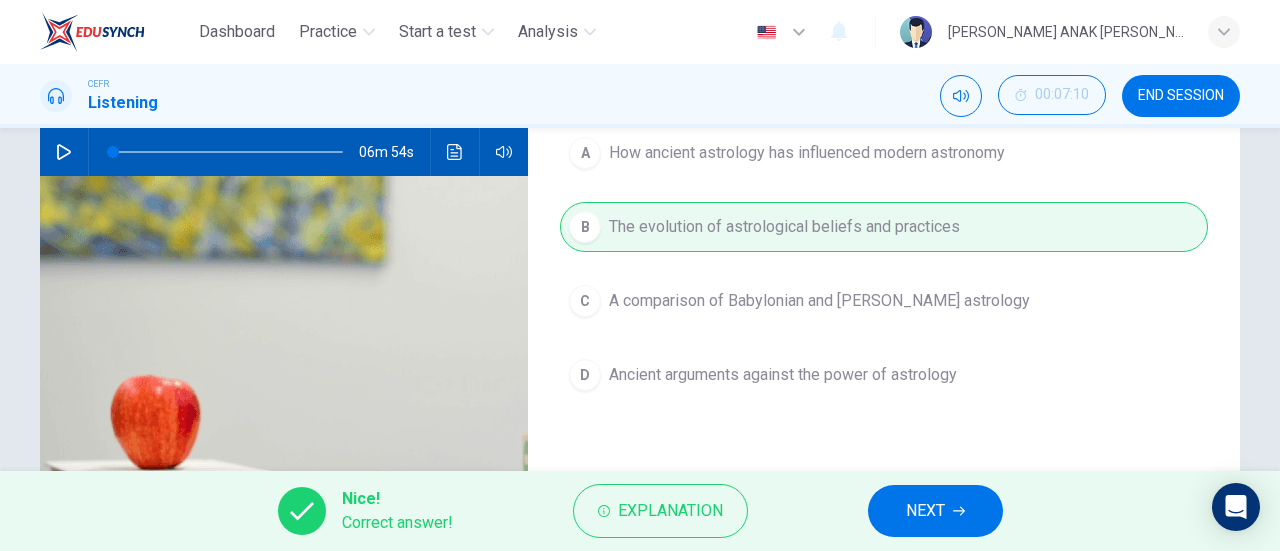 click on "NEXT" at bounding box center [935, 511] 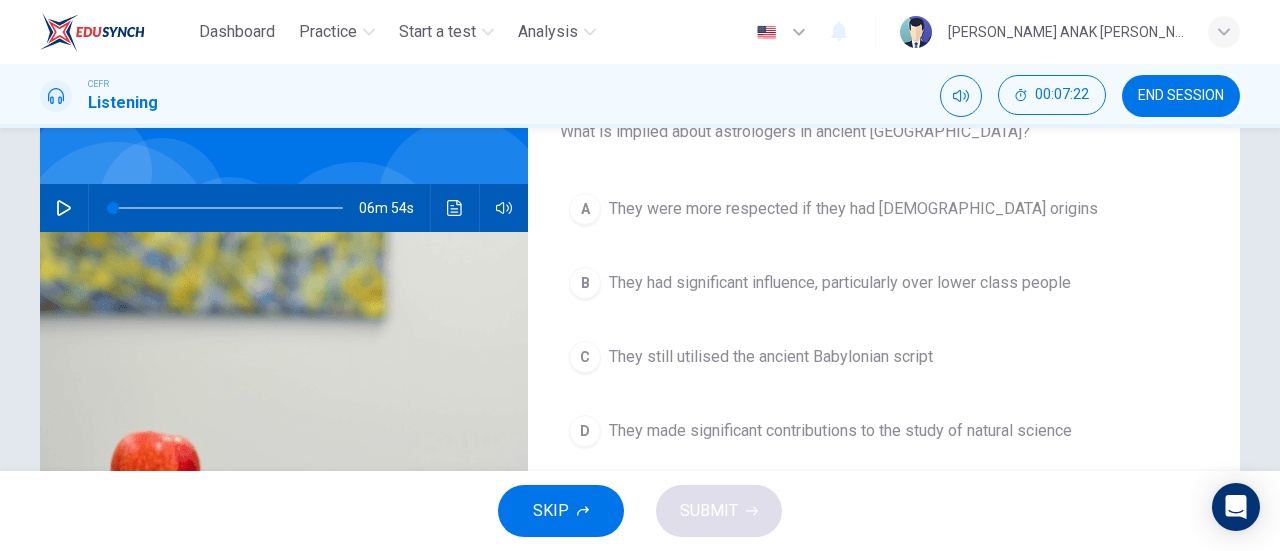 scroll, scrollTop: 100, scrollLeft: 0, axis: vertical 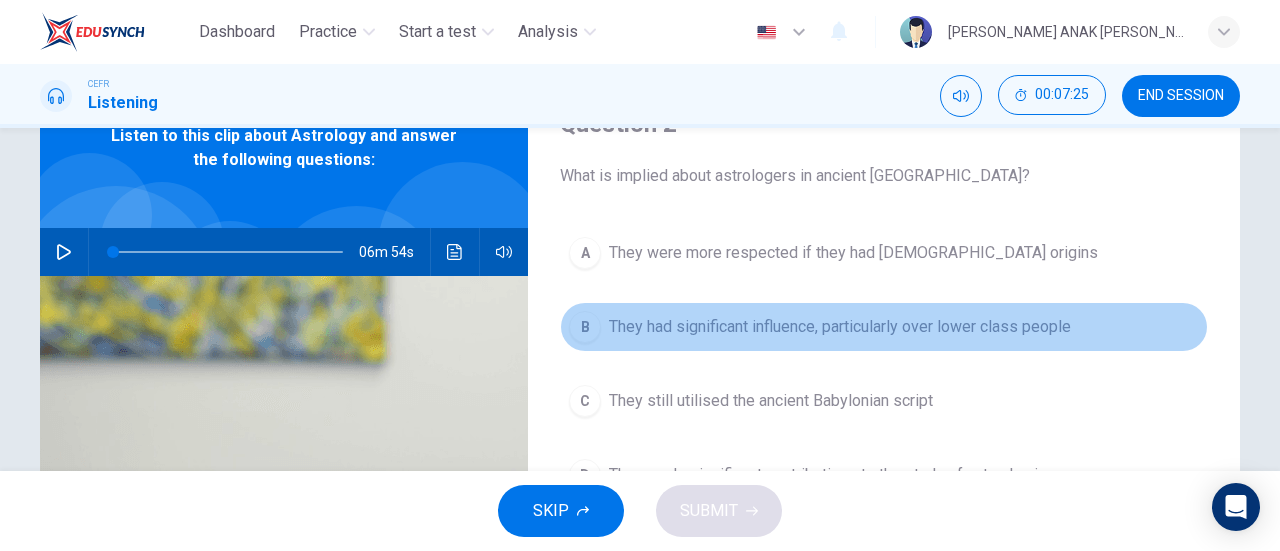 click on "They had significant influence, particularly over lower class people" at bounding box center [840, 327] 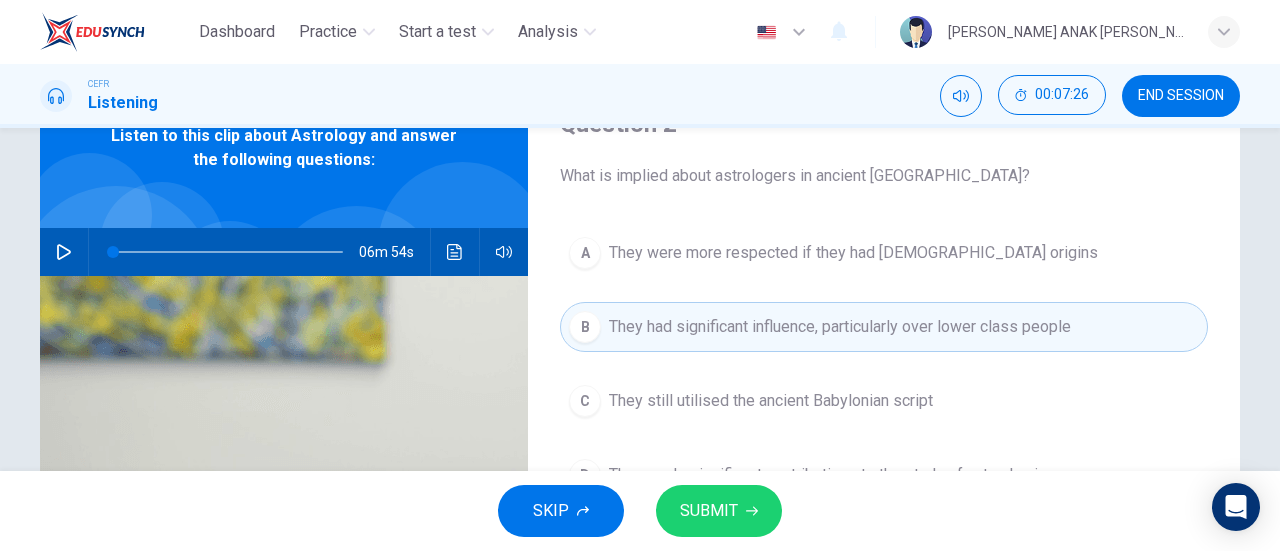 click on "SUBMIT" at bounding box center [719, 511] 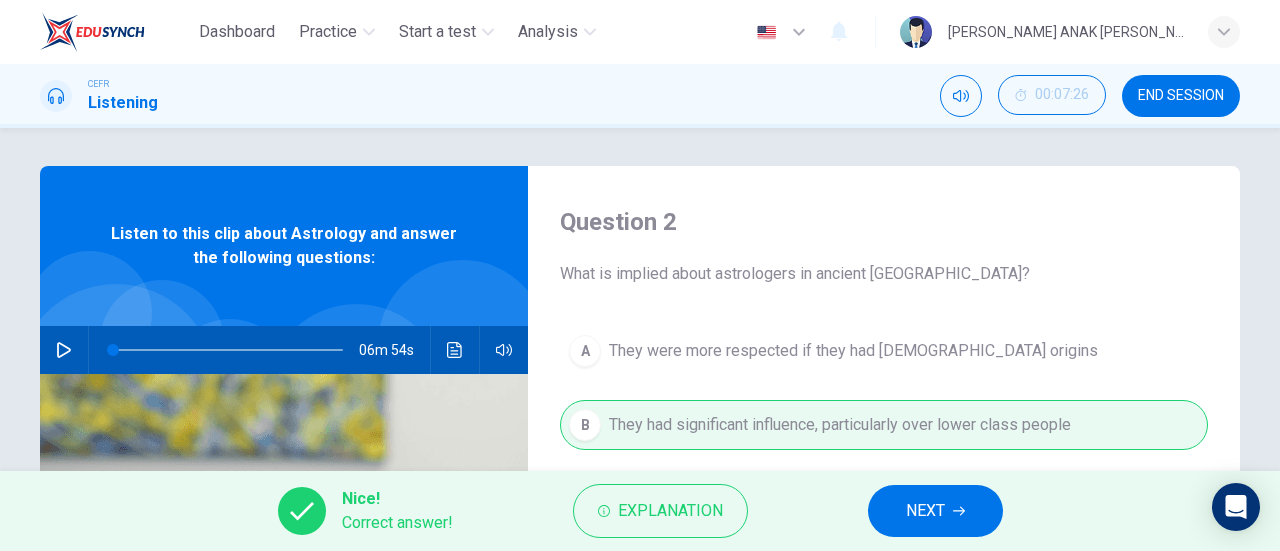 scroll, scrollTop: 0, scrollLeft: 0, axis: both 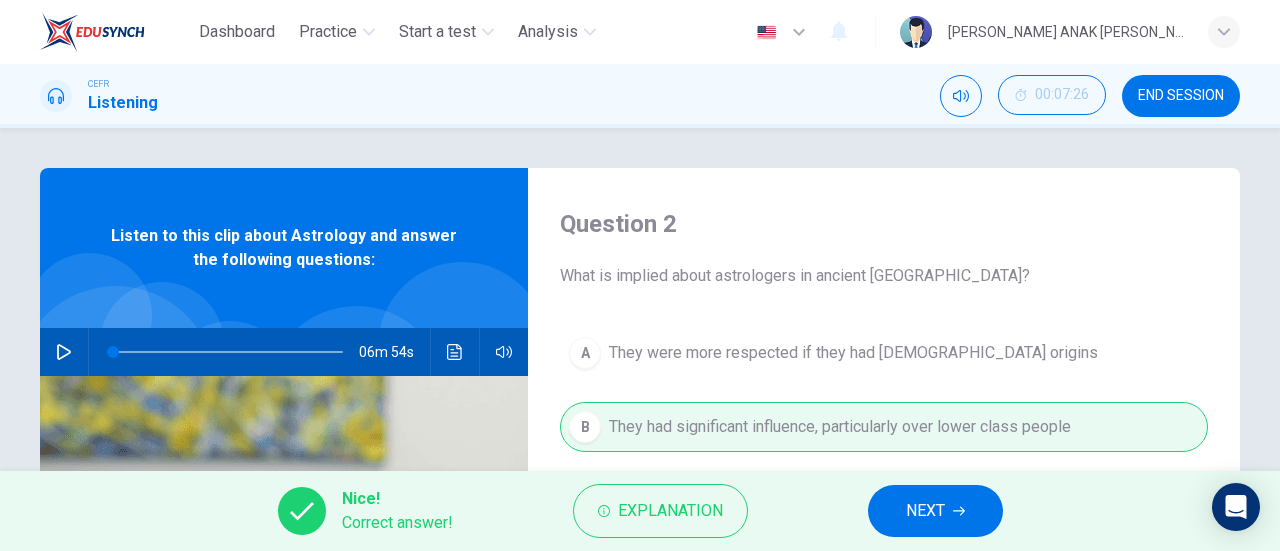 click on "NEXT" at bounding box center [935, 511] 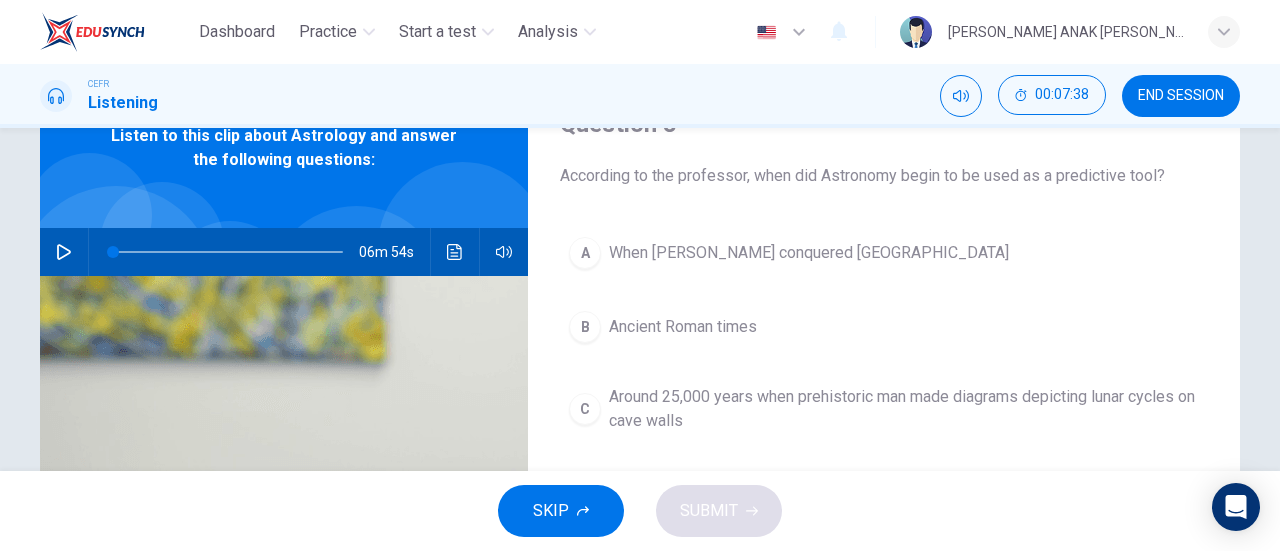 scroll, scrollTop: 200, scrollLeft: 0, axis: vertical 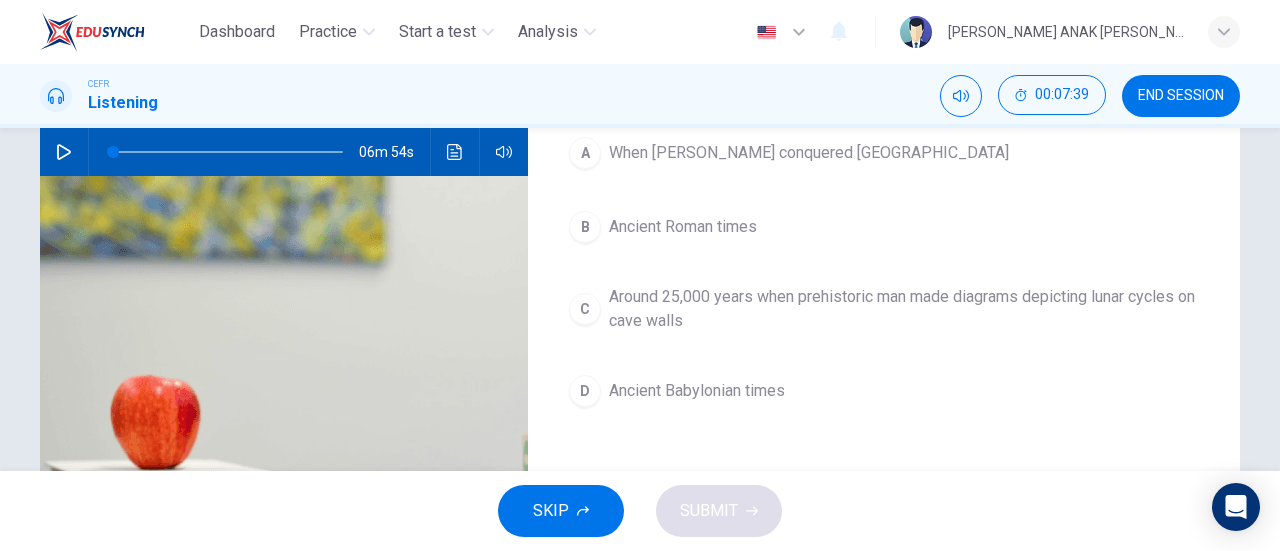 click on "Around 25,000 years when prehistoric man made diagrams depicting lunar cycles on cave walls" at bounding box center (904, 309) 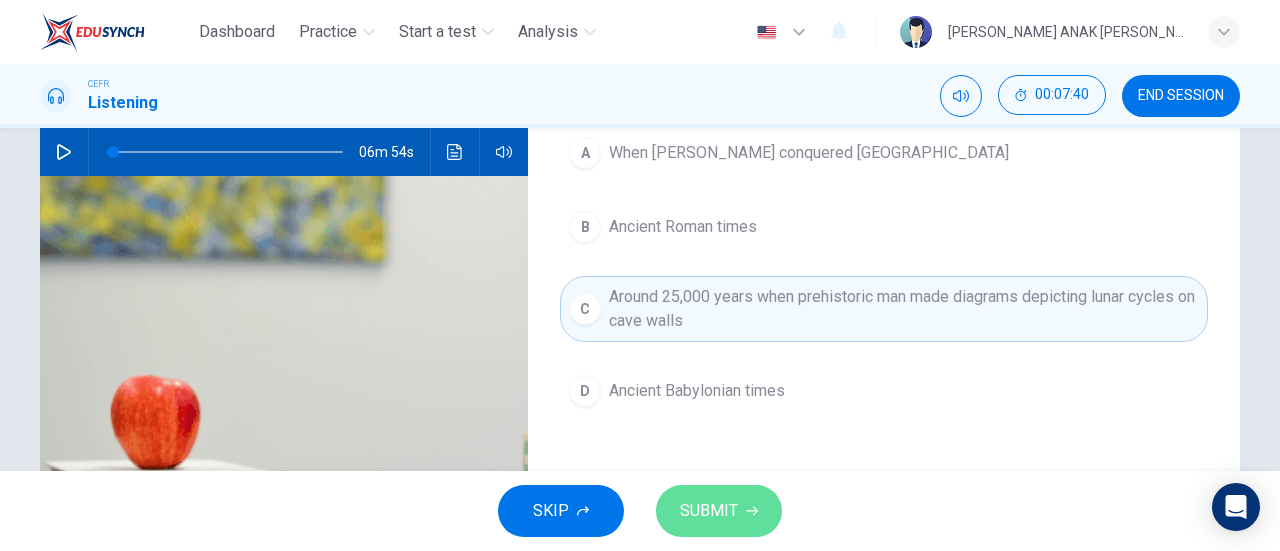 click on "SUBMIT" at bounding box center (719, 511) 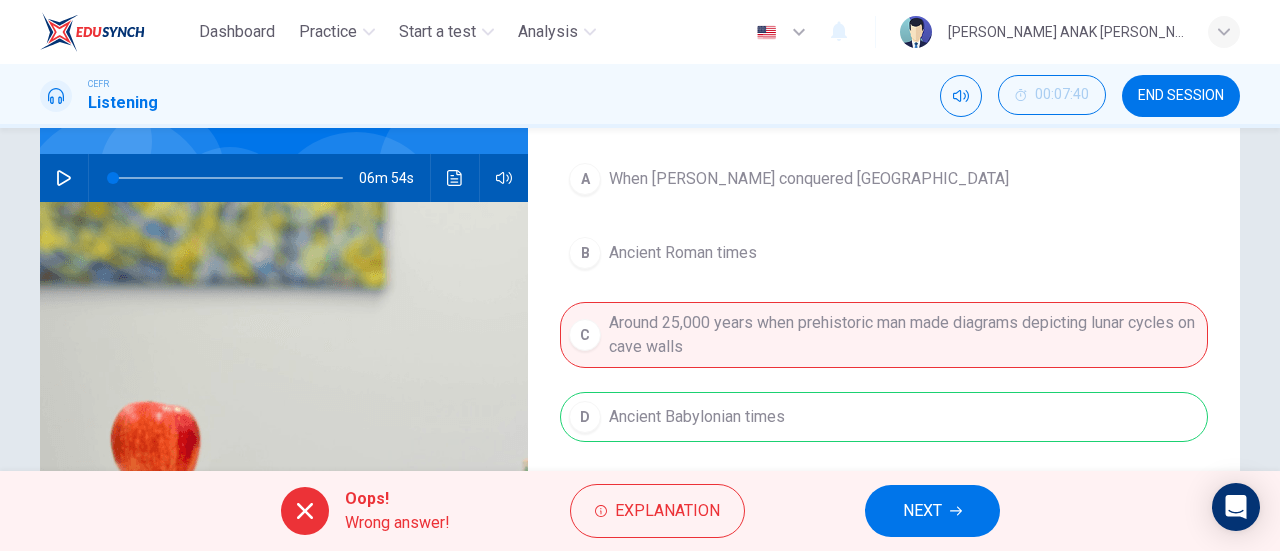 scroll, scrollTop: 200, scrollLeft: 0, axis: vertical 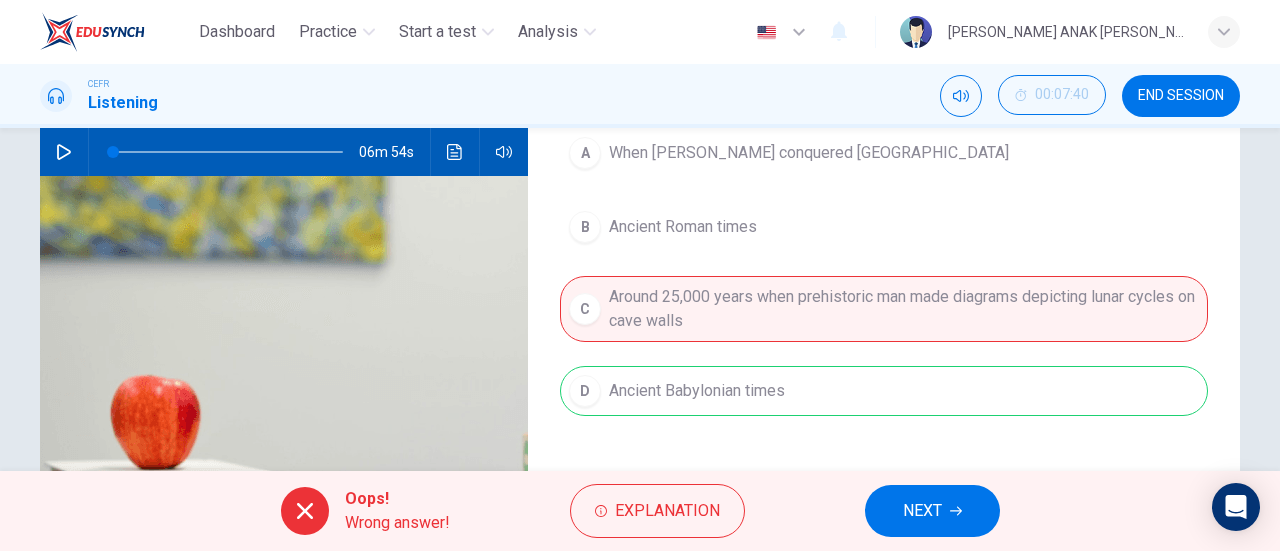click on "NEXT" at bounding box center [922, 511] 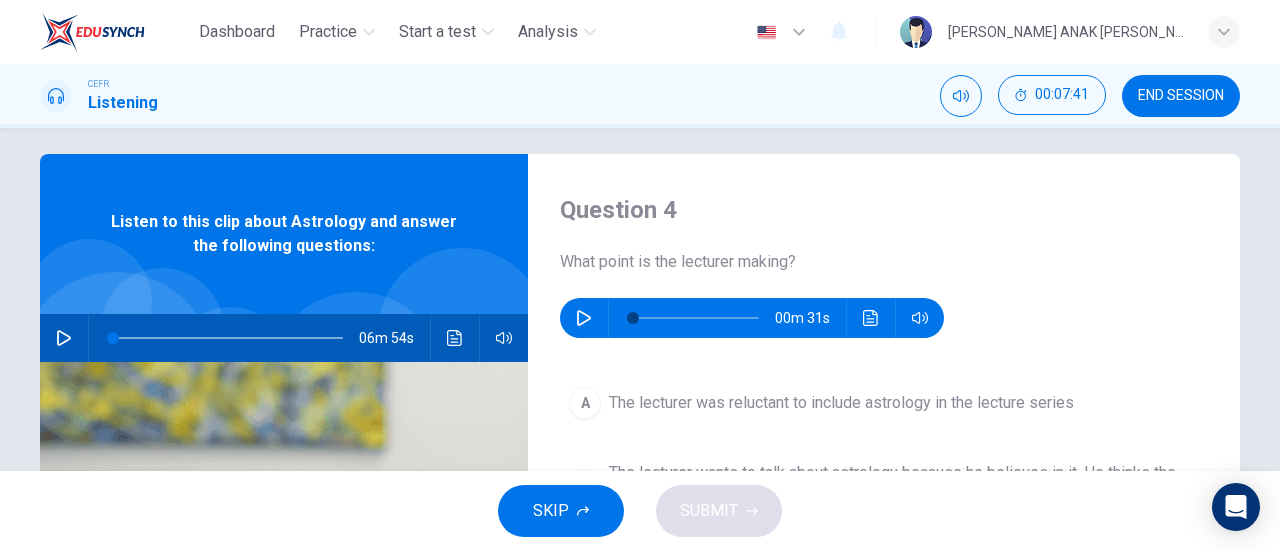 scroll, scrollTop: 0, scrollLeft: 0, axis: both 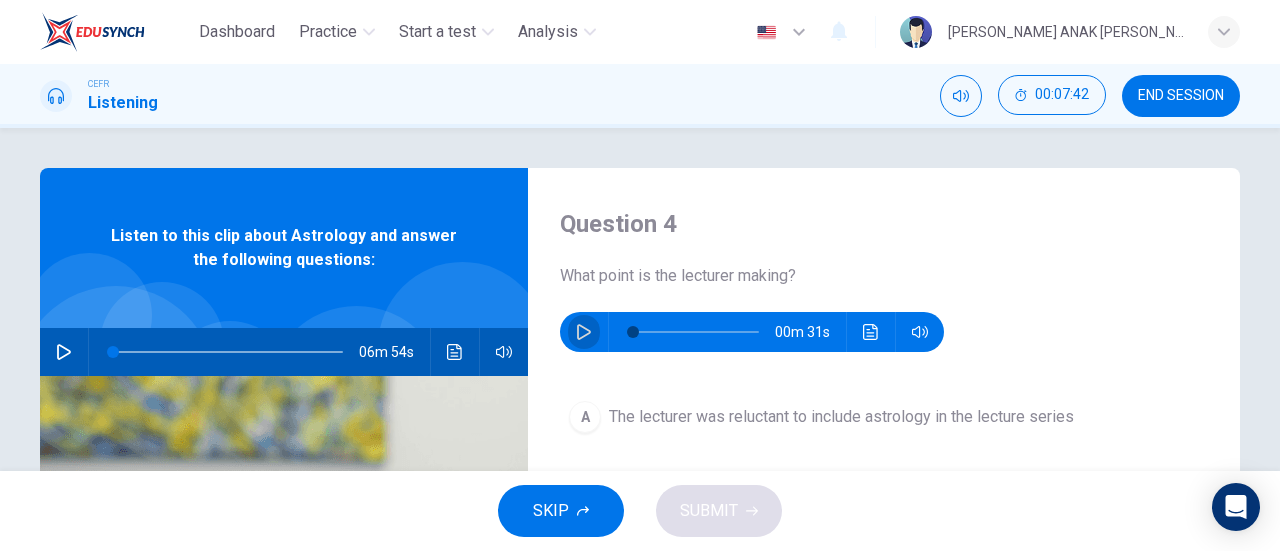 click 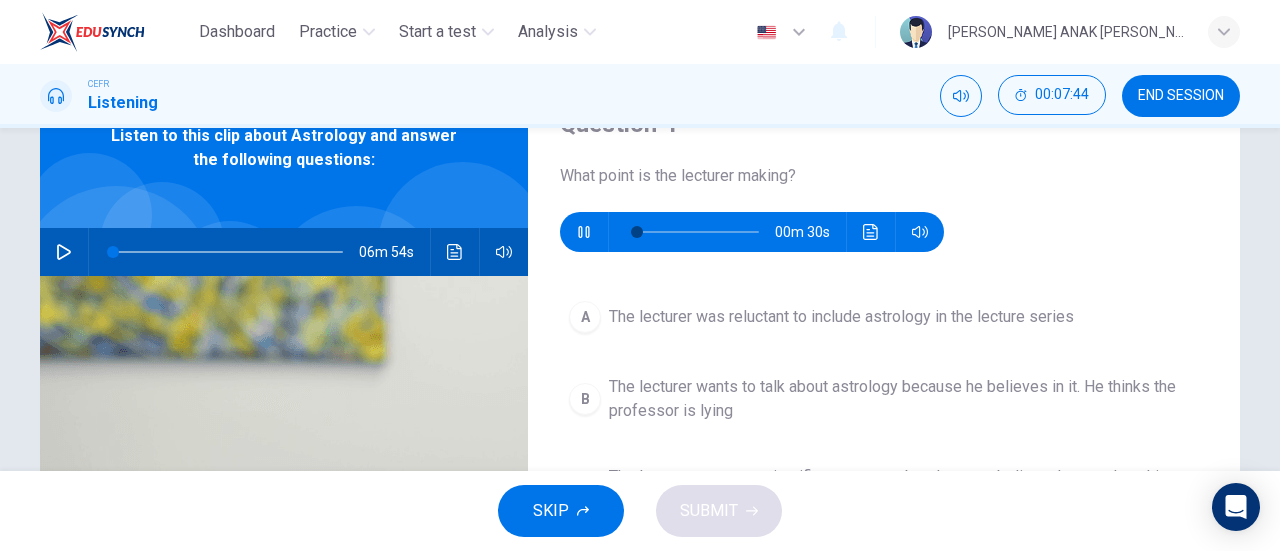 scroll, scrollTop: 200, scrollLeft: 0, axis: vertical 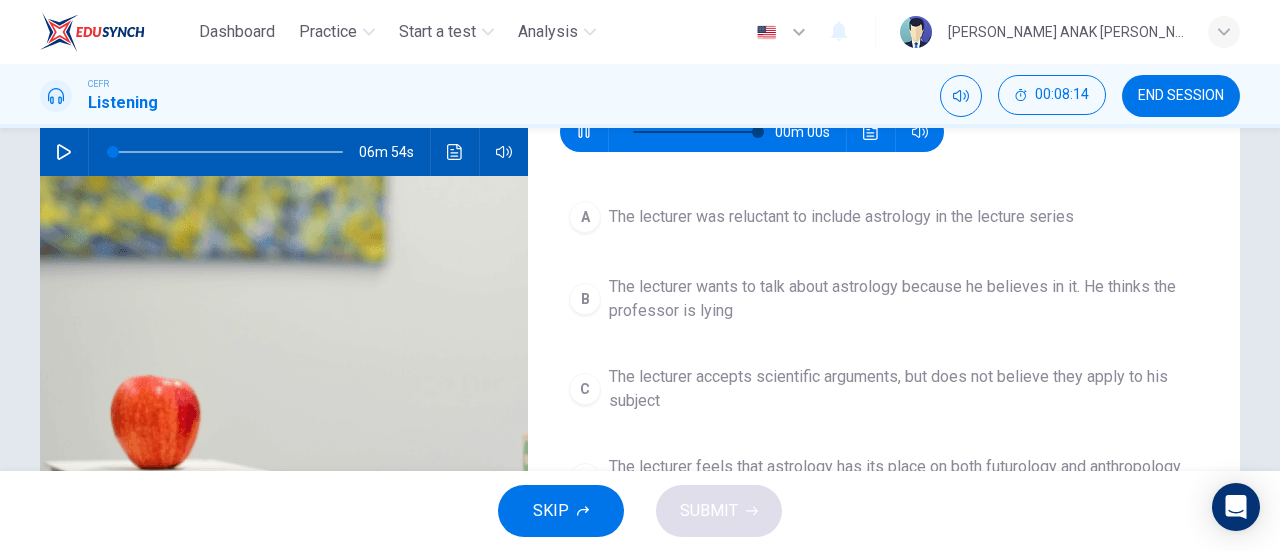 type on "0" 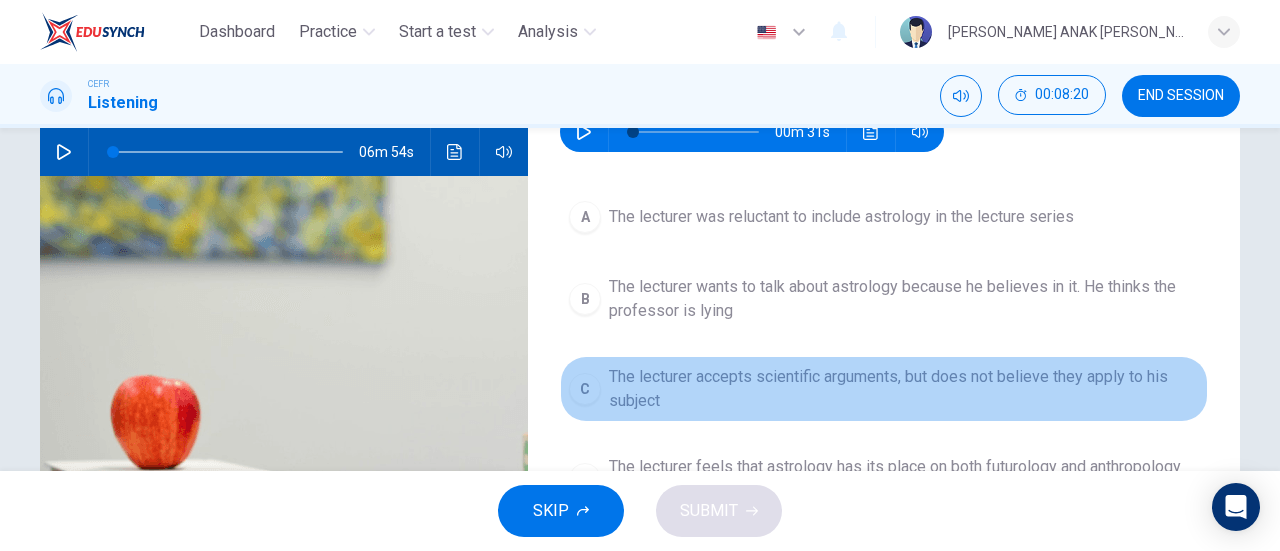 click on "The lecturer accepts scientific arguments, but does not believe they apply to his subject" at bounding box center [904, 389] 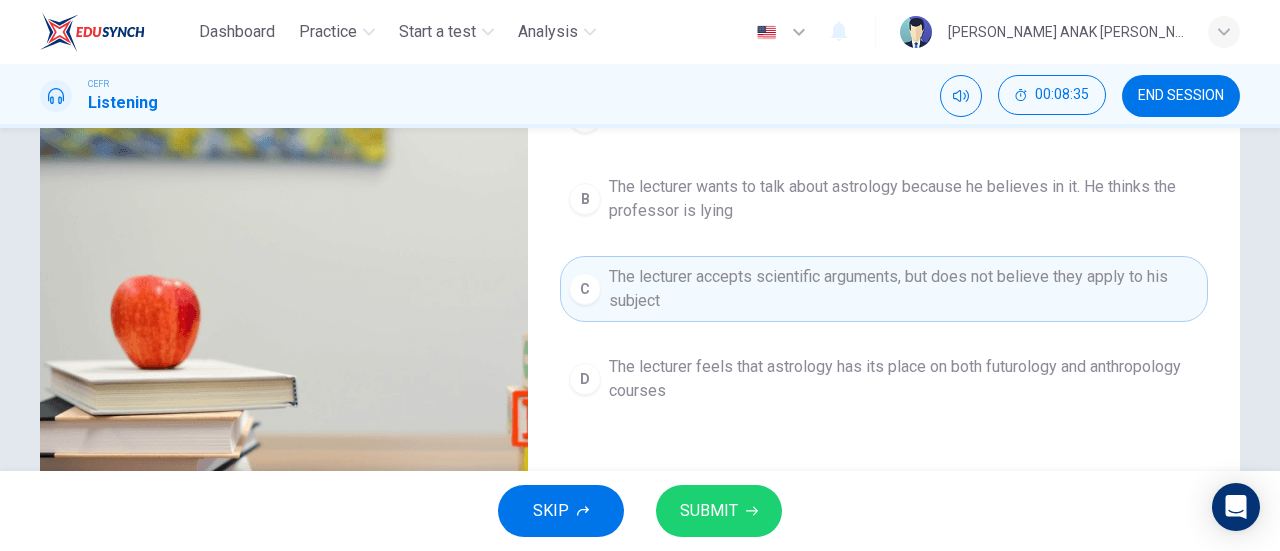 scroll, scrollTop: 200, scrollLeft: 0, axis: vertical 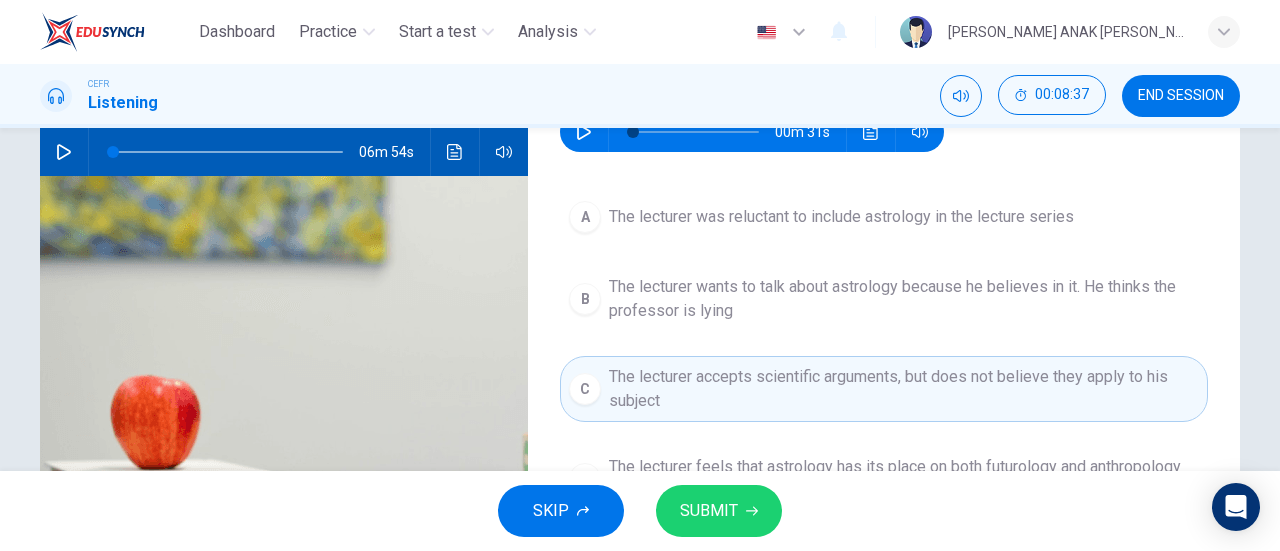 click on "SKIP SUBMIT" at bounding box center (640, 511) 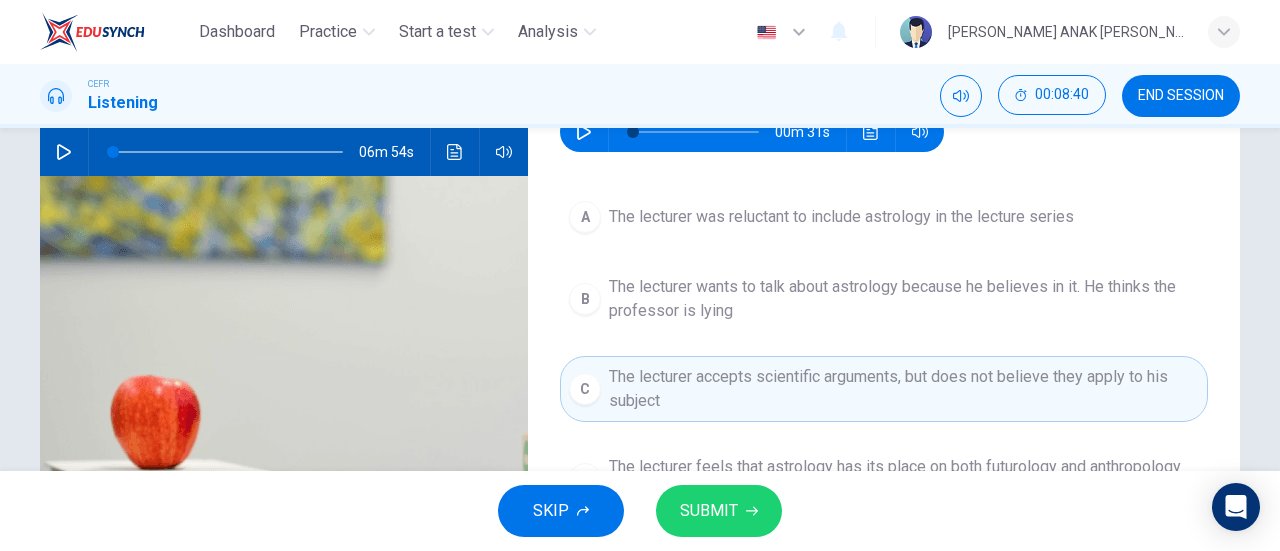click on "SUBMIT" at bounding box center [719, 511] 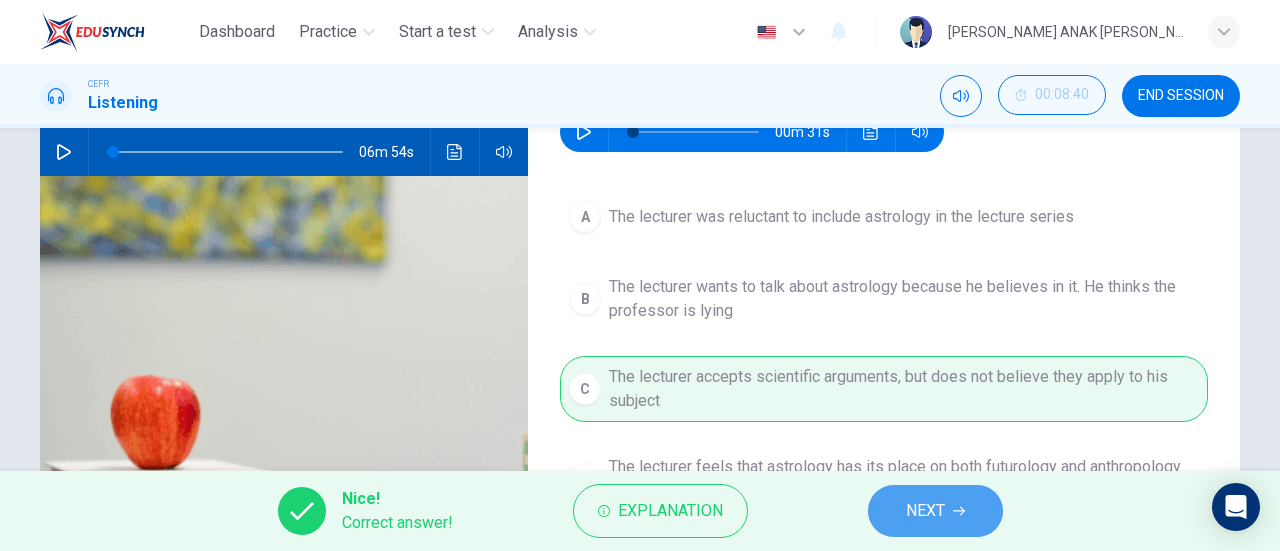 click on "NEXT" at bounding box center (925, 511) 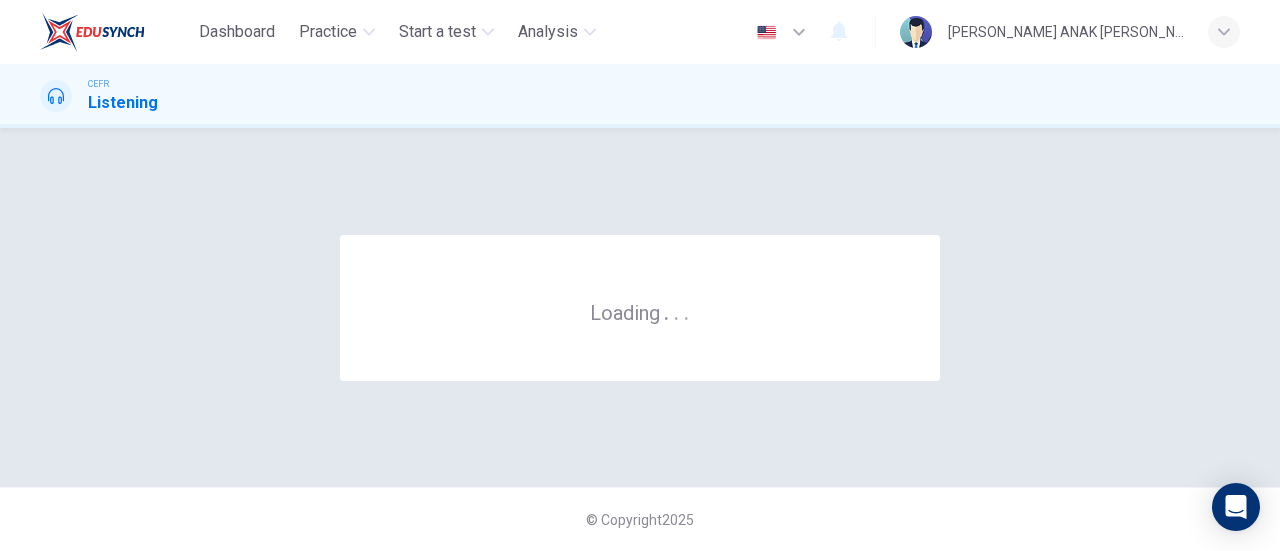 scroll, scrollTop: 0, scrollLeft: 0, axis: both 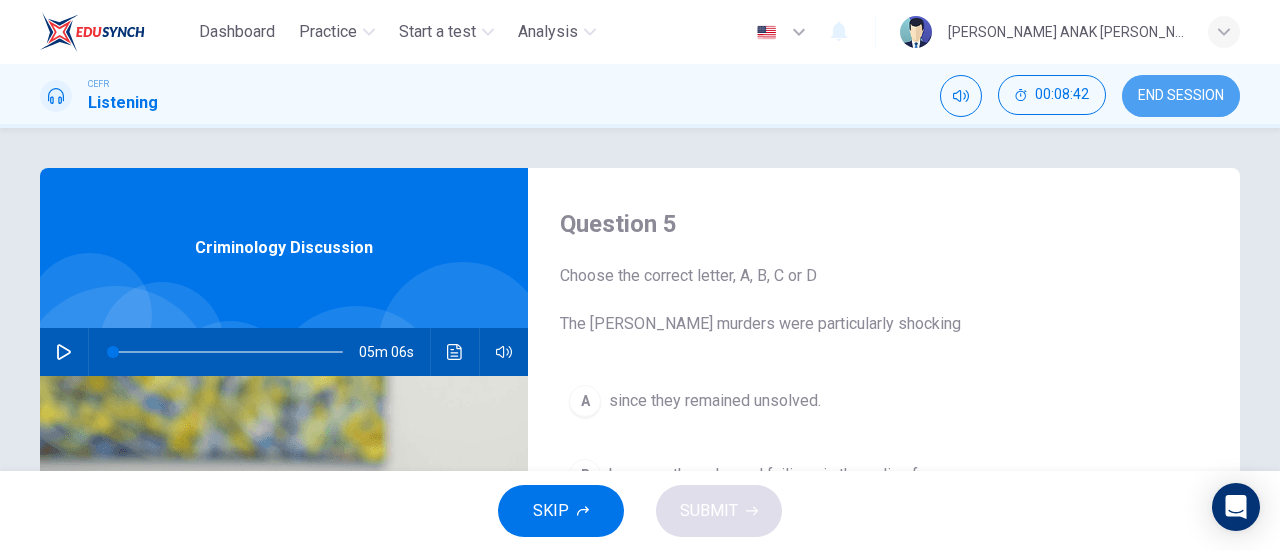 click on "END SESSION" at bounding box center (1181, 96) 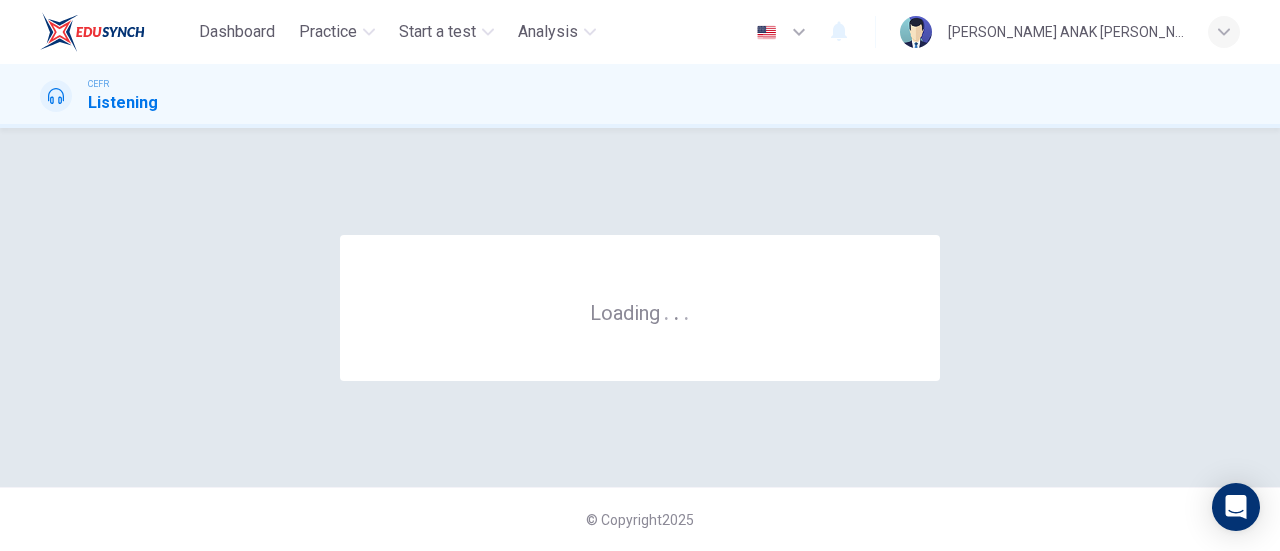 scroll, scrollTop: 0, scrollLeft: 0, axis: both 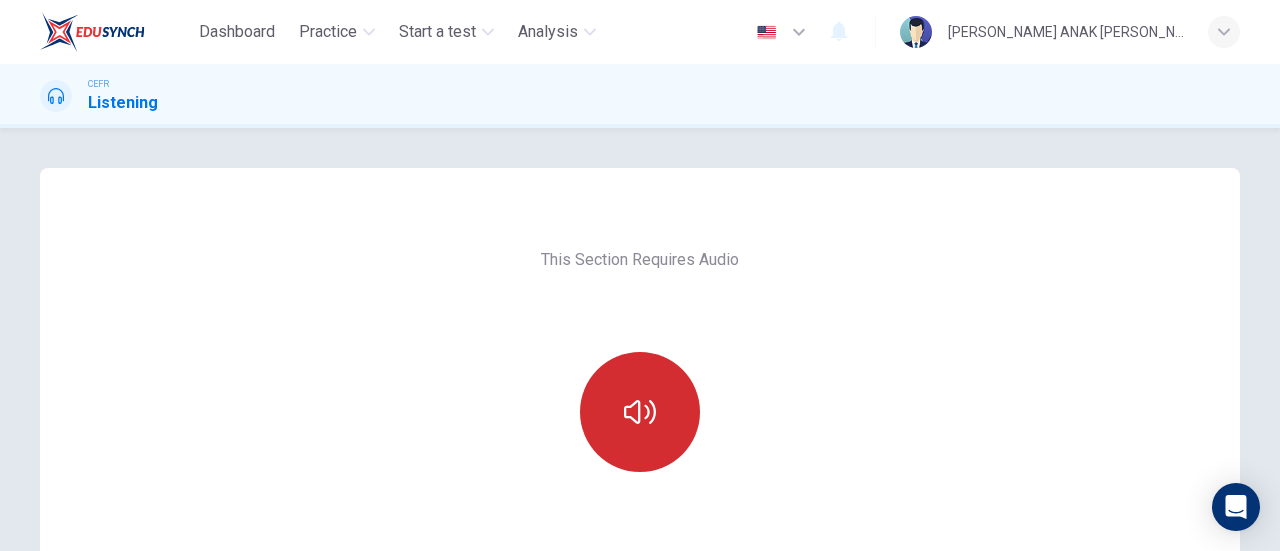 click at bounding box center (640, 412) 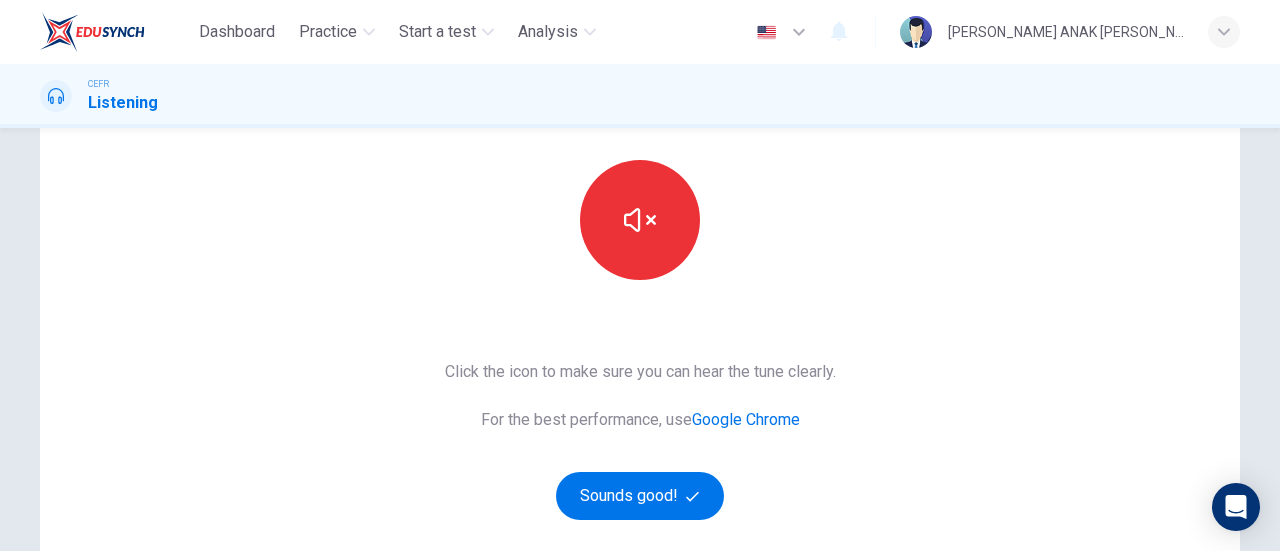 scroll, scrollTop: 200, scrollLeft: 0, axis: vertical 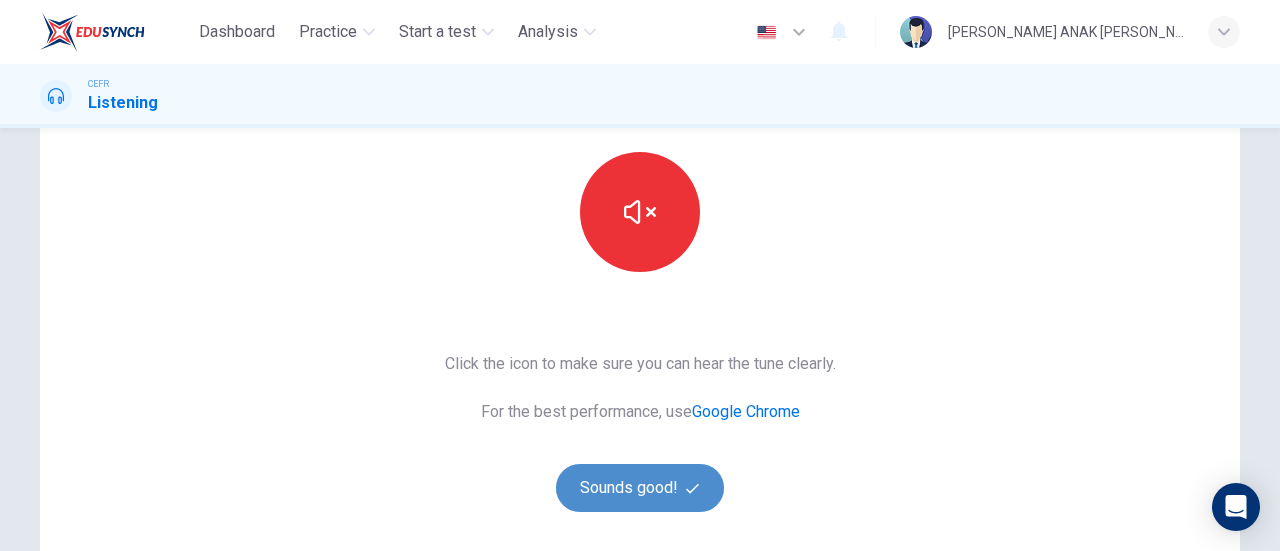 click on "Sounds good!" at bounding box center (640, 488) 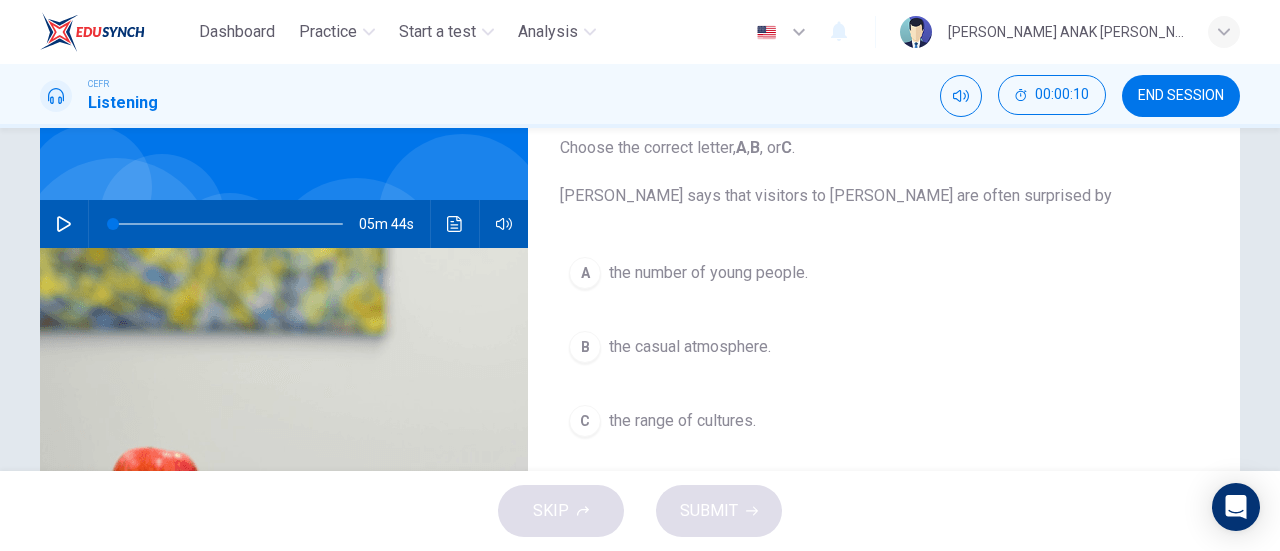 scroll, scrollTop: 100, scrollLeft: 0, axis: vertical 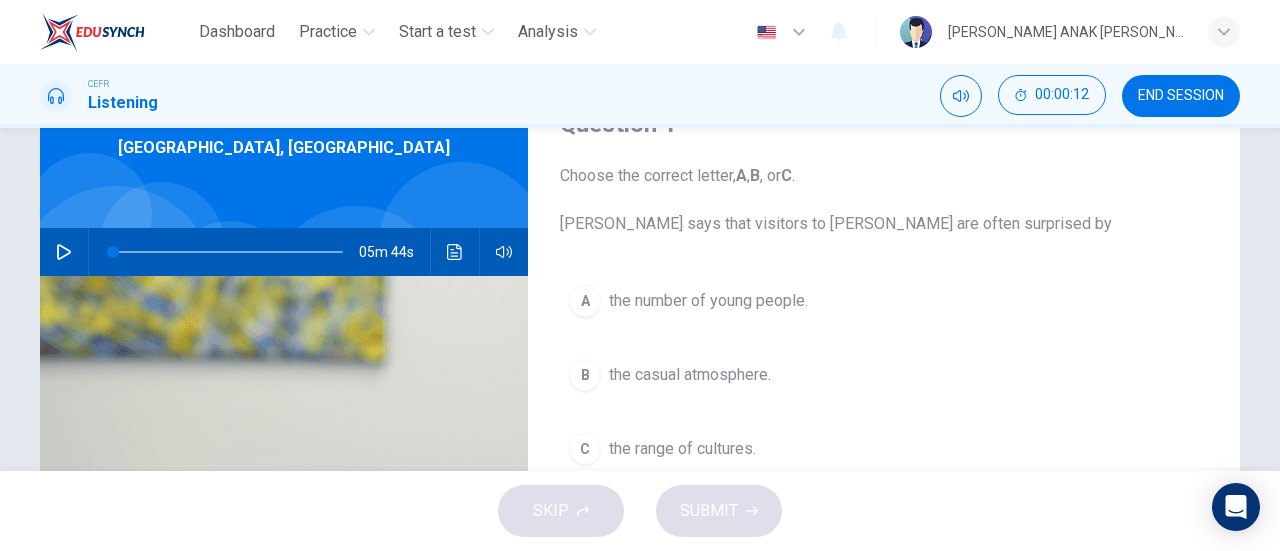 click 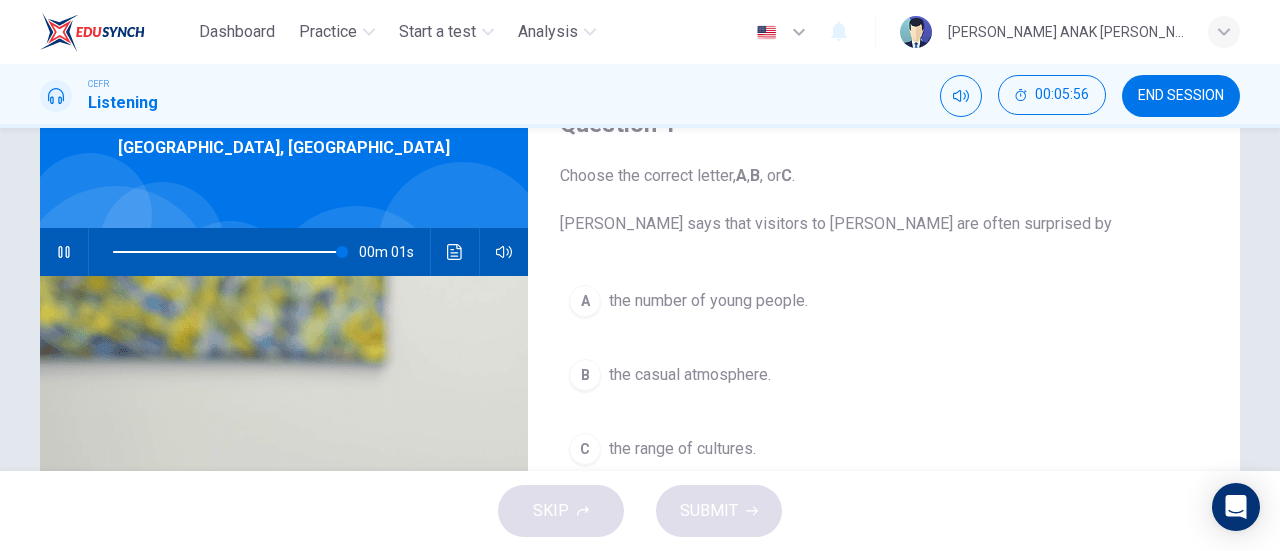 type on "0" 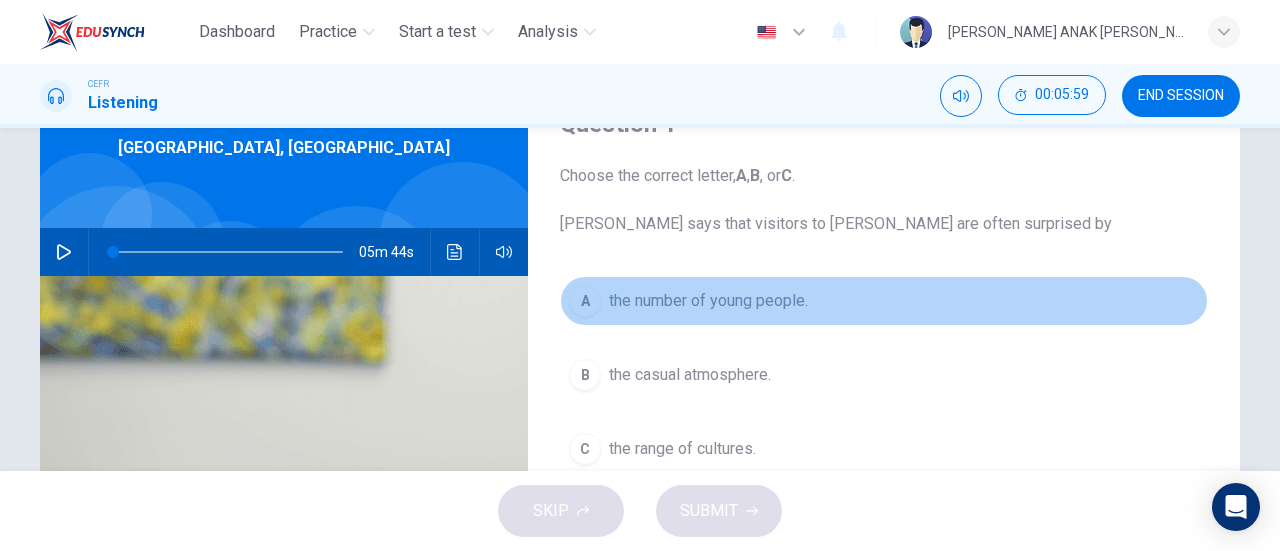drag, startPoint x: 754, startPoint y: 318, endPoint x: 755, endPoint y: 330, distance: 12.0415945 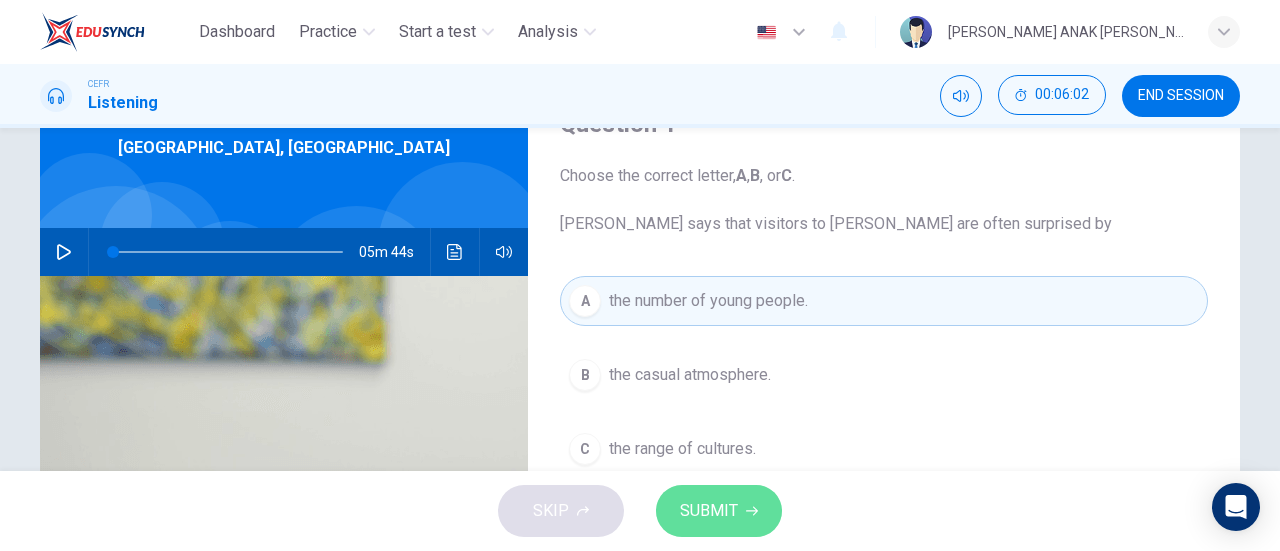 click on "SUBMIT" at bounding box center [719, 511] 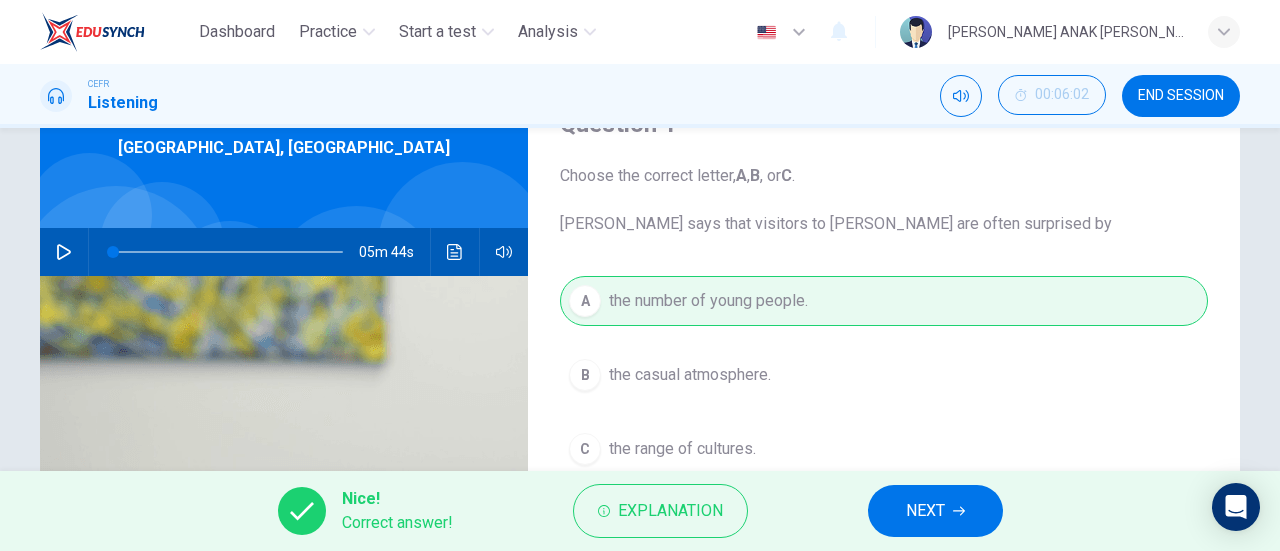 click on "NEXT" at bounding box center (925, 511) 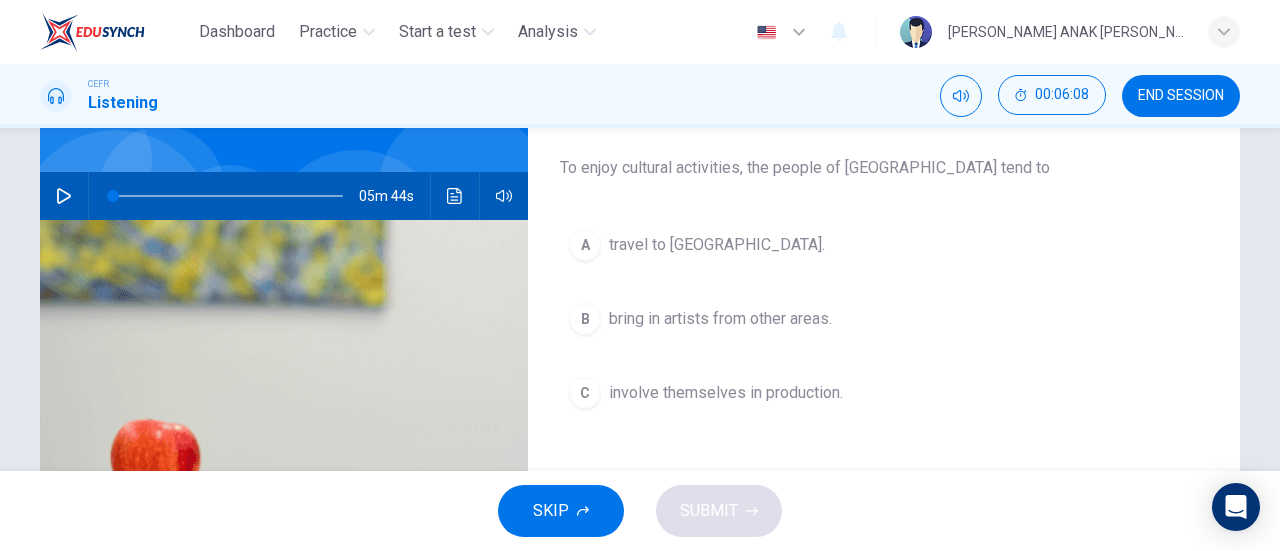 scroll, scrollTop: 200, scrollLeft: 0, axis: vertical 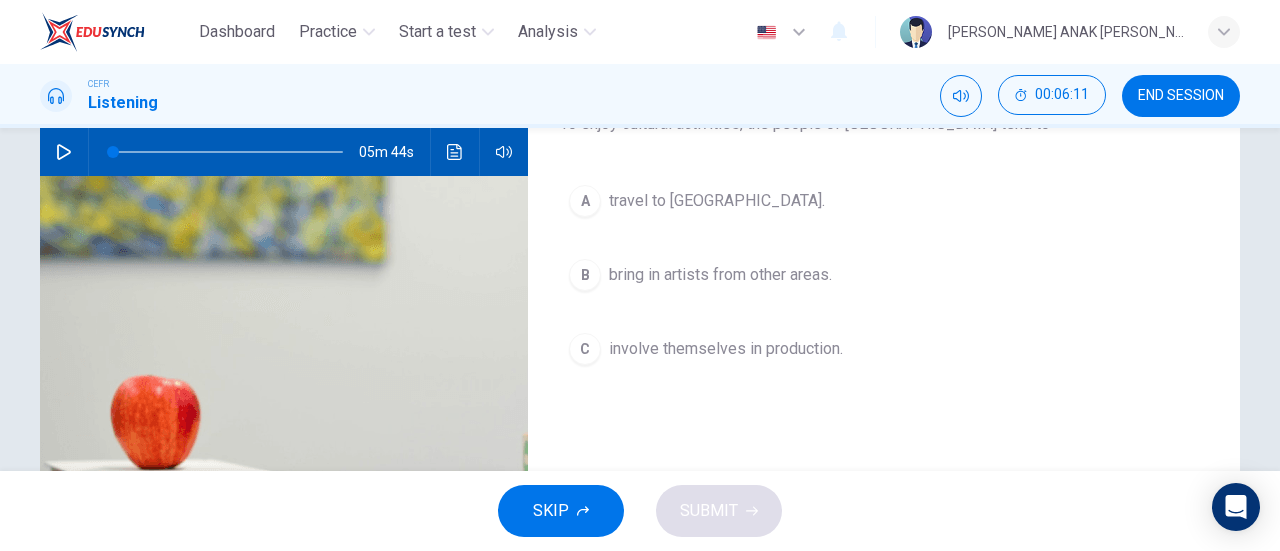 click on "involve themselves in production." at bounding box center [726, 349] 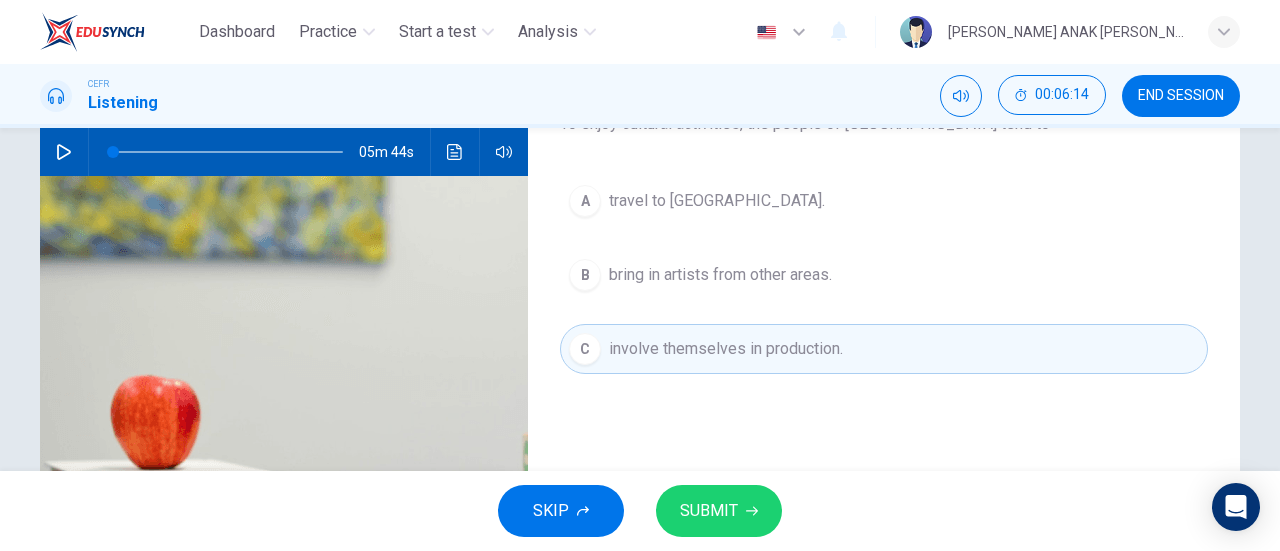 click on "SUBMIT" at bounding box center (709, 511) 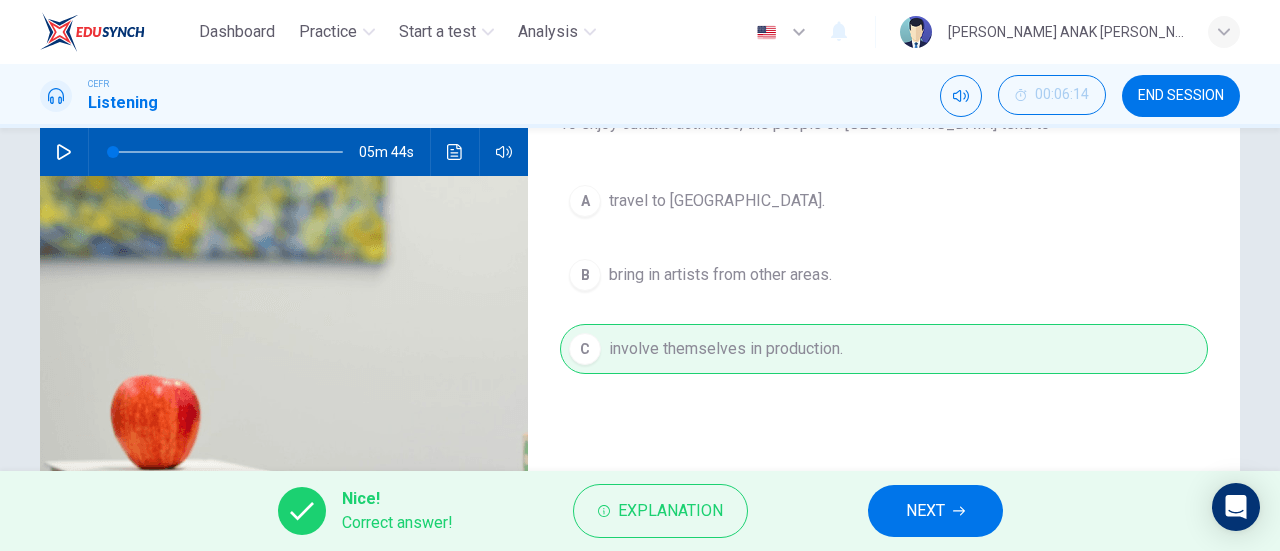 scroll, scrollTop: 100, scrollLeft: 0, axis: vertical 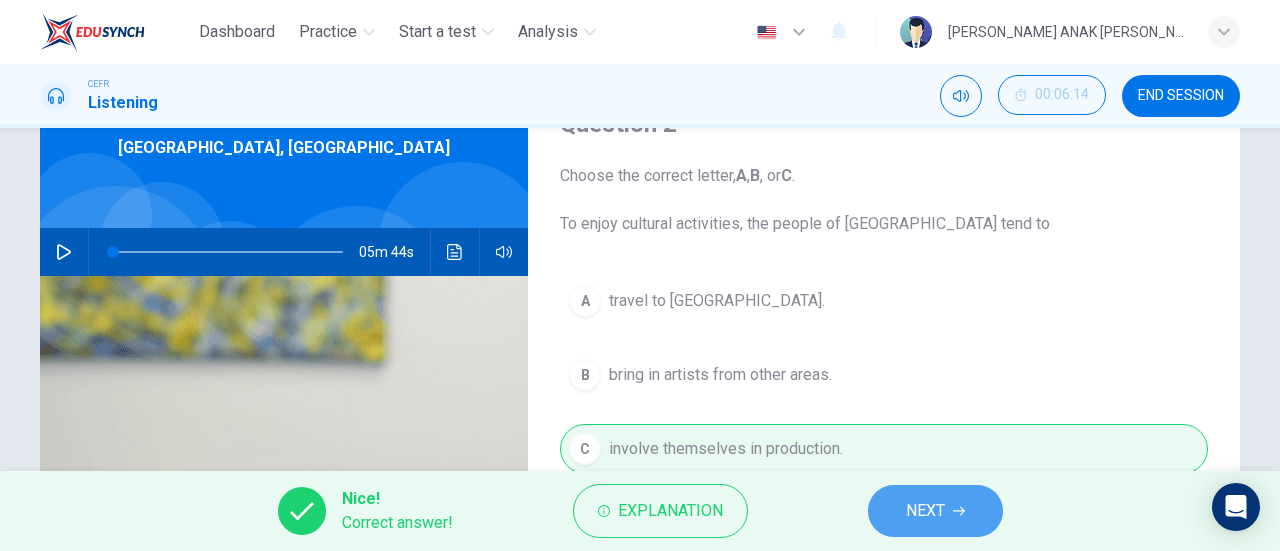 drag, startPoint x: 910, startPoint y: 496, endPoint x: 716, endPoint y: 411, distance: 211.80415 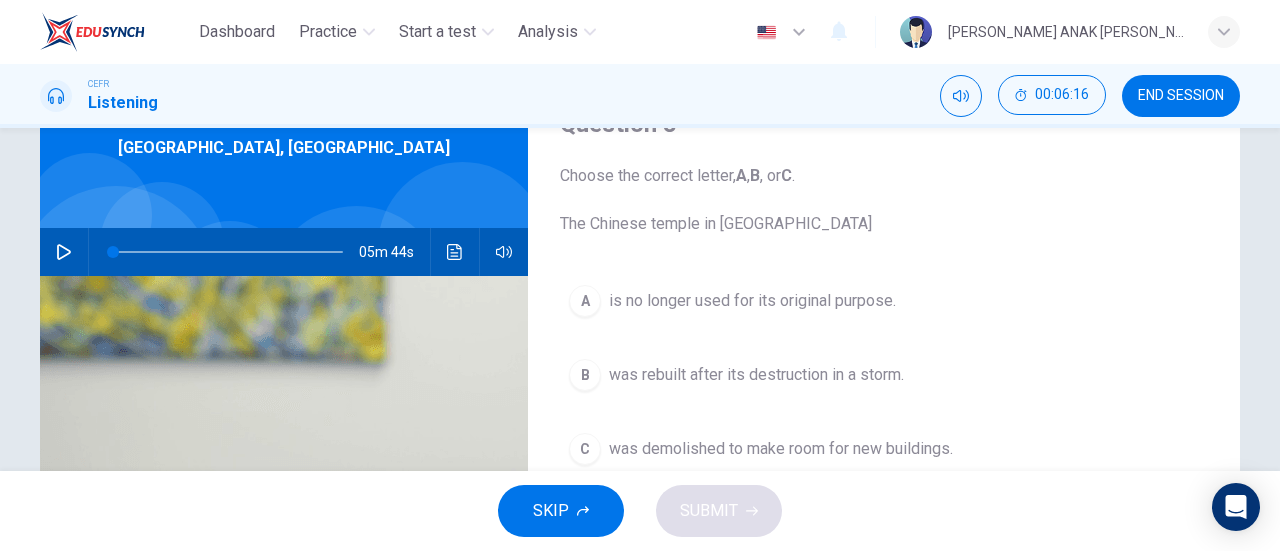 scroll, scrollTop: 200, scrollLeft: 0, axis: vertical 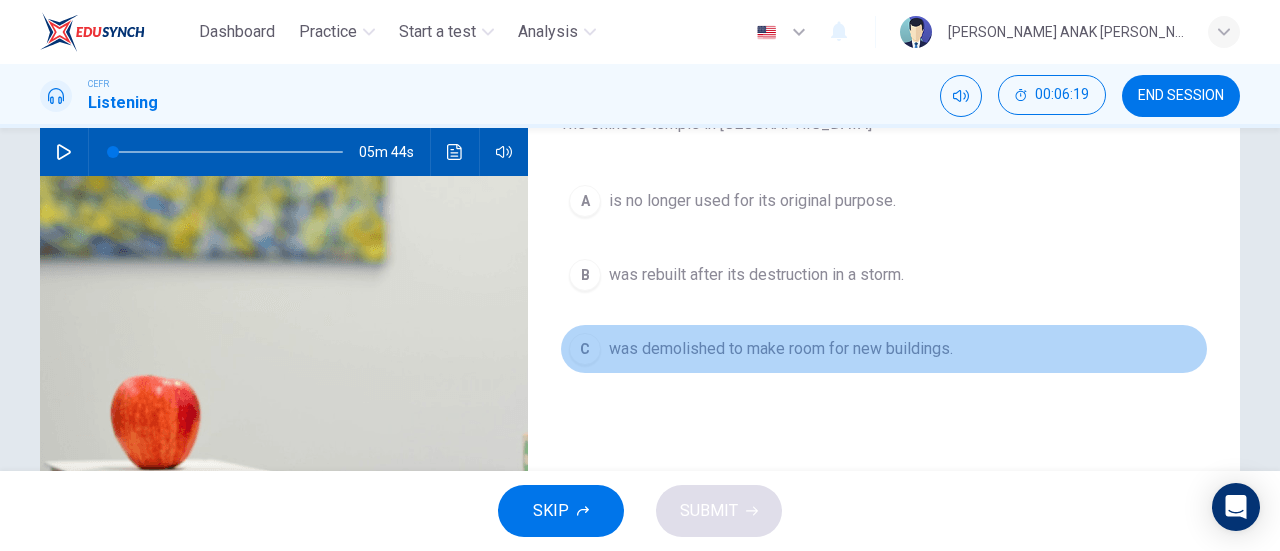 click on "C was demolished to make room for new buildings." at bounding box center (884, 349) 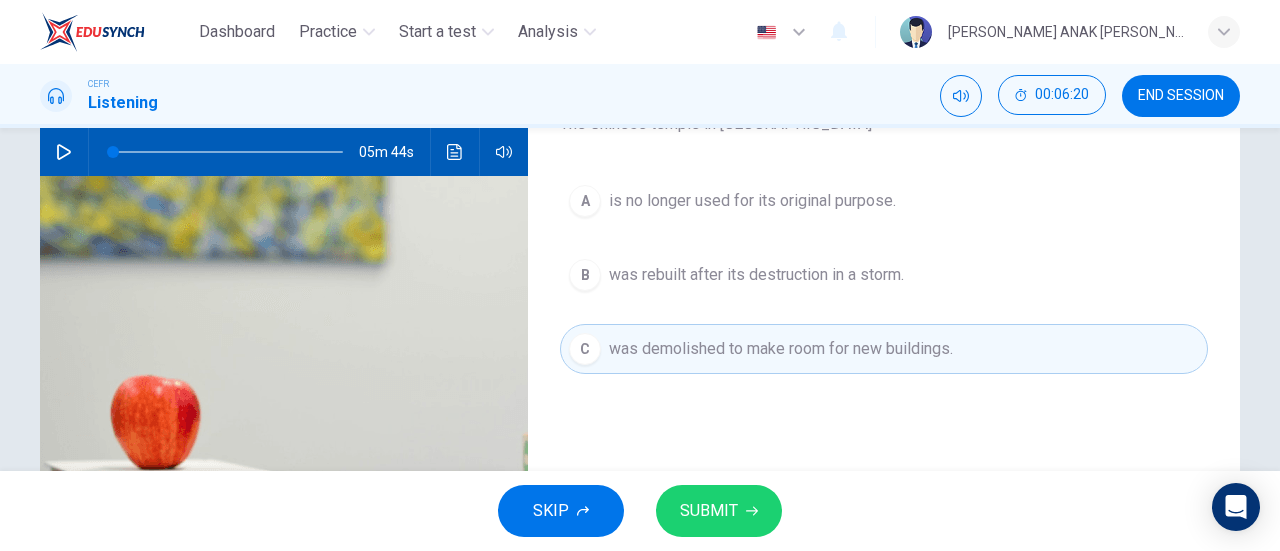 drag, startPoint x: 817, startPoint y: 297, endPoint x: 806, endPoint y: 338, distance: 42.44997 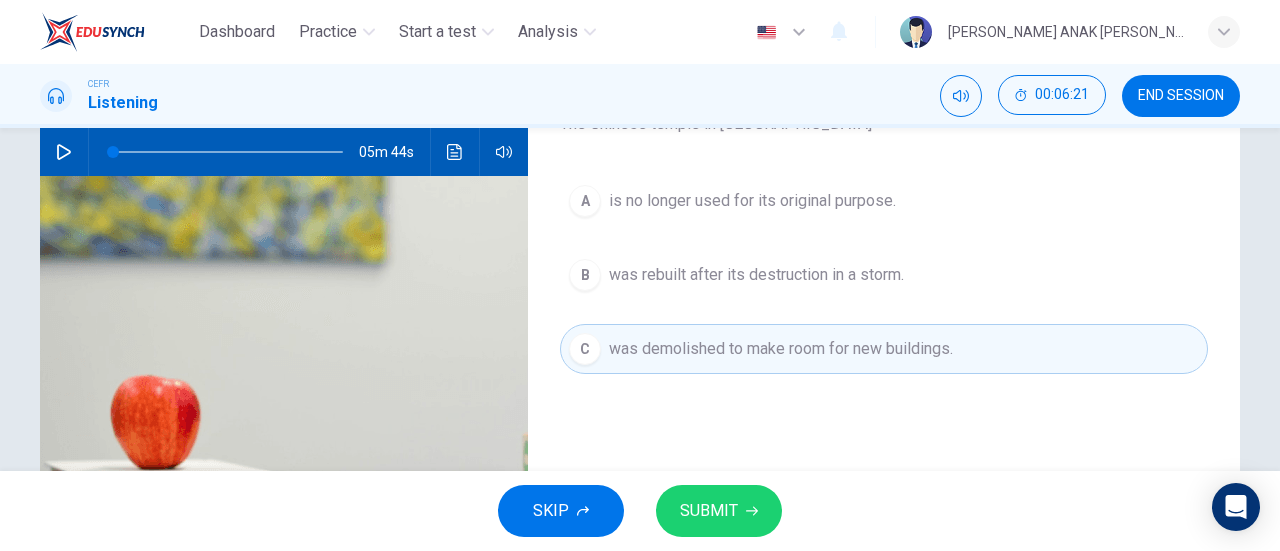 click on "was rebuilt after its destruction in a storm." at bounding box center (756, 275) 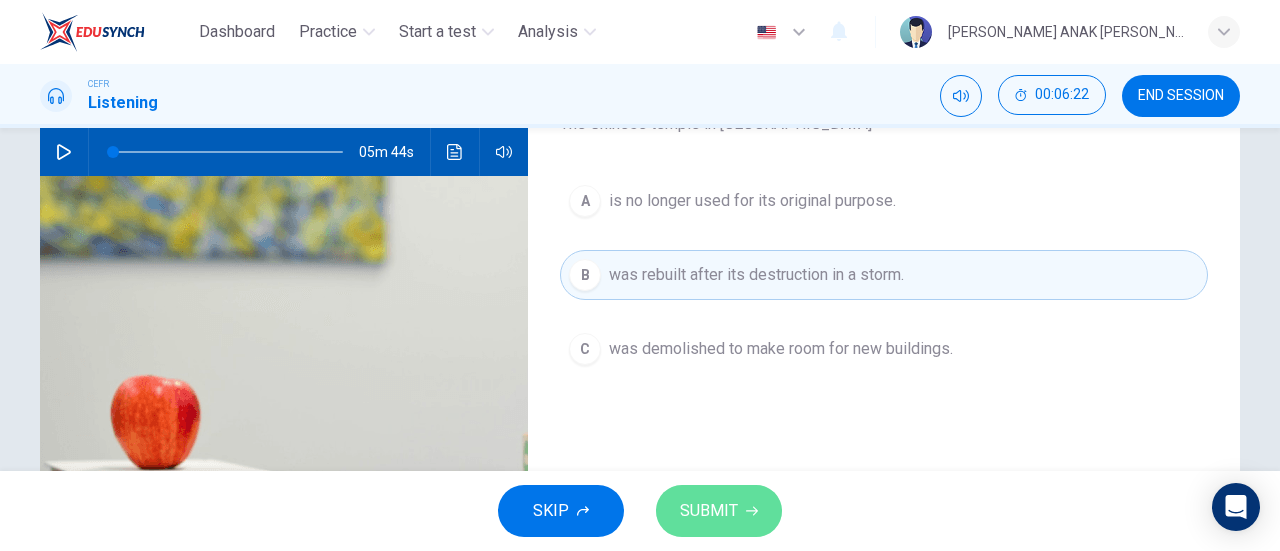 click on "SUBMIT" at bounding box center (719, 511) 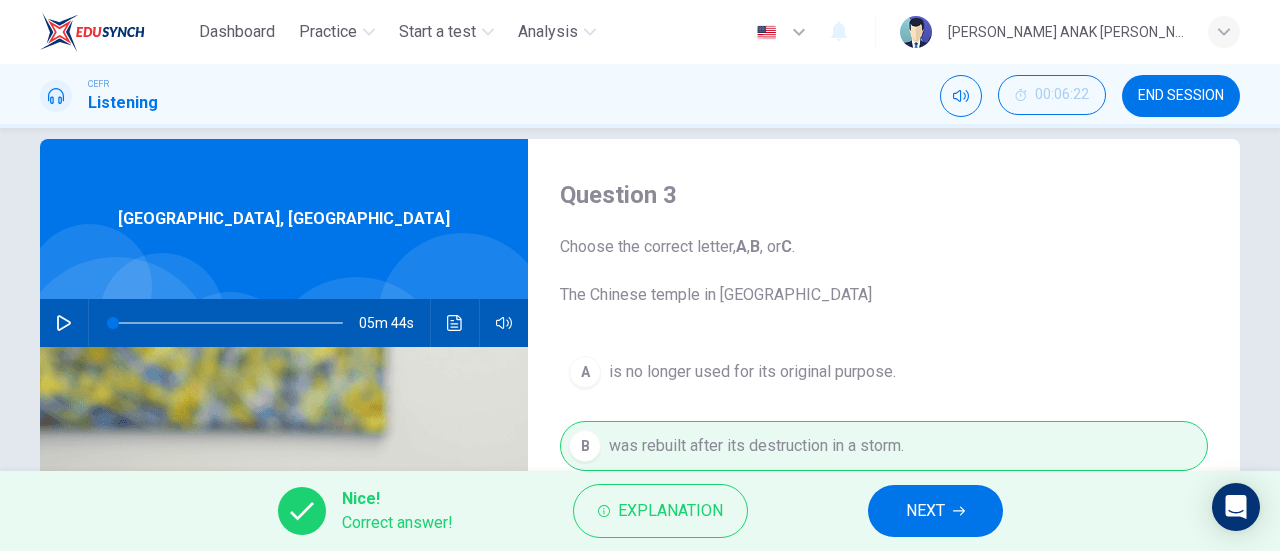 scroll, scrollTop: 0, scrollLeft: 0, axis: both 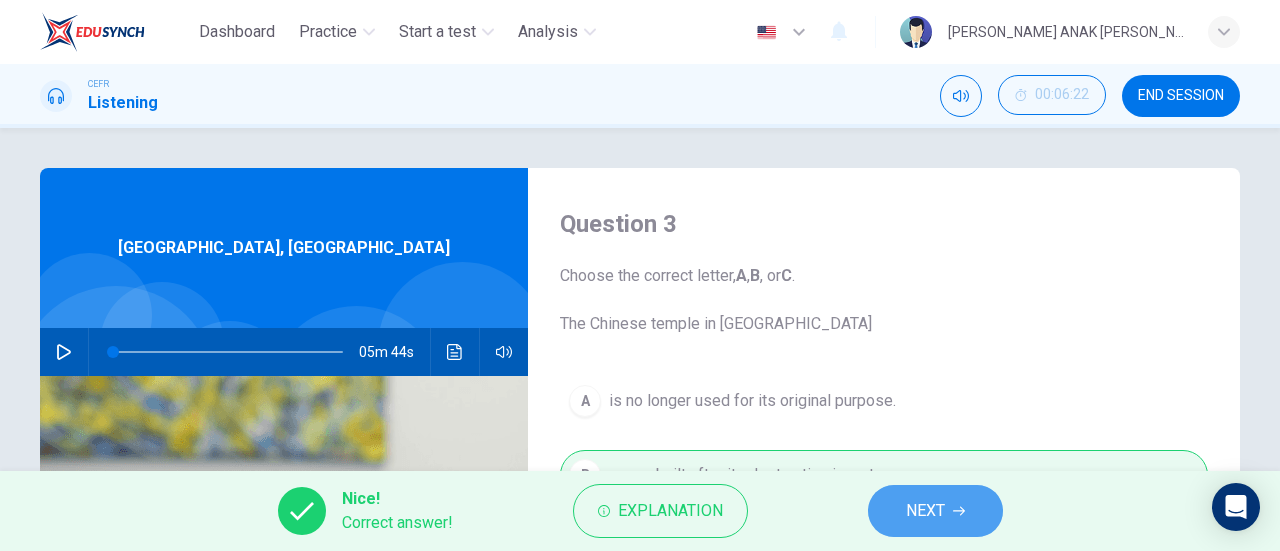 click on "NEXT" at bounding box center (935, 511) 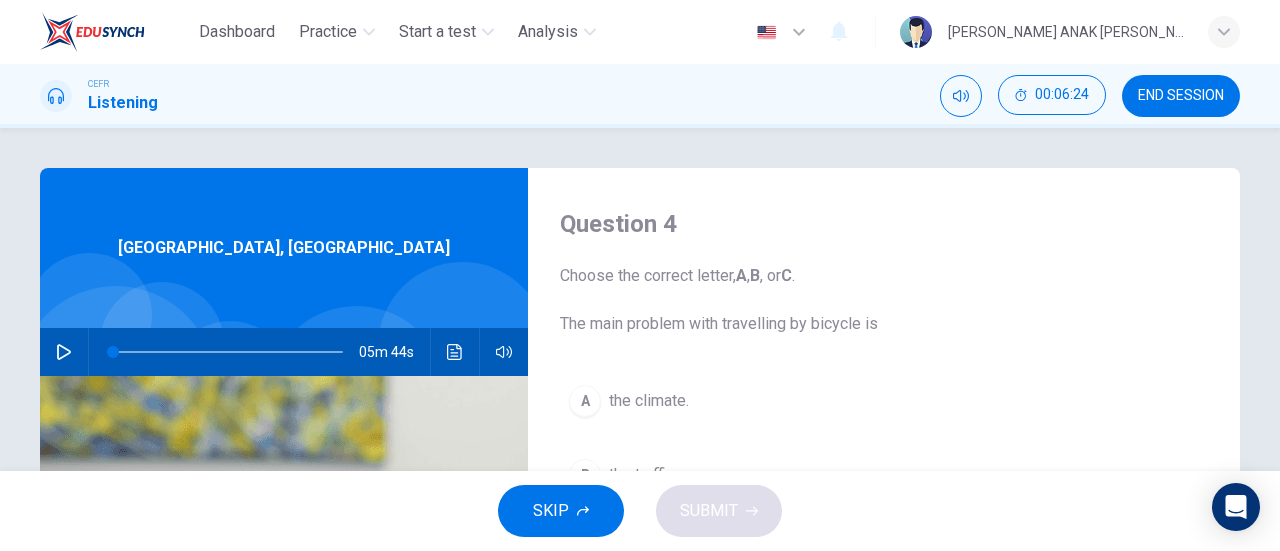 scroll, scrollTop: 100, scrollLeft: 0, axis: vertical 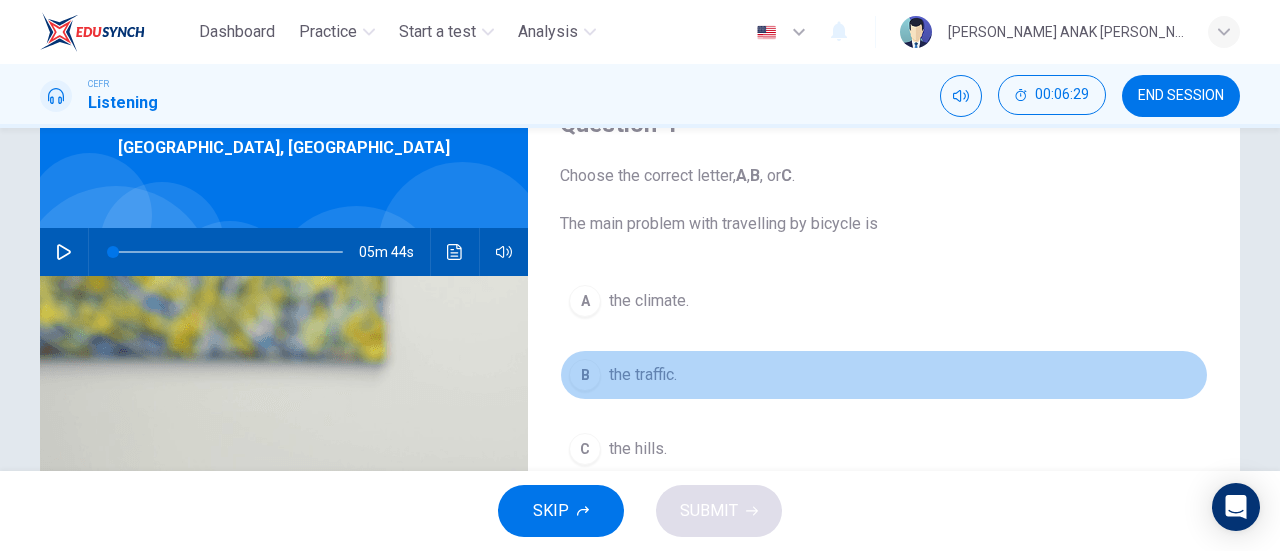 drag, startPoint x: 694, startPoint y: 372, endPoint x: 700, endPoint y: 385, distance: 14.3178215 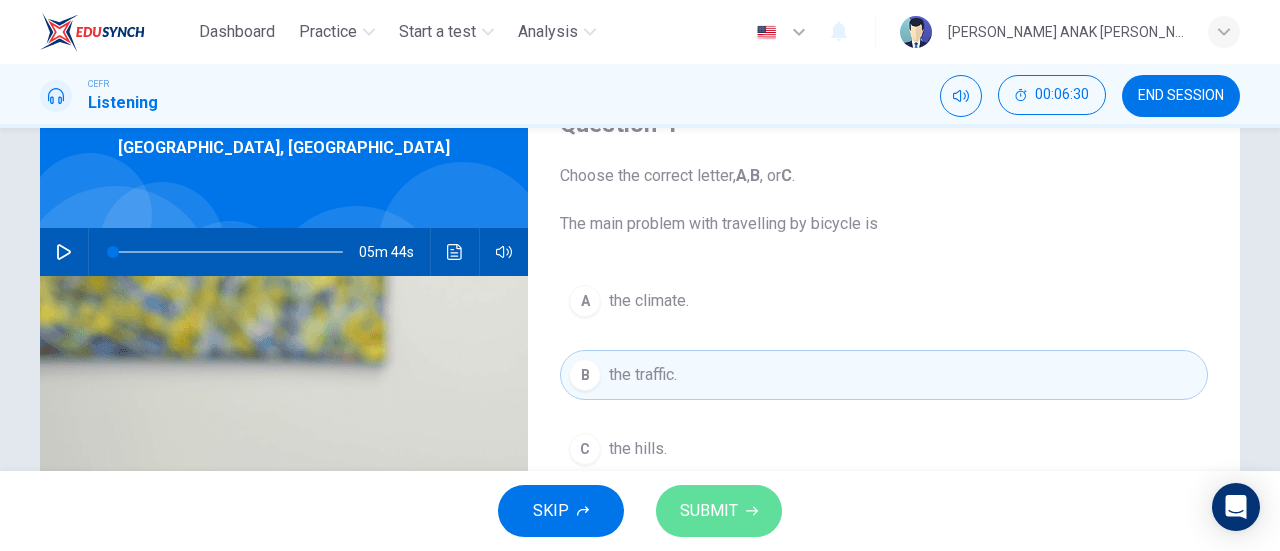 click on "SUBMIT" at bounding box center (719, 511) 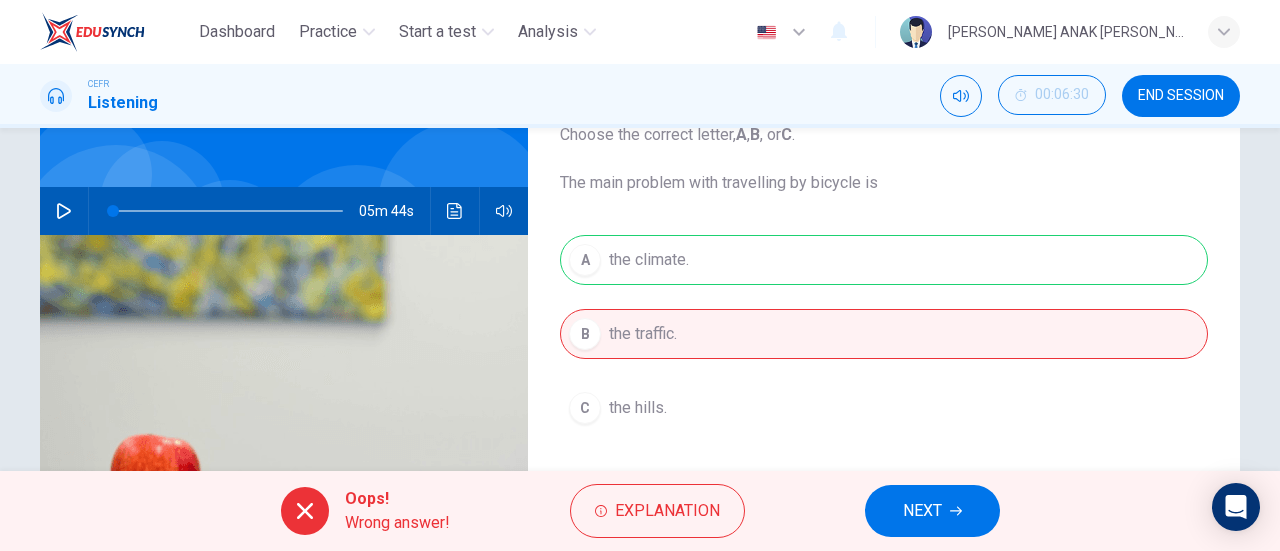 scroll, scrollTop: 100, scrollLeft: 0, axis: vertical 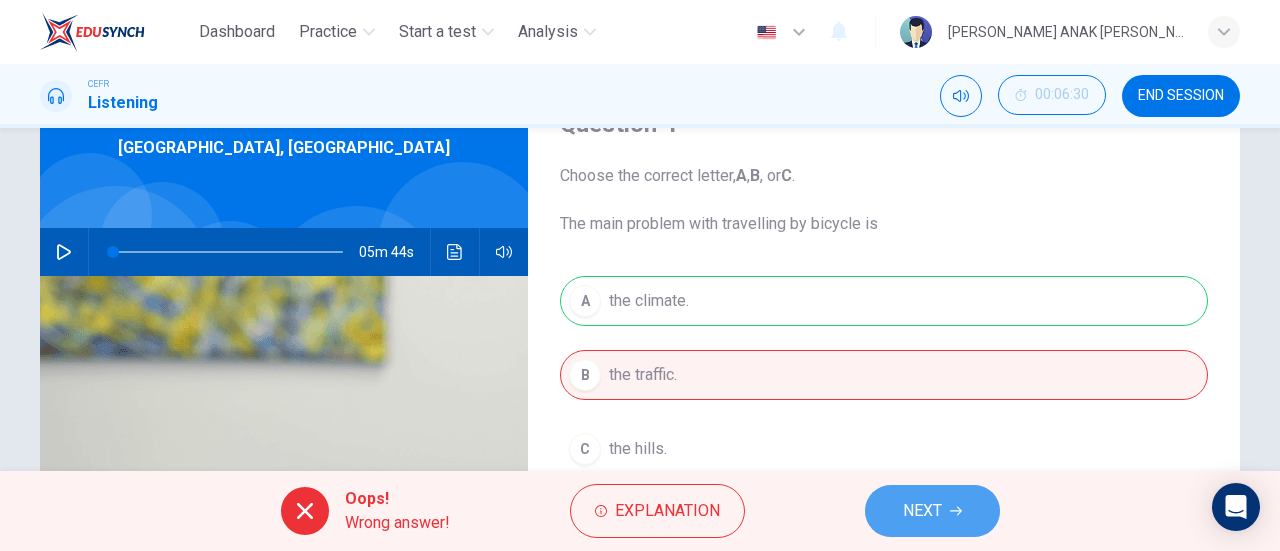 drag, startPoint x: 906, startPoint y: 510, endPoint x: 897, endPoint y: 493, distance: 19.235384 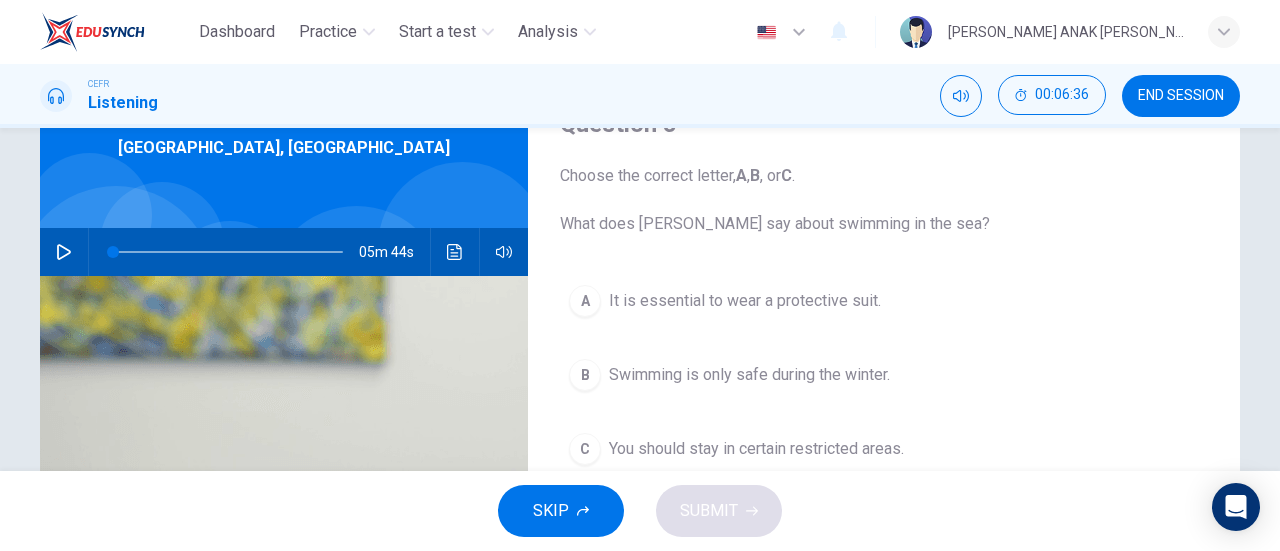 scroll, scrollTop: 200, scrollLeft: 0, axis: vertical 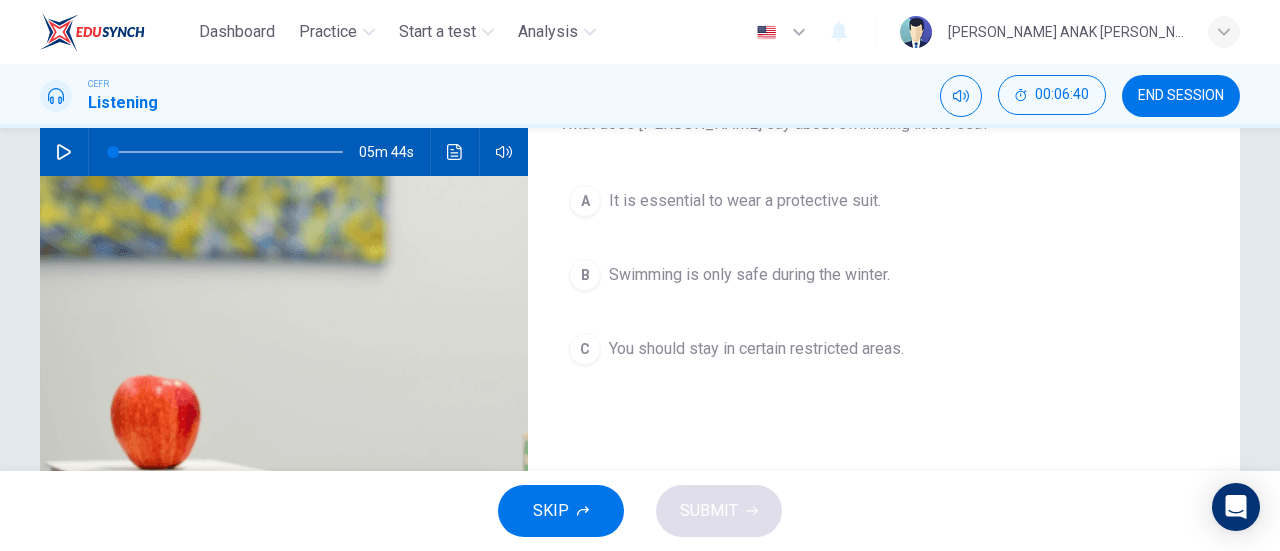 click on "You should stay in certain restricted areas." at bounding box center (756, 349) 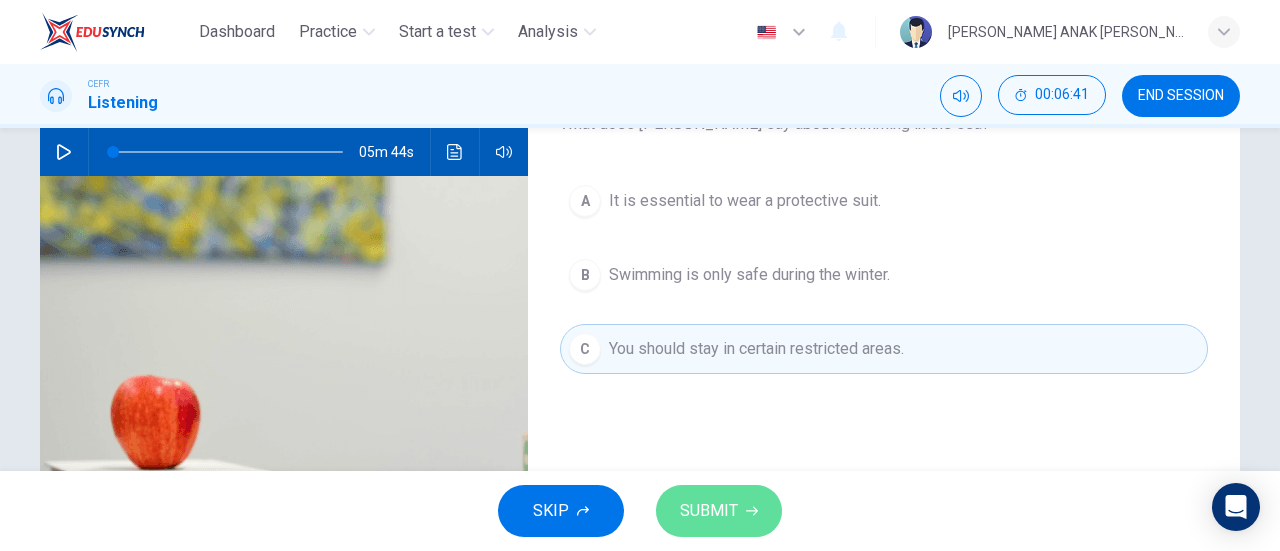 click on "SUBMIT" at bounding box center [719, 511] 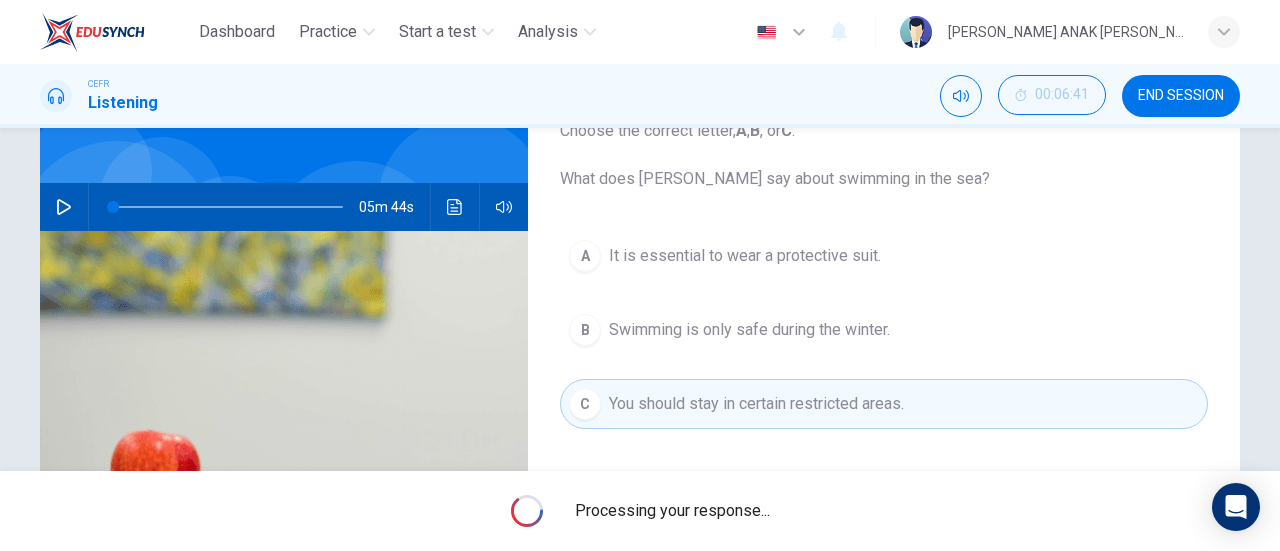 scroll, scrollTop: 100, scrollLeft: 0, axis: vertical 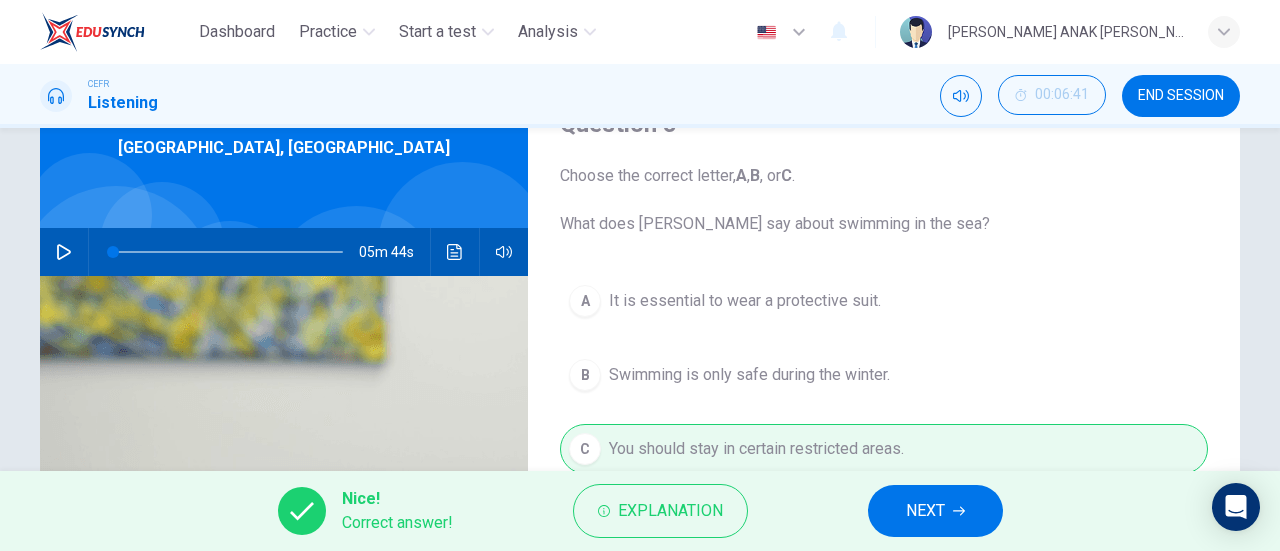 click on "NEXT" at bounding box center [935, 511] 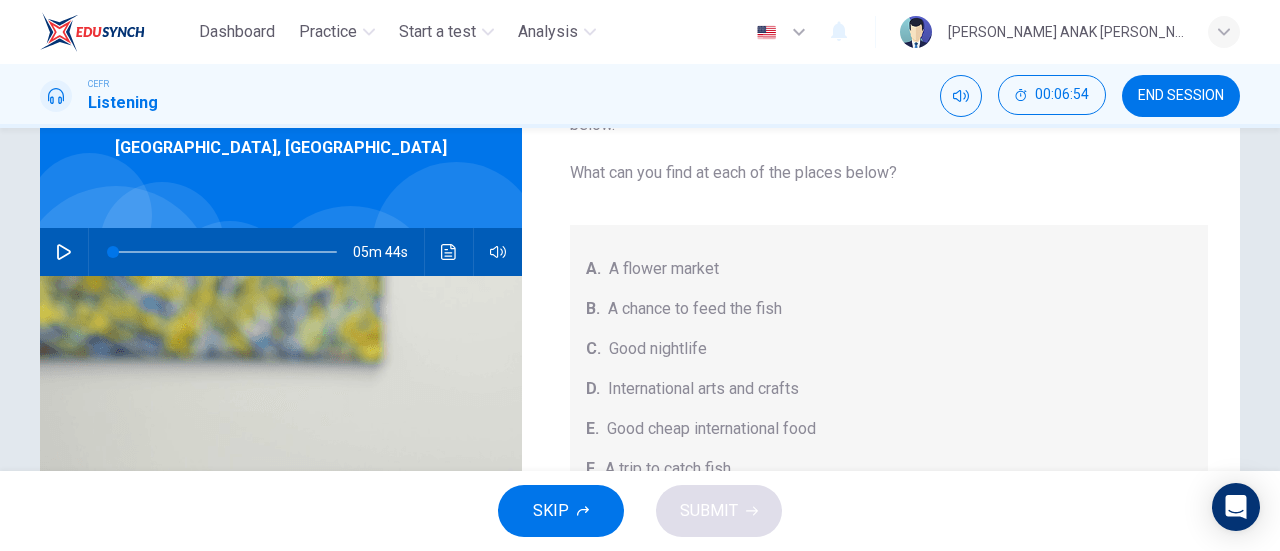 scroll, scrollTop: 100, scrollLeft: 0, axis: vertical 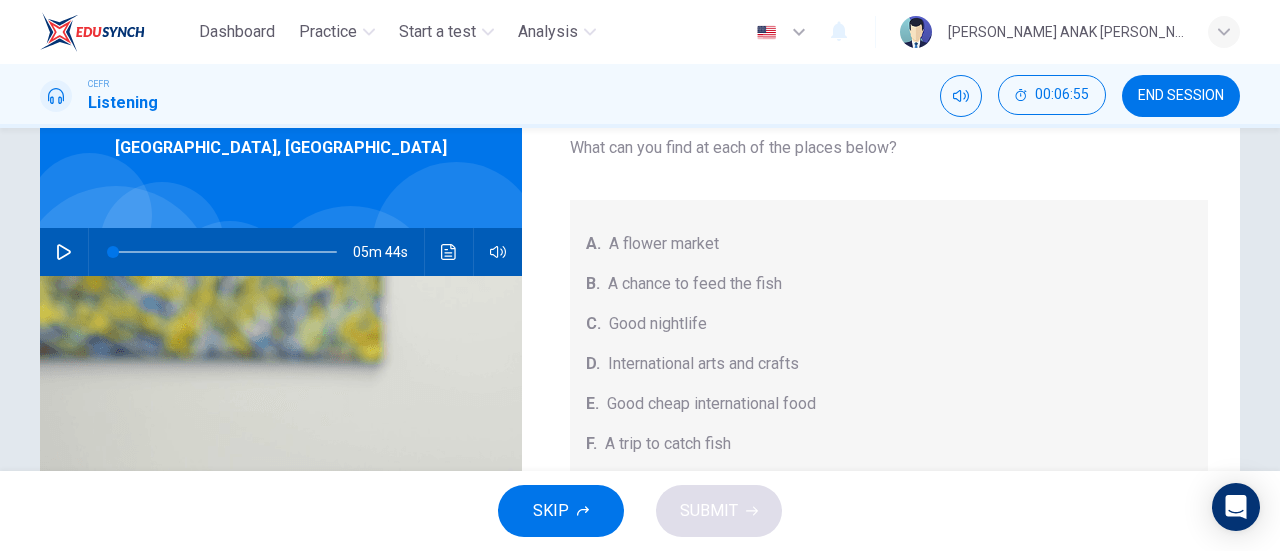 click on "A flower market" at bounding box center [664, 244] 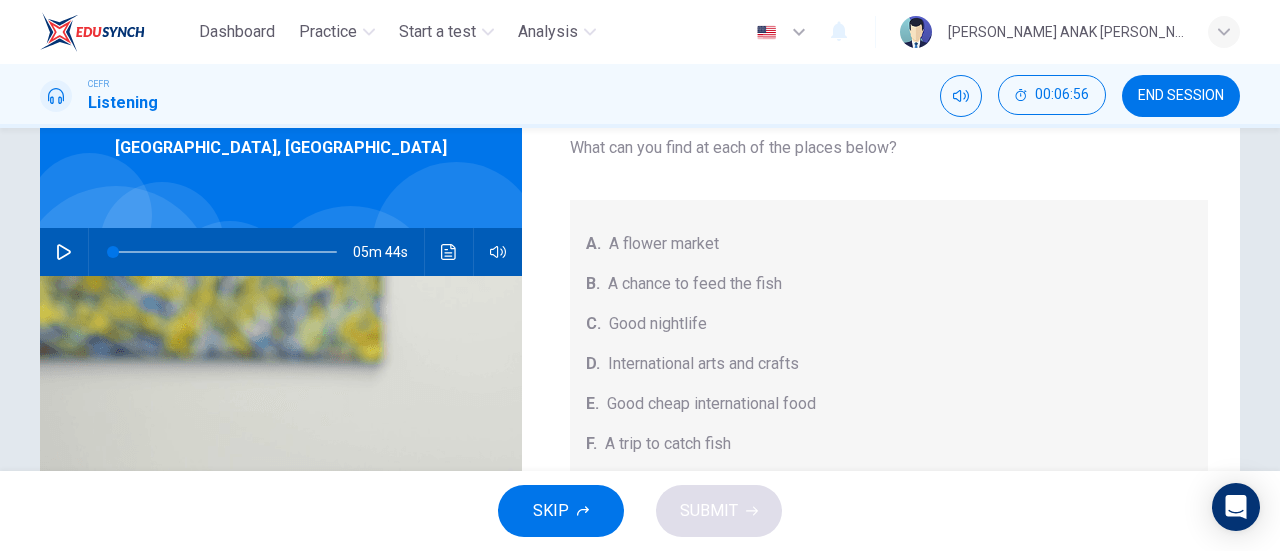 click on "A. A flower market" at bounding box center [889, 244] 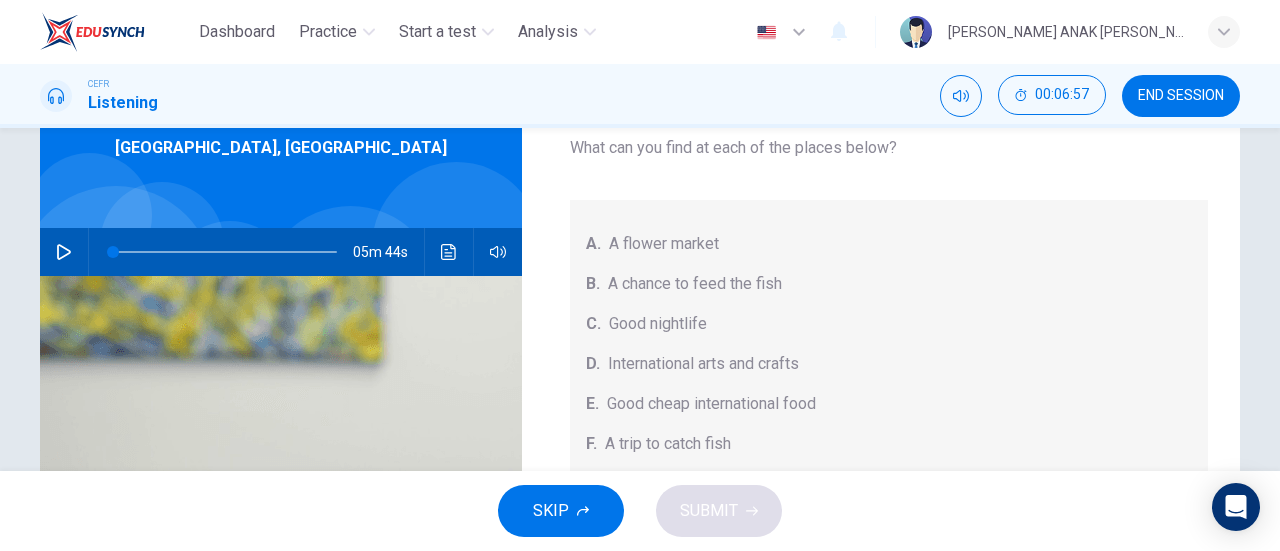 click on "Good nightlife" at bounding box center (658, 324) 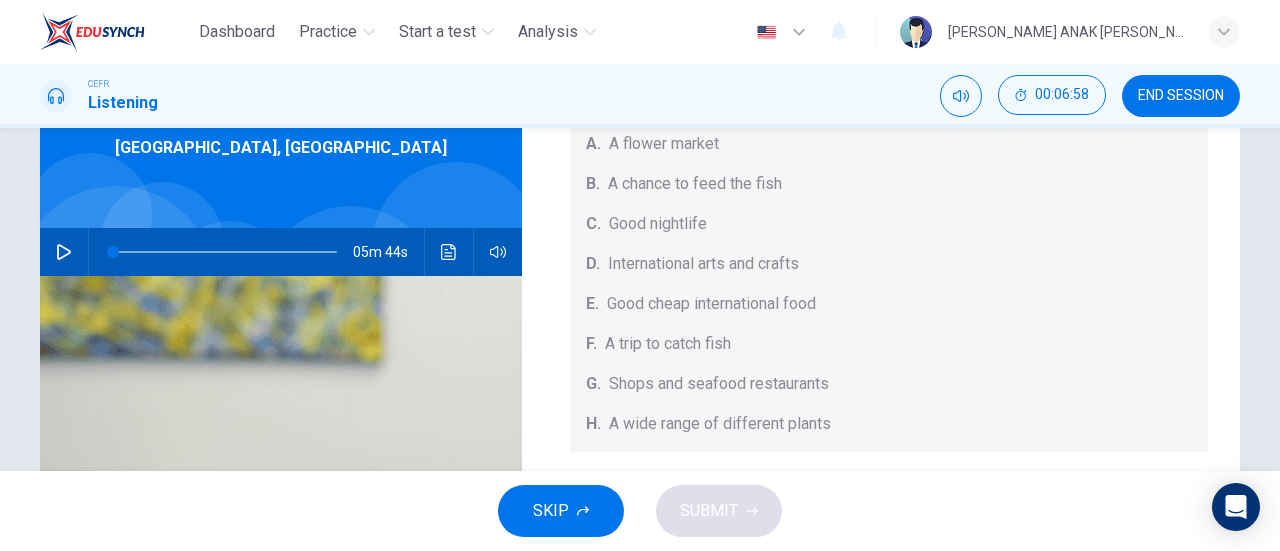 scroll, scrollTop: 224, scrollLeft: 0, axis: vertical 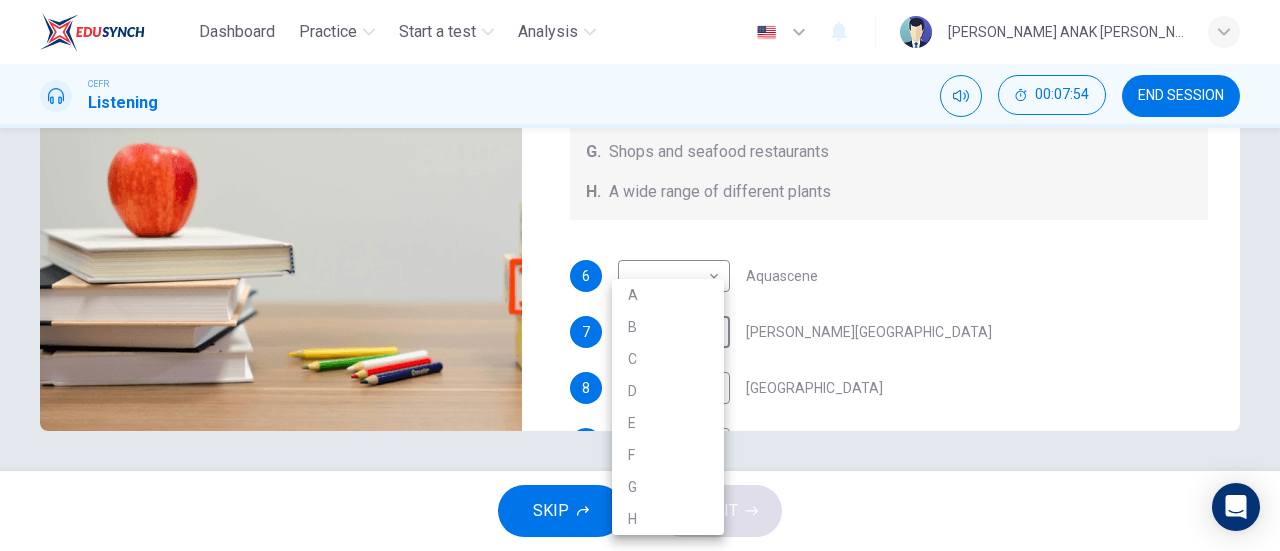 click on "Dashboard Practice Start a test Analysis English en ​ VALLERIE RACHA ANAK REAGAN CEFR Listening 00:07:54 END SESSION Questions 6 - 10 Choose your answers from the box and write the correct letter  A-H  next to the questions below.
What can you find at each of the places below? A. A flower market B. A chance to feed the fish C. Good nightlife D. International arts and crafts E. Good cheap international food F. A trip to catch fish G. Shops and seafood restaurants H. A wide range of different plants 6 ​ ​ Aquascene 7 ​ ​ Smith Street Mall 8 ​ ​ Cullen Bay Marina 9 ​ ​ Fannie Bay 10 ​ ​ Mitchell Street Darwin, Australia 05m 44s SKIP SUBMIT EduSynch - Online Language Proficiency Testing
Dashboard Practice Start a test Analysis Notifications © Copyright  2025 A B C D E F G H" at bounding box center (640, 275) 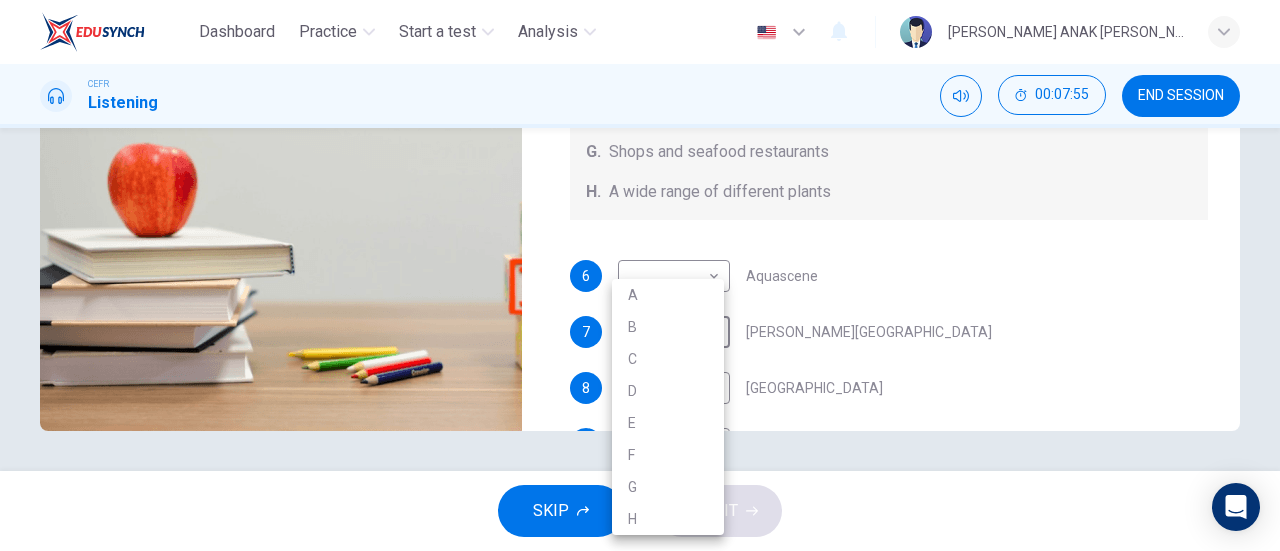 click on "E" at bounding box center [668, 423] 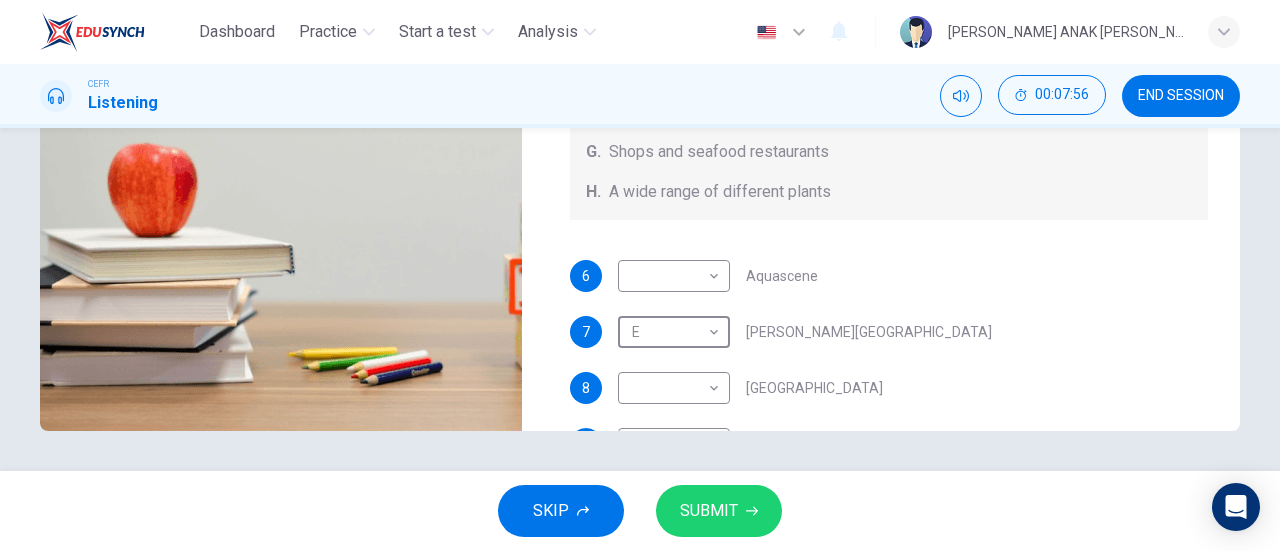 scroll, scrollTop: 0, scrollLeft: 0, axis: both 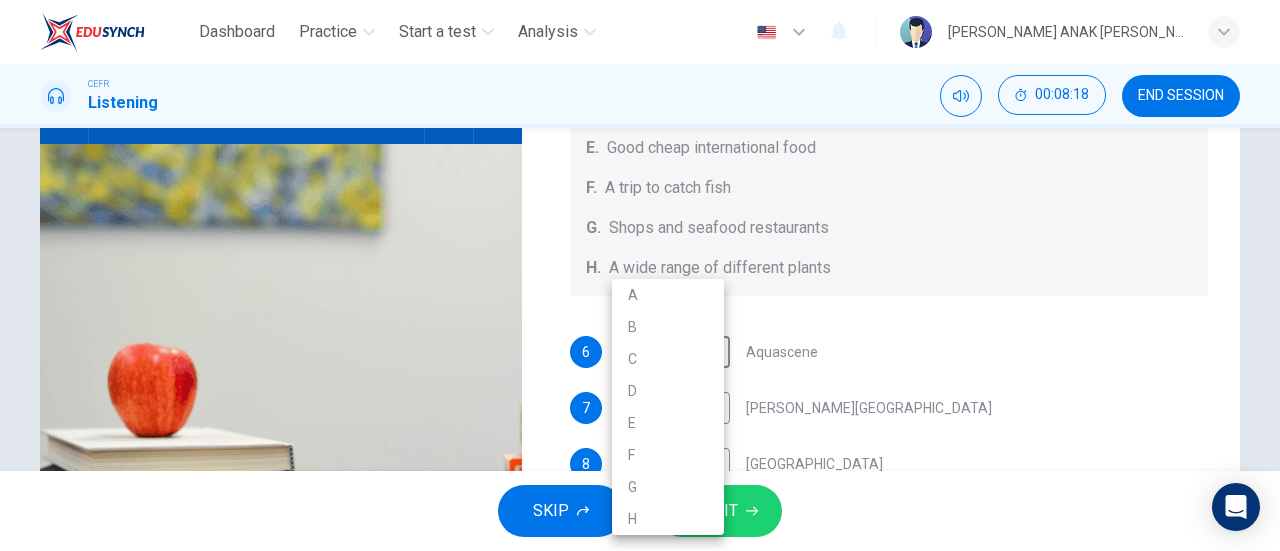 click on "Dashboard Practice Start a test Analysis English en ​ VALLERIE RACHA ANAK REAGAN CEFR Listening 00:08:18 END SESSION Questions 6 - 10 Choose your answers from the box and write the correct letter  A-H  next to the questions below.
What can you find at each of the places below? A. A flower market B. A chance to feed the fish C. Good nightlife D. International arts and crafts E. Good cheap international food F. A trip to catch fish G. Shops and seafood restaurants H. A wide range of different plants 6 ​ ​ Aquascene 7 E E ​ Smith Street Mall 8 ​ ​ Cullen Bay Marina 9 ​ ​ Fannie Bay 10 ​ ​ Mitchell Street Darwin, Australia 05m 44s SKIP SUBMIT EduSynch - Online Language Proficiency Testing
Dashboard Practice Start a test Analysis Notifications © Copyright  2025 A B C D E F G H" at bounding box center [640, 275] 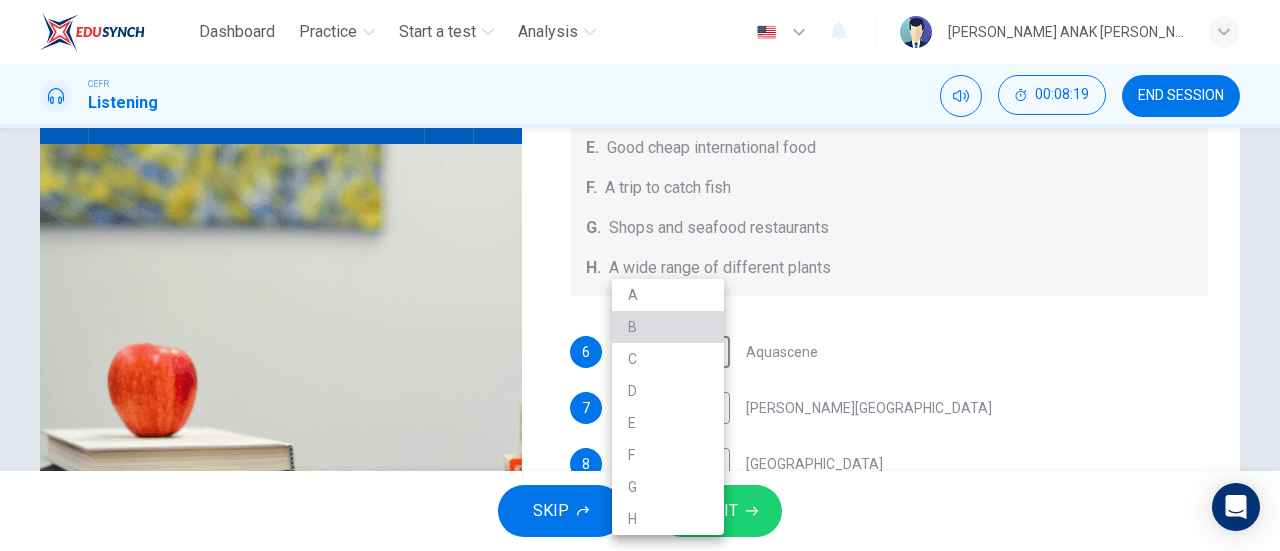 click on "B" at bounding box center [668, 327] 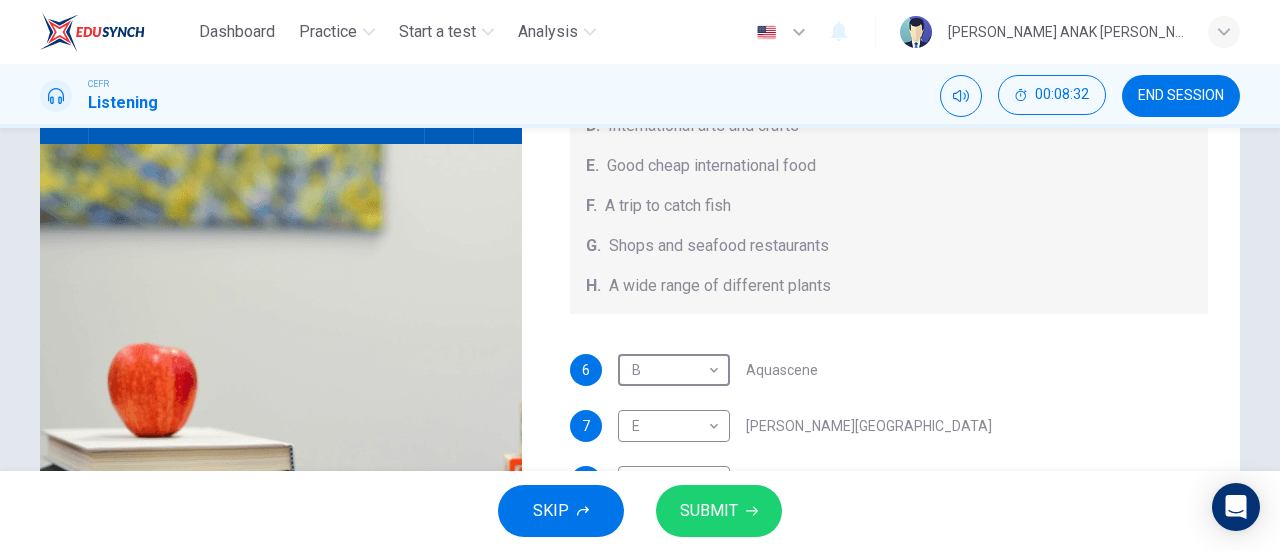 scroll, scrollTop: 224, scrollLeft: 0, axis: vertical 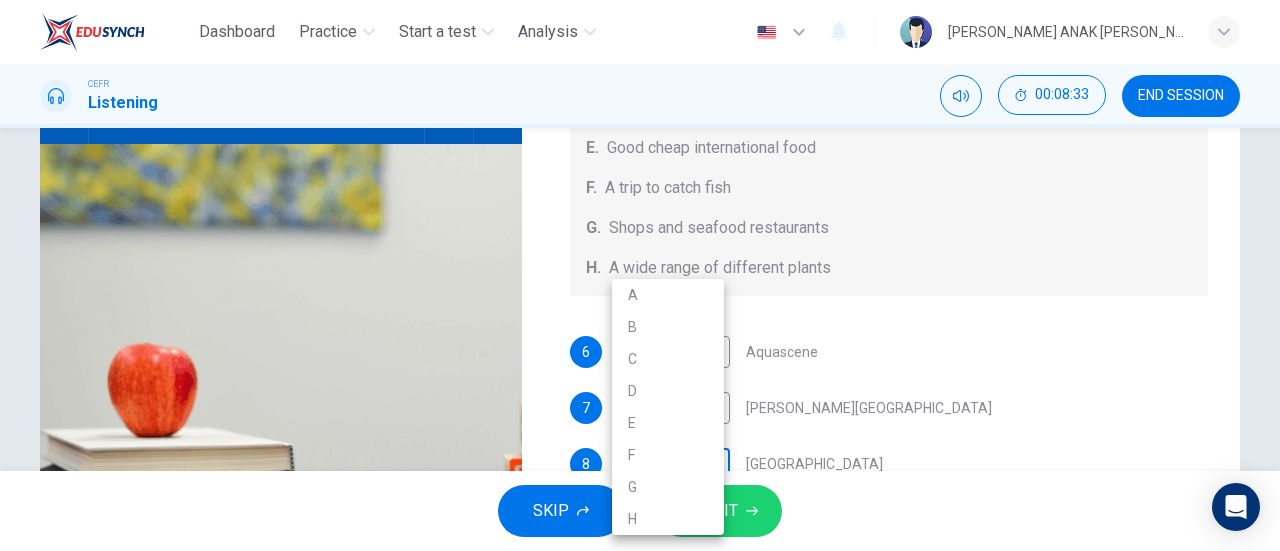 click on "Dashboard Practice Start a test Analysis English en ​ VALLERIE RACHA ANAK REAGAN CEFR Listening 00:08:33 END SESSION Questions 6 - 10 Choose your answers from the box and write the correct letter  A-H  next to the questions below.
What can you find at each of the places below? A. A flower market B. A chance to feed the fish C. Good nightlife D. International arts and crafts E. Good cheap international food F. A trip to catch fish G. Shops and seafood restaurants H. A wide range of different plants 6 B B ​ Aquascene 7 E E ​ Smith Street Mall 8 ​ ​ Cullen Bay Marina 9 ​ ​ Fannie Bay 10 ​ ​ Mitchell Street Darwin, Australia 05m 44s SKIP SUBMIT EduSynch - Online Language Proficiency Testing
Dashboard Practice Start a test Analysis Notifications © Copyright  2025 A B C D E F G H" at bounding box center (640, 275) 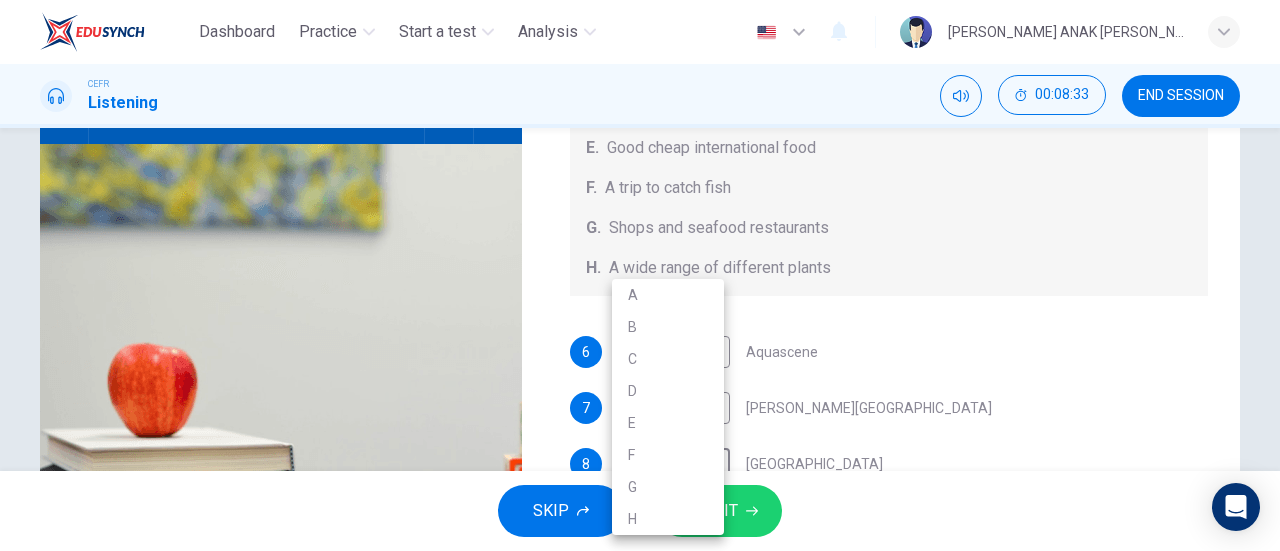 scroll, scrollTop: 252, scrollLeft: 0, axis: vertical 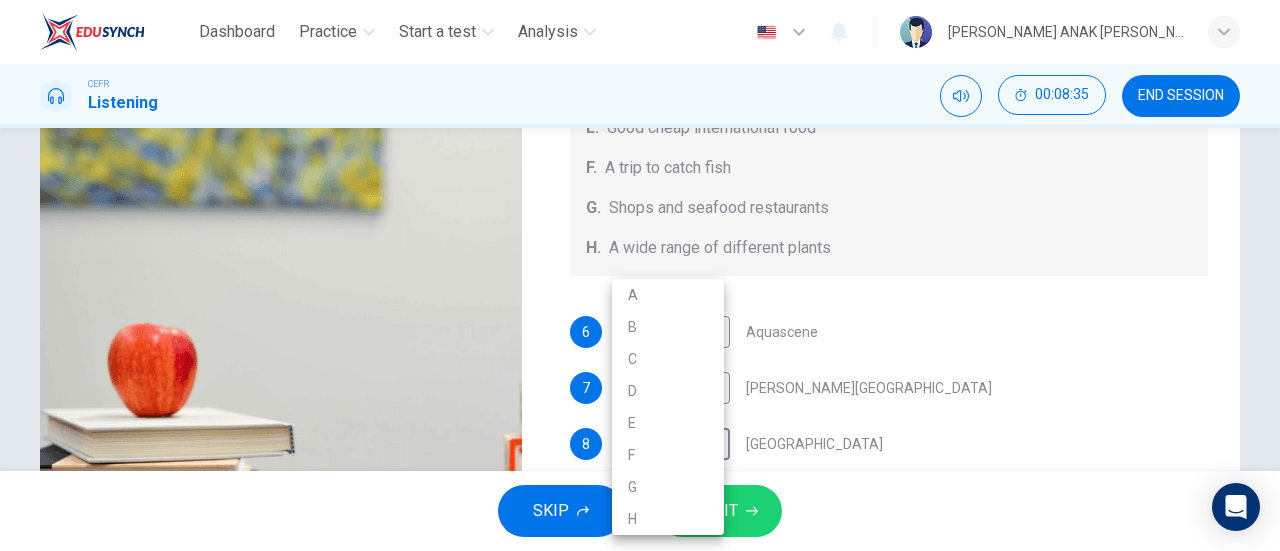 drag, startPoint x: 750, startPoint y: 448, endPoint x: 736, endPoint y: 451, distance: 14.3178215 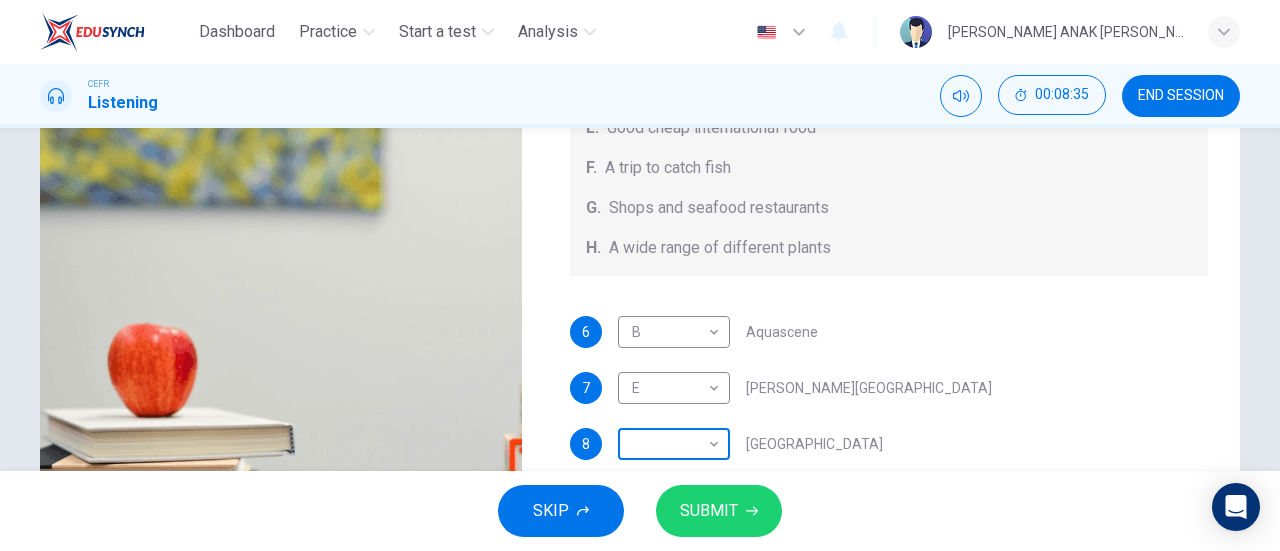 click on "Dashboard Practice Start a test Analysis English en ​ VALLERIE RACHA ANAK REAGAN CEFR Listening 00:08:35 END SESSION Questions 6 - 10 Choose your answers from the box and write the correct letter  A-H  next to the questions below.
What can you find at each of the places below? A. A flower market B. A chance to feed the fish C. Good nightlife D. International arts and crafts E. Good cheap international food F. A trip to catch fish G. Shops and seafood restaurants H. A wide range of different plants 6 B B ​ Aquascene 7 E E ​ Smith Street Mall 8 ​ ​ Cullen Bay Marina 9 ​ ​ Fannie Bay 10 ​ ​ Mitchell Street Darwin, Australia 05m 44s SKIP SUBMIT EduSynch - Online Language Proficiency Testing
Dashboard Practice Start a test Analysis Notifications © Copyright  2025" at bounding box center (640, 275) 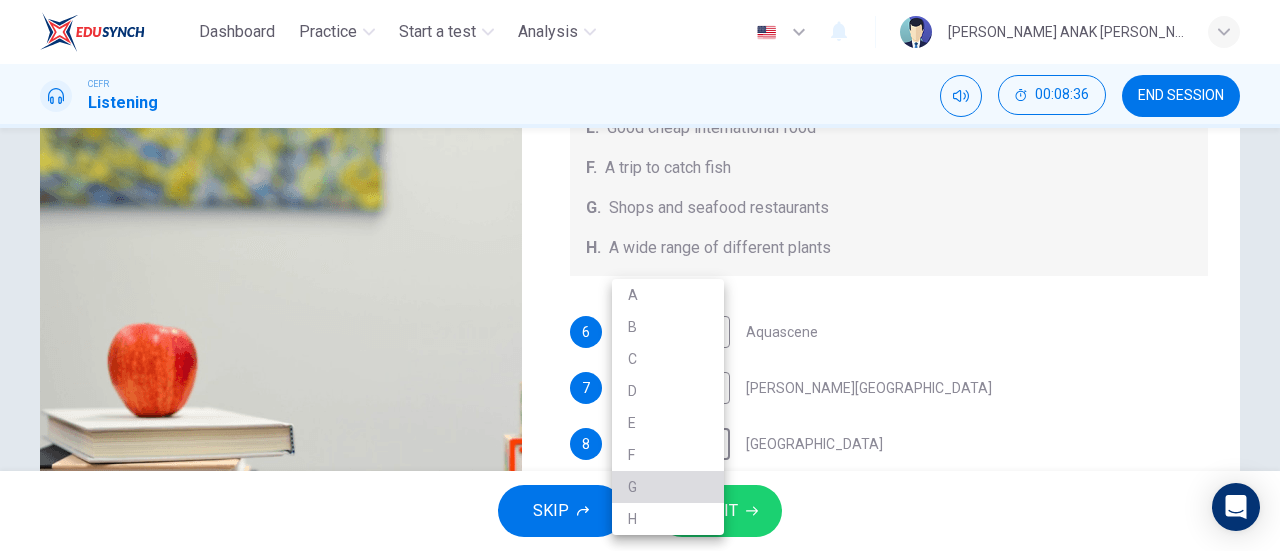 click on "G" at bounding box center [668, 487] 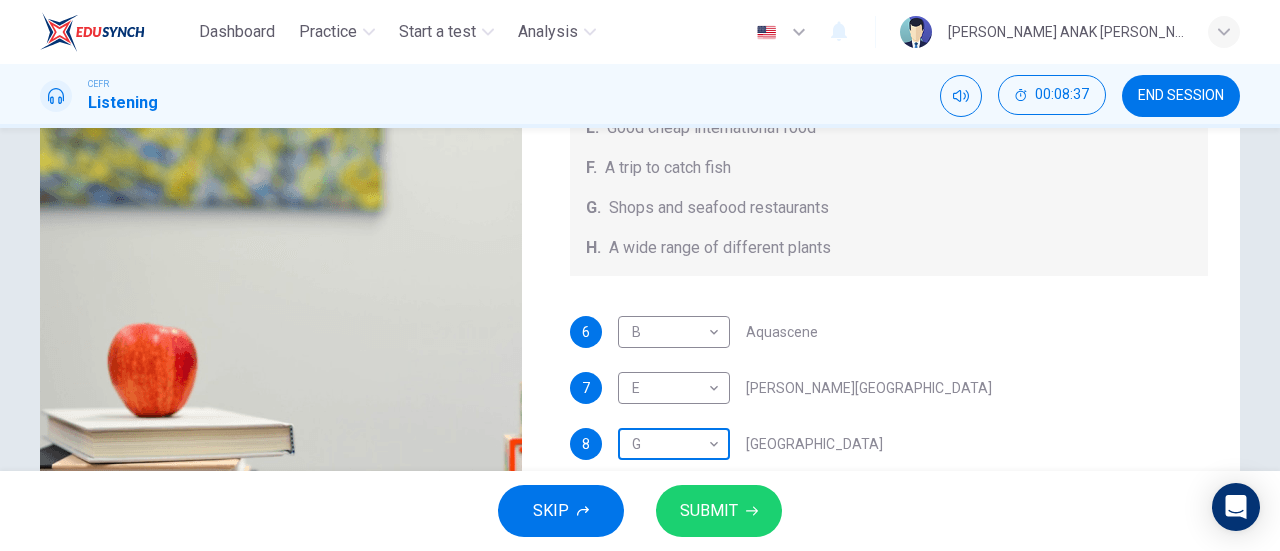 scroll, scrollTop: 432, scrollLeft: 0, axis: vertical 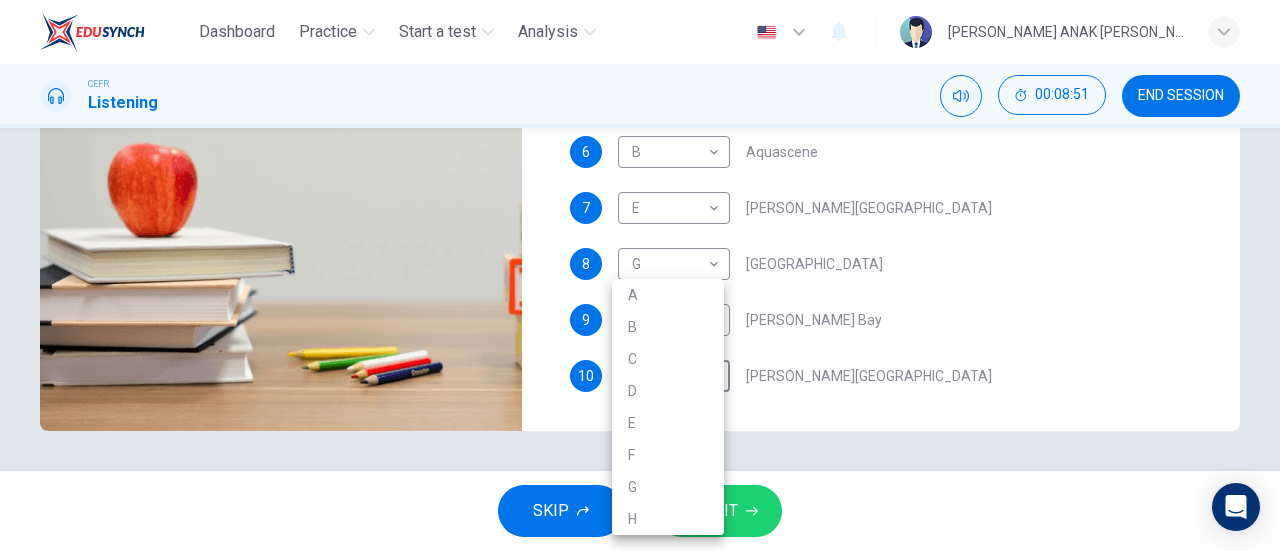 click on "Dashboard Practice Start a test Analysis English en ​ VALLERIE RACHA ANAK REAGAN CEFR Listening 00:08:51 END SESSION Questions 6 - 10 Choose your answers from the box and write the correct letter  A-H  next to the questions below.
What can you find at each of the places below? A. A flower market B. A chance to feed the fish C. Good nightlife D. International arts and crafts E. Good cheap international food F. A trip to catch fish G. Shops and seafood restaurants H. A wide range of different plants 6 B B ​ Aquascene 7 E E ​ Smith Street Mall 8 G G ​ Cullen Bay Marina 9 ​ ​ Fannie Bay 10 ​ ​ Mitchell Street Darwin, Australia 05m 44s SKIP SUBMIT EduSynch - Online Language Proficiency Testing
Dashboard Practice Start a test Analysis Notifications © Copyright  2025 A B C D E F G H" at bounding box center (640, 275) 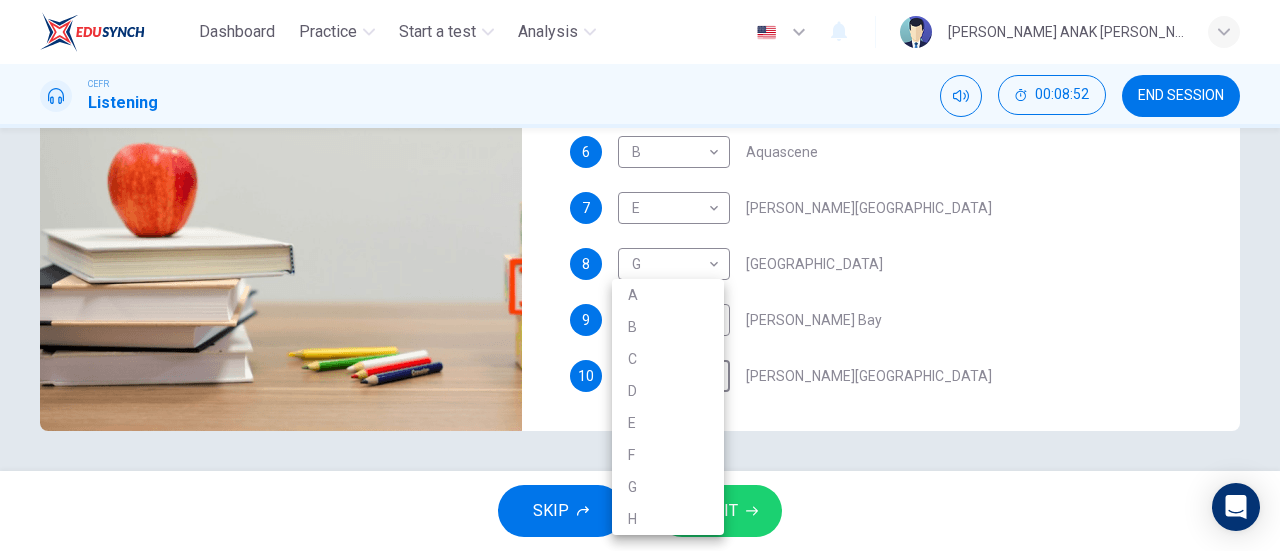 click at bounding box center [640, 275] 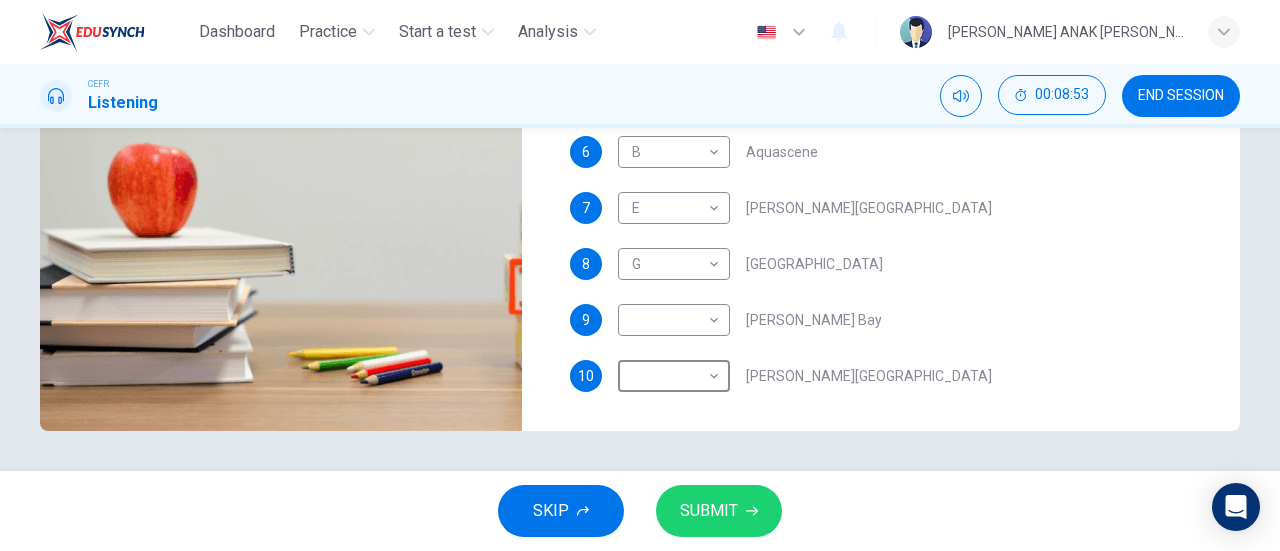 scroll, scrollTop: 0, scrollLeft: 0, axis: both 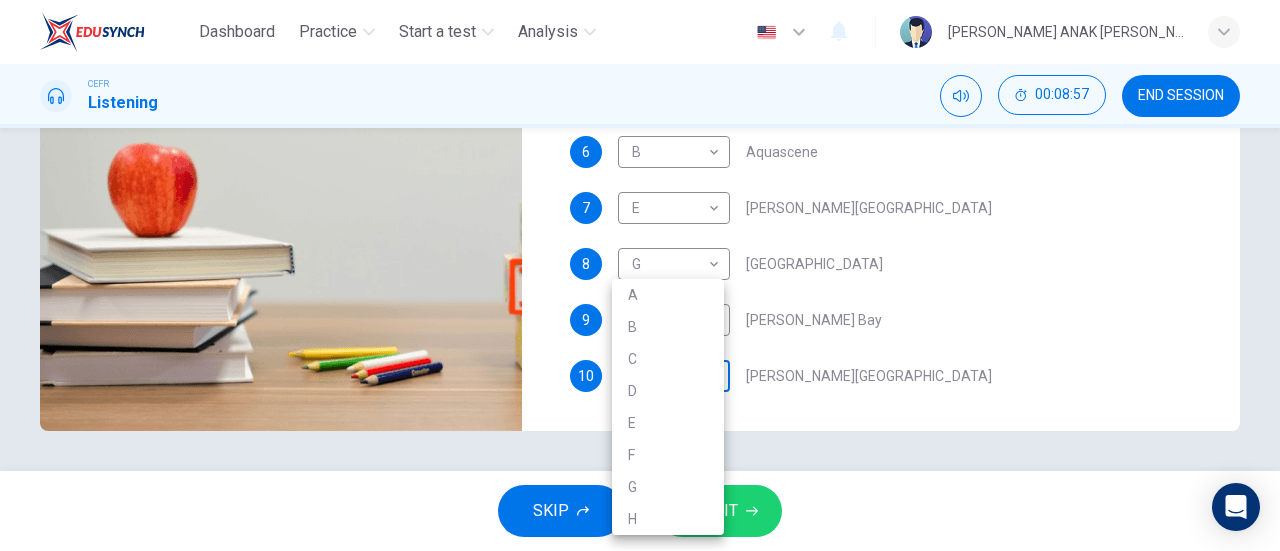 click on "Dashboard Practice Start a test Analysis English en ​ VALLERIE RACHA ANAK REAGAN CEFR Listening 00:08:57 END SESSION Questions 6 - 10 Choose your answers from the box and write the correct letter  A-H  next to the questions below.
What can you find at each of the places below? A. A flower market B. A chance to feed the fish C. Good nightlife D. International arts and crafts E. Good cheap international food F. A trip to catch fish G. Shops and seafood restaurants H. A wide range of different plants 6 B B ​ Aquascene 7 E E ​ Smith Street Mall 8 G G ​ Cullen Bay Marina 9 ​ ​ Fannie Bay 10 ​ ​ Mitchell Street Darwin, Australia 05m 44s SKIP SUBMIT EduSynch - Online Language Proficiency Testing
Dashboard Practice Start a test Analysis Notifications © Copyright  2025 A B C D E F G H" at bounding box center (640, 275) 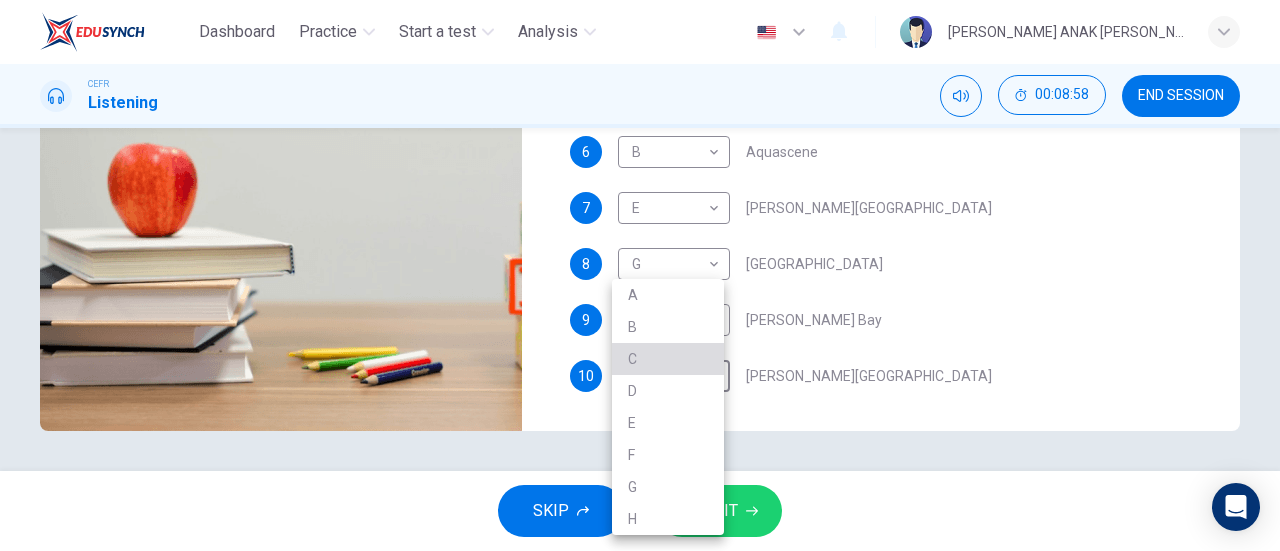 click on "C" at bounding box center [668, 359] 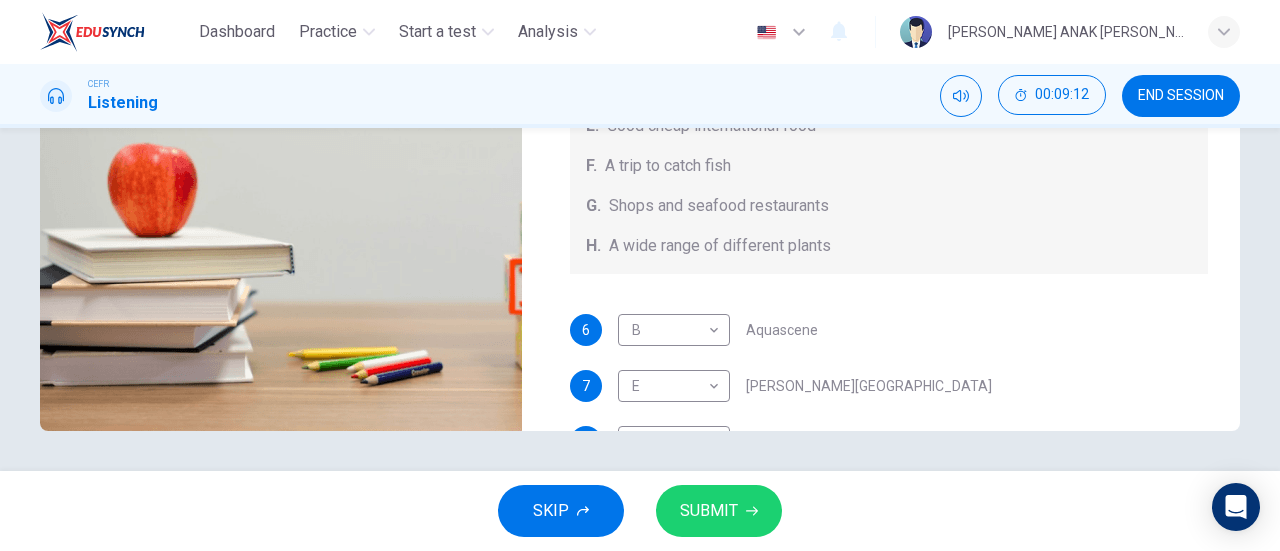 scroll, scrollTop: 0, scrollLeft: 0, axis: both 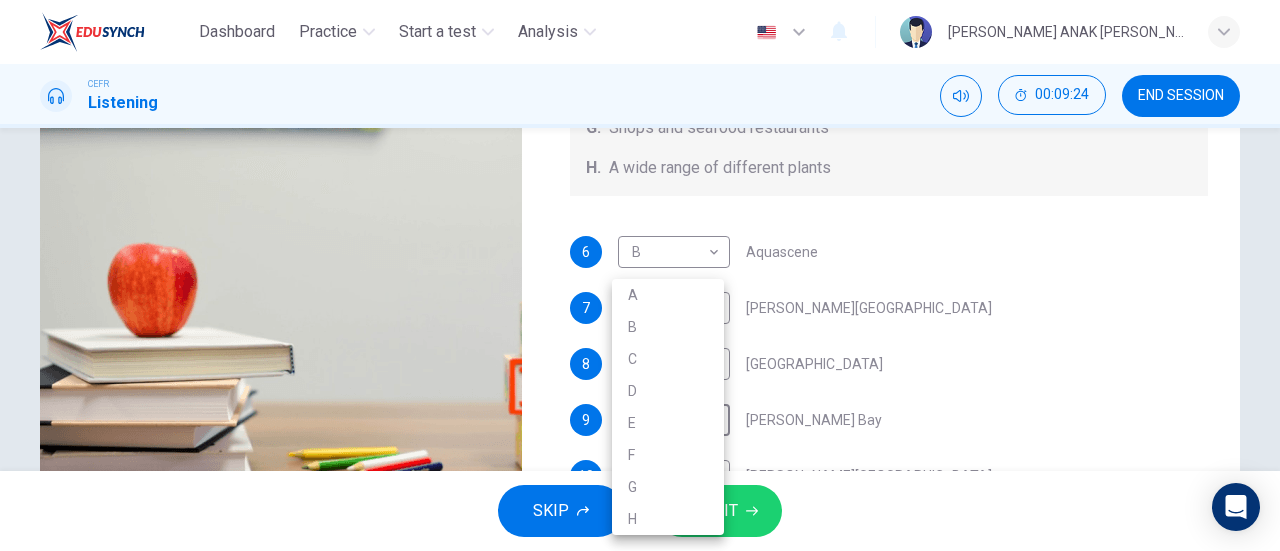 click on "Dashboard Practice Start a test Analysis English en ​ VALLERIE RACHA ANAK REAGAN CEFR Listening 00:09:24 END SESSION Questions 6 - 10 Choose your answers from the box and write the correct letter  A-H  next to the questions below.
What can you find at each of the places below? A. A flower market B. A chance to feed the fish C. Good nightlife D. International arts and crafts E. Good cheap international food F. A trip to catch fish G. Shops and seafood restaurants H. A wide range of different plants 6 B B ​ Aquascene 7 E E ​ Smith Street Mall 8 G G ​ Cullen Bay Marina 9 ​ ​ Fannie Bay 10 C C ​ Mitchell Street Darwin, Australia 05m 44s SKIP SUBMIT EduSynch - Online Language Proficiency Testing
Dashboard Practice Start a test Analysis Notifications © Copyright  2025 A B C D E F G H" at bounding box center (640, 275) 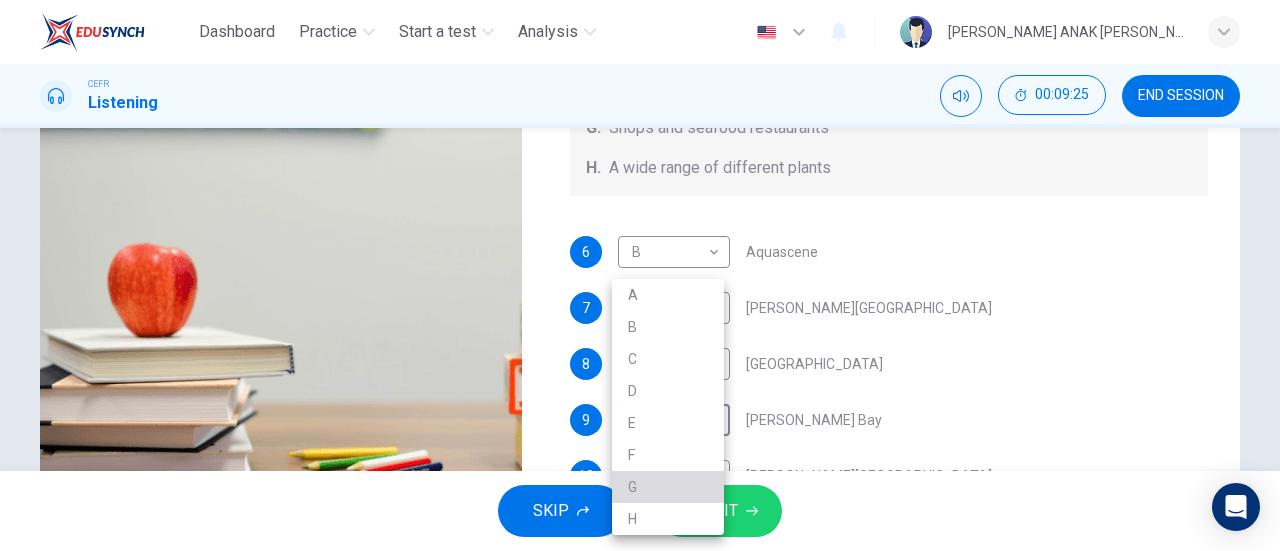 click on "G" at bounding box center (668, 487) 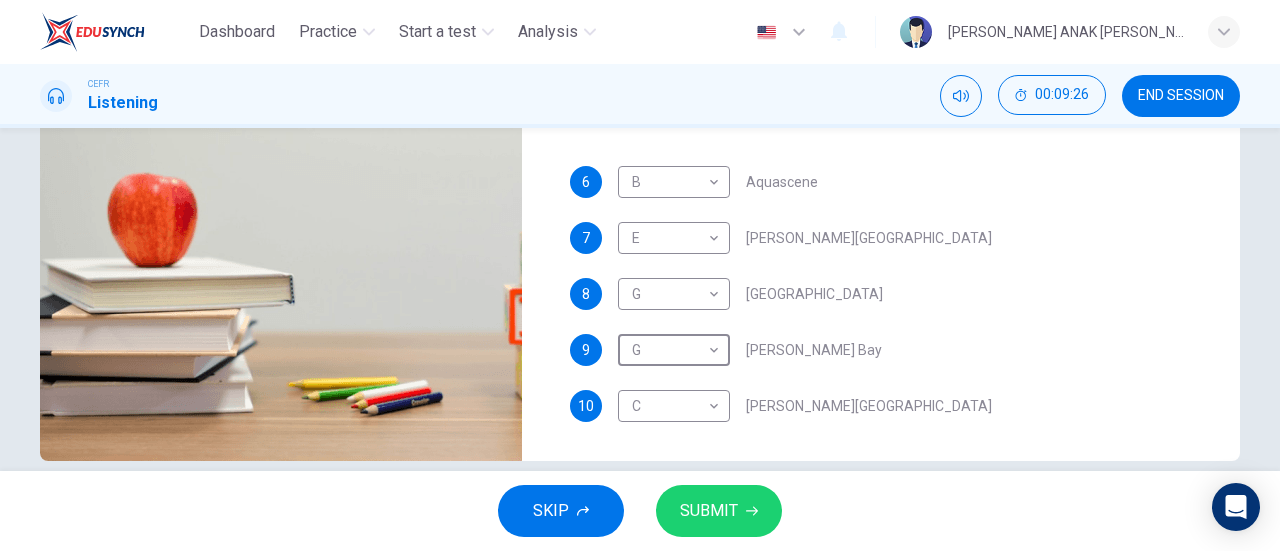 scroll, scrollTop: 432, scrollLeft: 0, axis: vertical 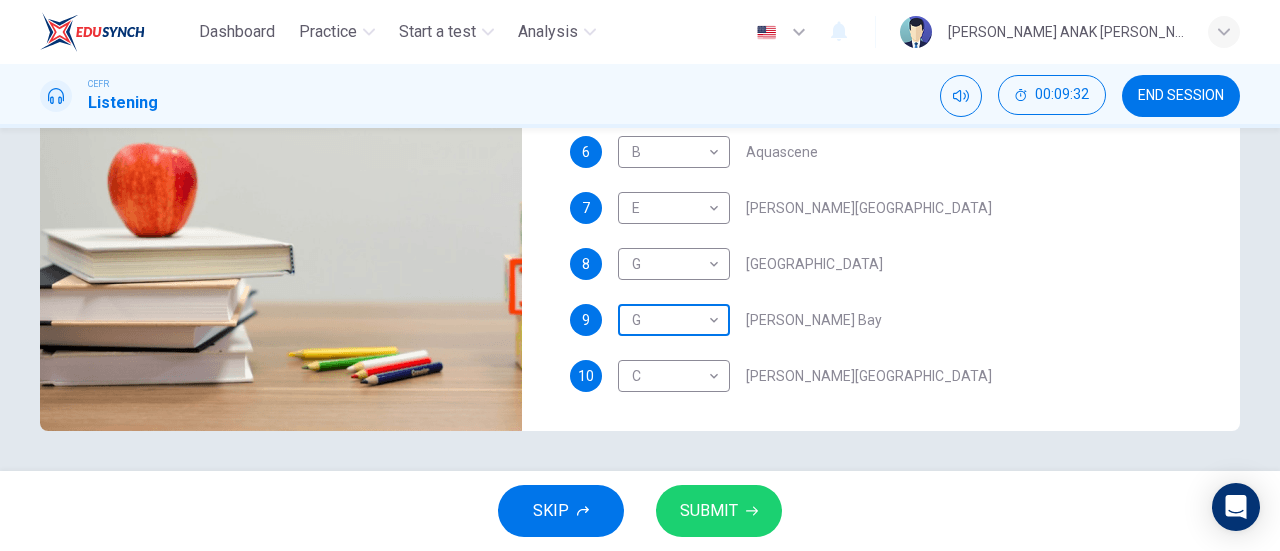 click on "Dashboard Practice Start a test Analysis English en ​ VALLERIE RACHA ANAK REAGAN CEFR Listening 00:09:32 END SESSION Questions 6 - 10 Choose your answers from the box and write the correct letter  A-H  next to the questions below.
What can you find at each of the places below? A. A flower market B. A chance to feed the fish C. Good nightlife D. International arts and crafts E. Good cheap international food F. A trip to catch fish G. Shops and seafood restaurants H. A wide range of different plants 6 B B ​ Aquascene 7 E E ​ Smith Street Mall 8 G G ​ Cullen Bay Marina 9 G G ​ Fannie Bay 10 C C ​ Mitchell Street Darwin, Australia 05m 44s SKIP SUBMIT EduSynch - Online Language Proficiency Testing
Dashboard Practice Start a test Analysis Notifications © Copyright  2025" at bounding box center (640, 275) 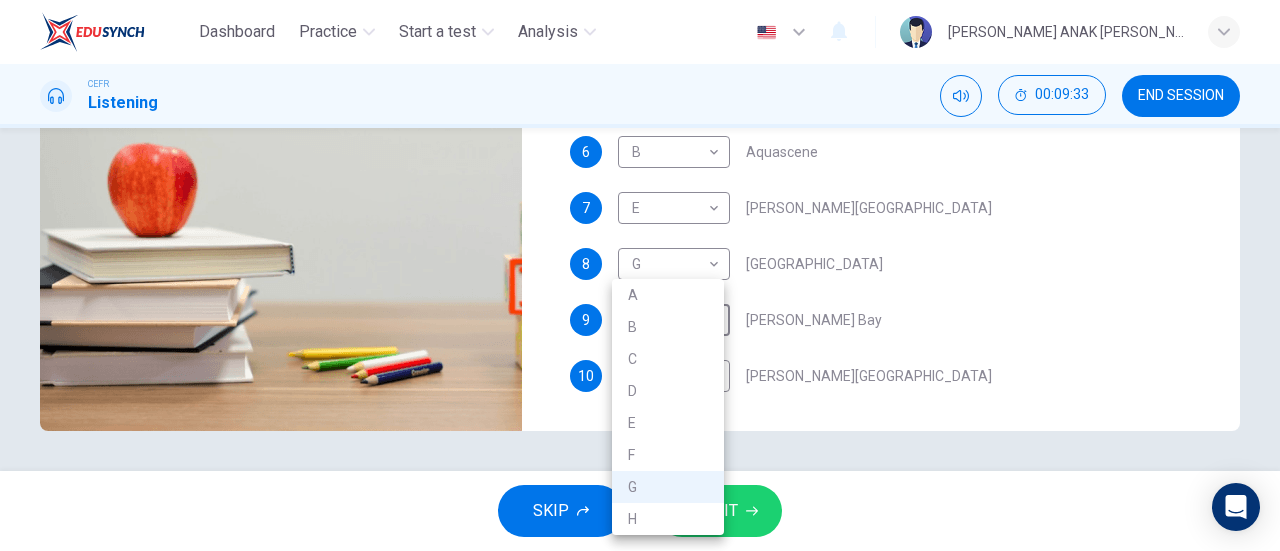 click at bounding box center (640, 275) 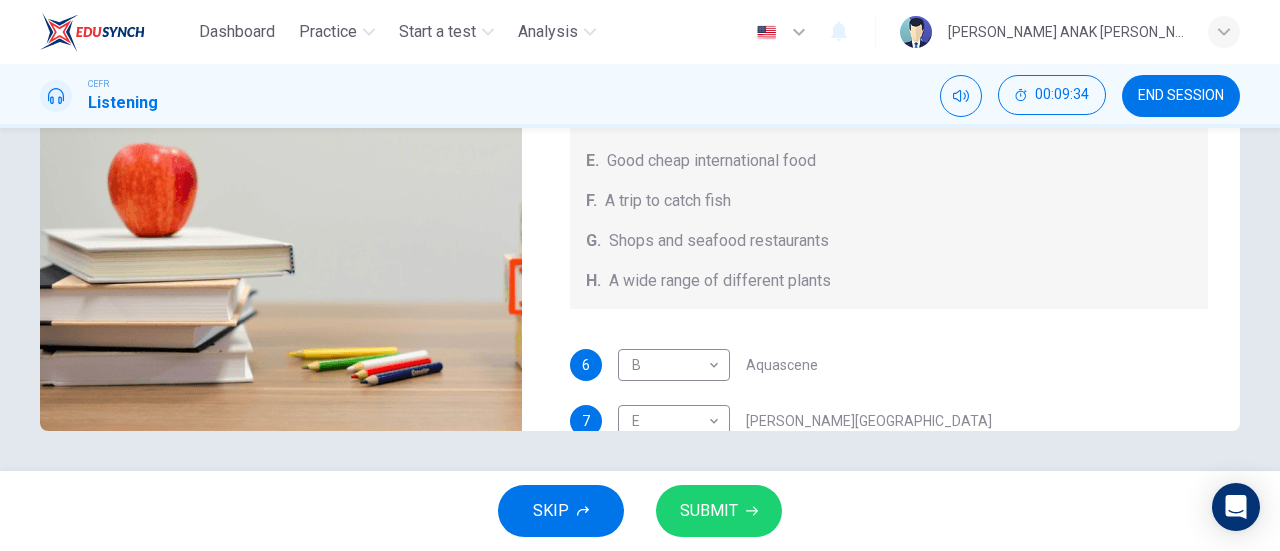 scroll, scrollTop: 0, scrollLeft: 0, axis: both 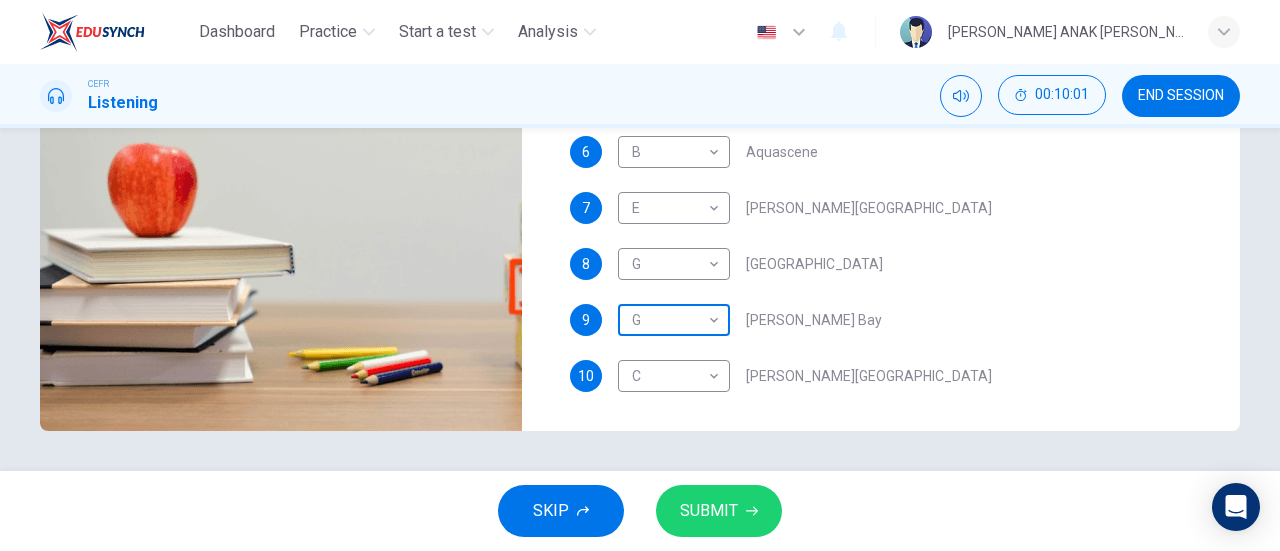 click on "Dashboard Practice Start a test Analysis English en ​ VALLERIE RACHA ANAK REAGAN CEFR Listening 00:10:01 END SESSION Questions 6 - 10 Choose your answers from the box and write the correct letter  A-H  next to the questions below.
What can you find at each of the places below? A. A flower market B. A chance to feed the fish C. Good nightlife D. International arts and crafts E. Good cheap international food F. A trip to catch fish G. Shops and seafood restaurants H. A wide range of different plants 6 B B ​ Aquascene 7 E E ​ Smith Street Mall 8 G G ​ Cullen Bay Marina 9 G G ​ Fannie Bay 10 C C ​ Mitchell Street Darwin, Australia 05m 44s SKIP SUBMIT EduSynch - Online Language Proficiency Testing
Dashboard Practice Start a test Analysis Notifications © Copyright  2025" at bounding box center [640, 275] 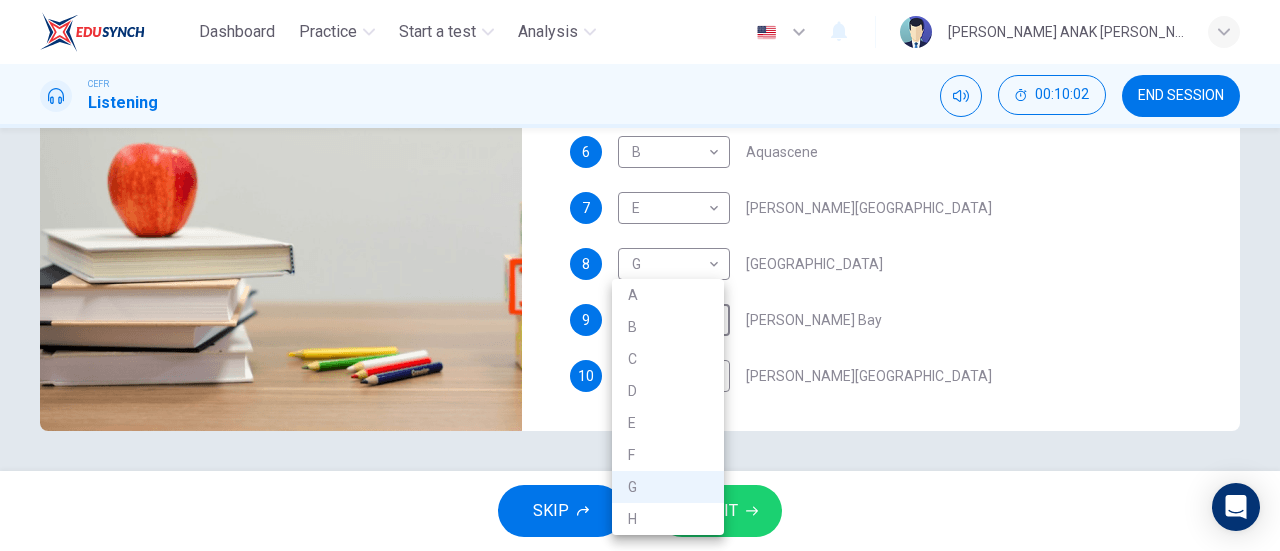 click on "D" at bounding box center (668, 391) 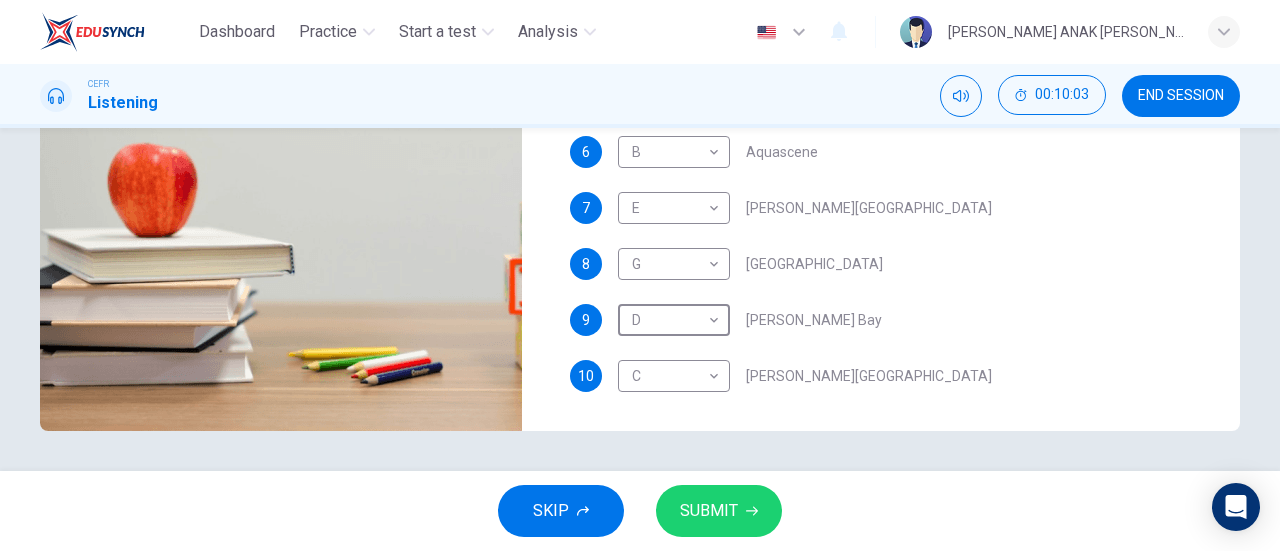 click on "SUBMIT" at bounding box center (719, 511) 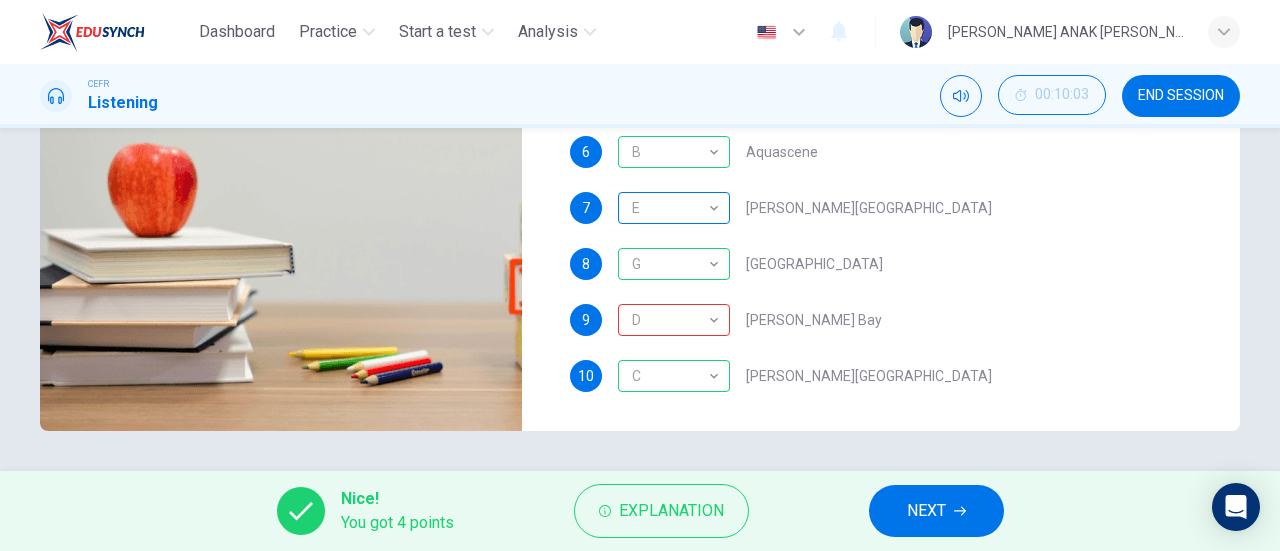 scroll, scrollTop: 224, scrollLeft: 0, axis: vertical 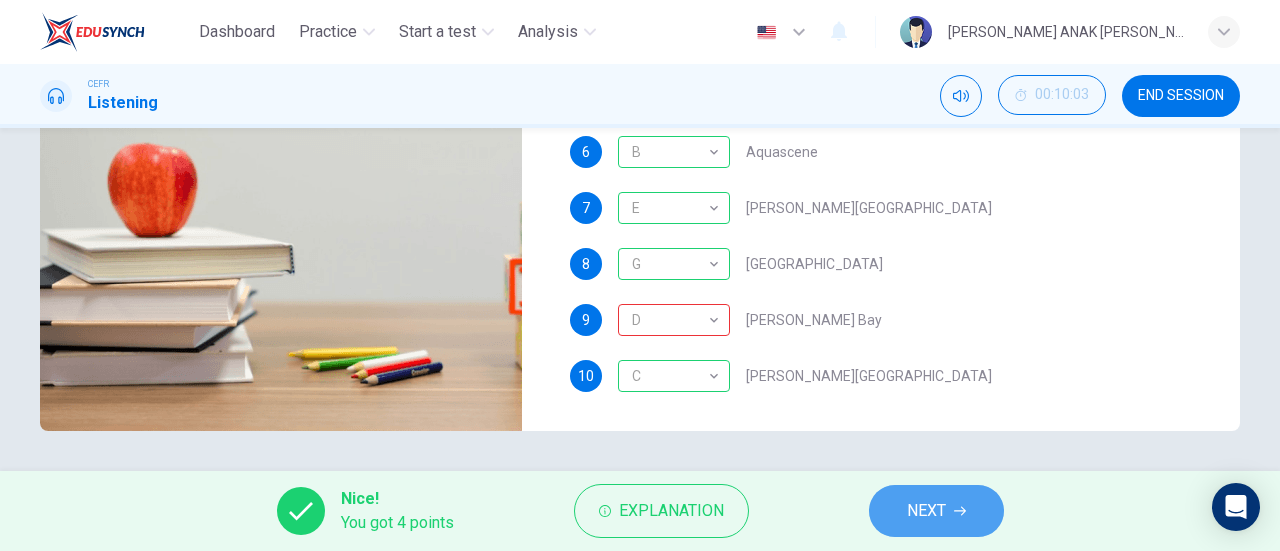 click on "NEXT" at bounding box center [936, 511] 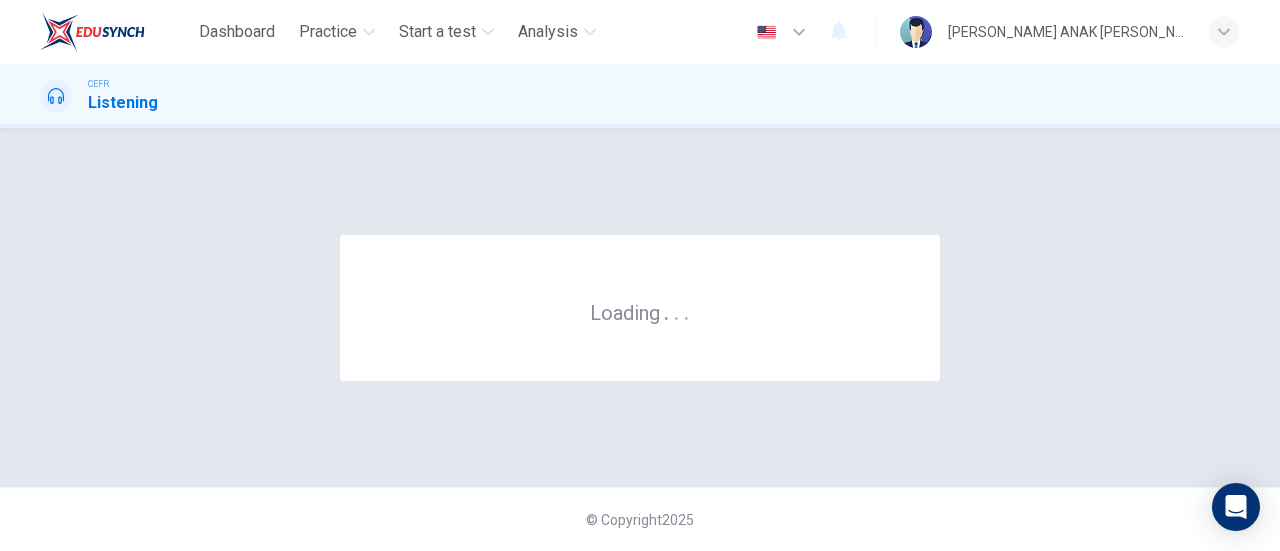 scroll, scrollTop: 0, scrollLeft: 0, axis: both 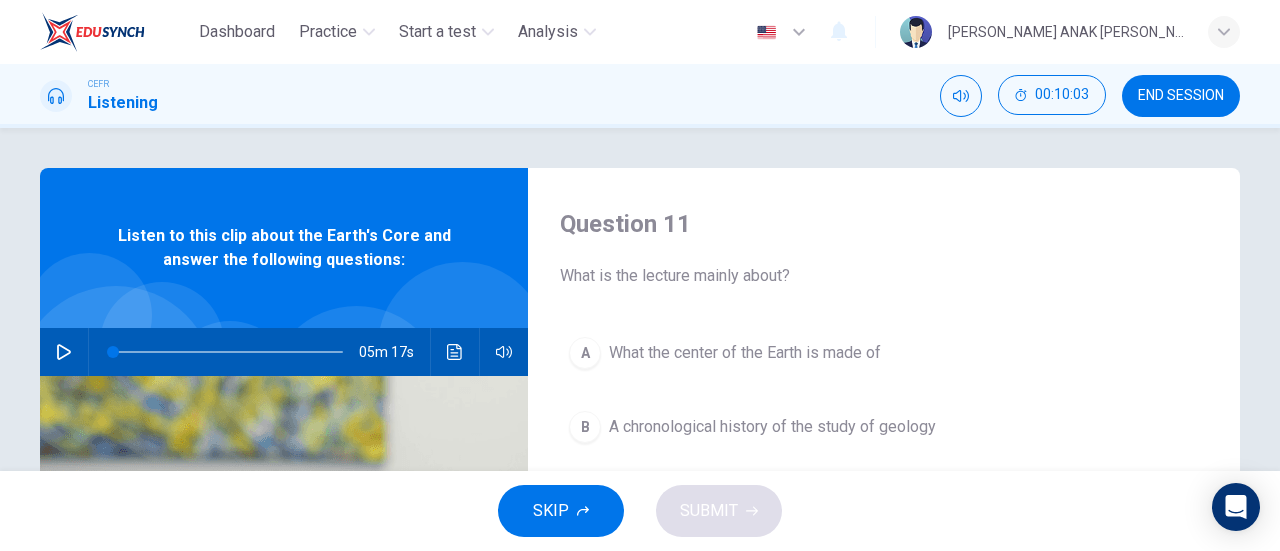 click on "END SESSION" at bounding box center (1181, 96) 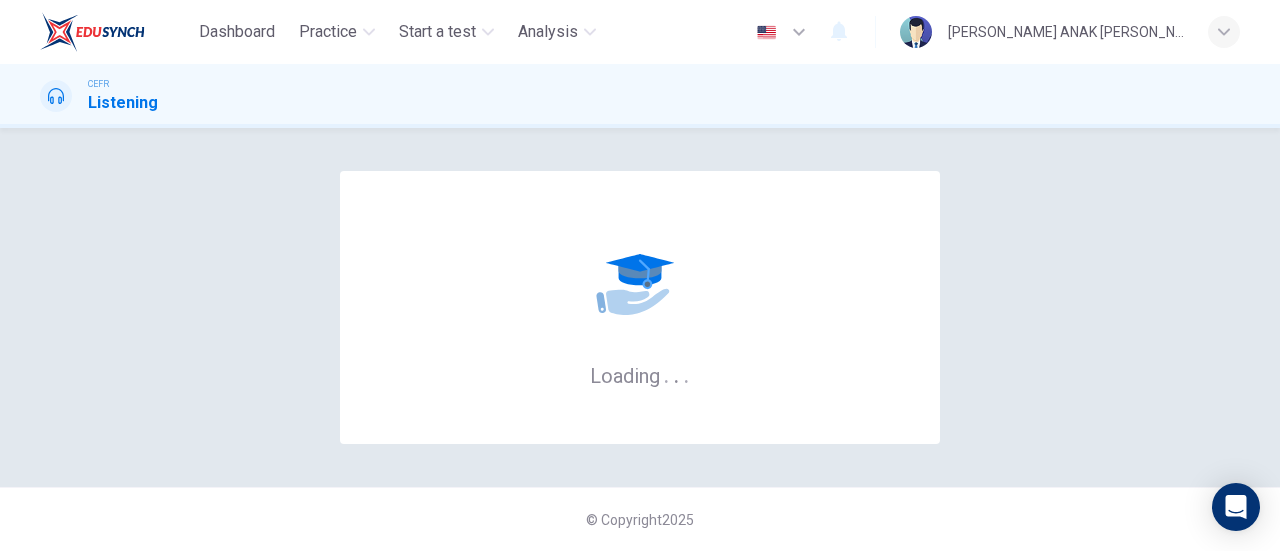 scroll, scrollTop: 0, scrollLeft: 0, axis: both 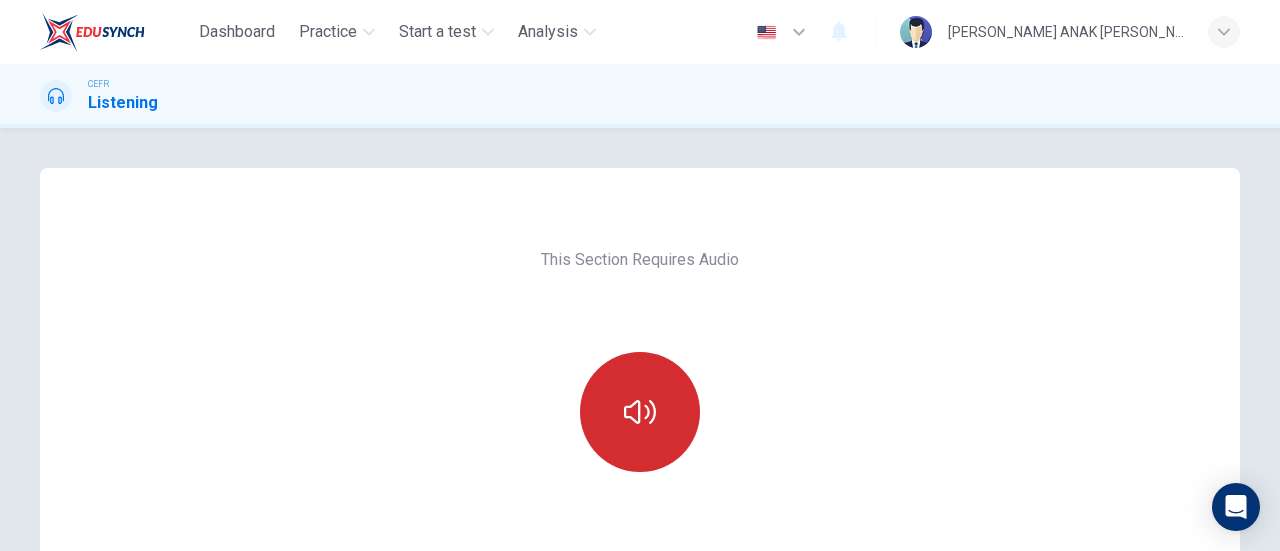 click at bounding box center (640, 412) 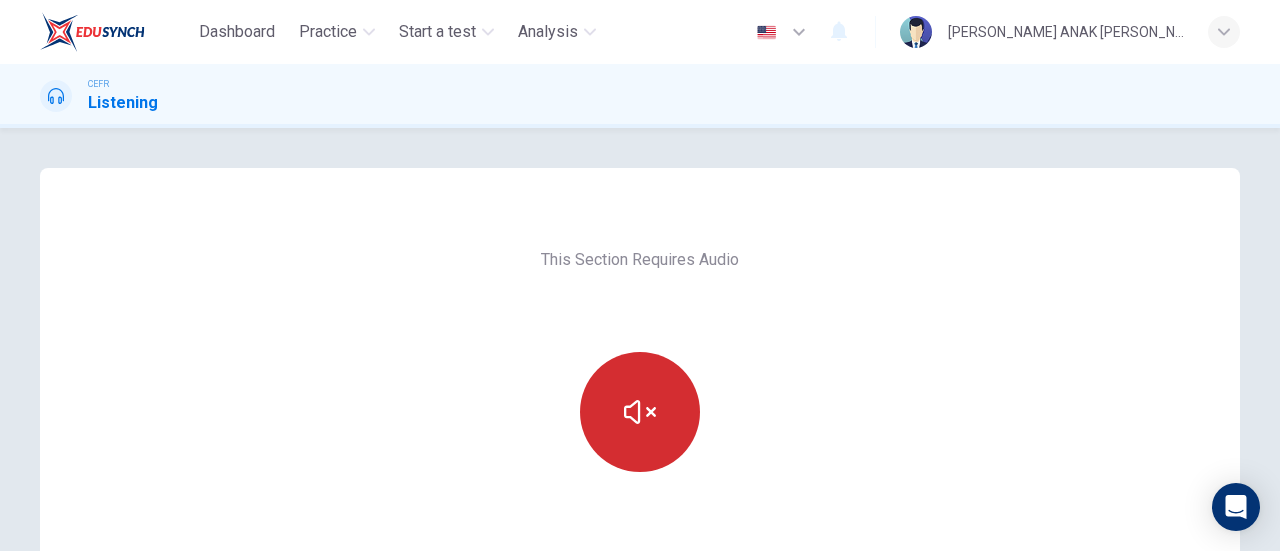 type 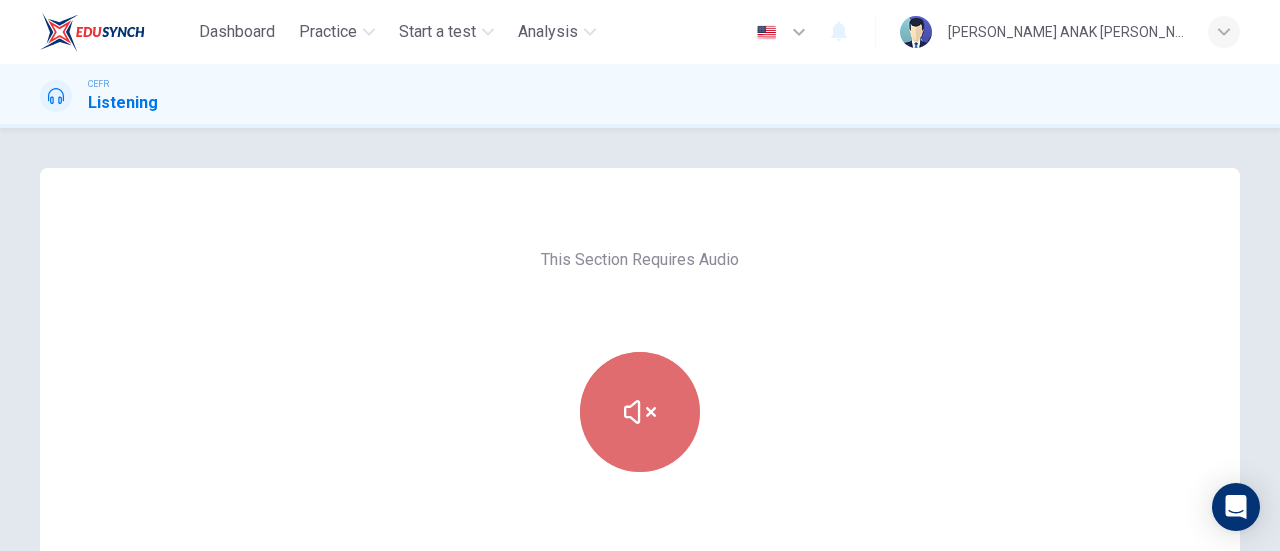 click 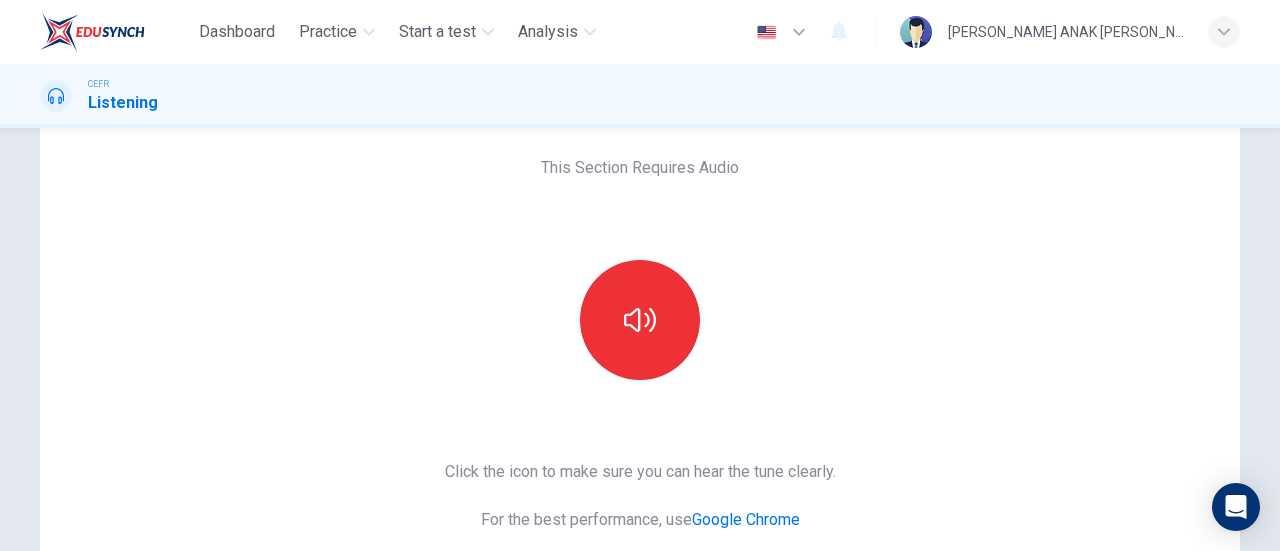 scroll, scrollTop: 200, scrollLeft: 0, axis: vertical 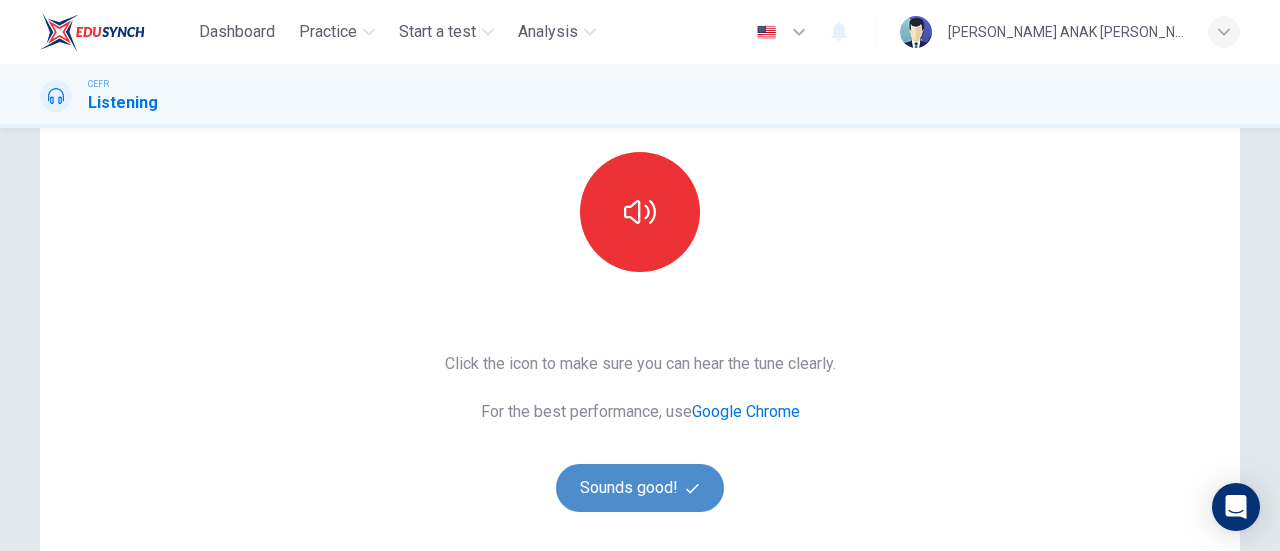 click on "Sounds good!" at bounding box center (640, 488) 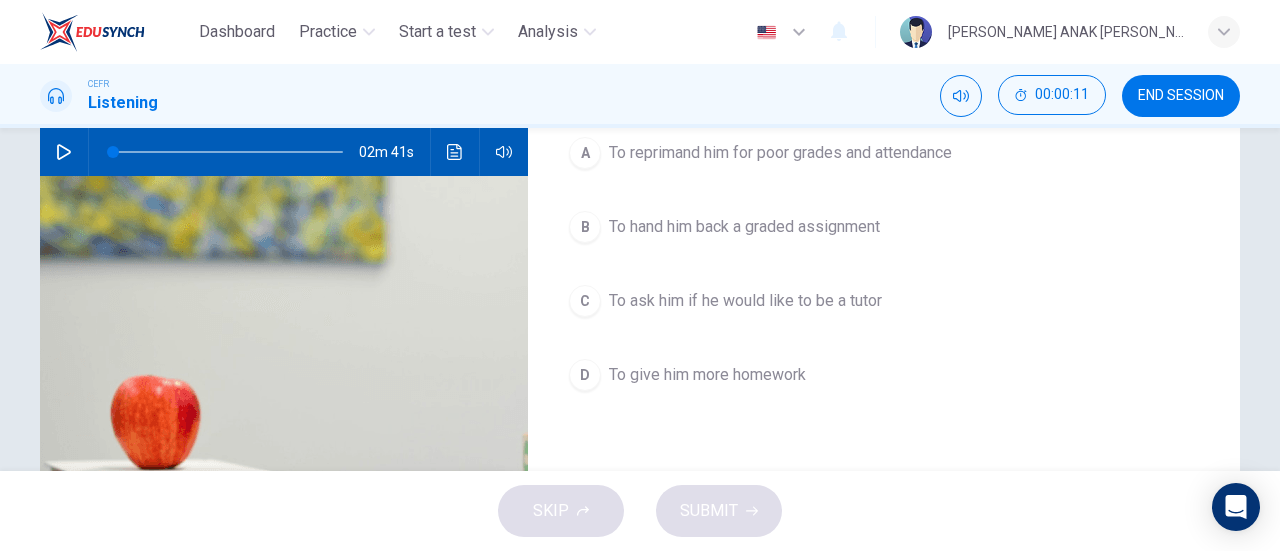 scroll, scrollTop: 0, scrollLeft: 0, axis: both 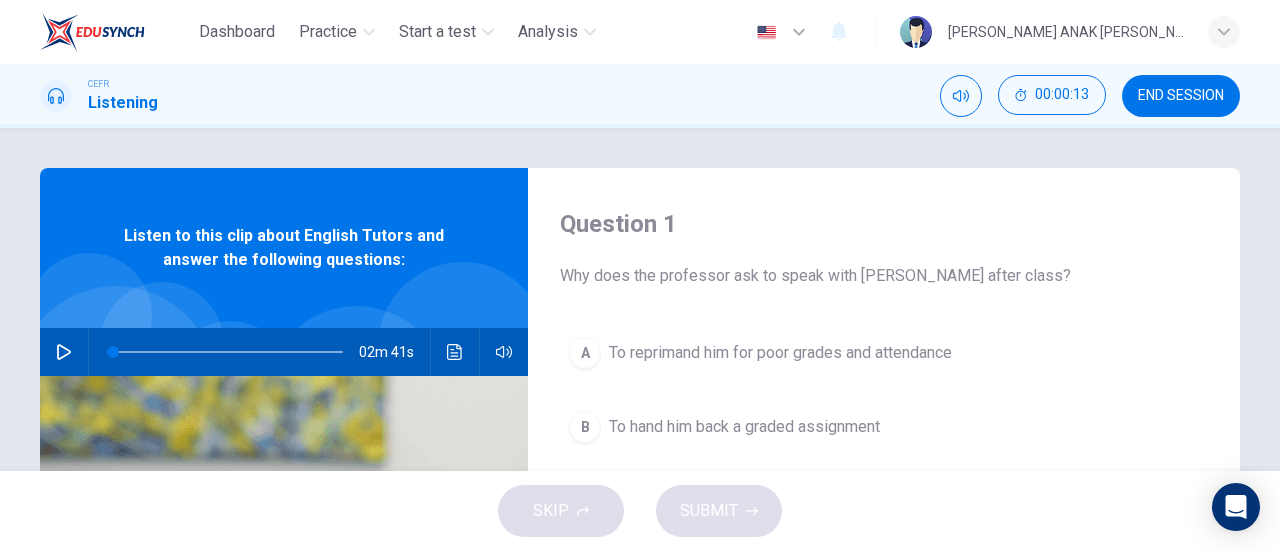 click at bounding box center (64, 352) 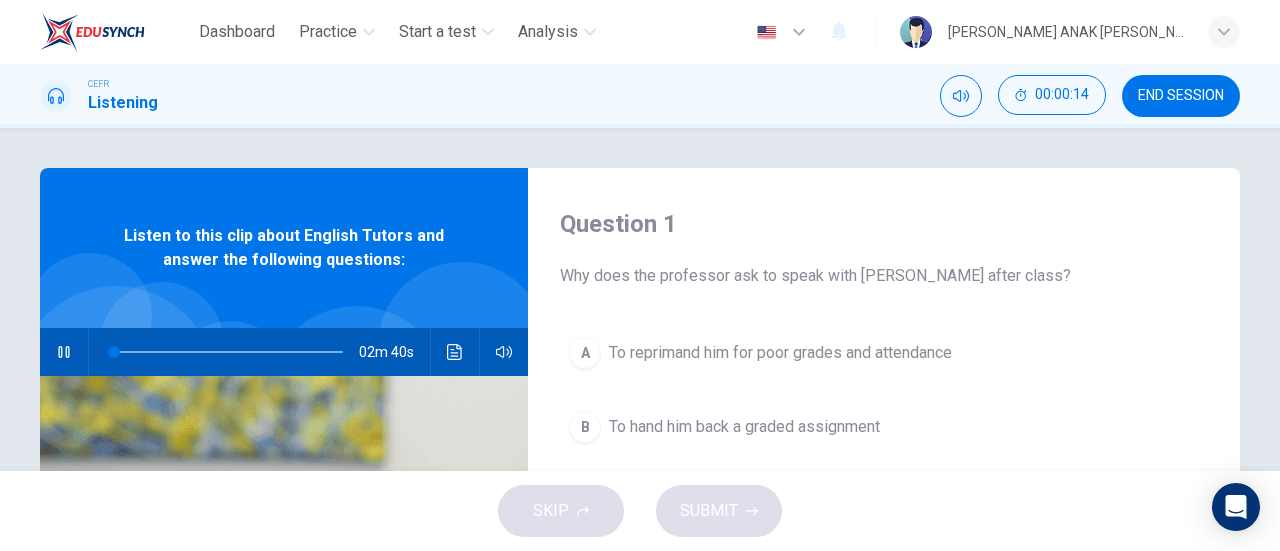 type on "1" 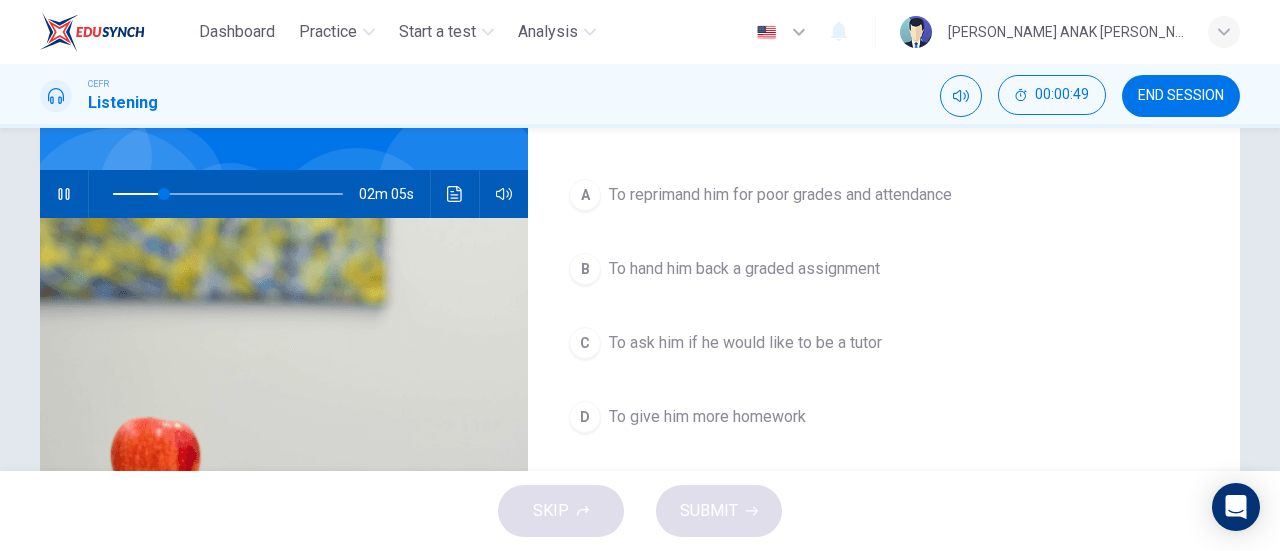 scroll, scrollTop: 159, scrollLeft: 0, axis: vertical 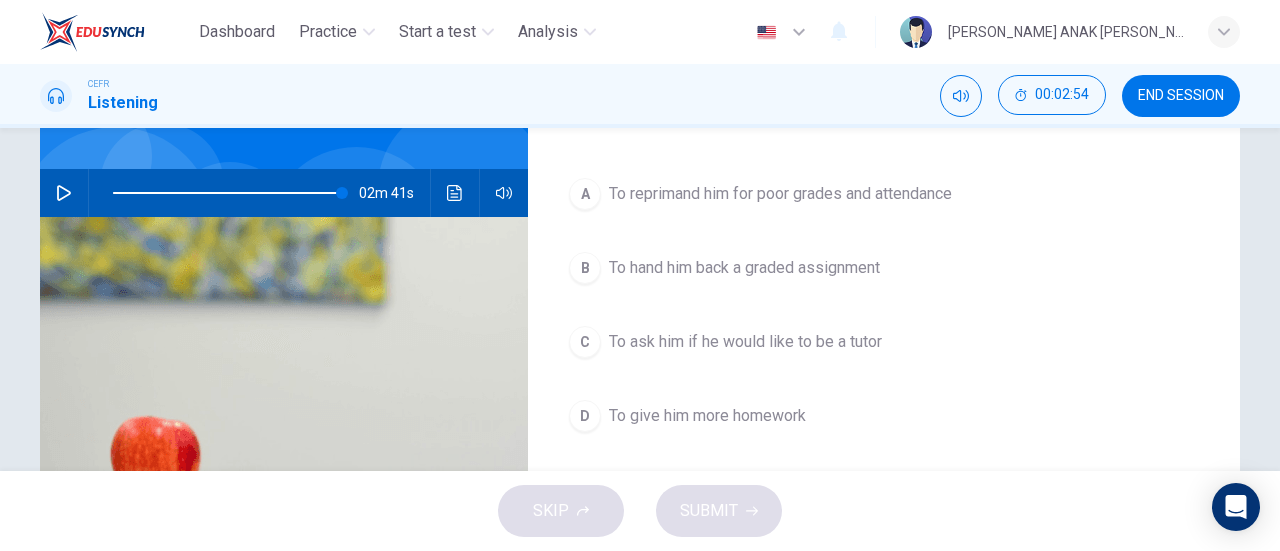 type on "0" 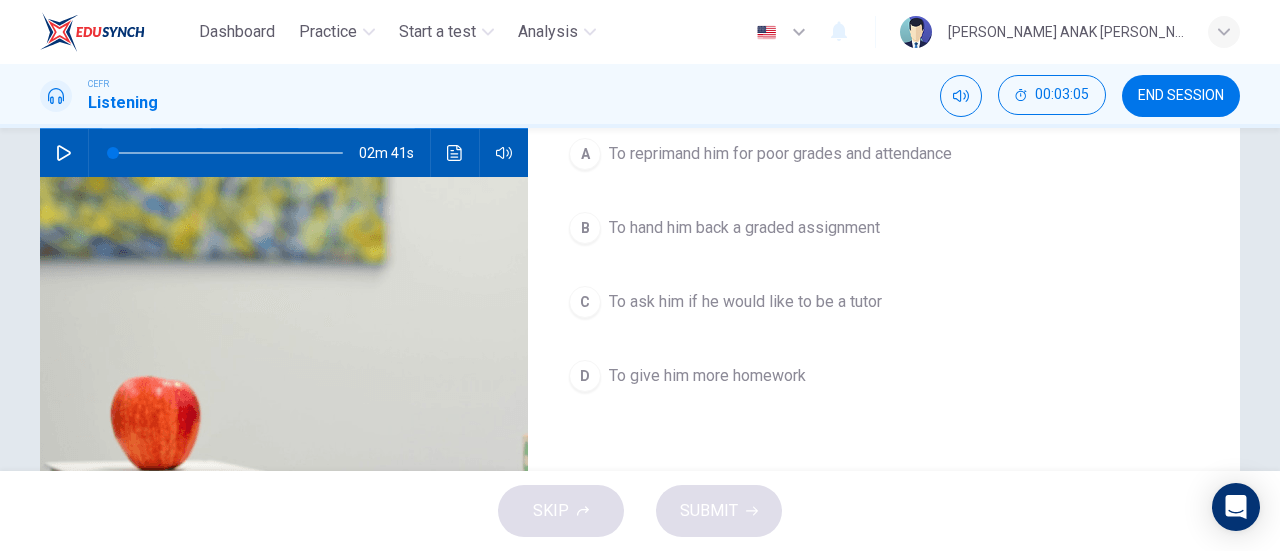 scroll, scrollTop: 159, scrollLeft: 0, axis: vertical 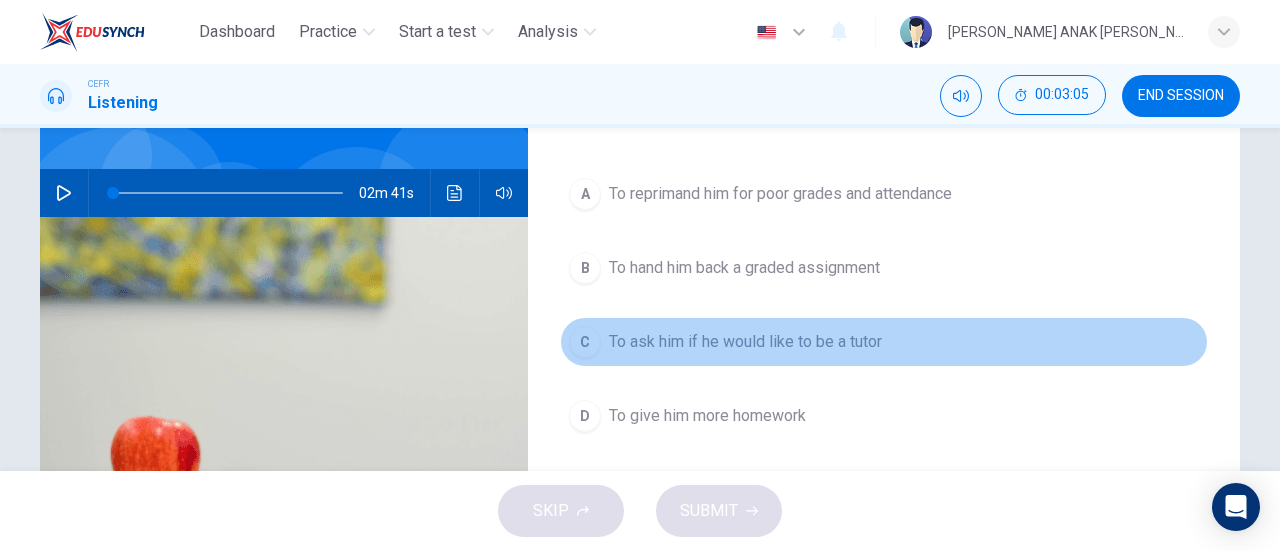 click on "C To ask him if he would like to be a tutor" at bounding box center [884, 342] 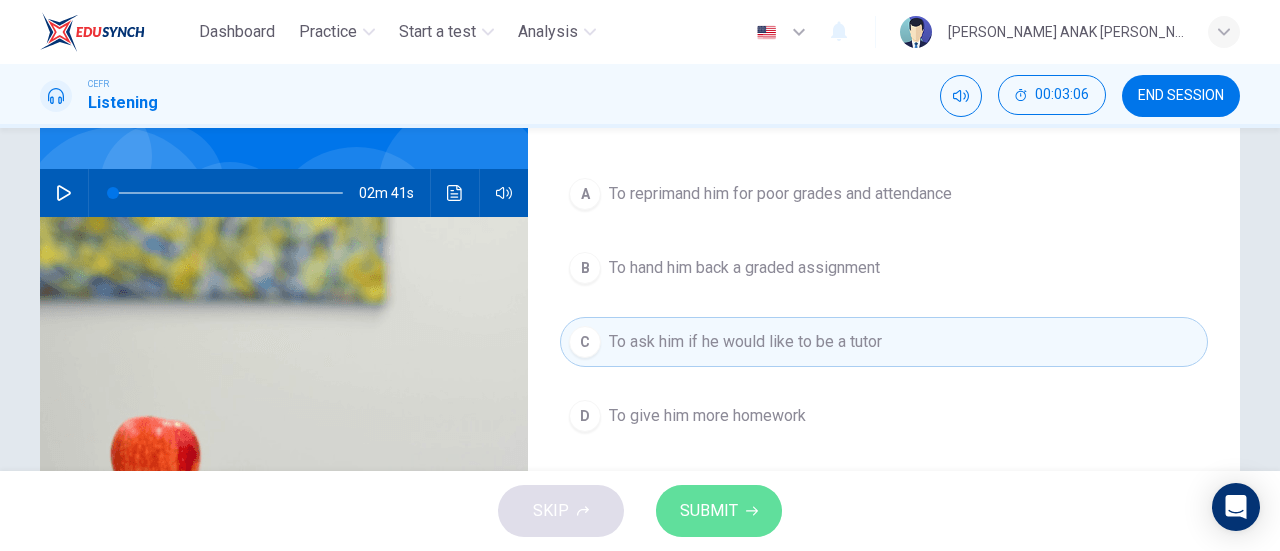 click on "SUBMIT" at bounding box center [719, 511] 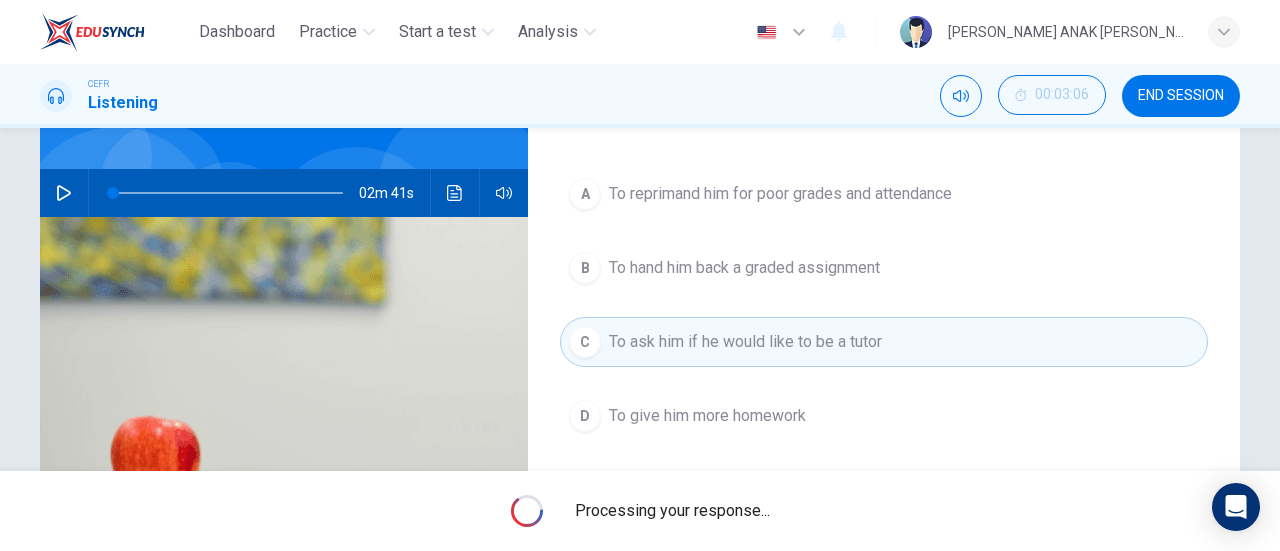 scroll, scrollTop: 59, scrollLeft: 0, axis: vertical 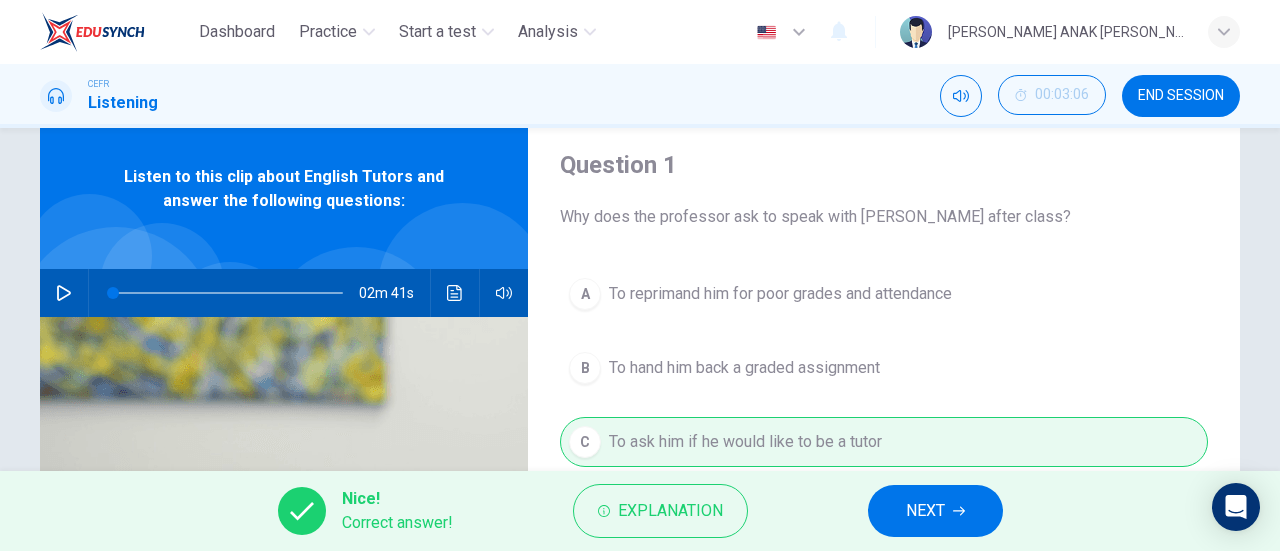 click on "NEXT" at bounding box center (925, 511) 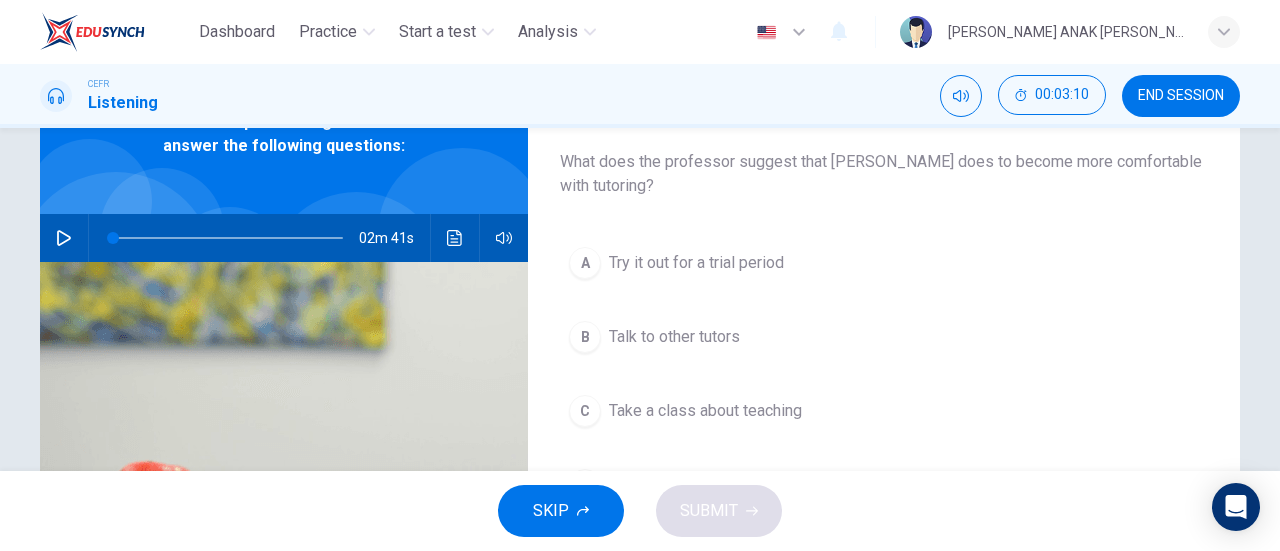 scroll, scrollTop: 159, scrollLeft: 0, axis: vertical 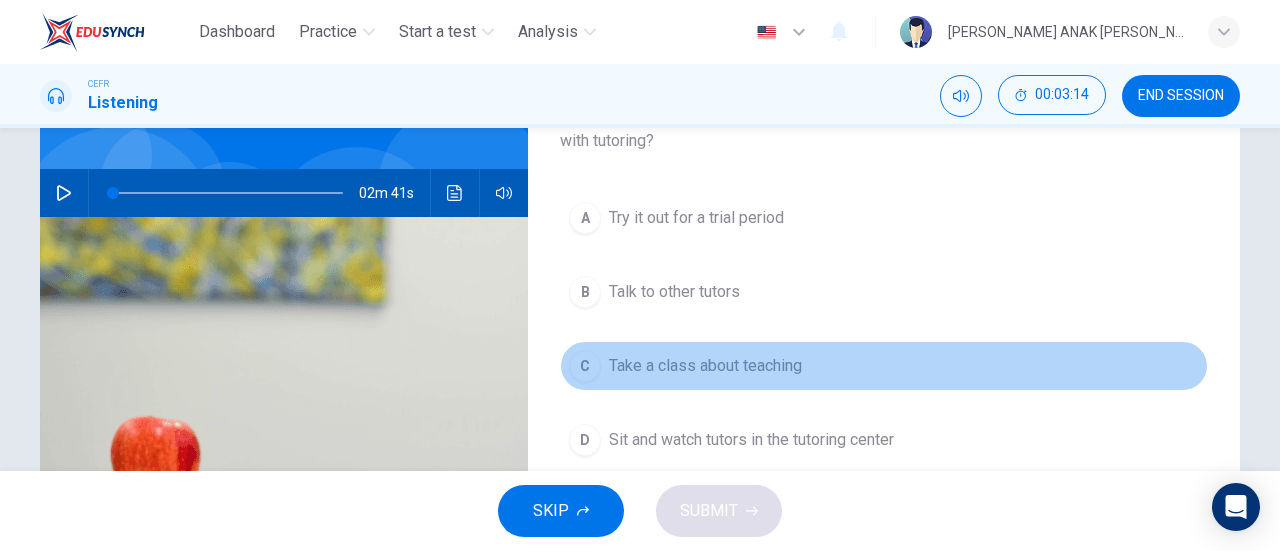 click on "C Take a class about teaching" at bounding box center (884, 366) 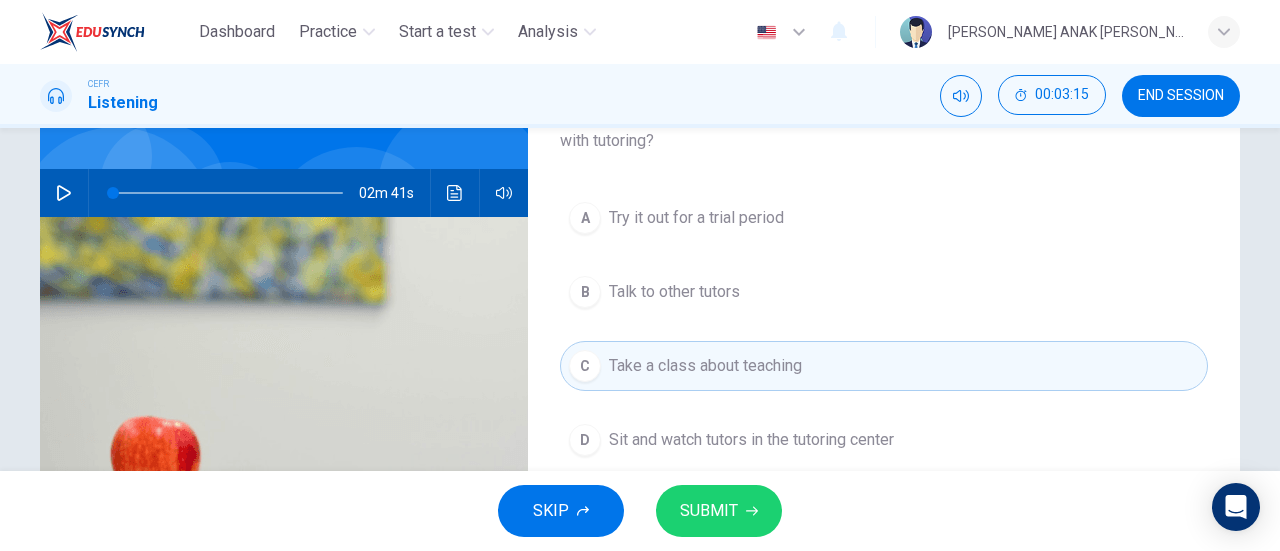 click on "SUBMIT" at bounding box center [709, 511] 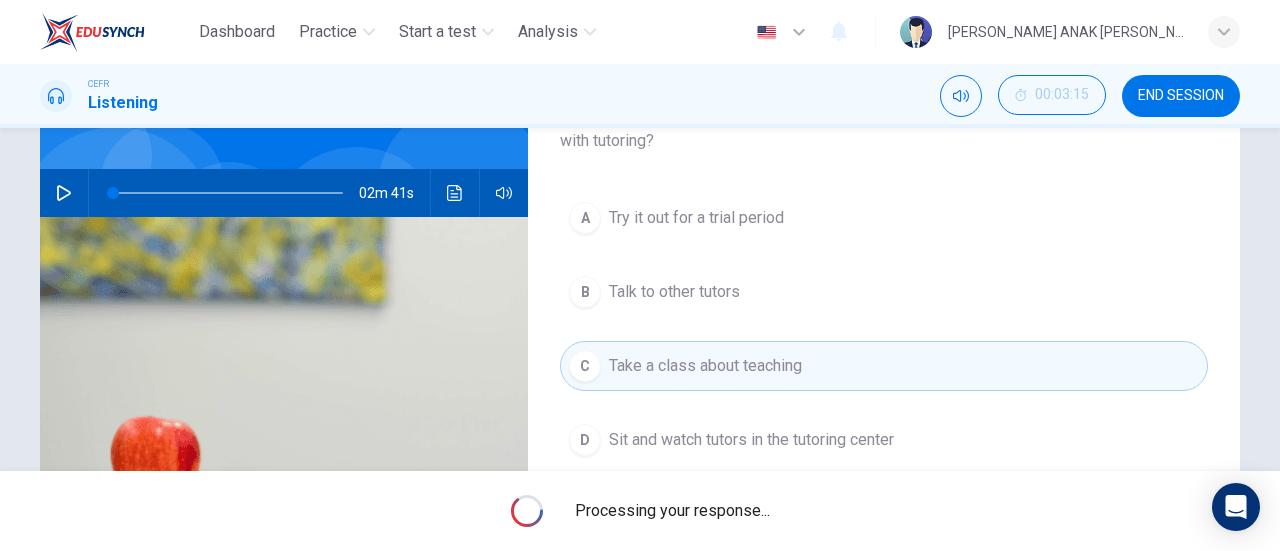 scroll, scrollTop: 59, scrollLeft: 0, axis: vertical 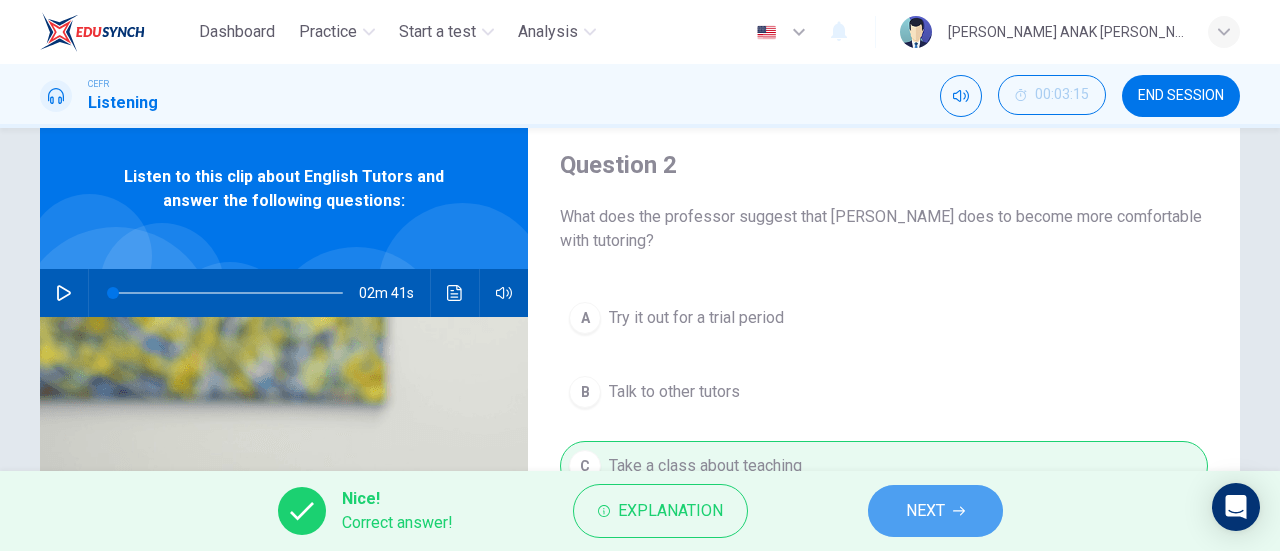 click on "NEXT" at bounding box center (925, 511) 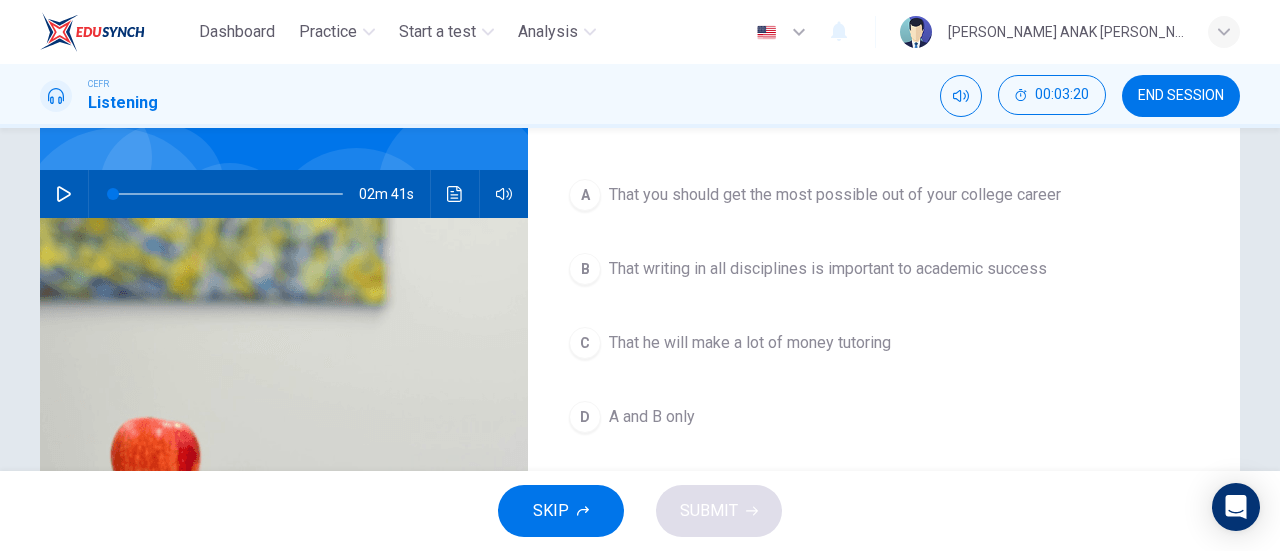 scroll, scrollTop: 159, scrollLeft: 0, axis: vertical 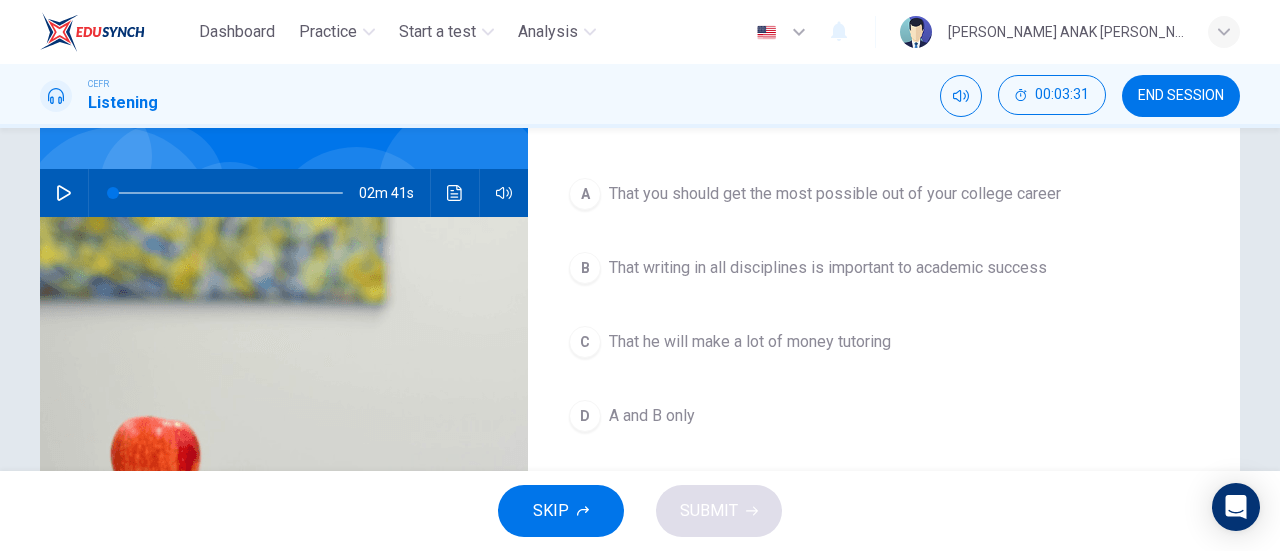 click on "D A and B only" at bounding box center (884, 416) 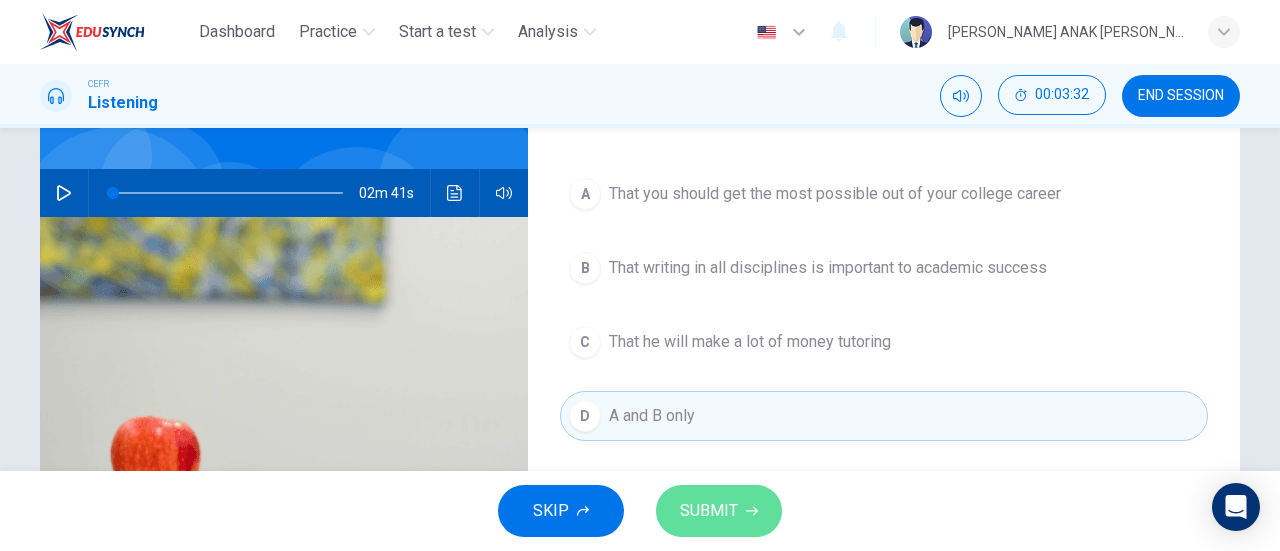 click on "SUBMIT" at bounding box center (719, 511) 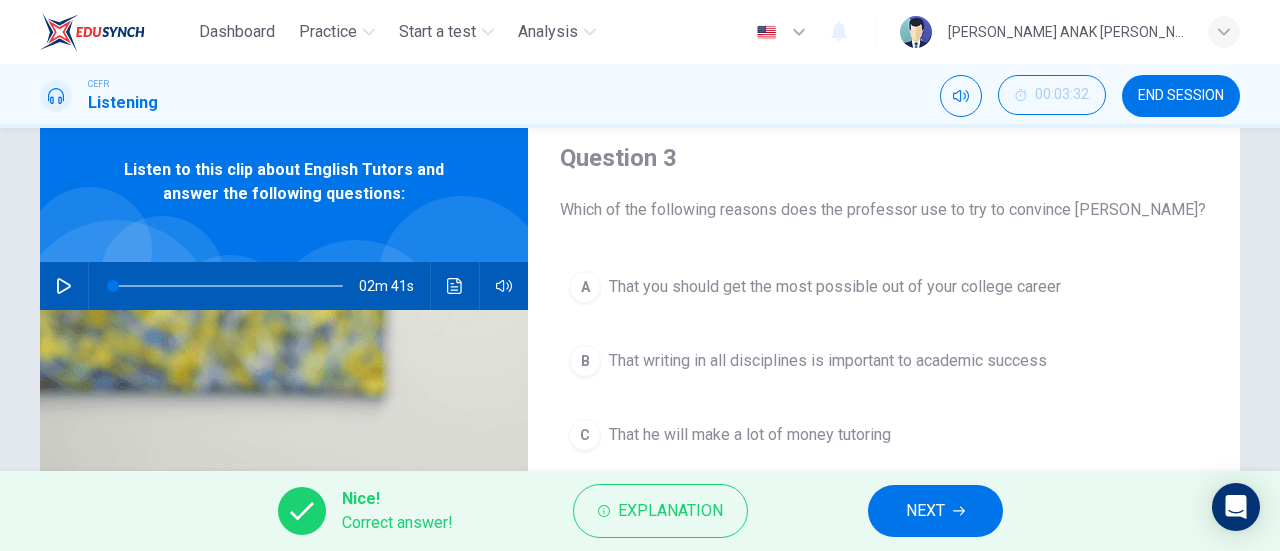scroll, scrollTop: 0, scrollLeft: 0, axis: both 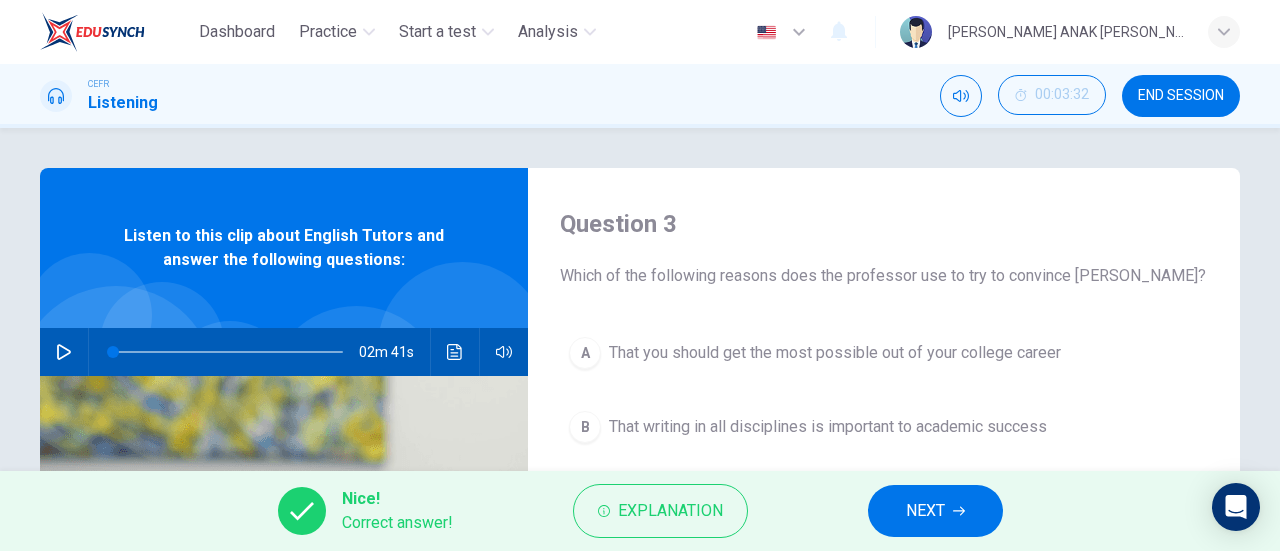 click on "NEXT" at bounding box center [925, 511] 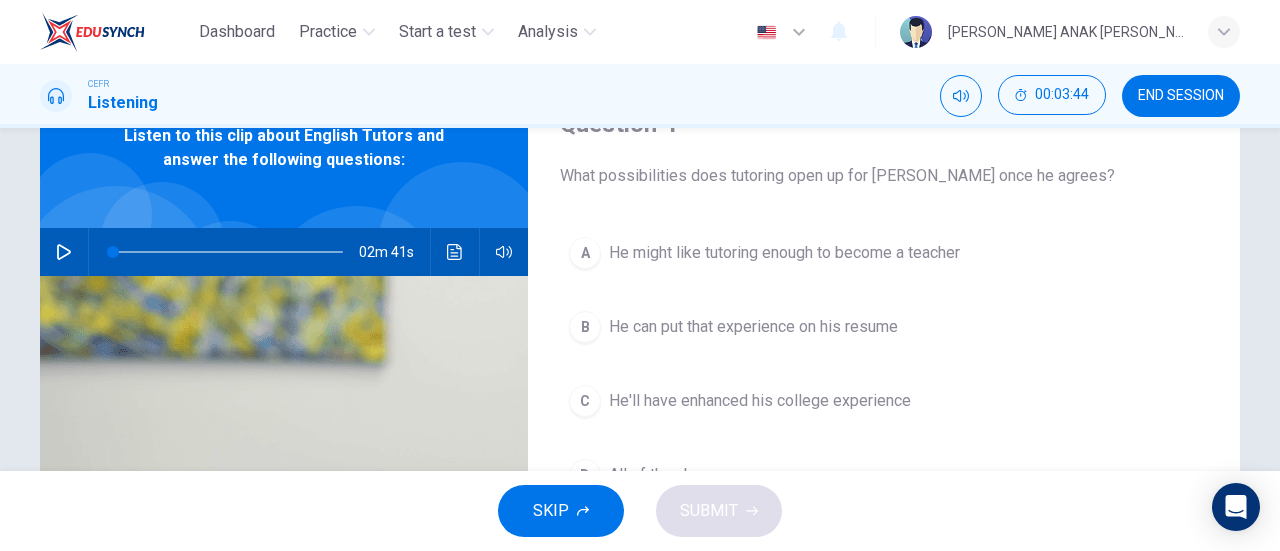 scroll, scrollTop: 200, scrollLeft: 0, axis: vertical 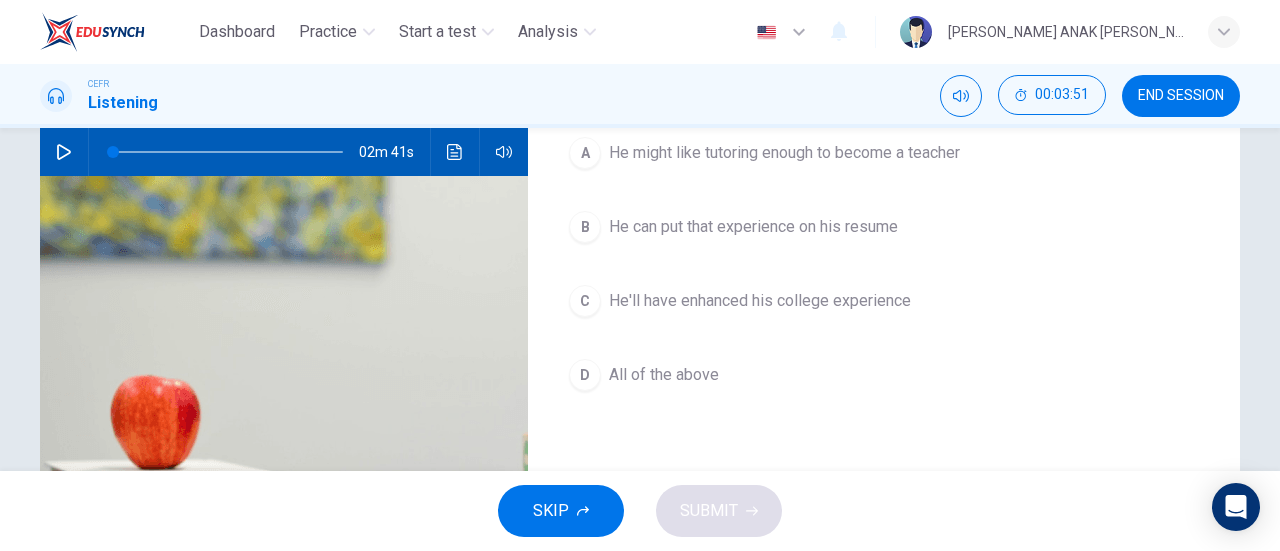 drag, startPoint x: 713, startPoint y: 369, endPoint x: 720, endPoint y: 385, distance: 17.464249 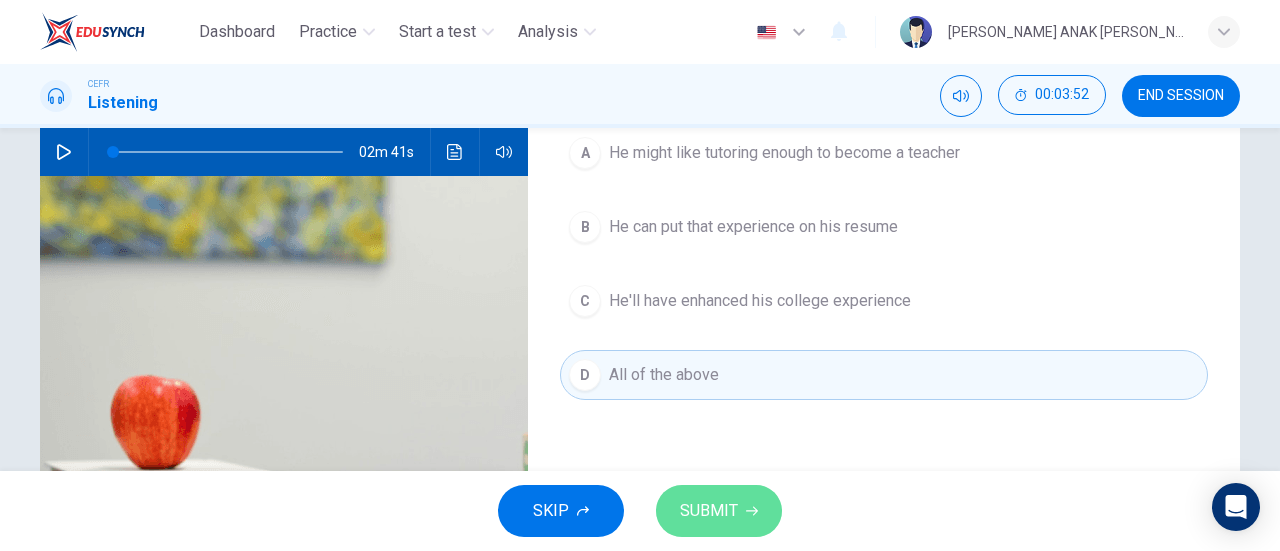 click on "SUBMIT" at bounding box center (719, 511) 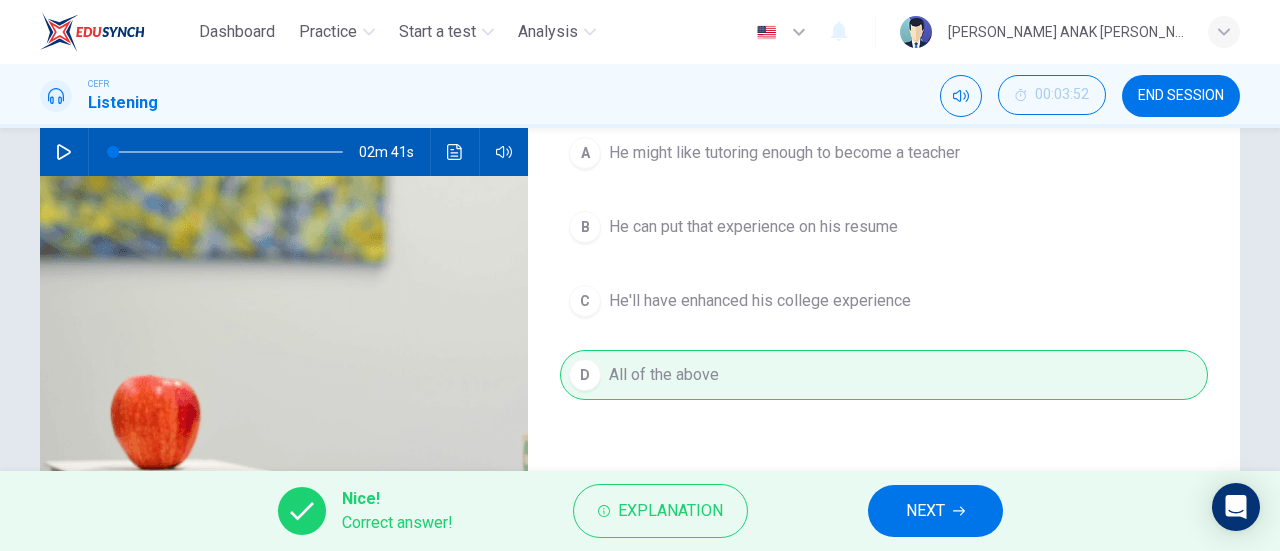 drag, startPoint x: 961, startPoint y: 516, endPoint x: 952, endPoint y: 491, distance: 26.57066 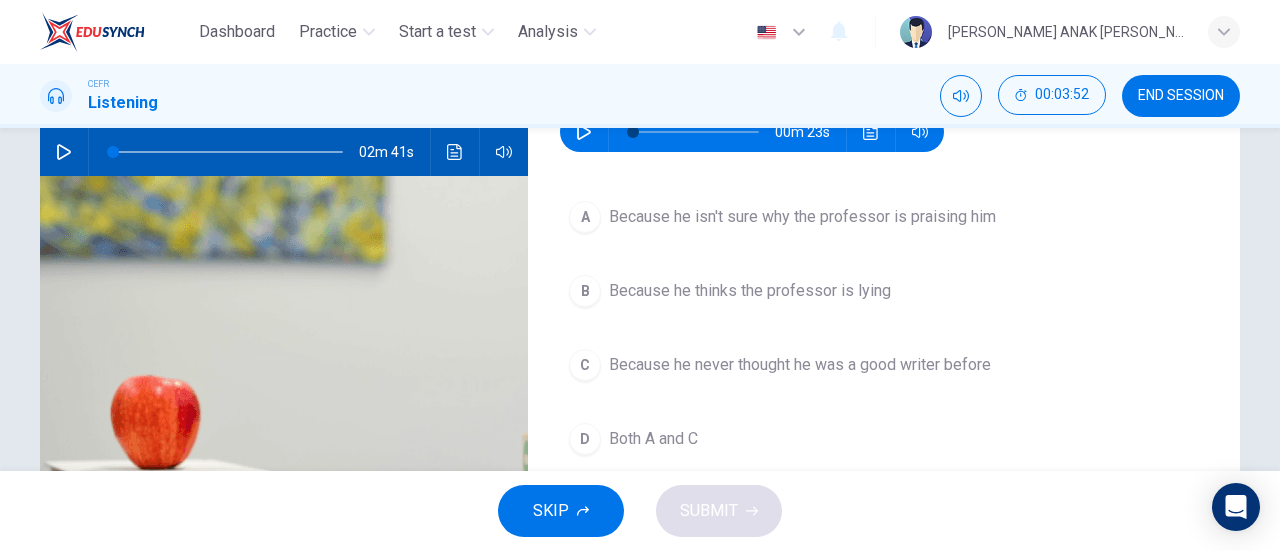 scroll, scrollTop: 100, scrollLeft: 0, axis: vertical 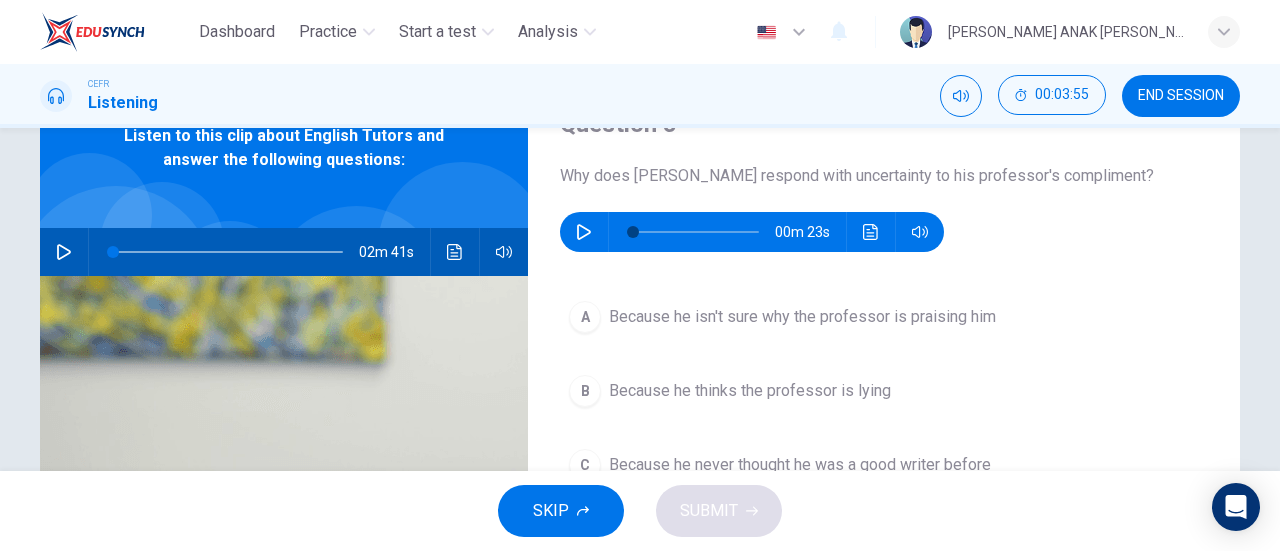 click 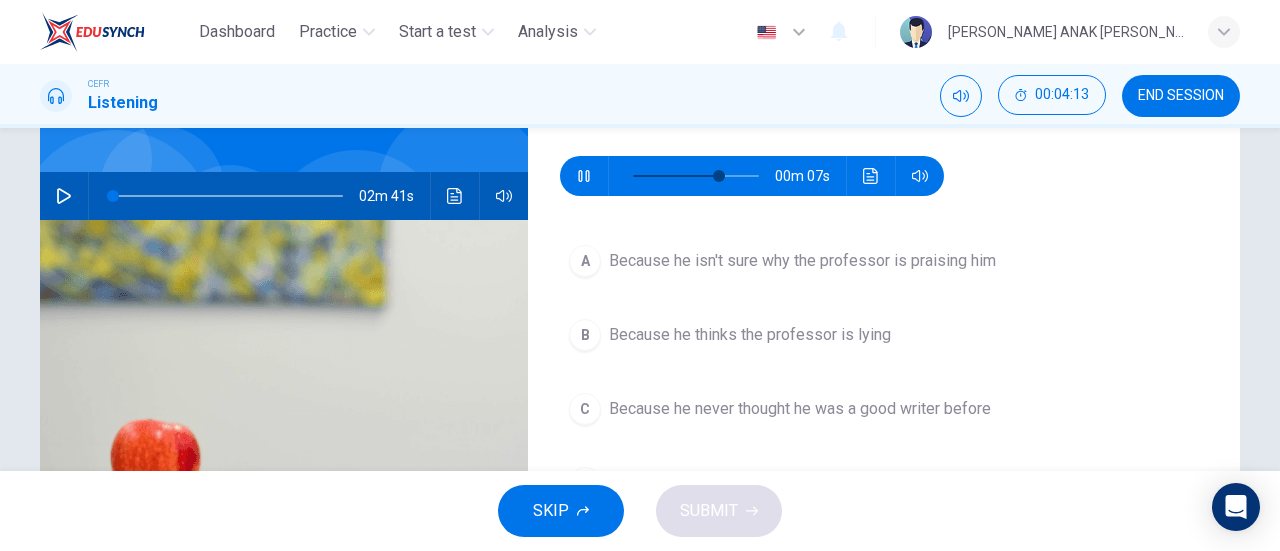 scroll, scrollTop: 200, scrollLeft: 0, axis: vertical 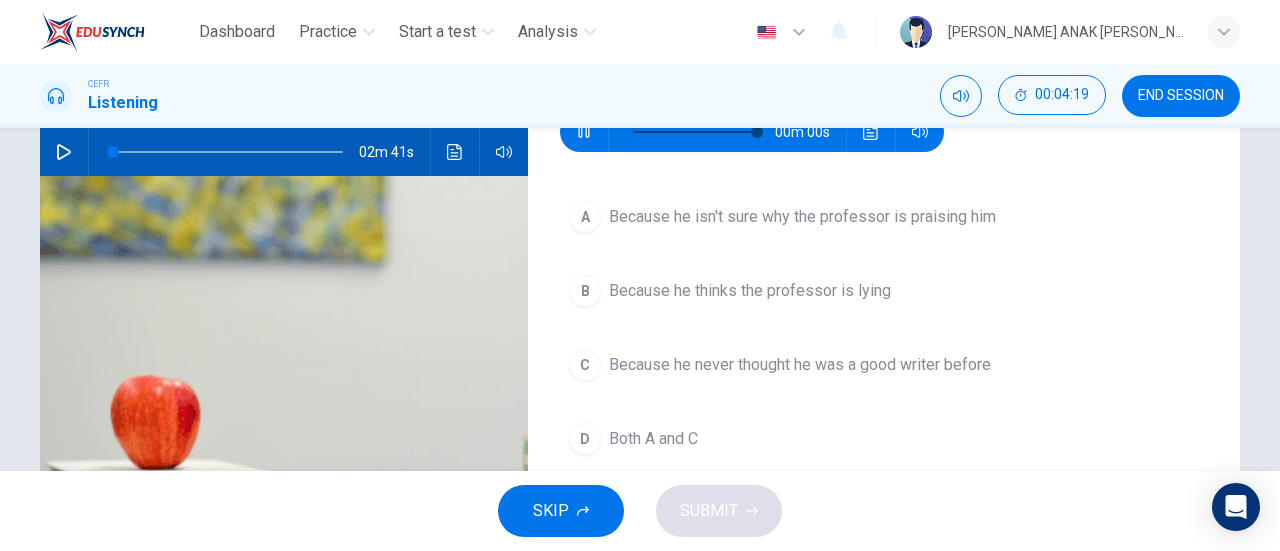 type on "0" 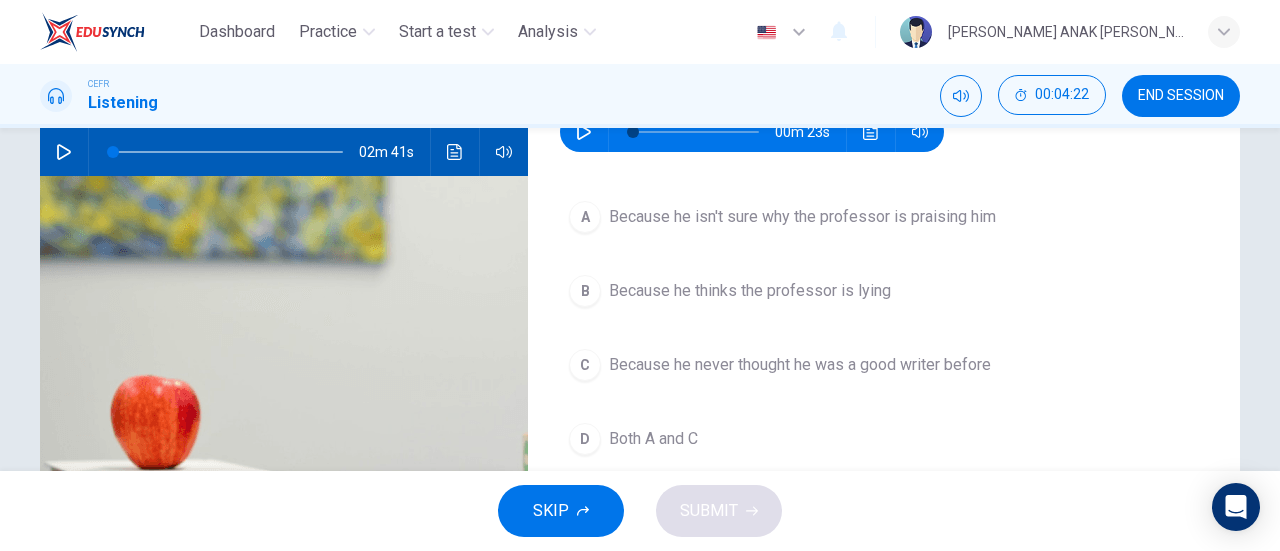 click on "C Because he never thought he was a good writer before" at bounding box center (884, 365) 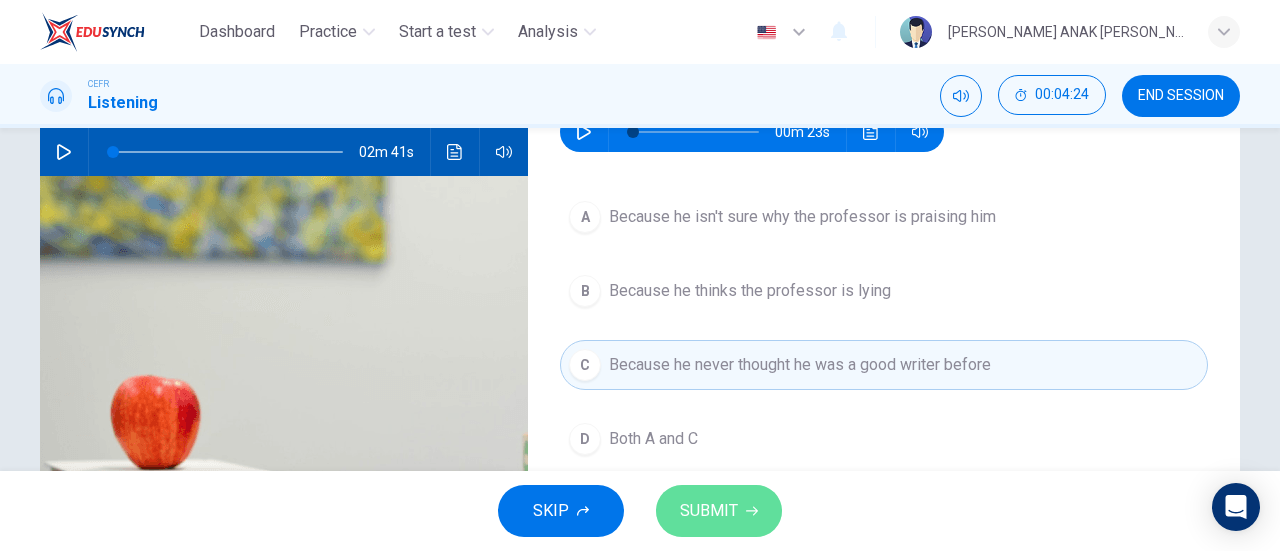 click on "SUBMIT" at bounding box center (709, 511) 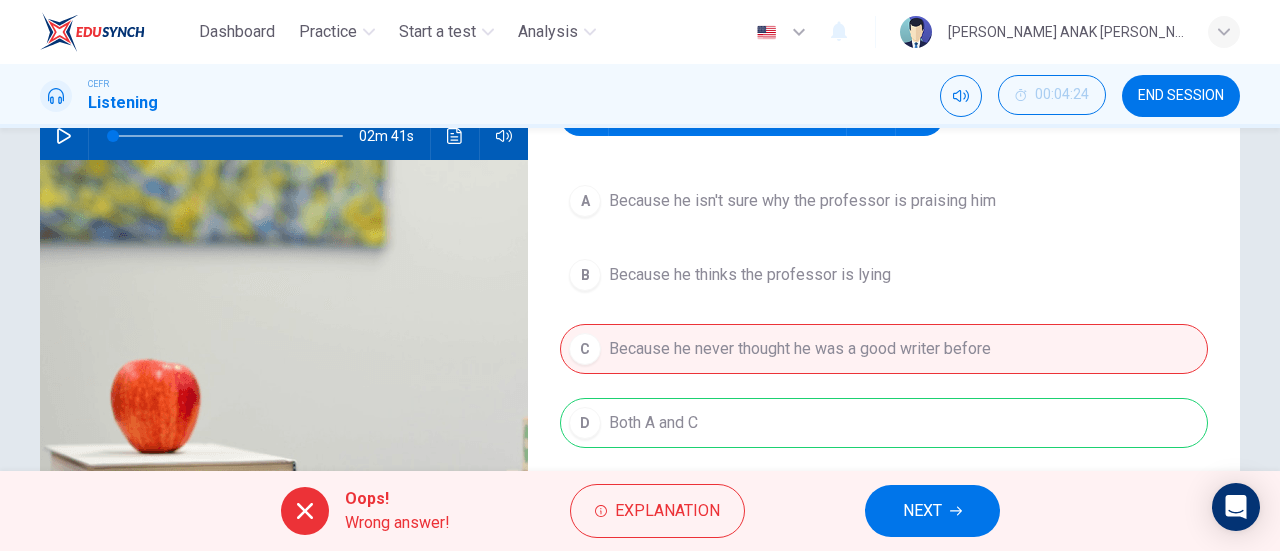 scroll, scrollTop: 100, scrollLeft: 0, axis: vertical 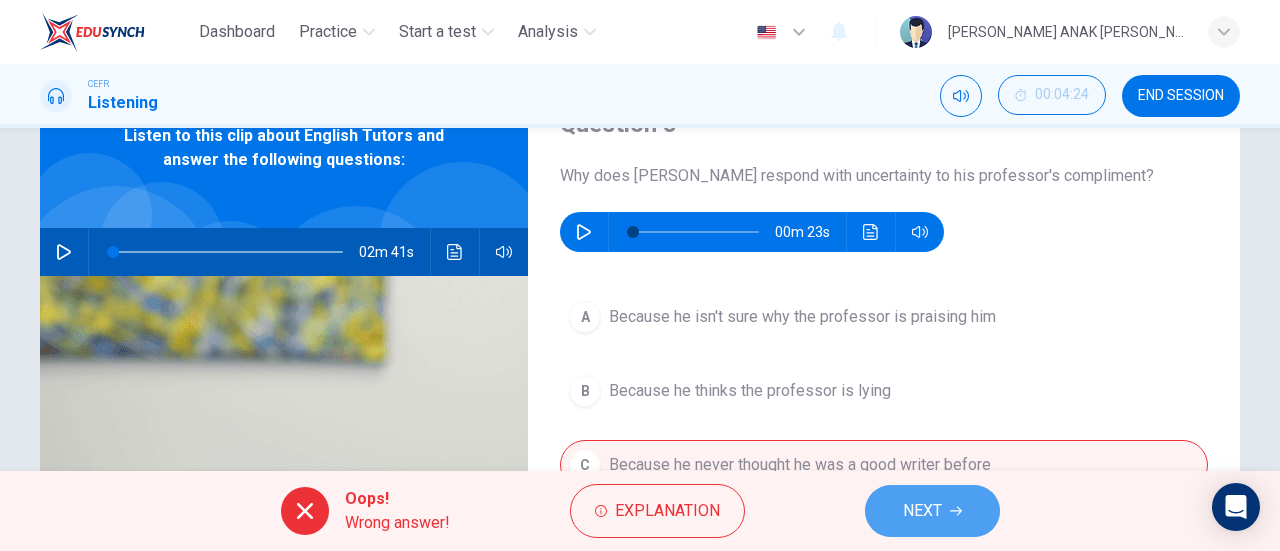 click on "NEXT" at bounding box center [932, 511] 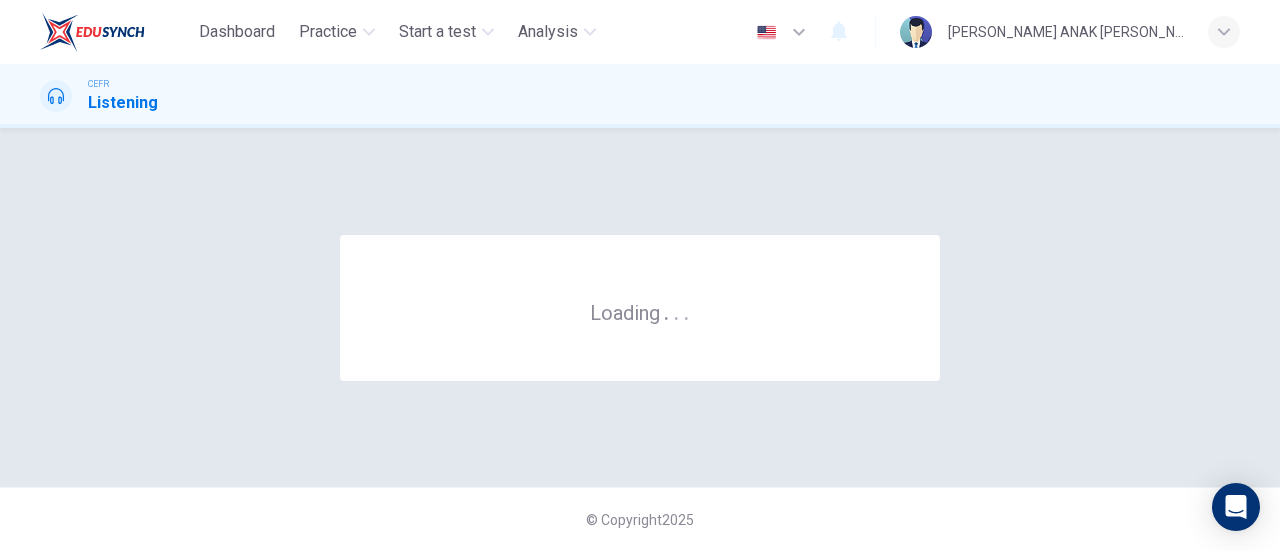 scroll, scrollTop: 0, scrollLeft: 0, axis: both 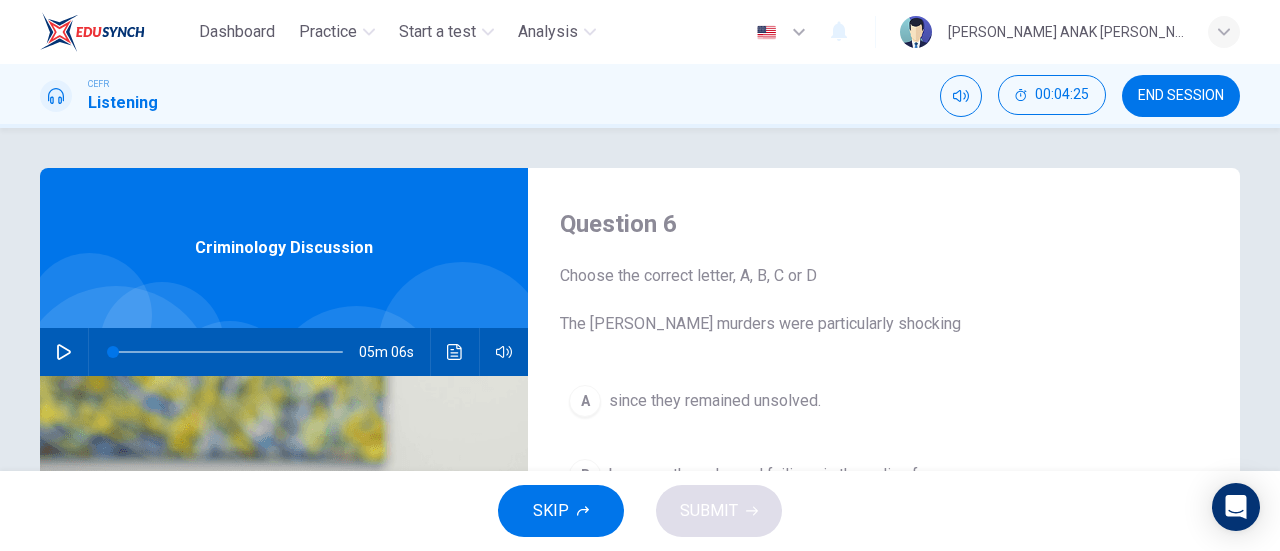 click on "END SESSION" at bounding box center [1181, 96] 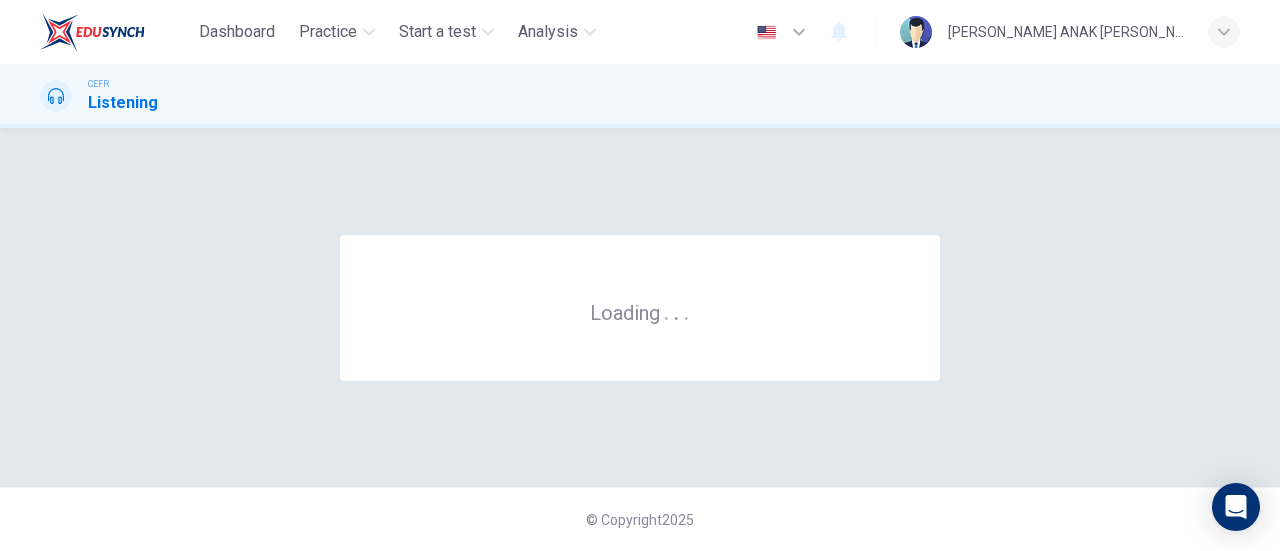 scroll, scrollTop: 0, scrollLeft: 0, axis: both 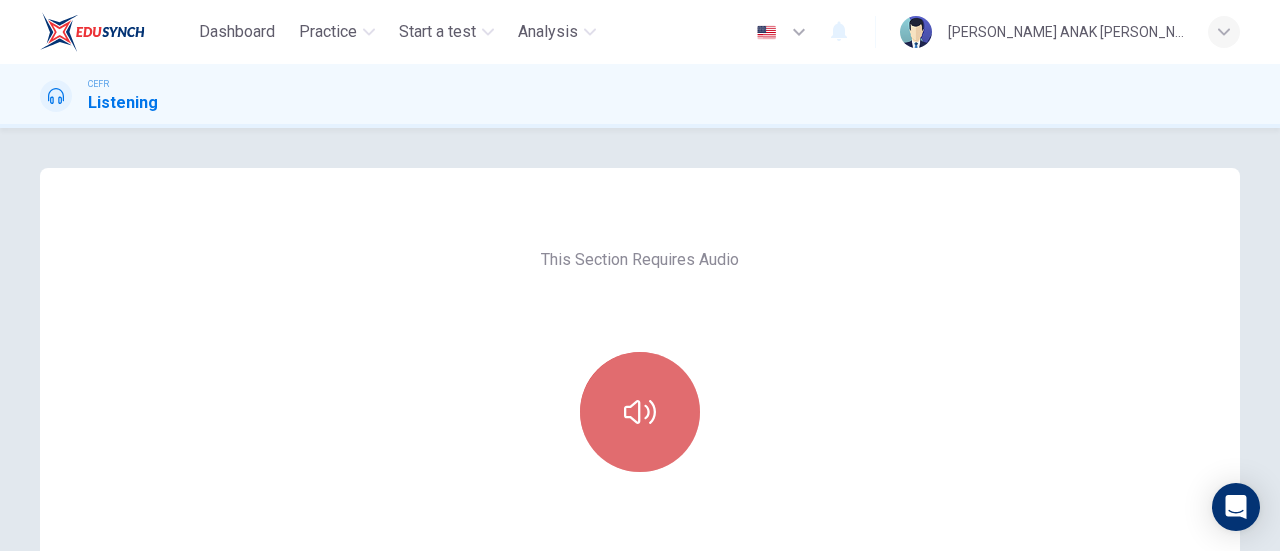 click at bounding box center (640, 412) 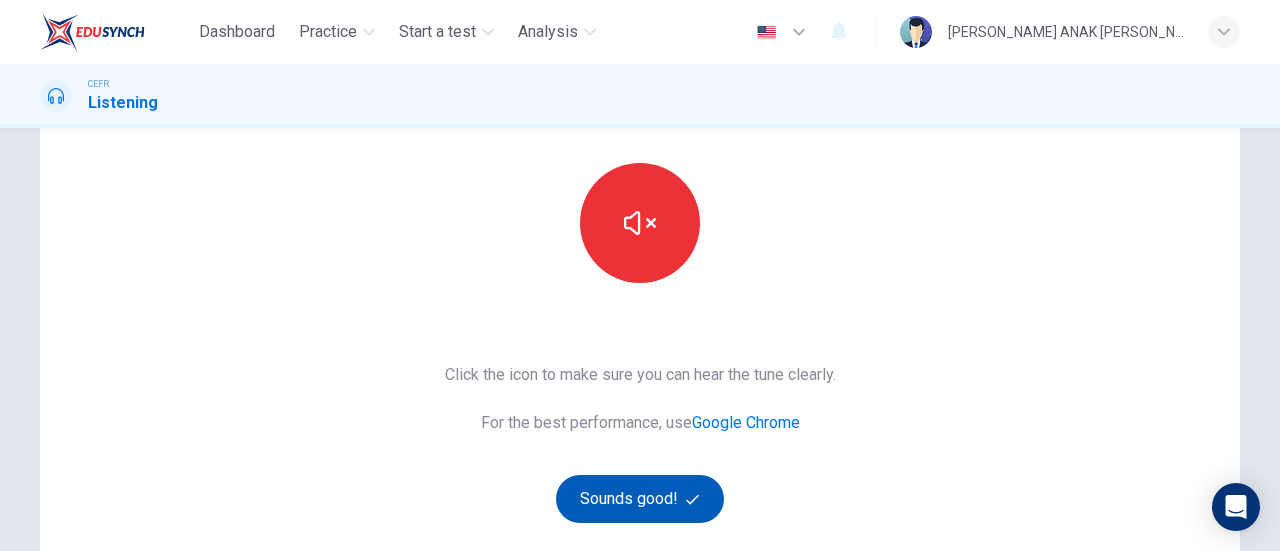 scroll, scrollTop: 400, scrollLeft: 0, axis: vertical 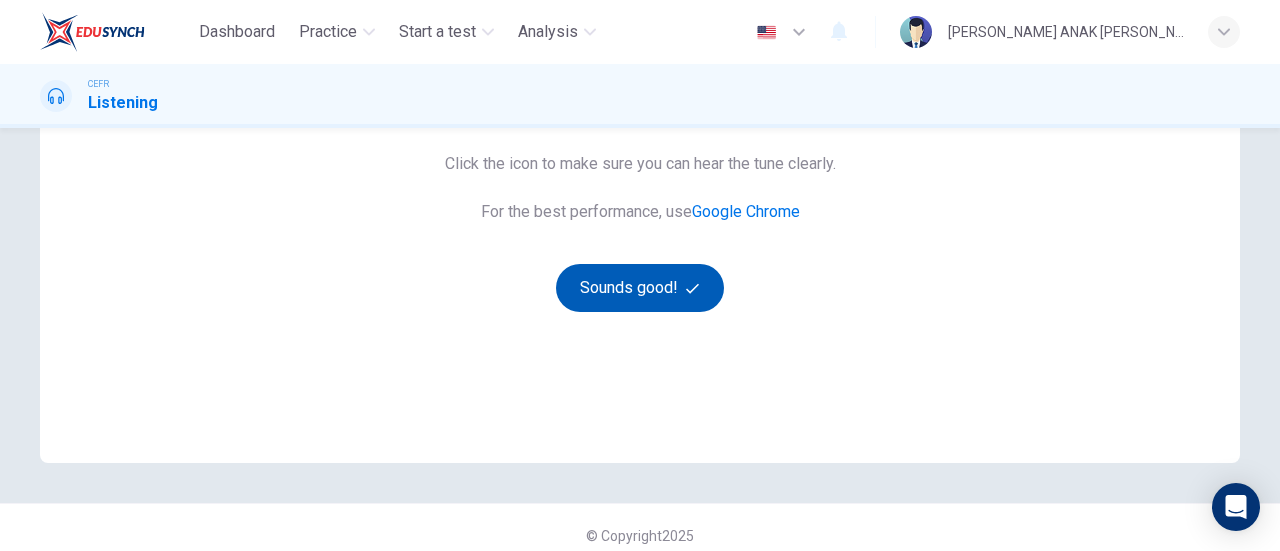type 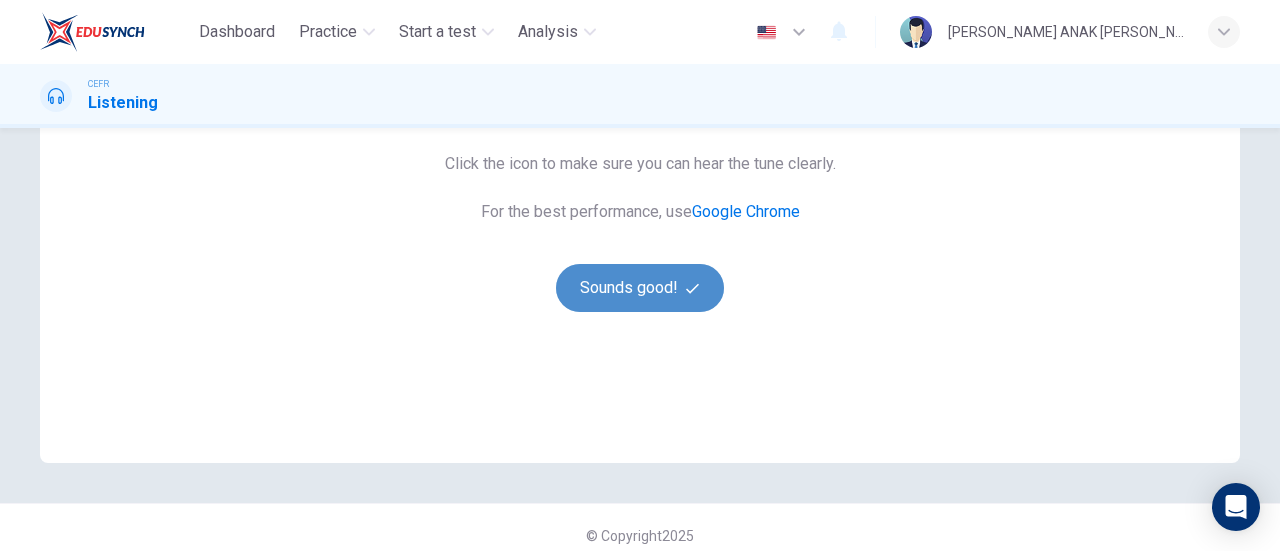 click on "Sounds good!" at bounding box center (640, 288) 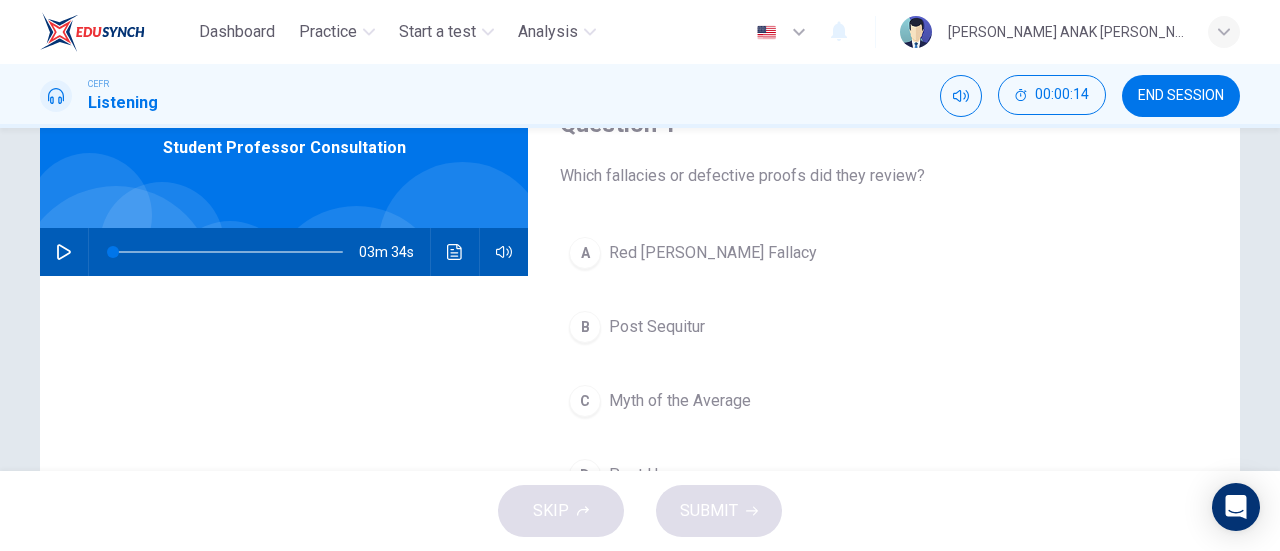 scroll, scrollTop: 0, scrollLeft: 0, axis: both 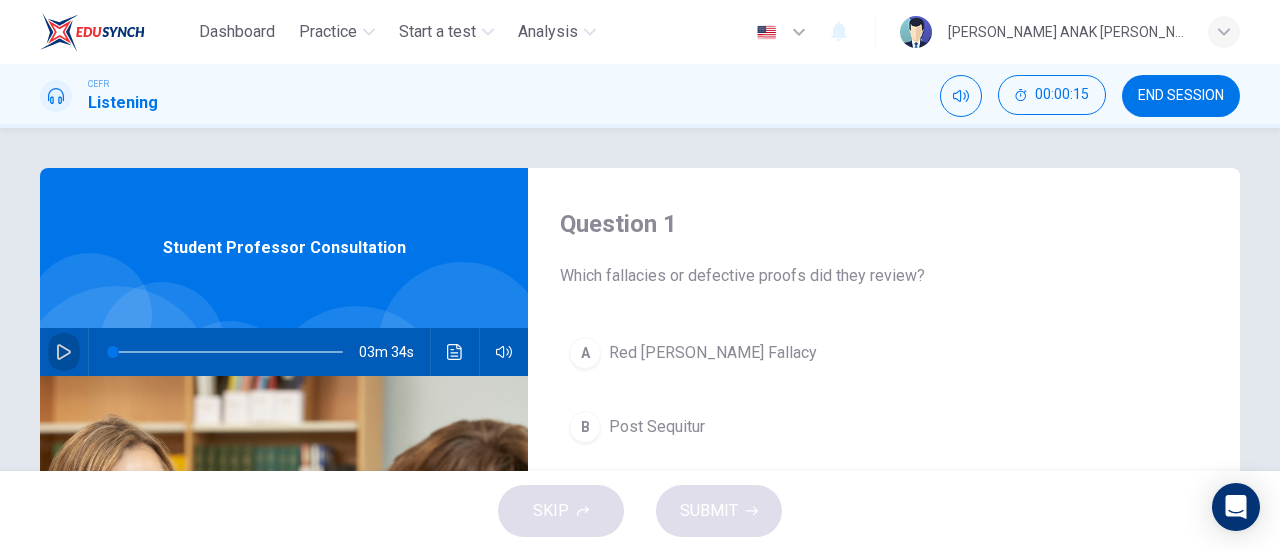 click 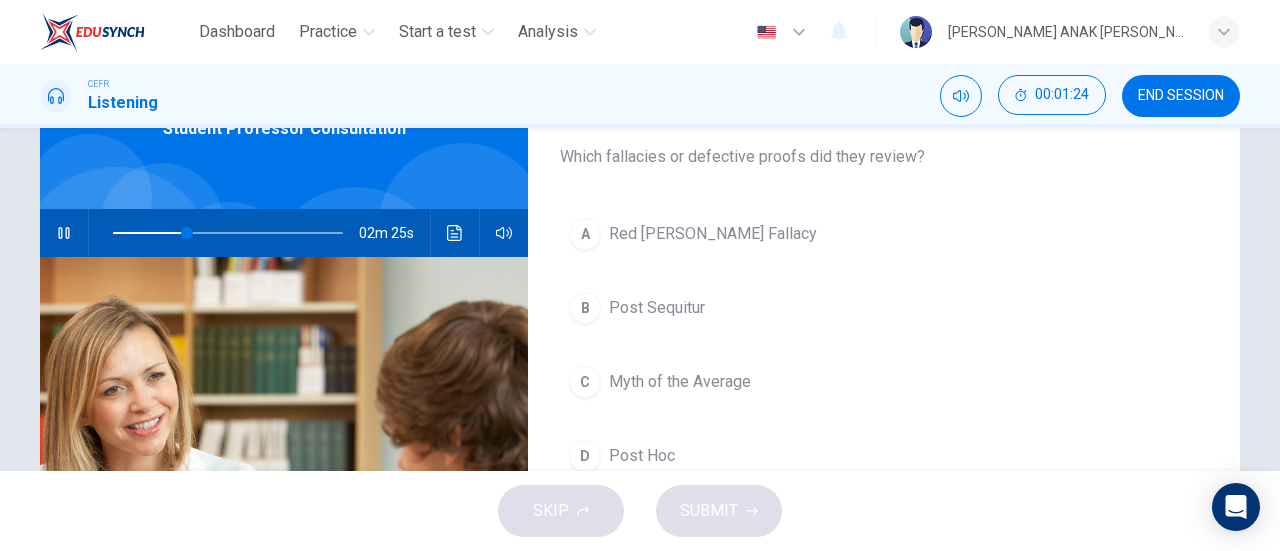 scroll, scrollTop: 121, scrollLeft: 0, axis: vertical 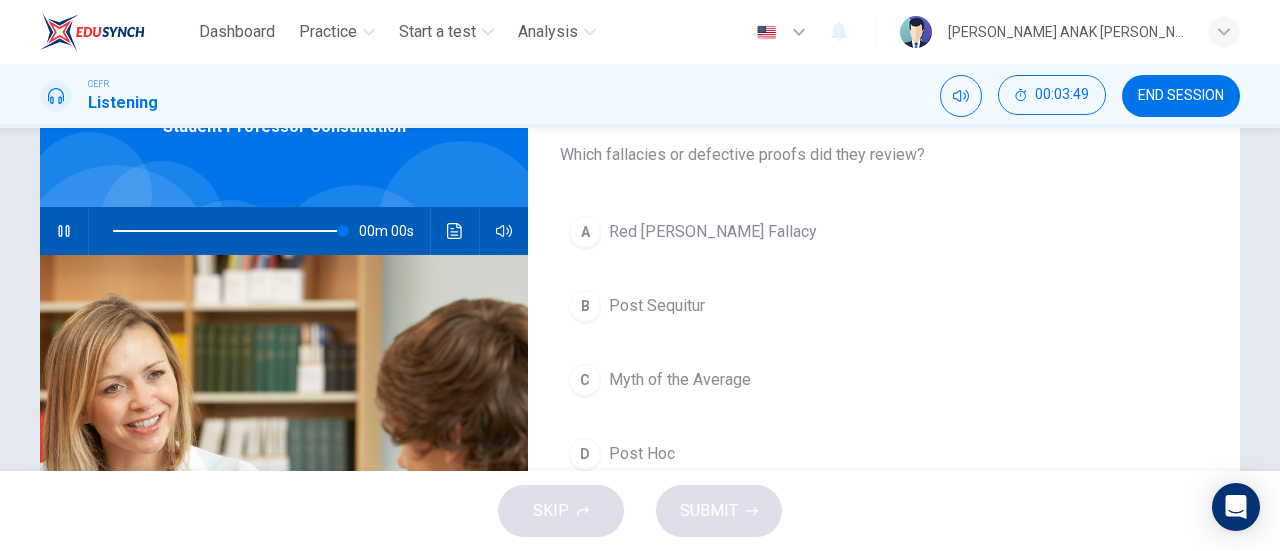 type on "0" 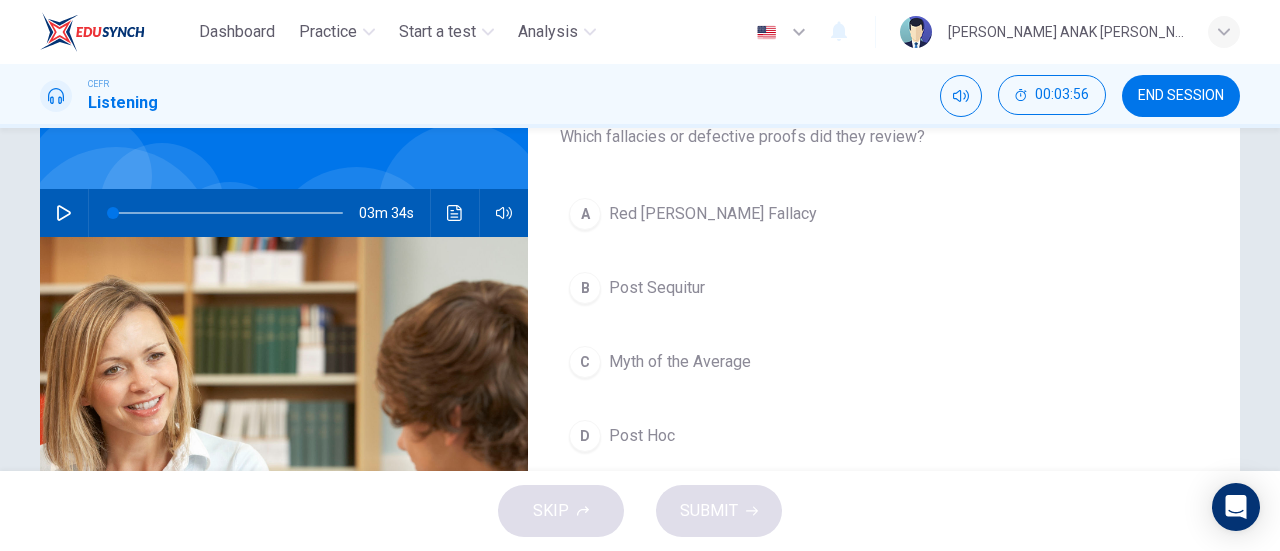 scroll, scrollTop: 121, scrollLeft: 0, axis: vertical 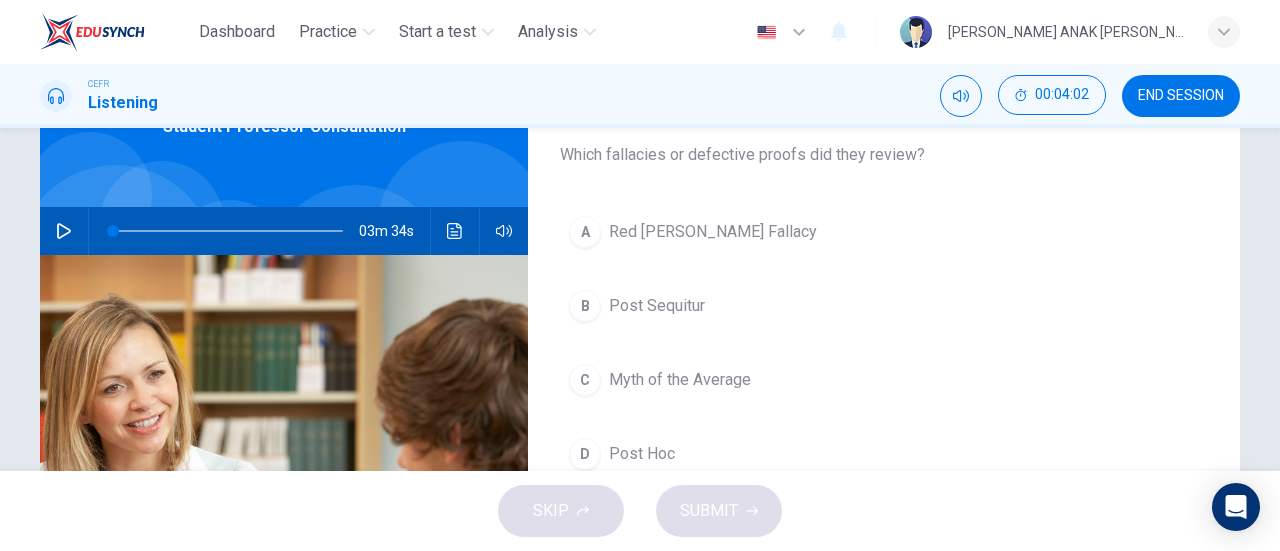 click on "Post Hoc" at bounding box center [642, 454] 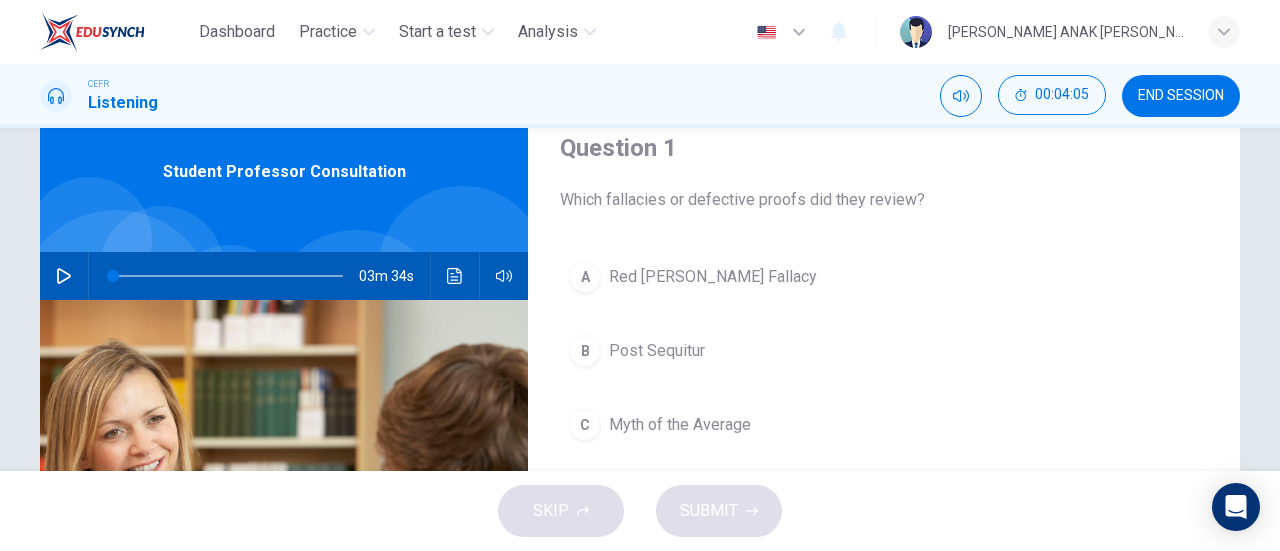 scroll, scrollTop: 121, scrollLeft: 0, axis: vertical 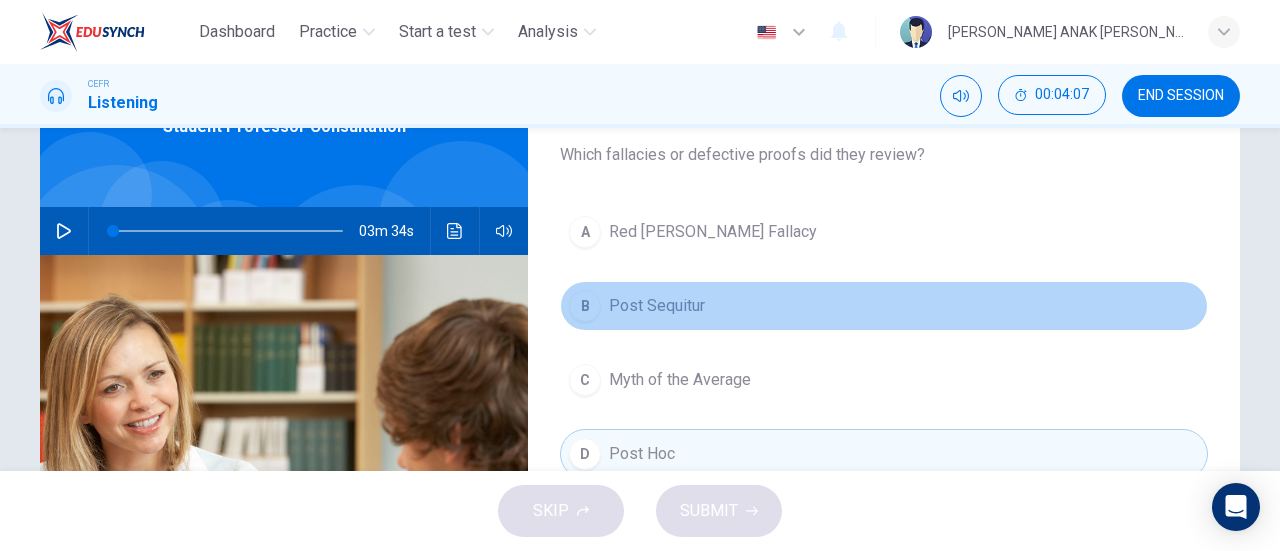 click on "Post Sequitur" at bounding box center [657, 306] 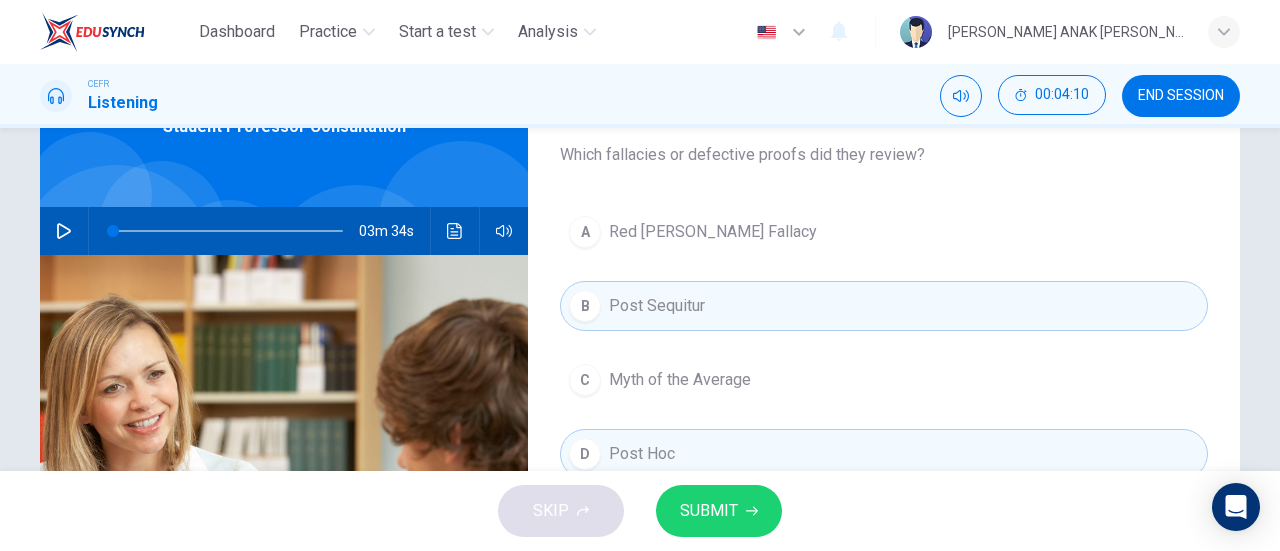 click on "B Post Sequitur" at bounding box center [884, 306] 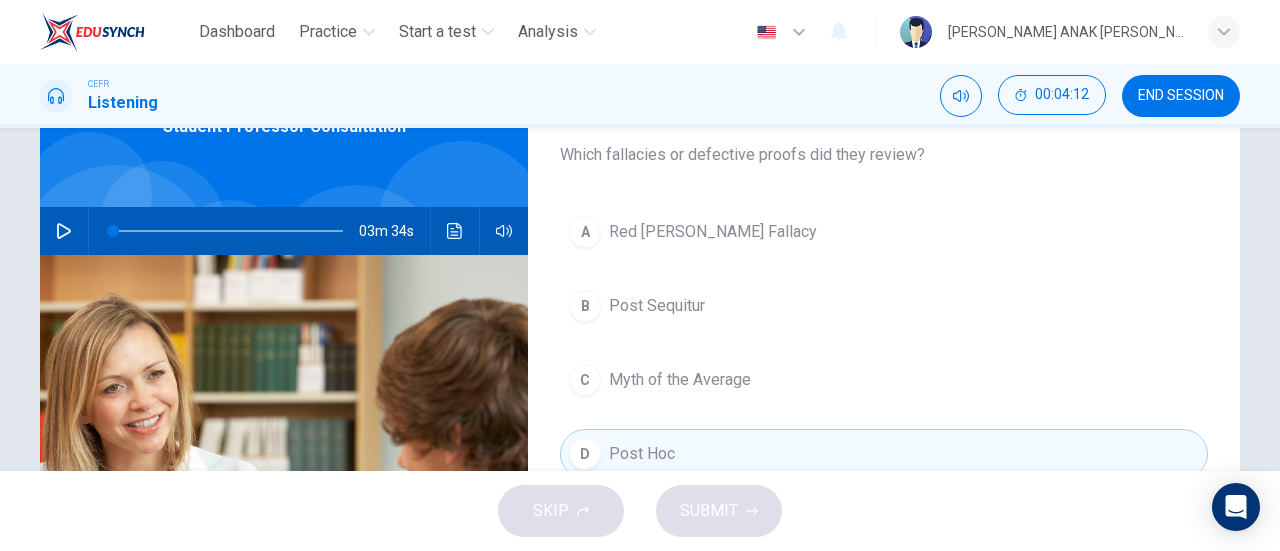 click on "D Post Hoc" at bounding box center [884, 454] 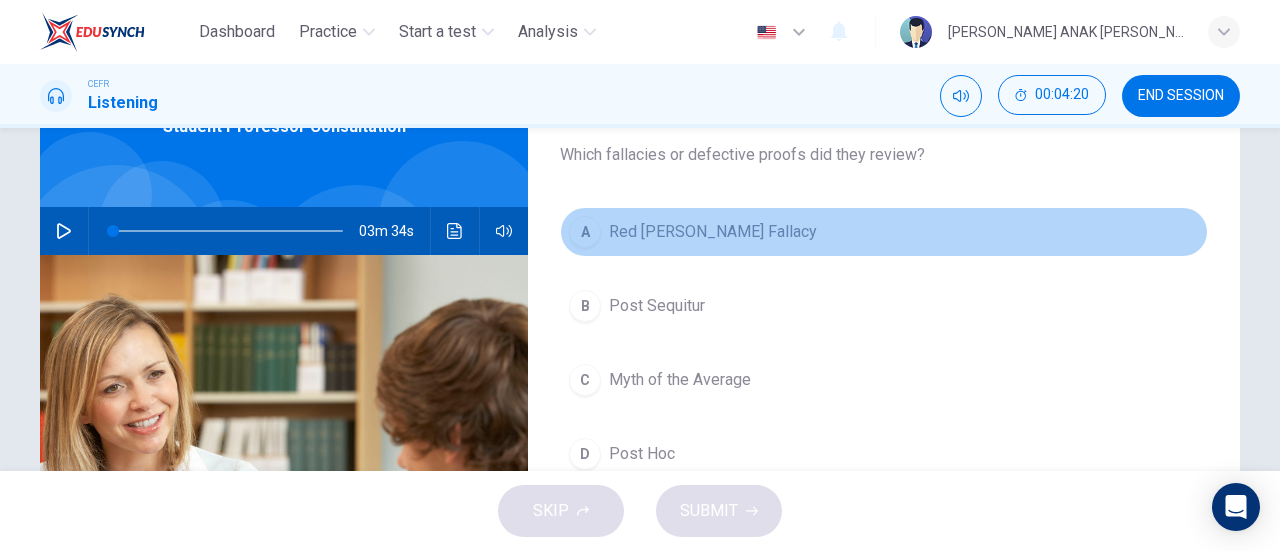 click on "Red Herring Fallacy" at bounding box center [713, 232] 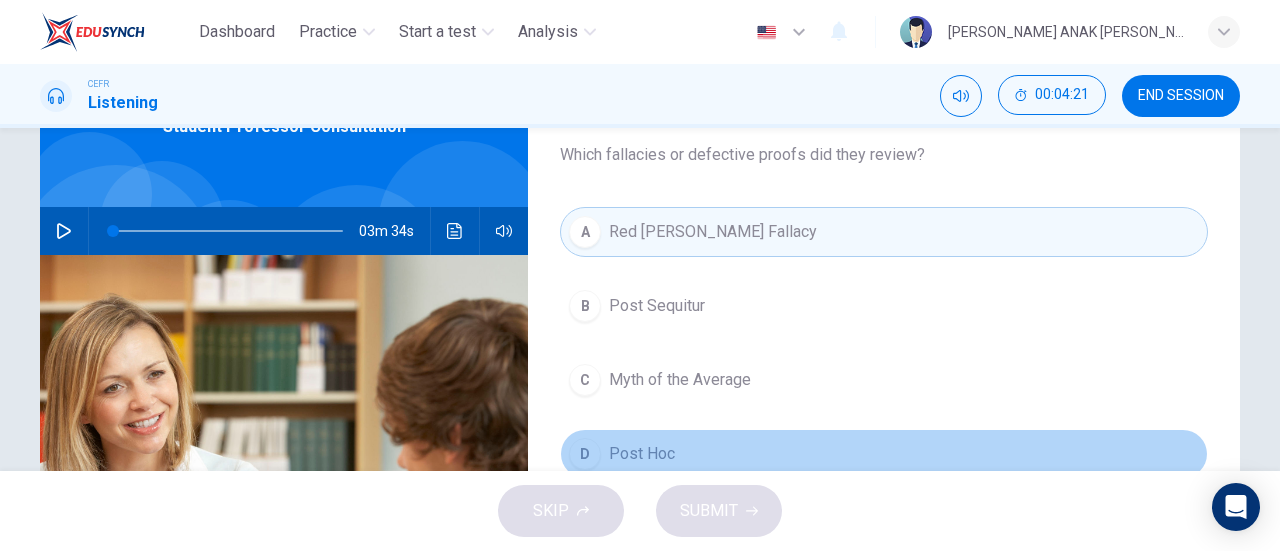 click on "D Post Hoc" at bounding box center [884, 454] 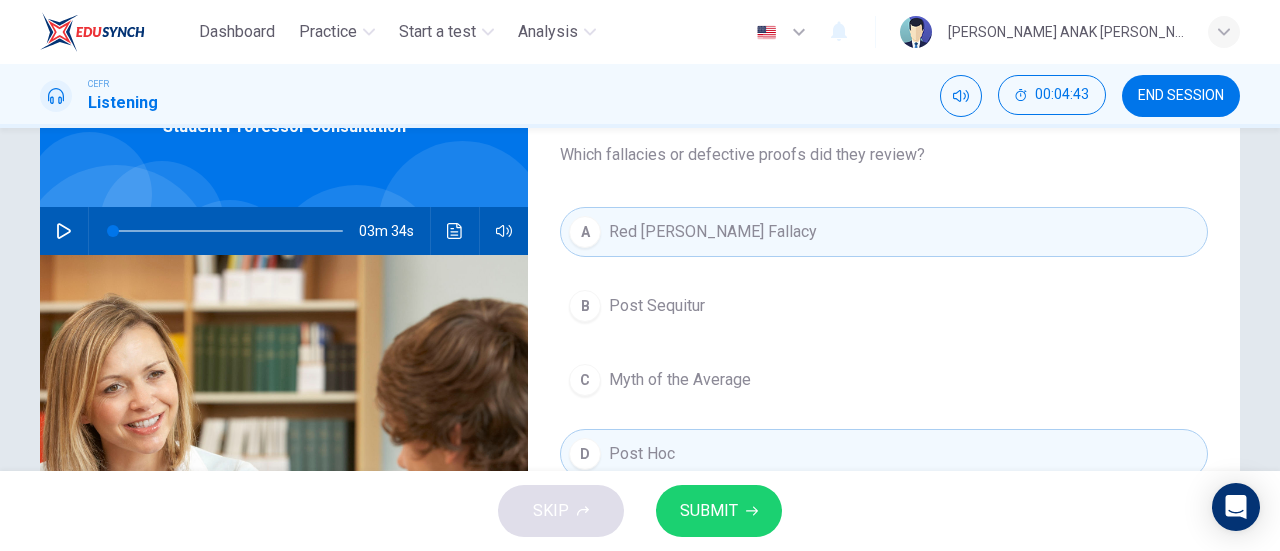 click 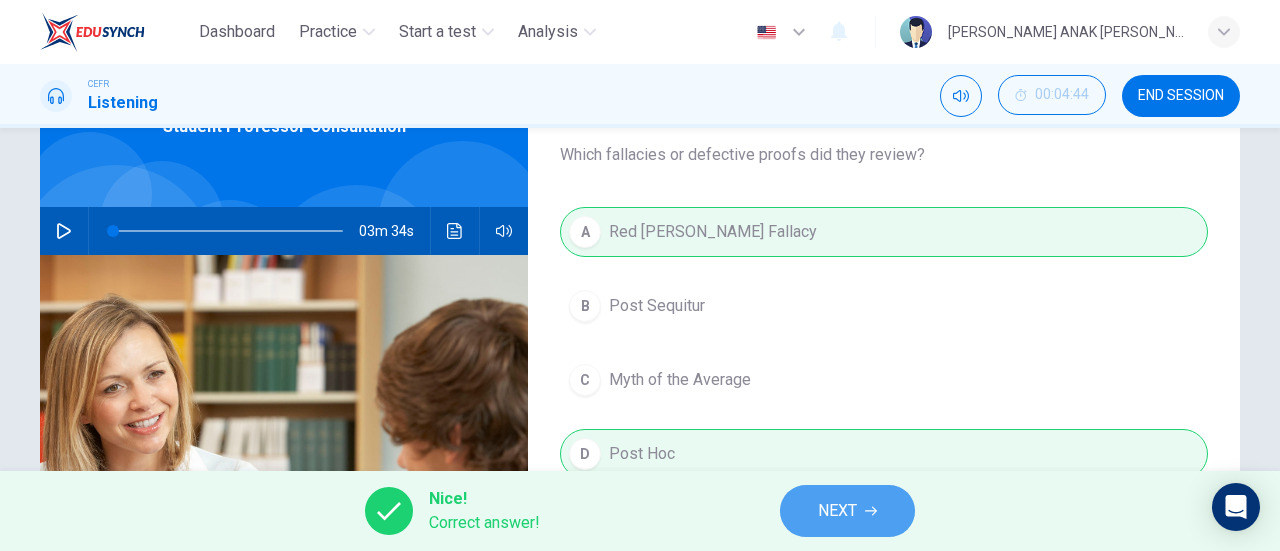 click on "NEXT" at bounding box center (837, 511) 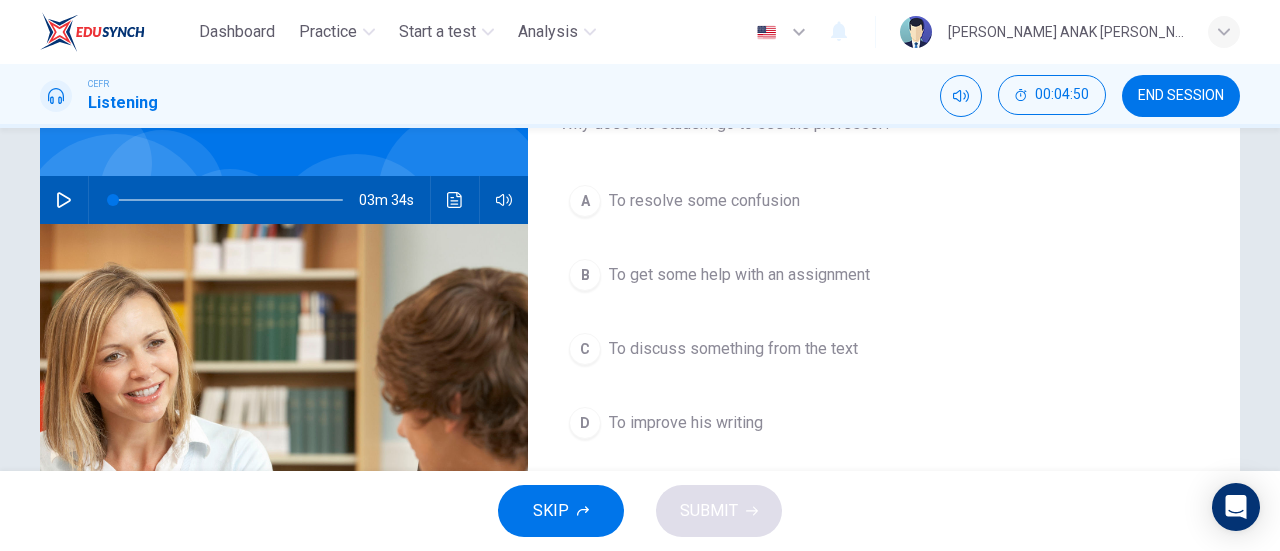 scroll, scrollTop: 121, scrollLeft: 0, axis: vertical 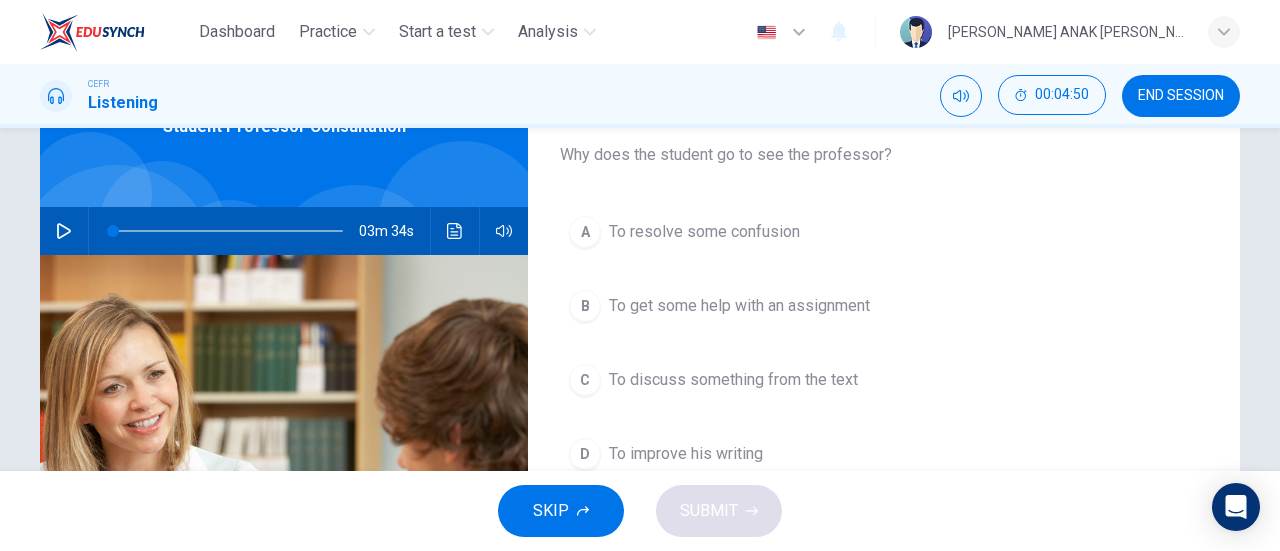 click on "A To resolve some confusion" at bounding box center [884, 232] 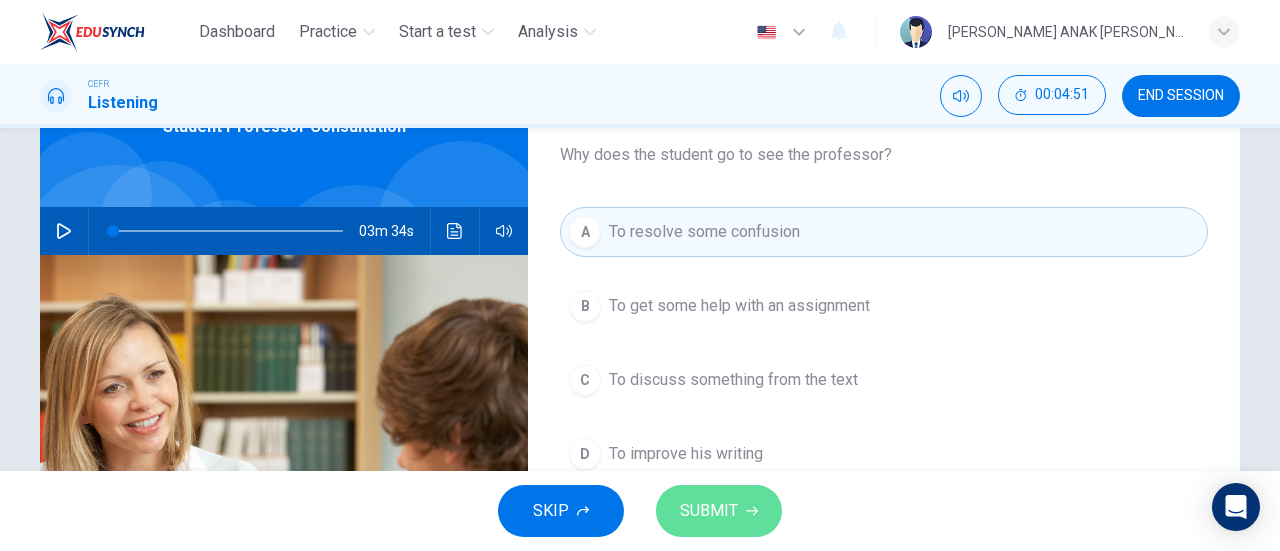 click 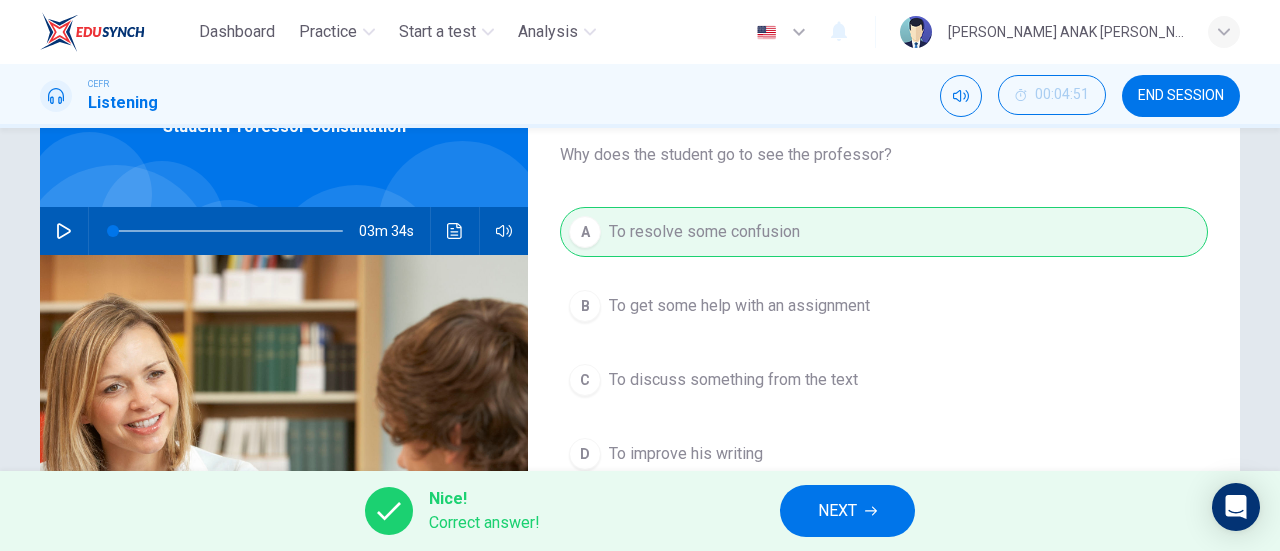click on "NEXT" at bounding box center (837, 511) 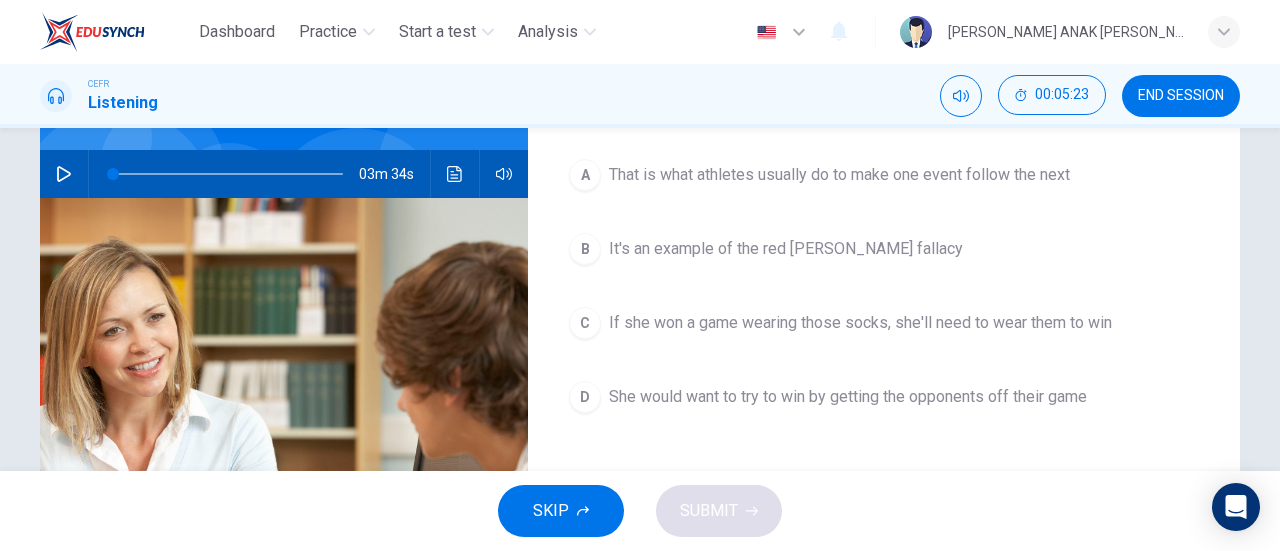 scroll, scrollTop: 221, scrollLeft: 0, axis: vertical 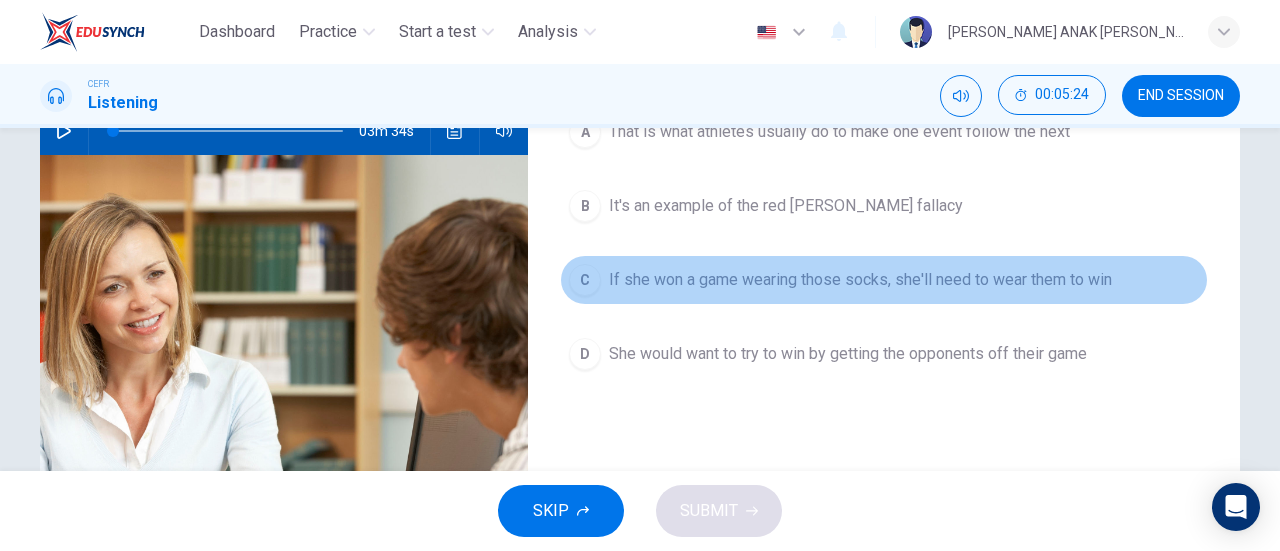 click on "If she won a game wearing those socks, she'll need to wear them to win" at bounding box center (860, 280) 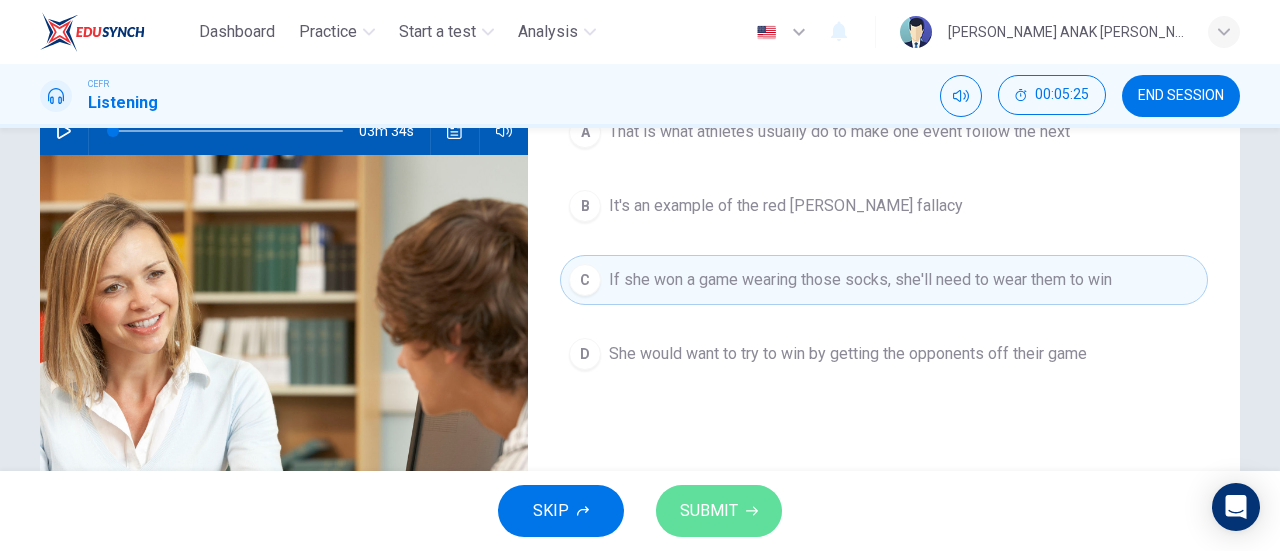 click on "SUBMIT" at bounding box center (719, 511) 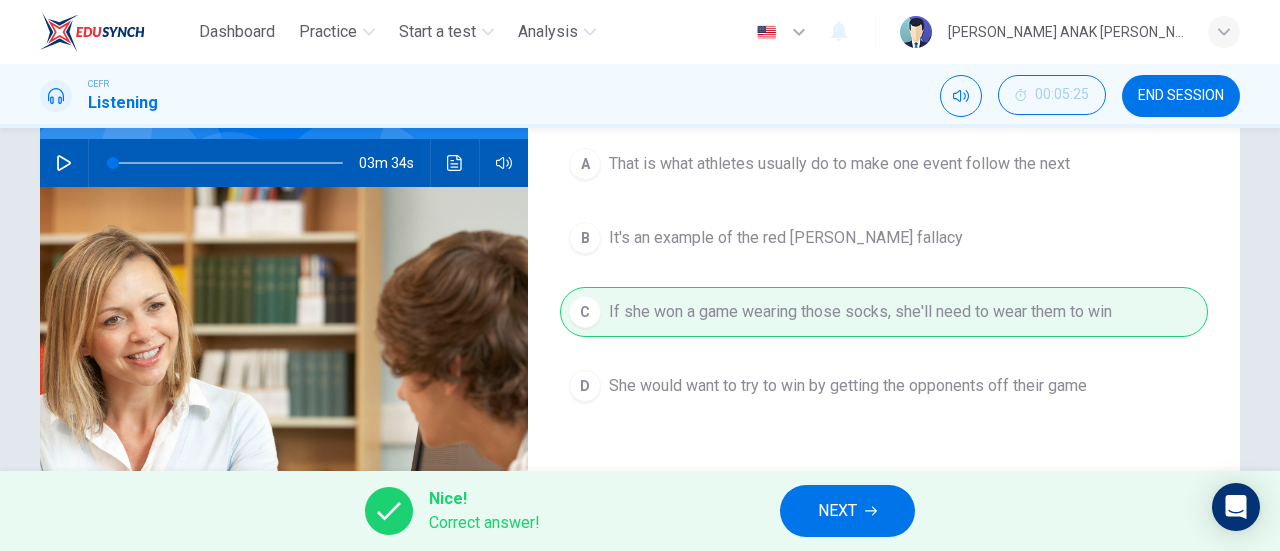 scroll, scrollTop: 221, scrollLeft: 0, axis: vertical 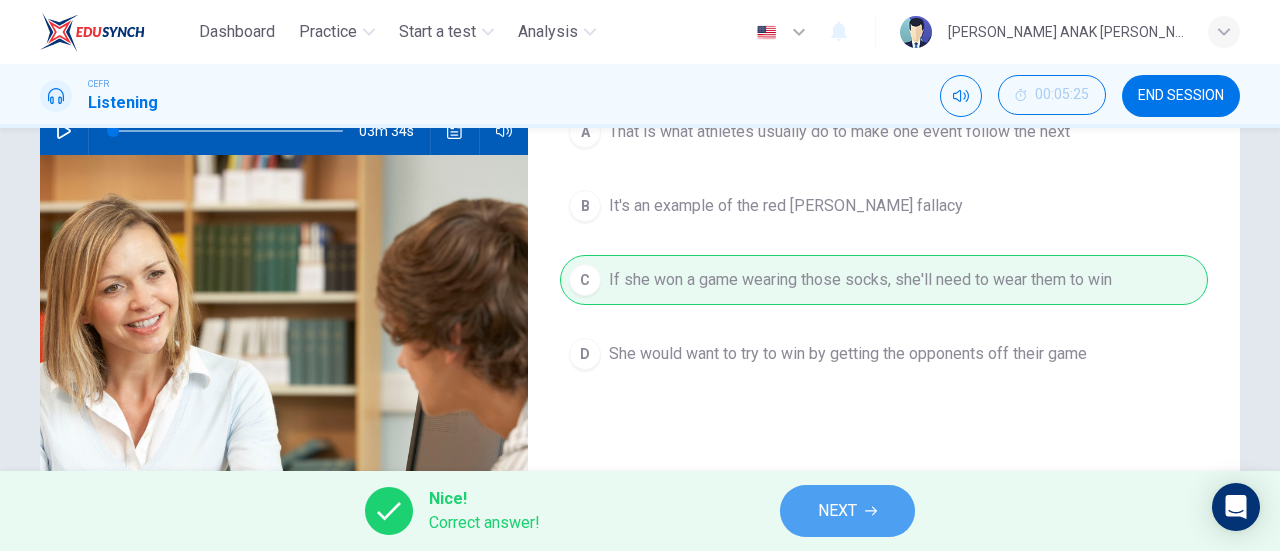 click on "NEXT" at bounding box center (847, 511) 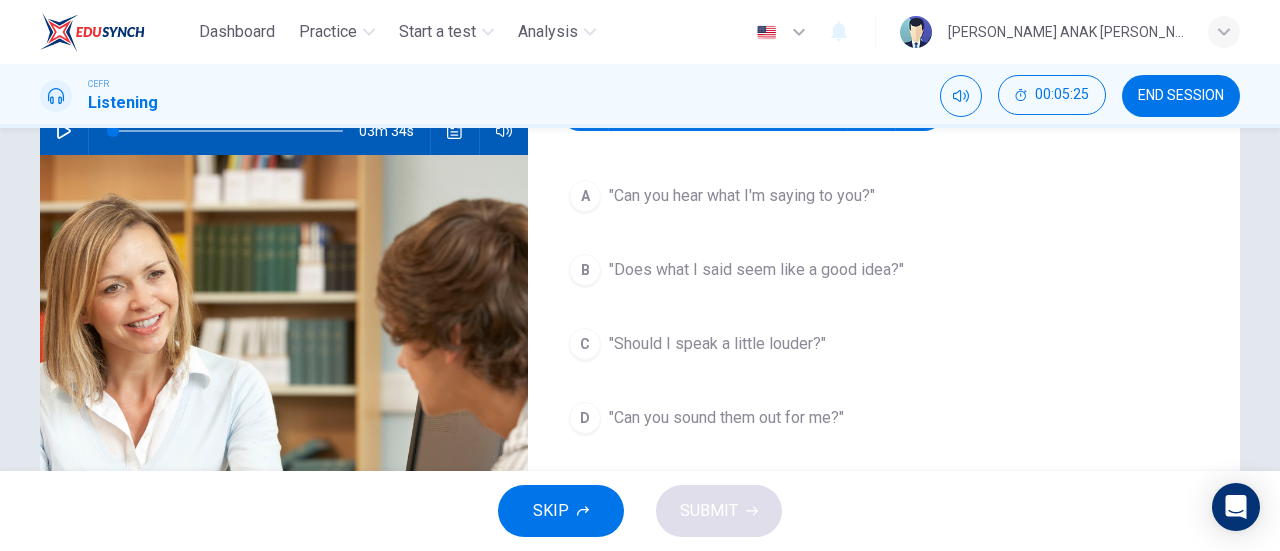 scroll, scrollTop: 21, scrollLeft: 0, axis: vertical 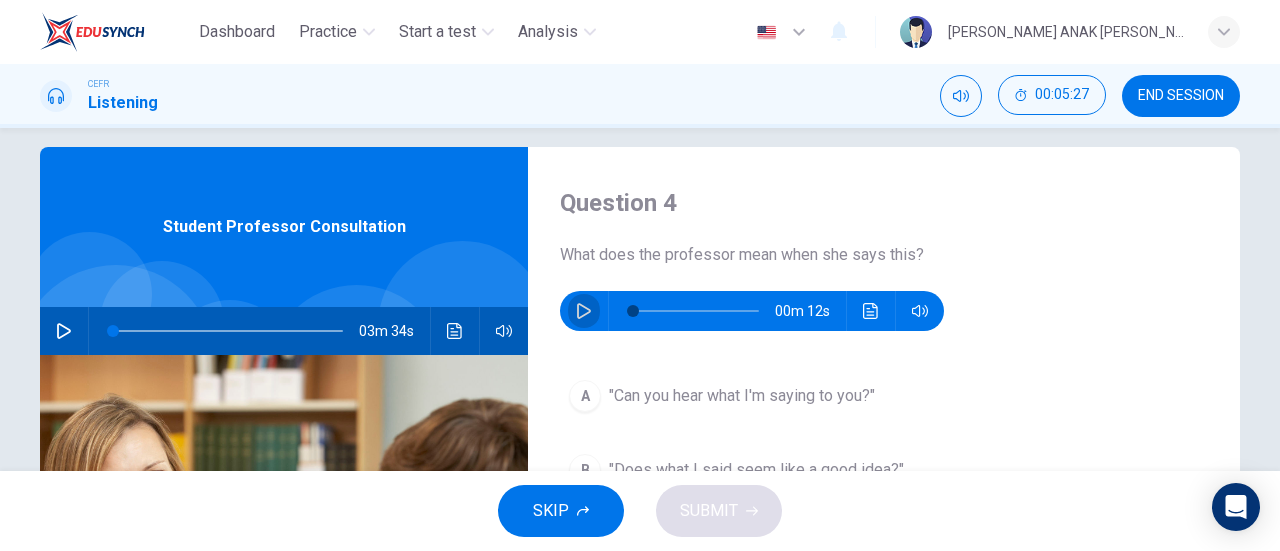 click 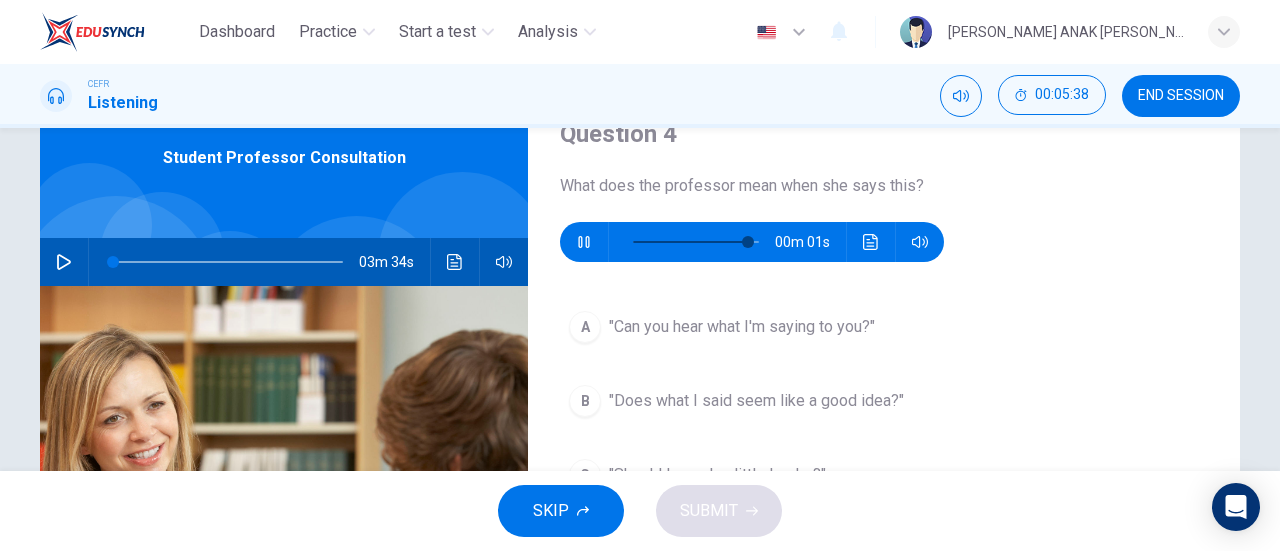 scroll, scrollTop: 121, scrollLeft: 0, axis: vertical 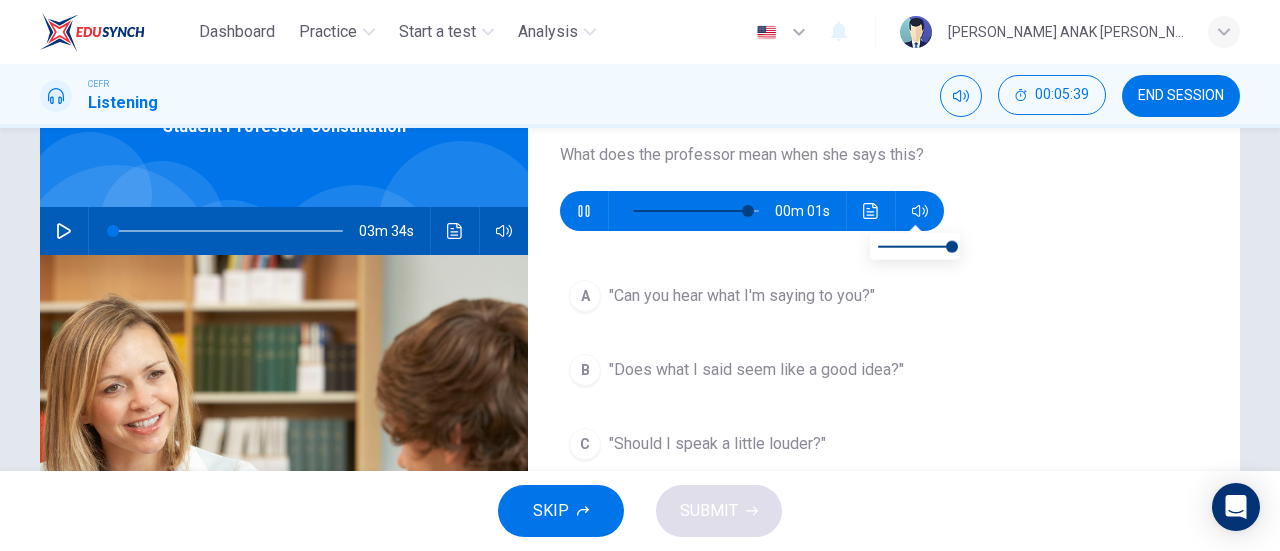 type on "0" 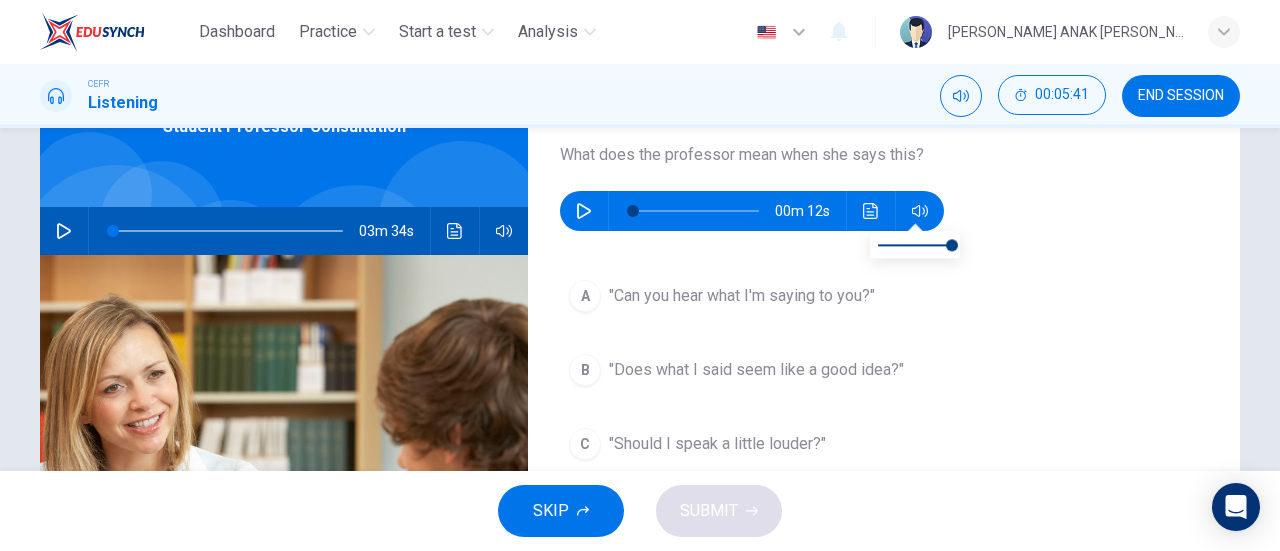 scroll, scrollTop: 221, scrollLeft: 0, axis: vertical 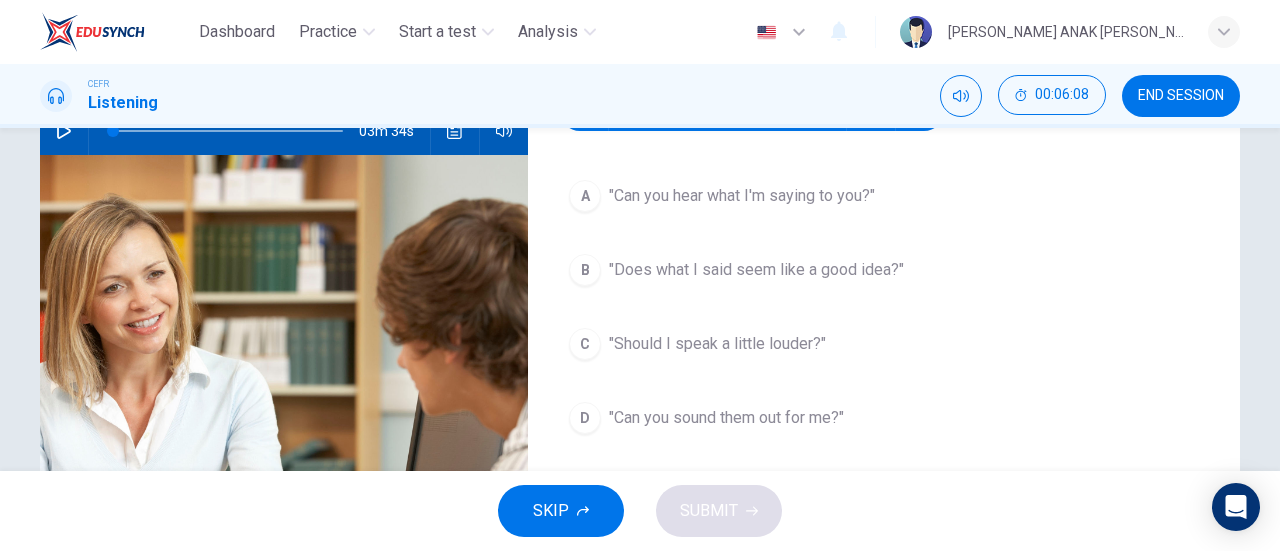 click on "B "Does what I said seem like a good idea?"" at bounding box center (884, 270) 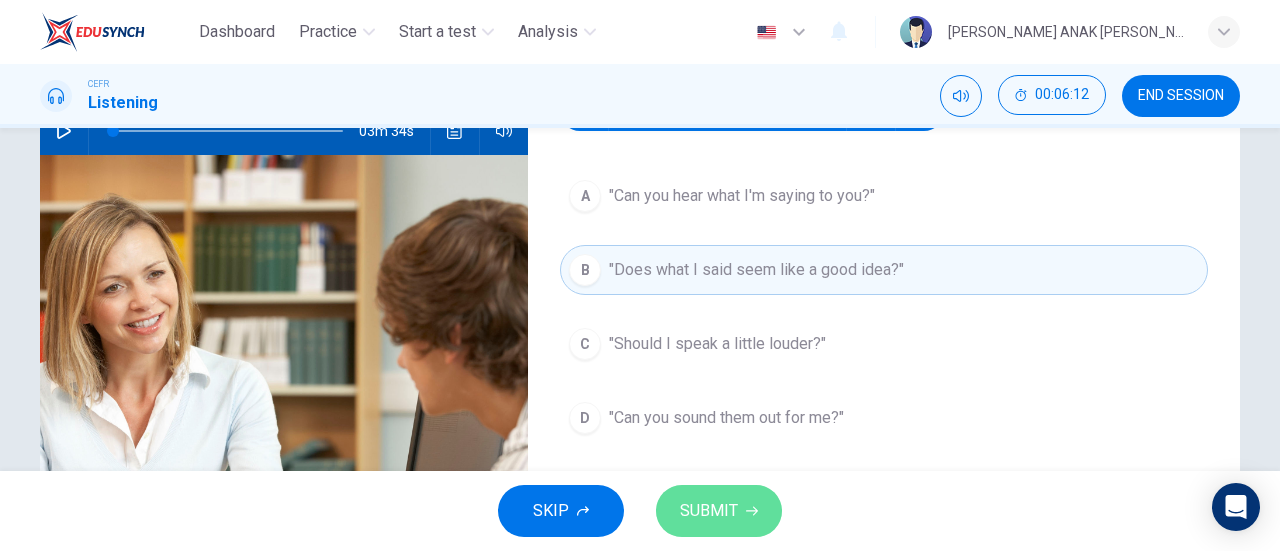 click on "SUBMIT" at bounding box center [719, 511] 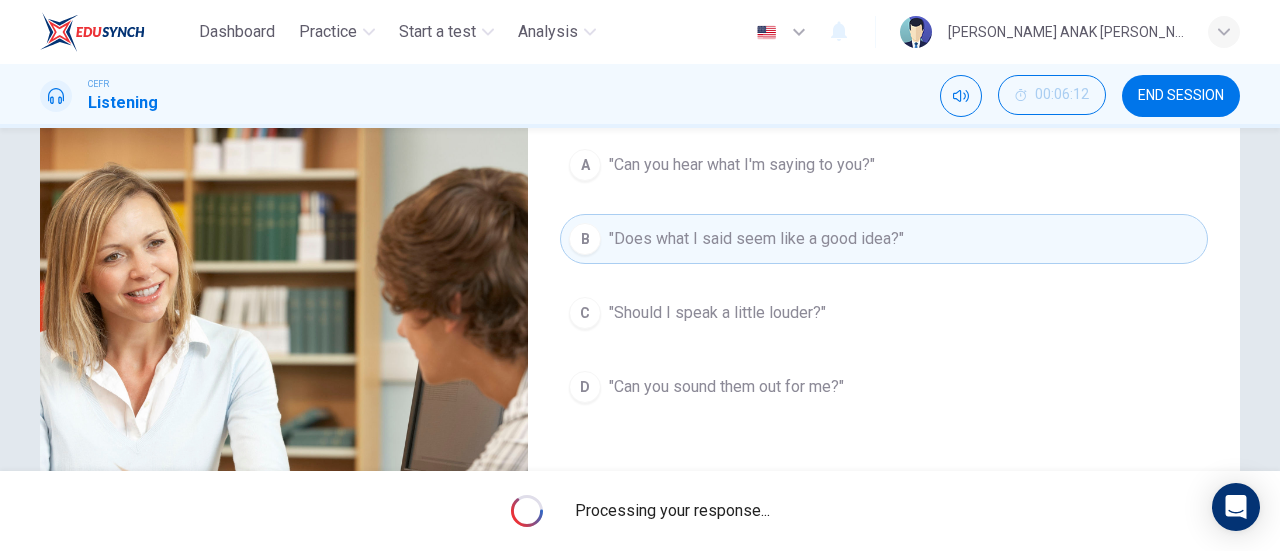 scroll, scrollTop: 221, scrollLeft: 0, axis: vertical 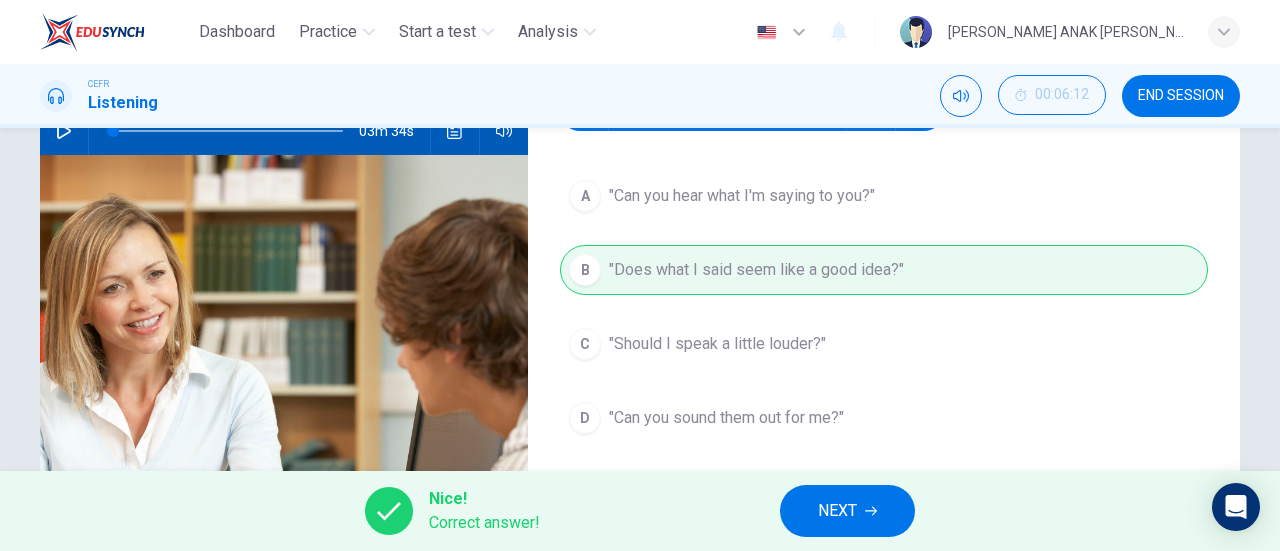 click on "NEXT" at bounding box center (847, 511) 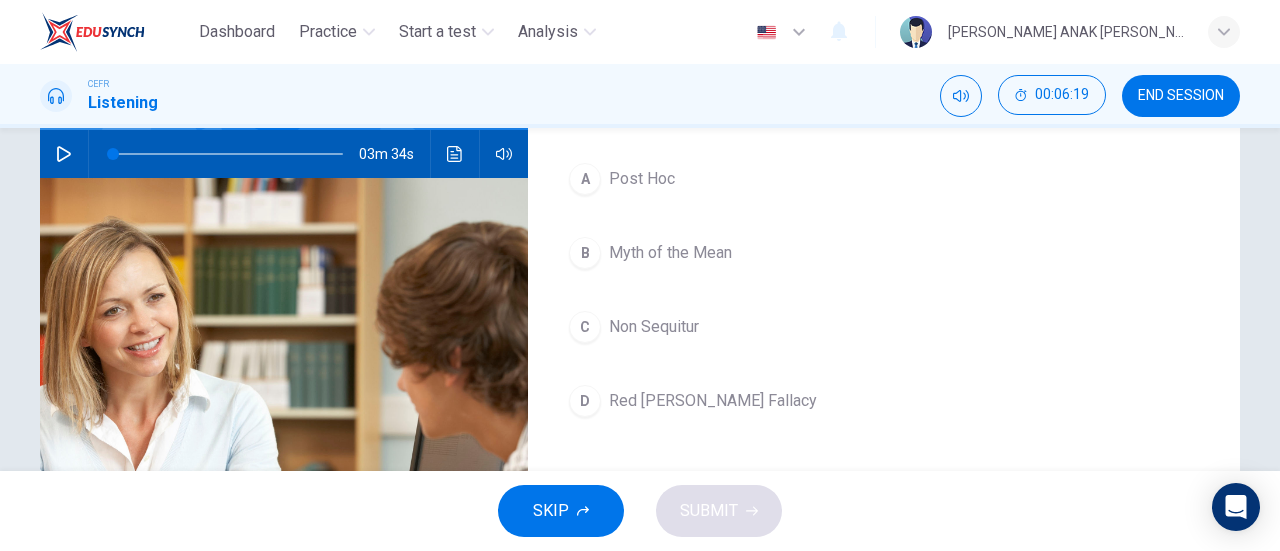 scroll, scrollTop: 200, scrollLeft: 0, axis: vertical 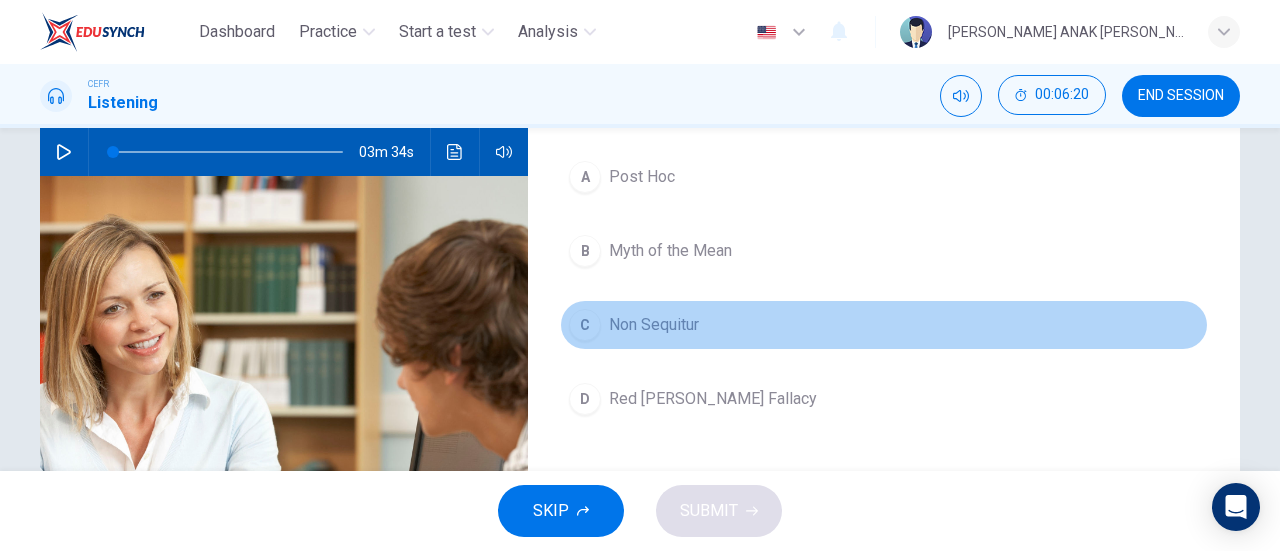 click on "C Non Sequitur" at bounding box center (884, 325) 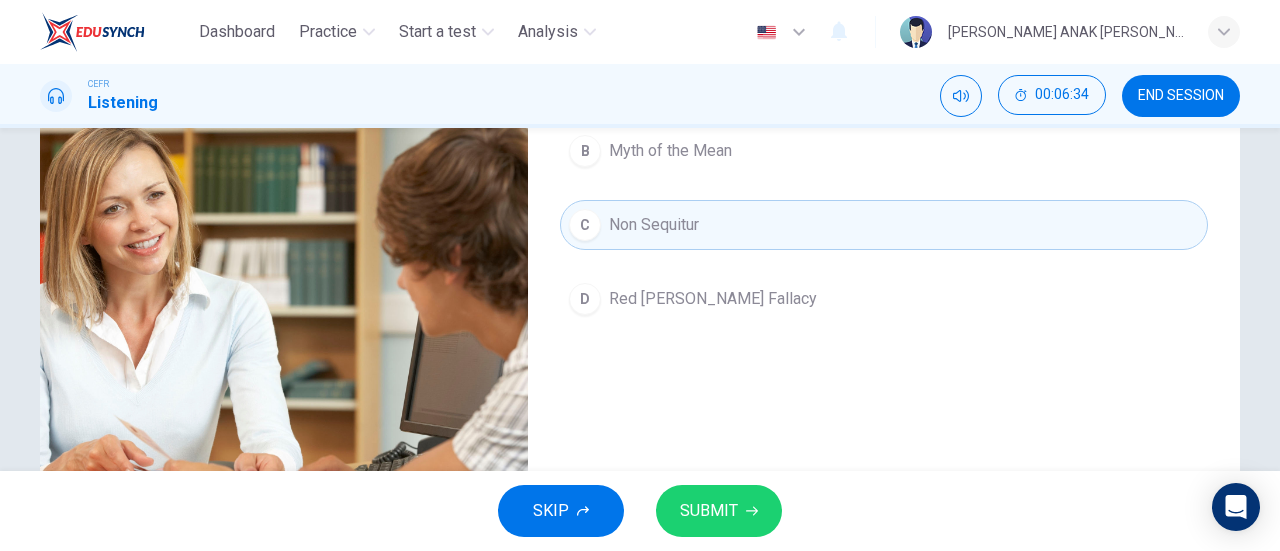scroll, scrollTop: 200, scrollLeft: 0, axis: vertical 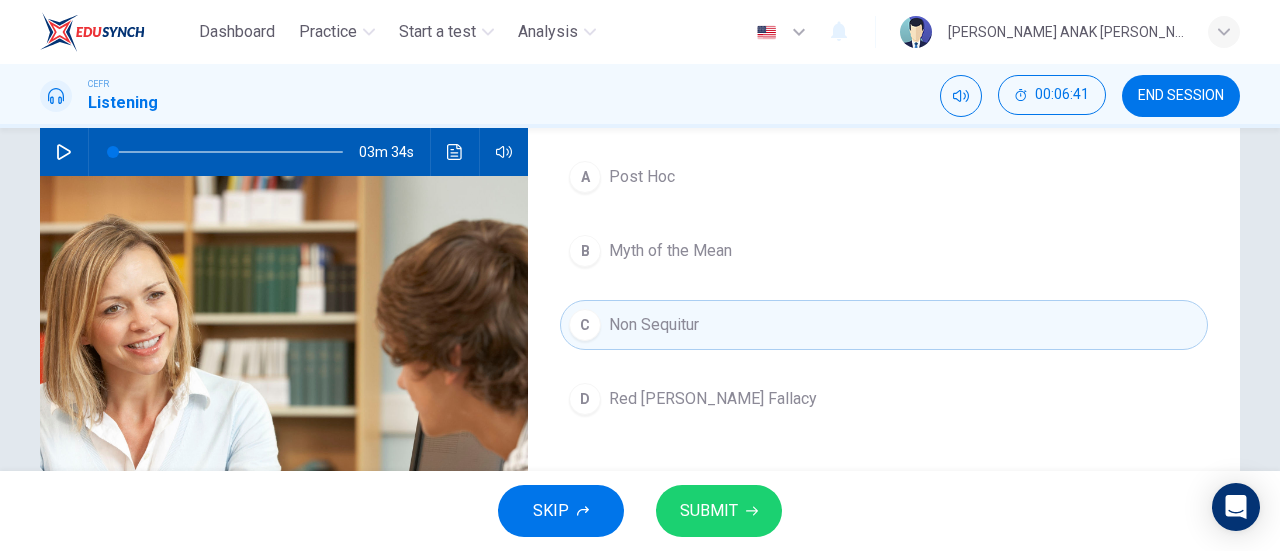 click on "D Red Herring Fallacy" at bounding box center (884, 399) 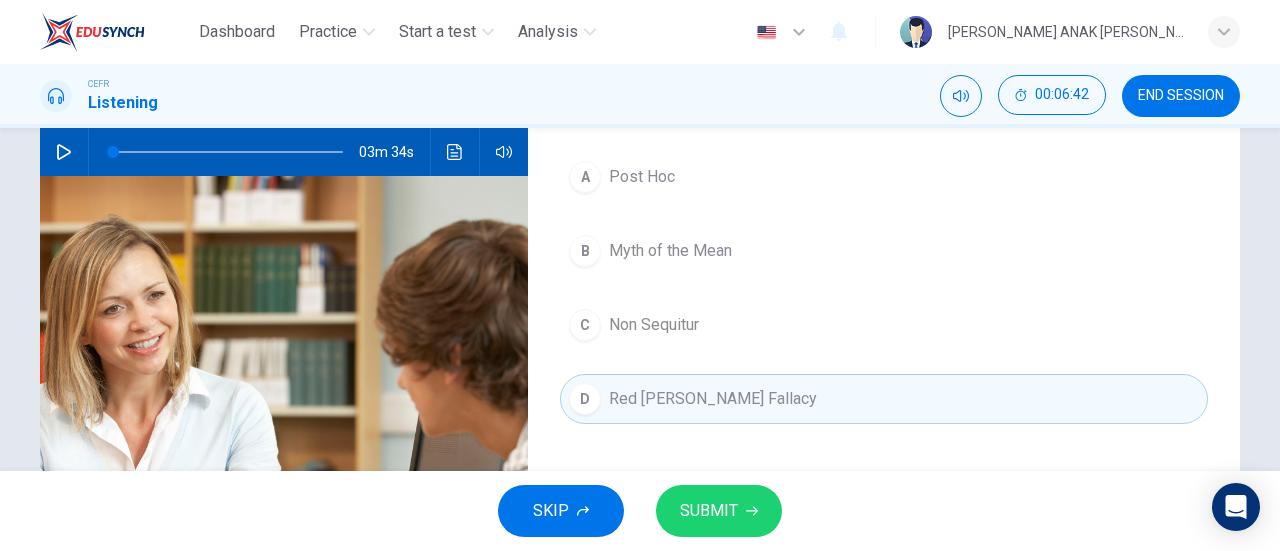 click on "SUBMIT" at bounding box center [719, 511] 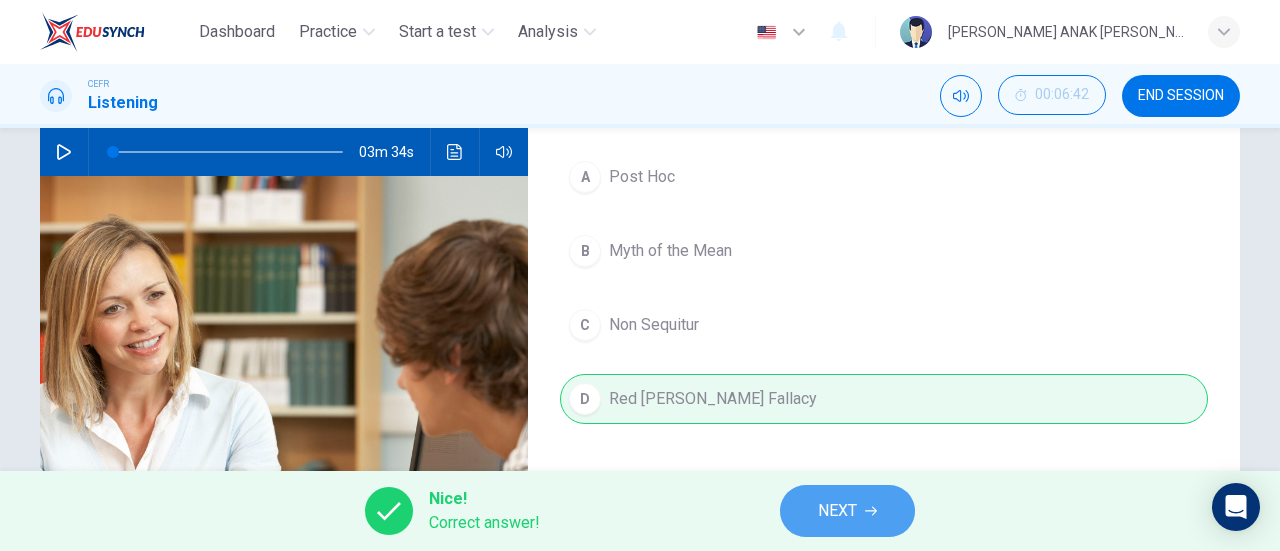 click on "NEXT" at bounding box center [847, 511] 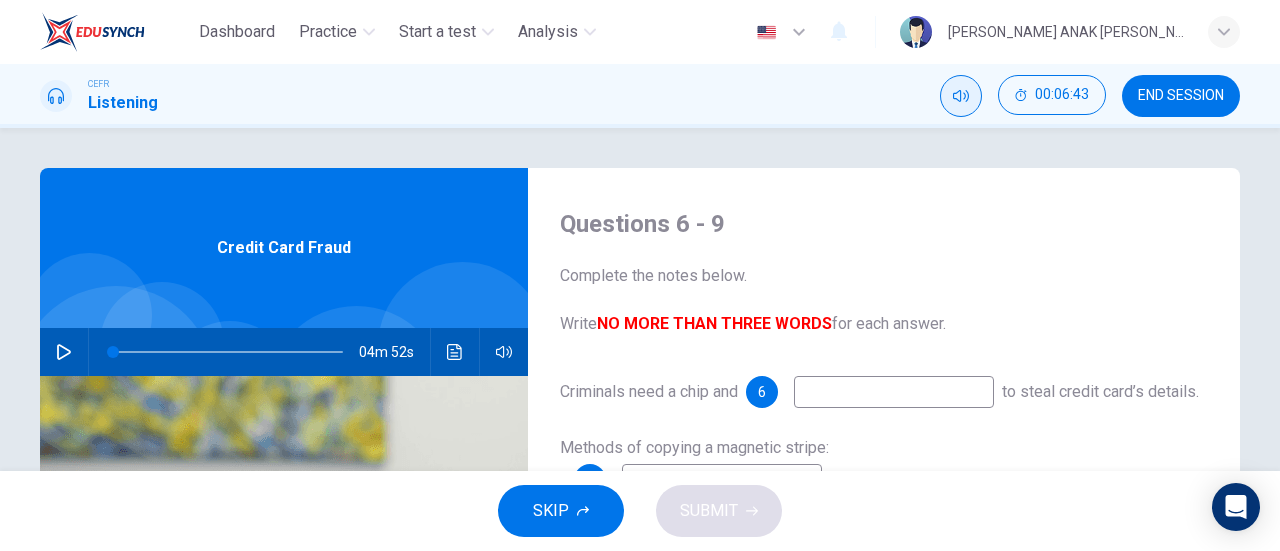 click on "00:06:43" at bounding box center (1062, 95) 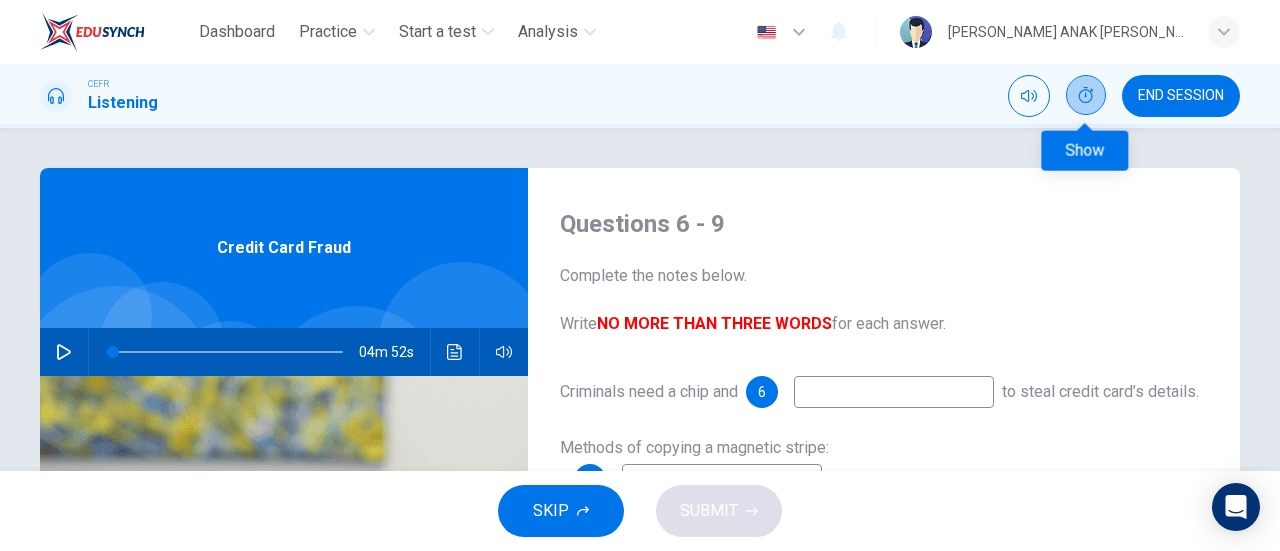 drag, startPoint x: 1092, startPoint y: 83, endPoint x: 1144, endPoint y: 108, distance: 57.697487 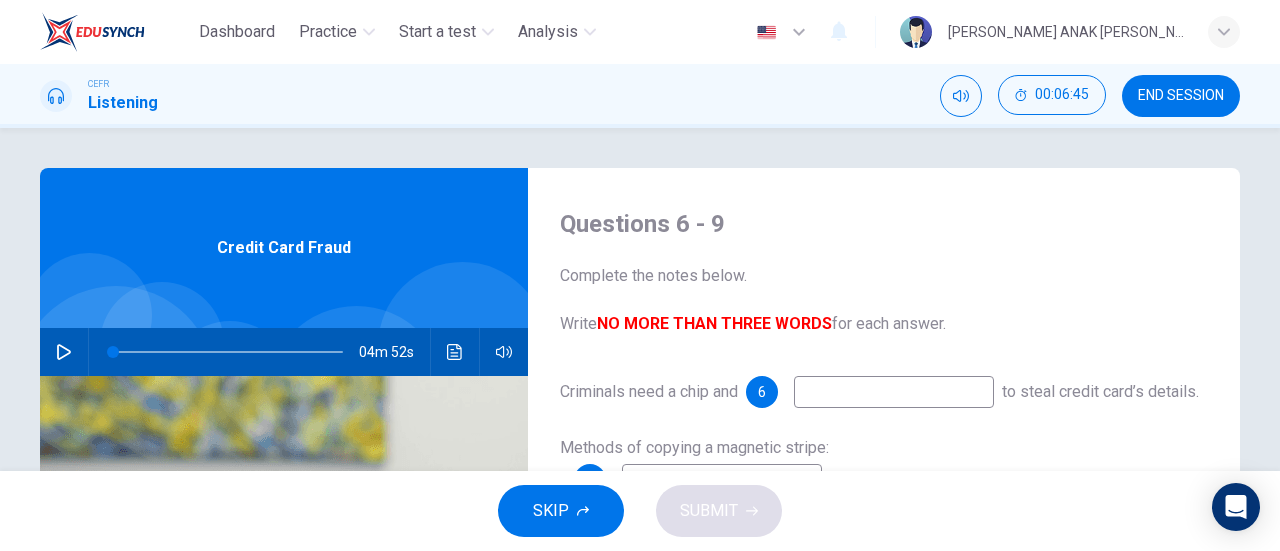 drag, startPoint x: 1151, startPoint y: 112, endPoint x: 697, endPoint y: 93, distance: 454.3974 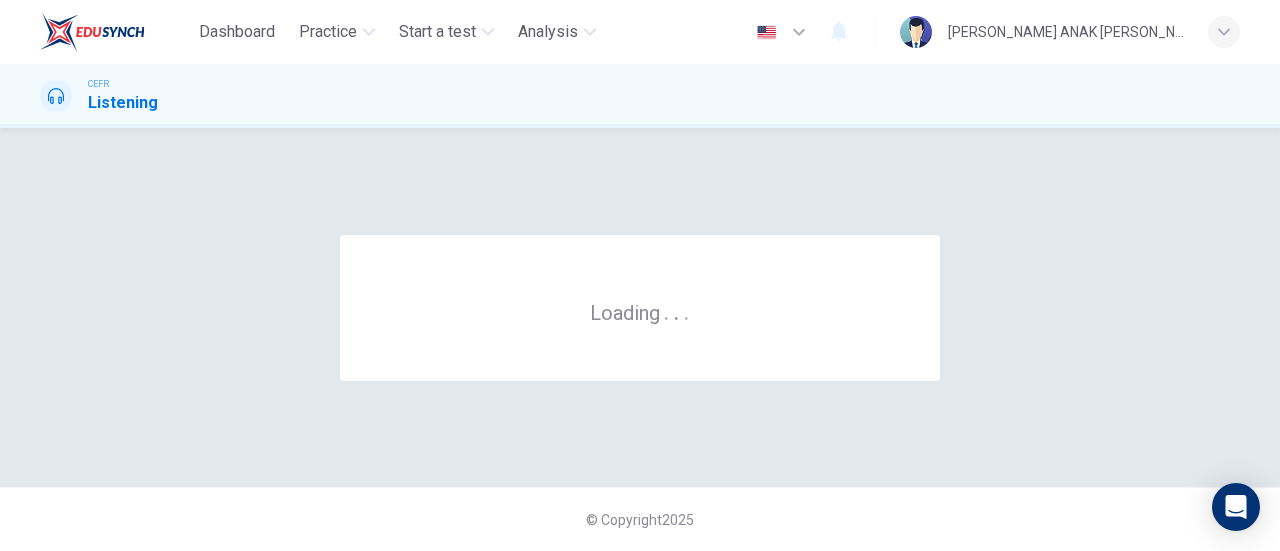 scroll, scrollTop: 0, scrollLeft: 0, axis: both 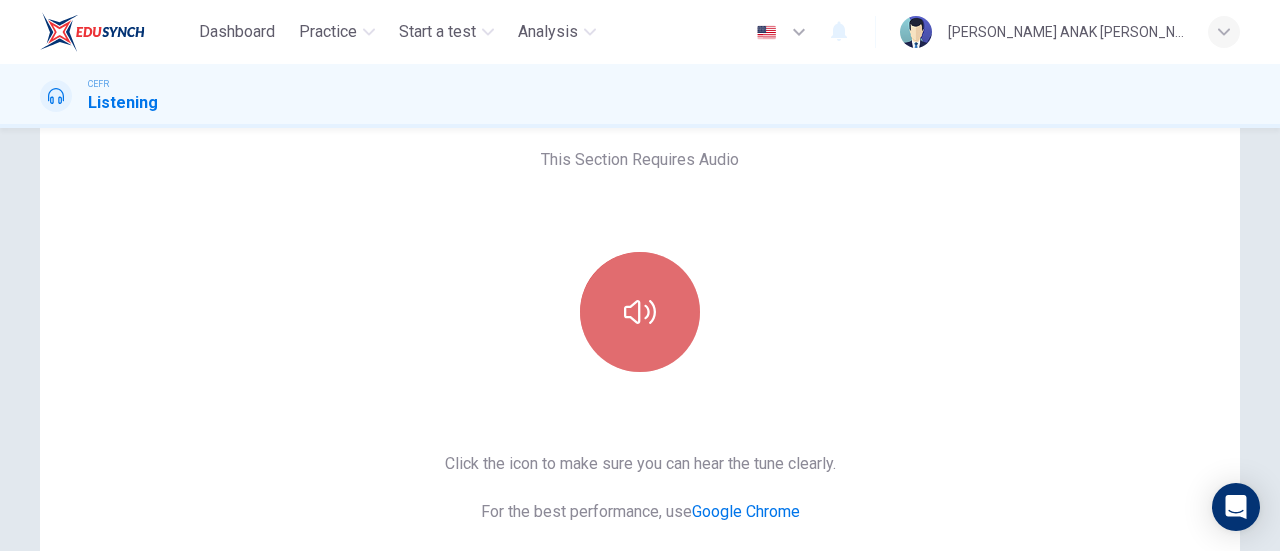 click 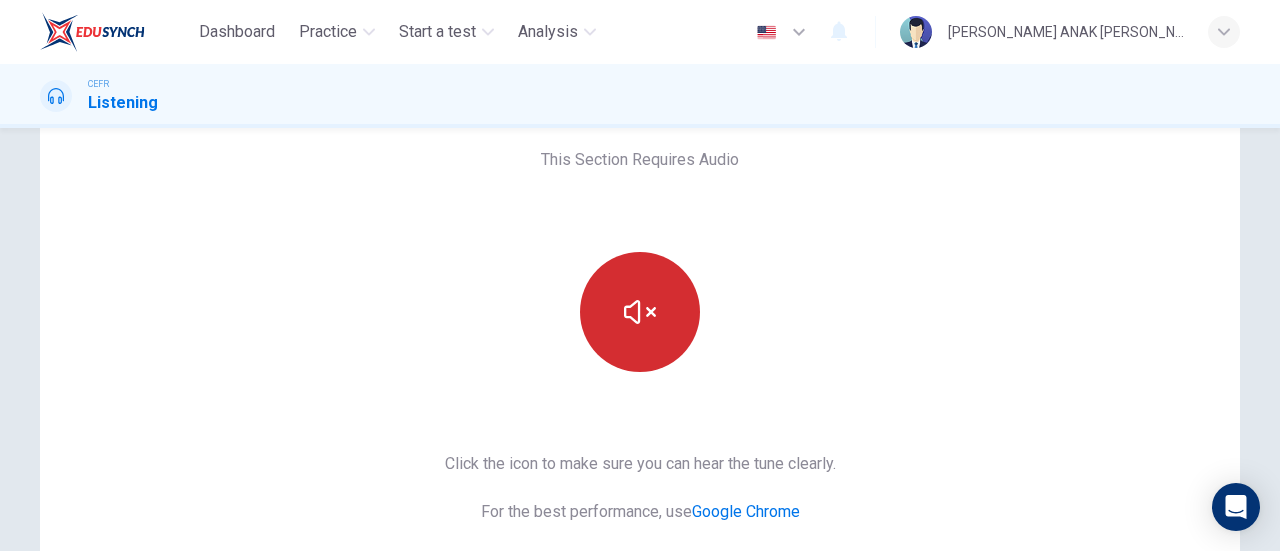 click at bounding box center (640, 312) 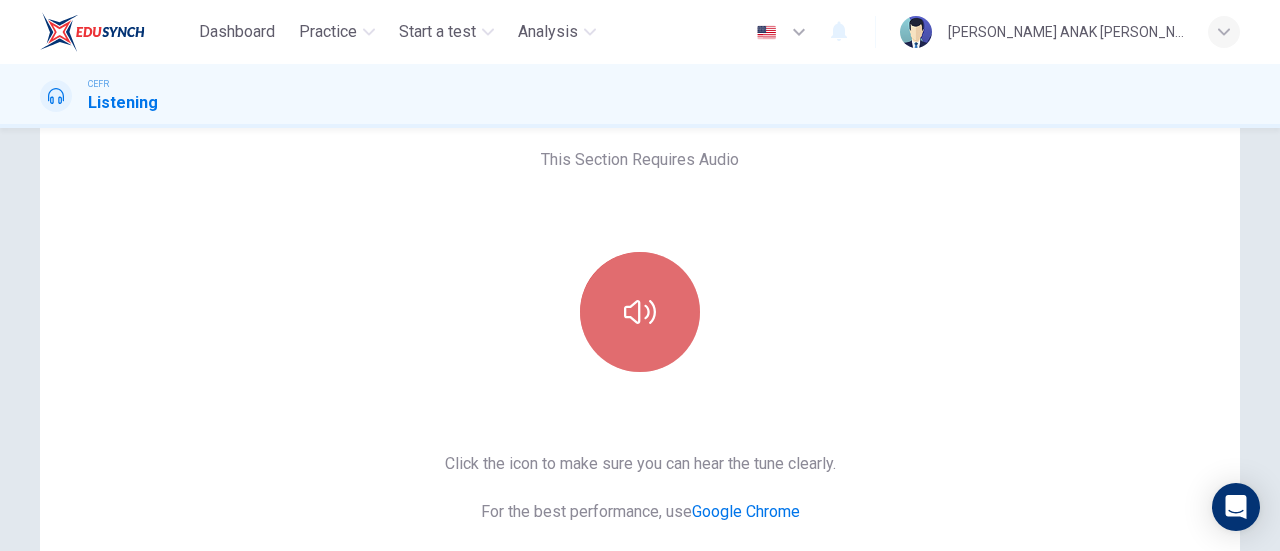 click 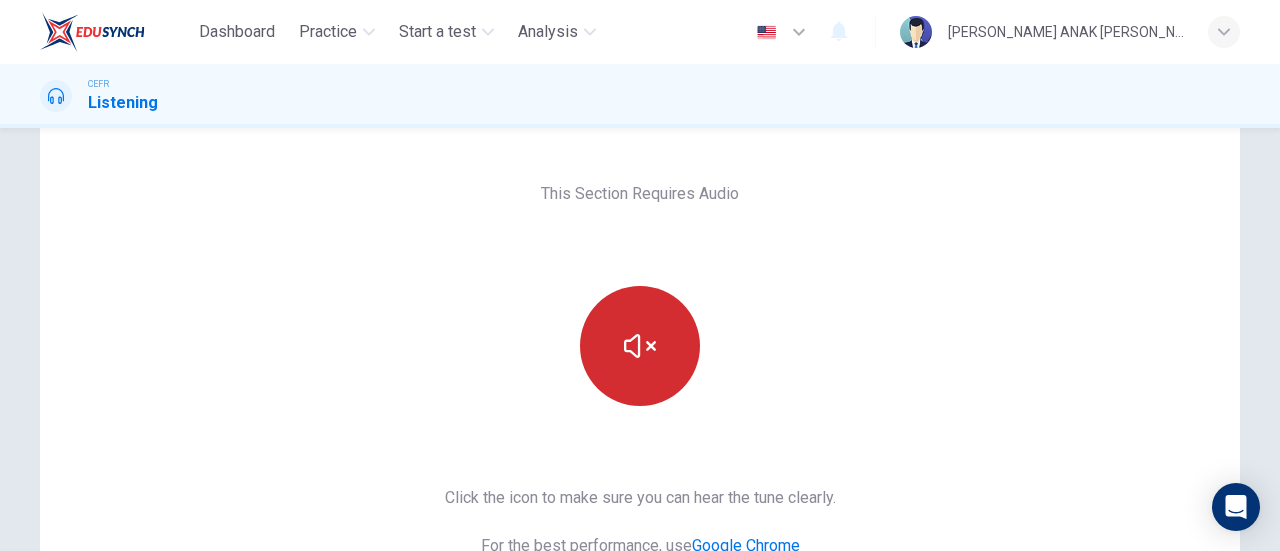 scroll, scrollTop: 0, scrollLeft: 0, axis: both 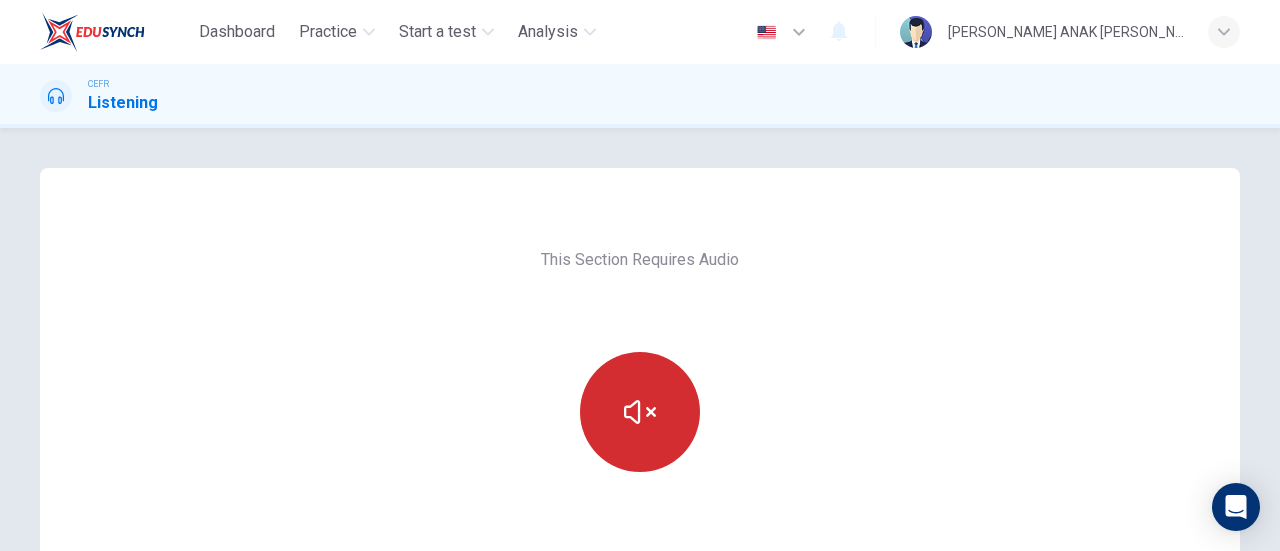 click on "This Section Requires Audio Click the icon to make sure you can hear the tune clearly. For the best performance, use  Google Chrome Sounds good!" at bounding box center (640, 515) 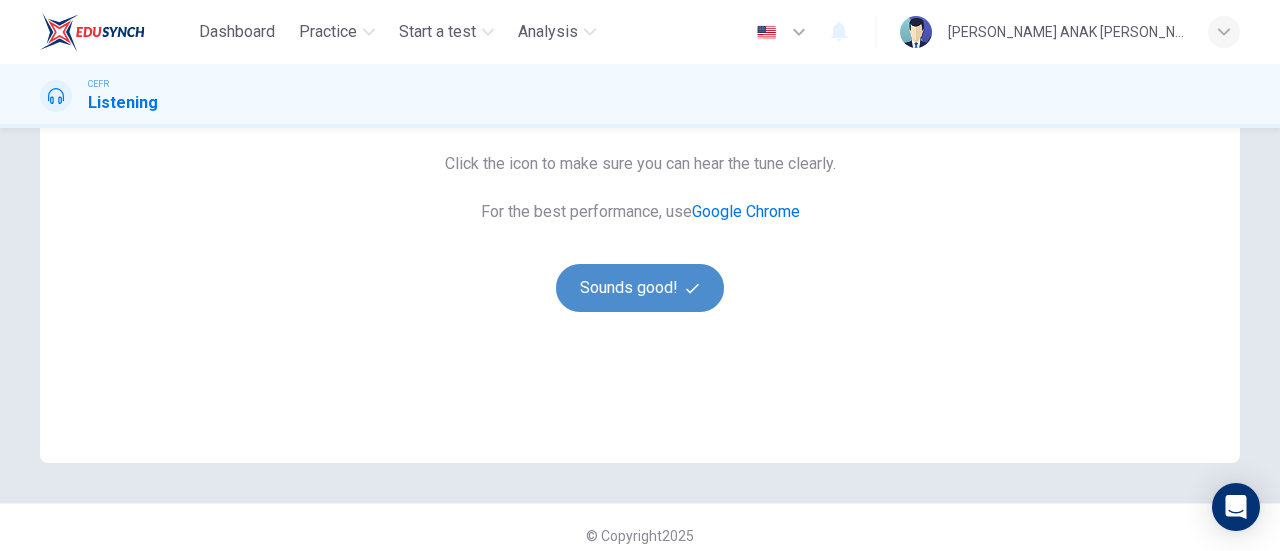 click on "Sounds good!" at bounding box center [640, 288] 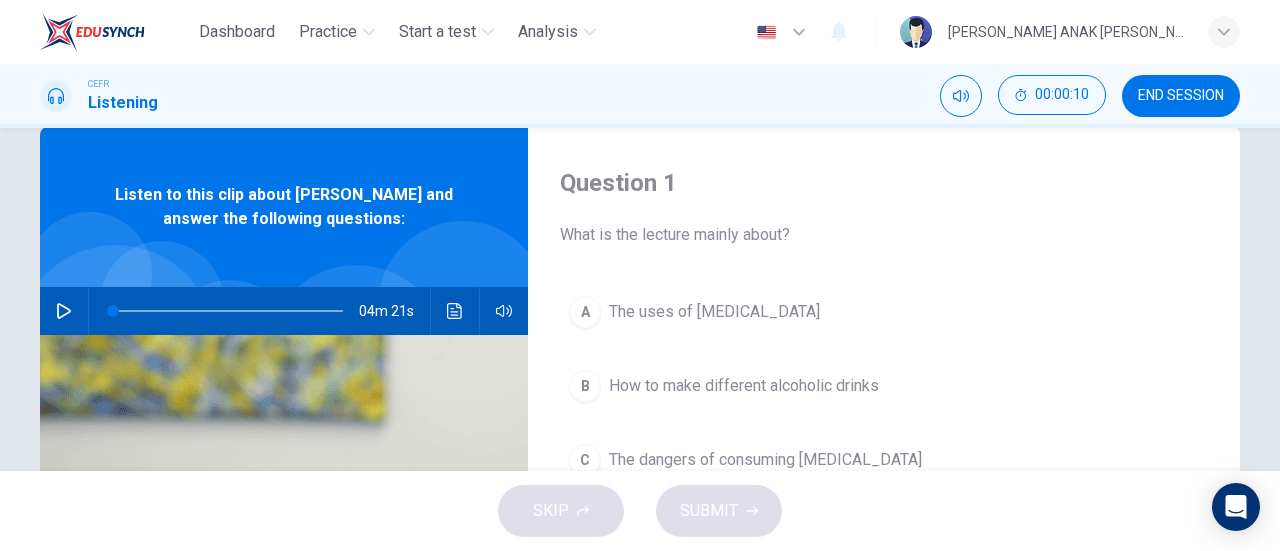scroll, scrollTop: 0, scrollLeft: 0, axis: both 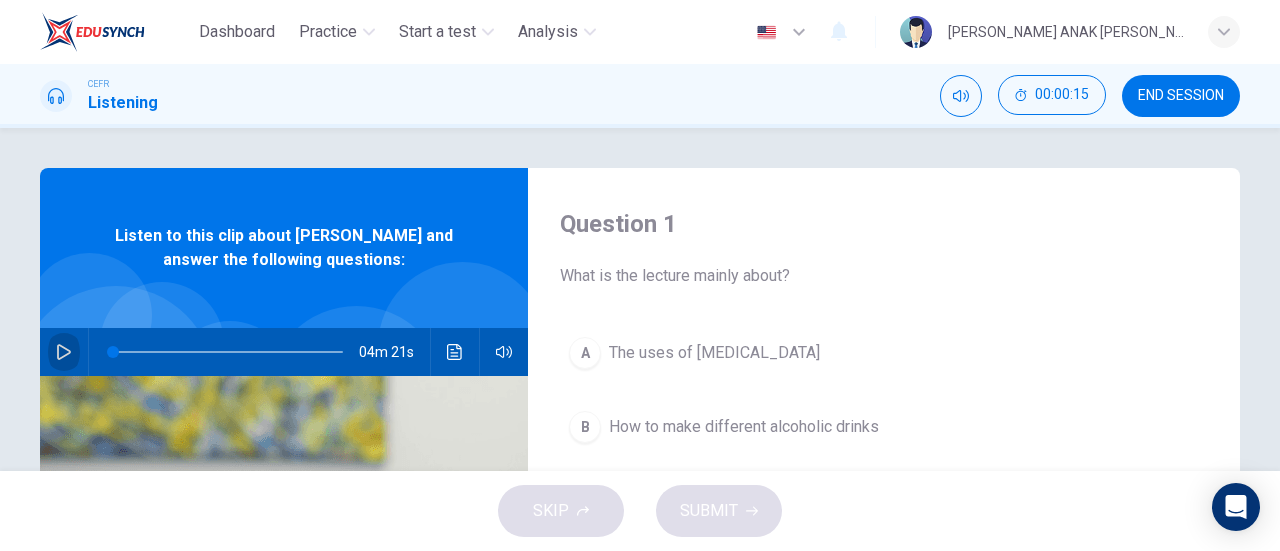 click at bounding box center [64, 352] 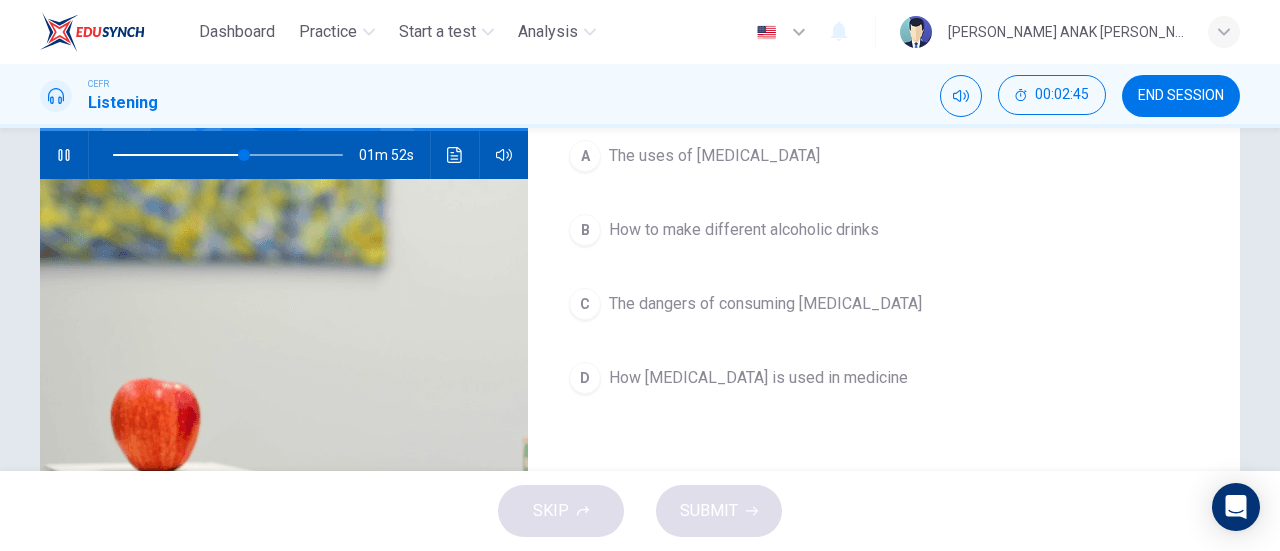 scroll, scrollTop: 196, scrollLeft: 0, axis: vertical 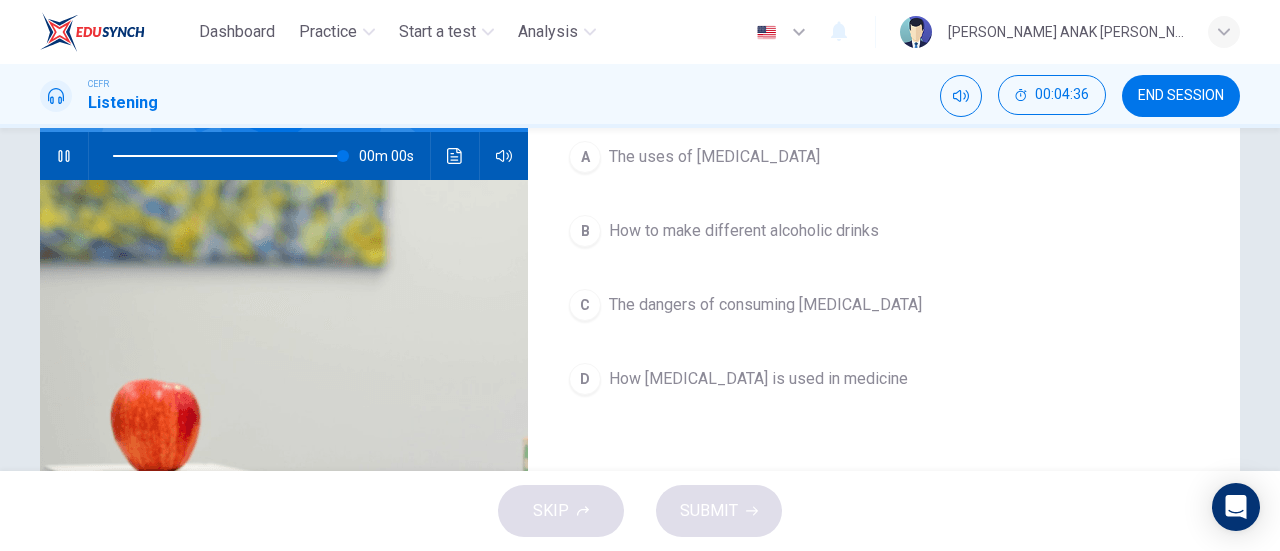 type on "0" 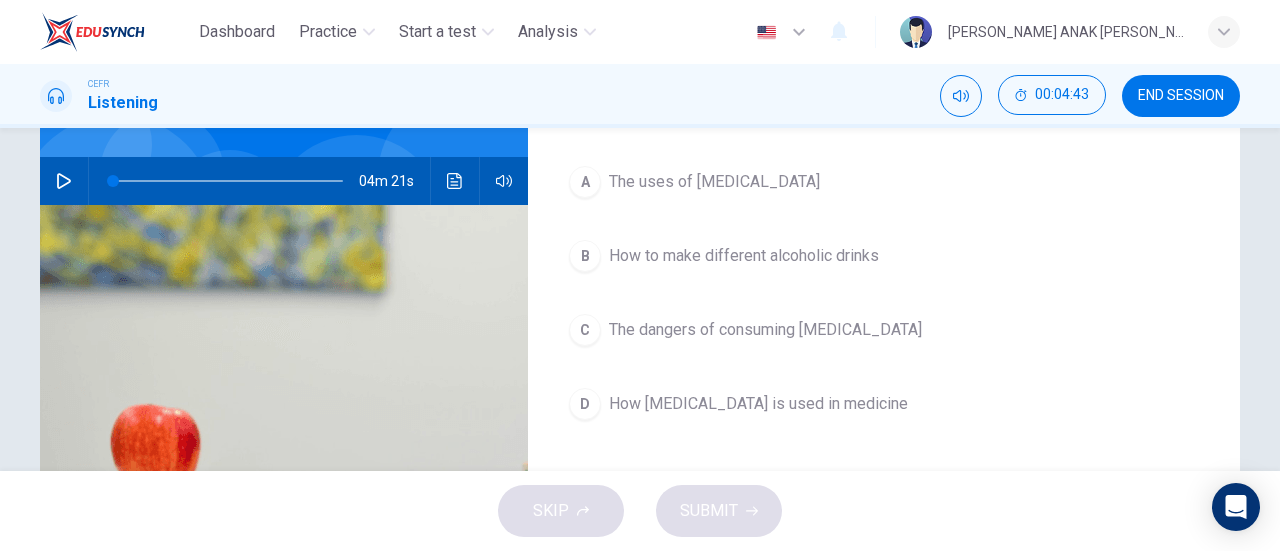 scroll, scrollTop: 200, scrollLeft: 0, axis: vertical 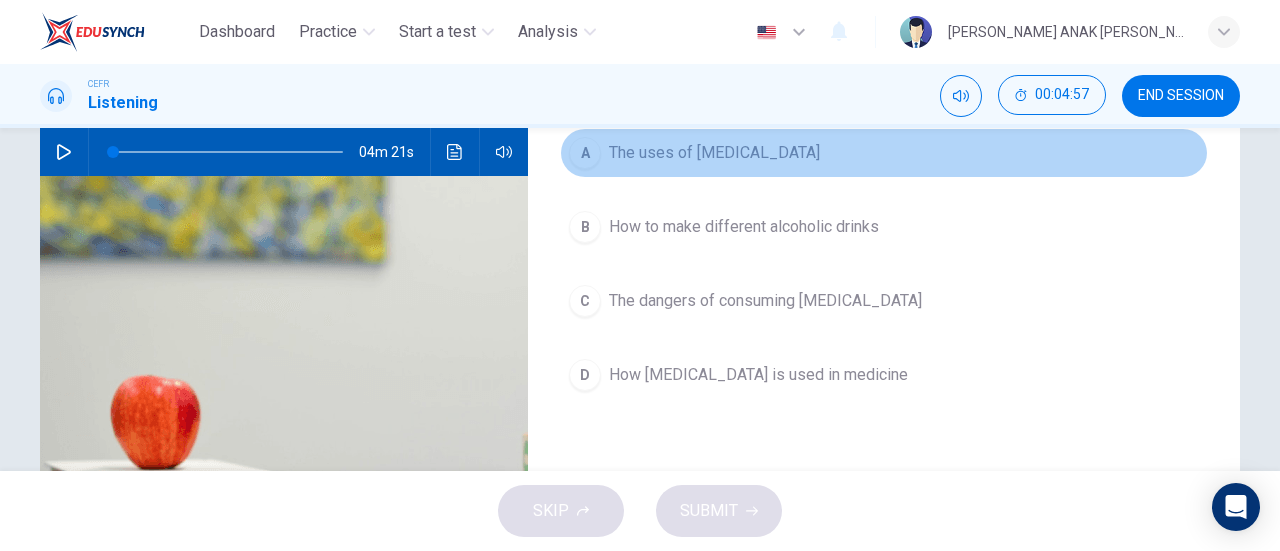 click on "A The uses of ethanol" at bounding box center [884, 153] 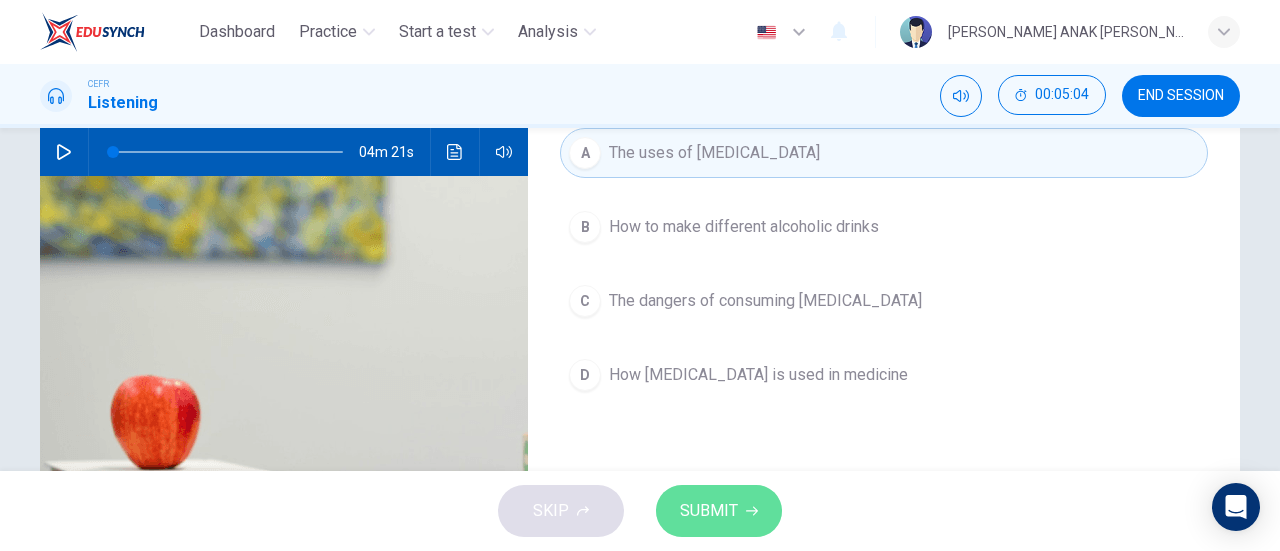 click on "SUBMIT" at bounding box center (709, 511) 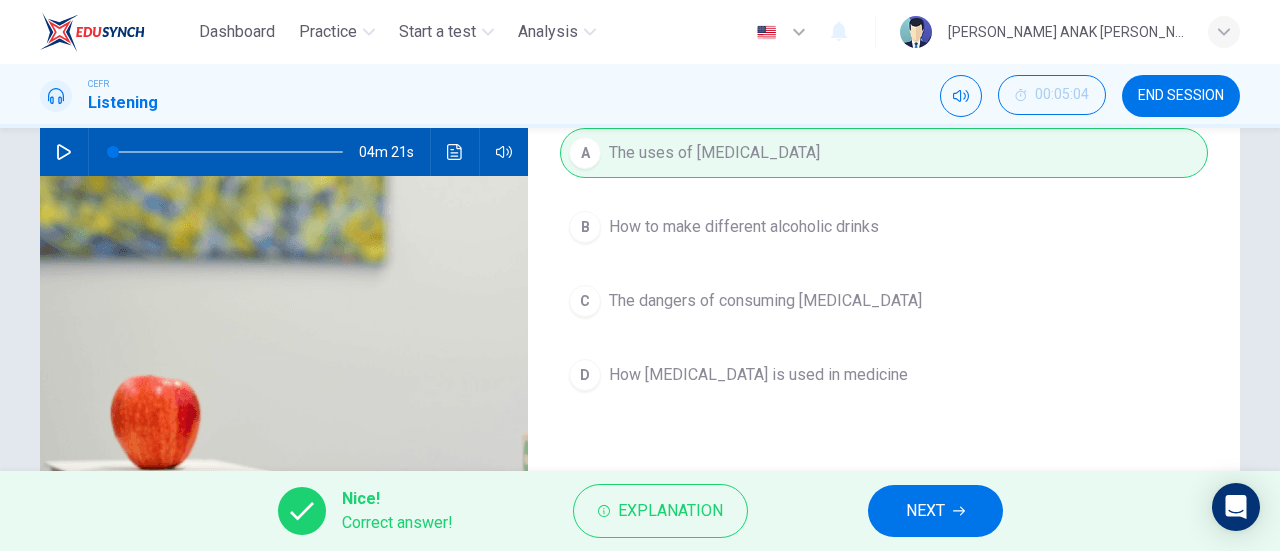 click on "NEXT" at bounding box center (935, 511) 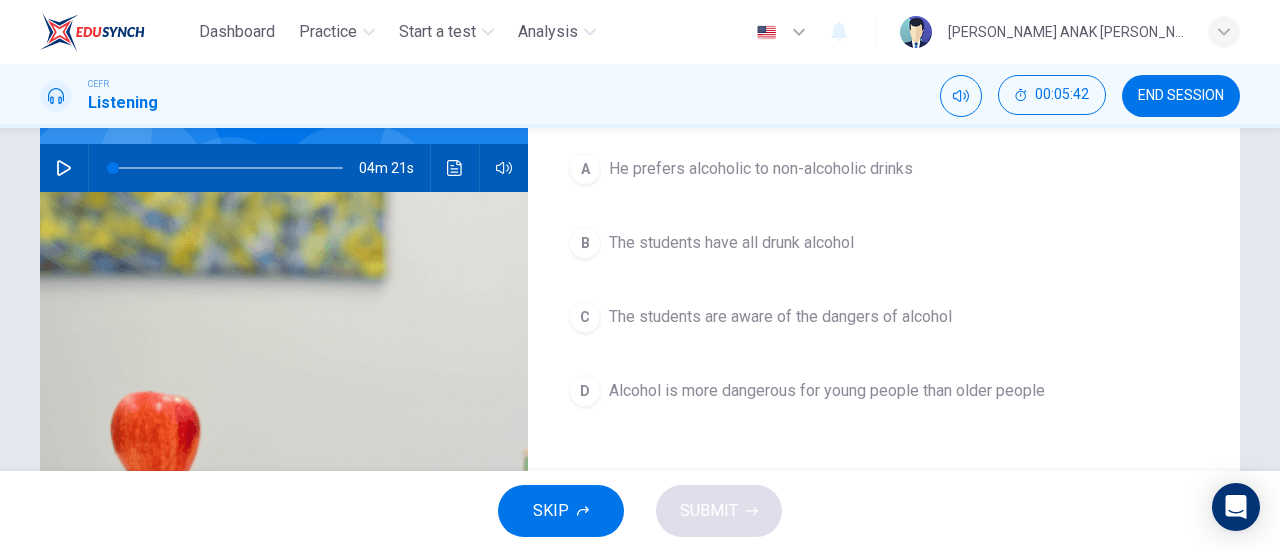 scroll, scrollTop: 200, scrollLeft: 0, axis: vertical 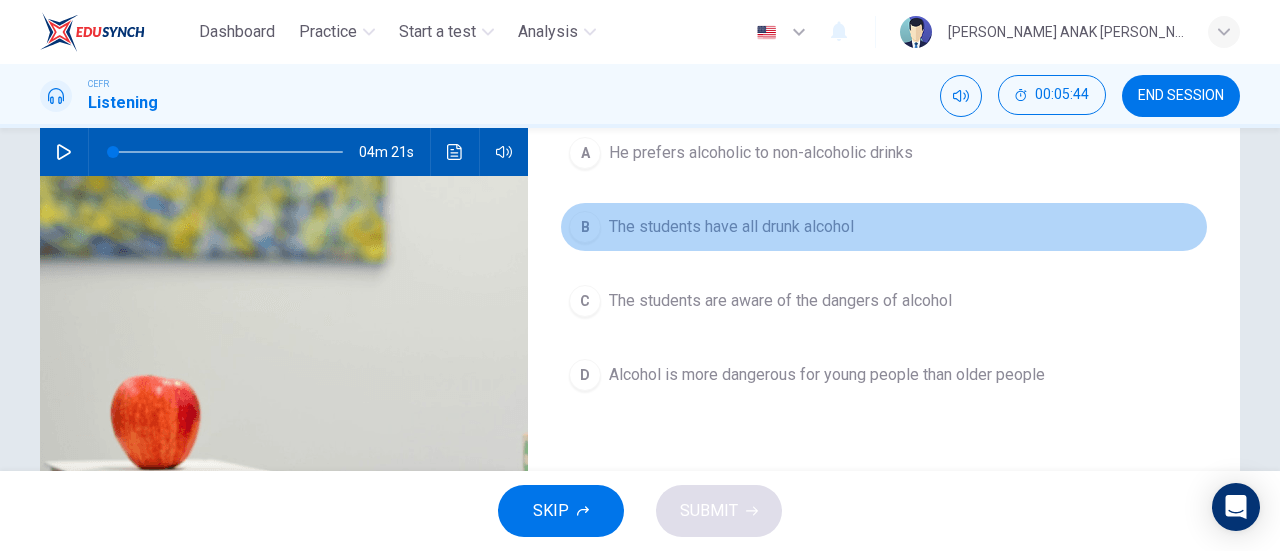 click on "The students have all drunk alcohol" at bounding box center (731, 227) 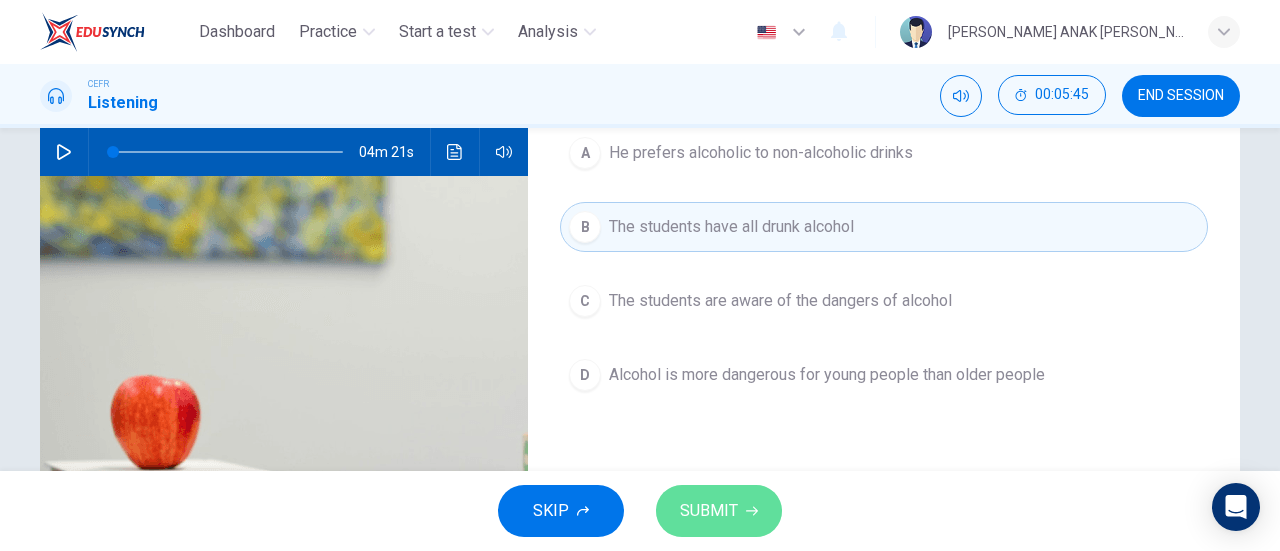 click on "SUBMIT" at bounding box center [719, 511] 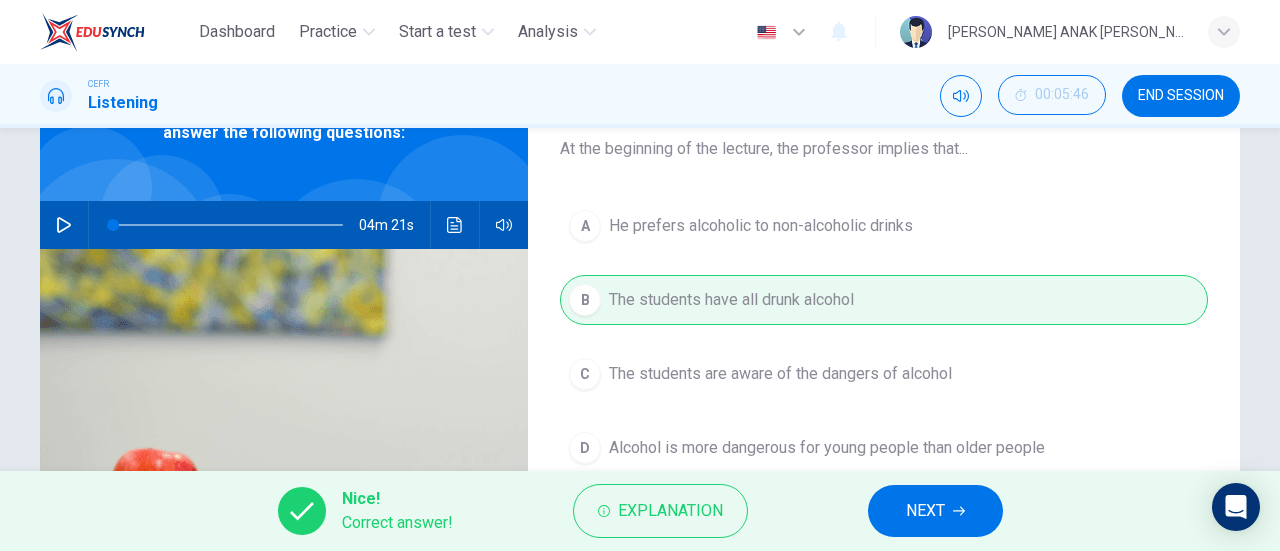scroll, scrollTop: 100, scrollLeft: 0, axis: vertical 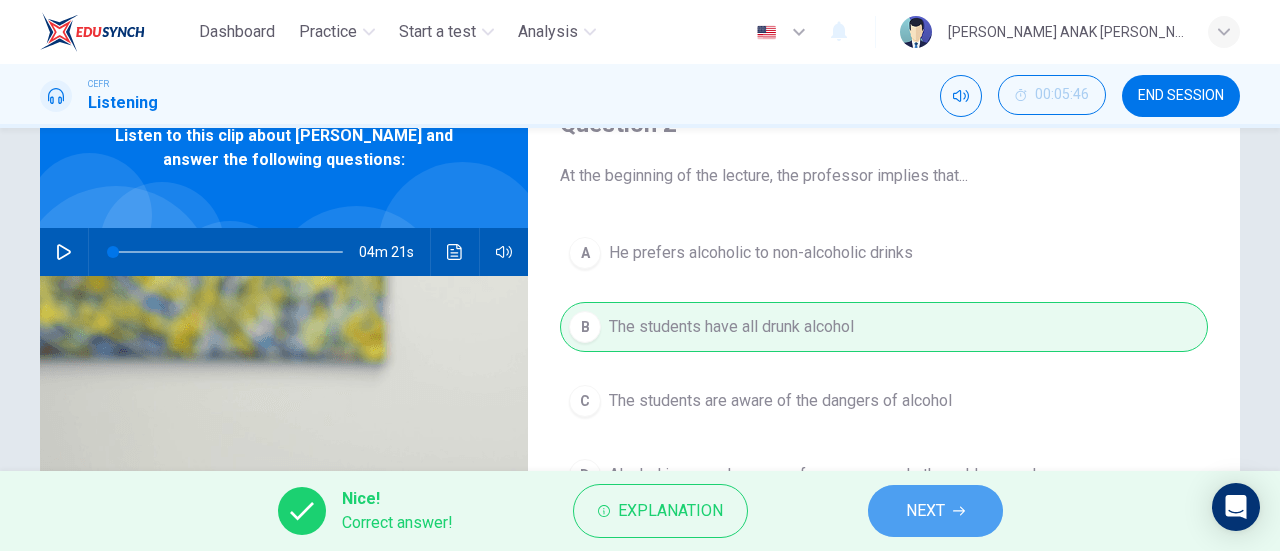 click on "NEXT" at bounding box center (925, 511) 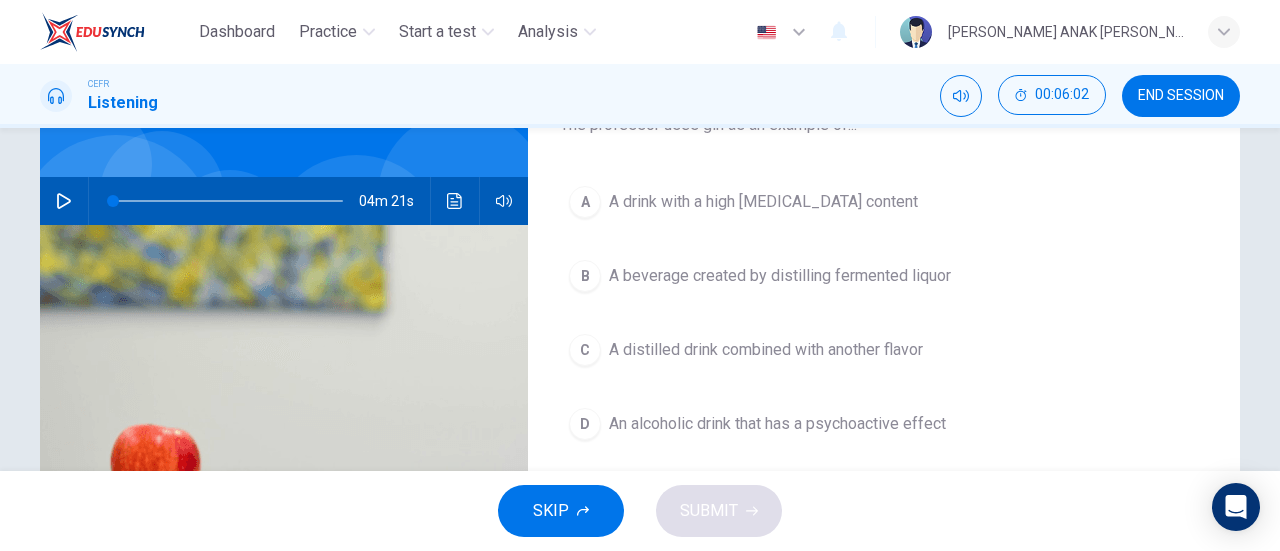 scroll, scrollTop: 152, scrollLeft: 0, axis: vertical 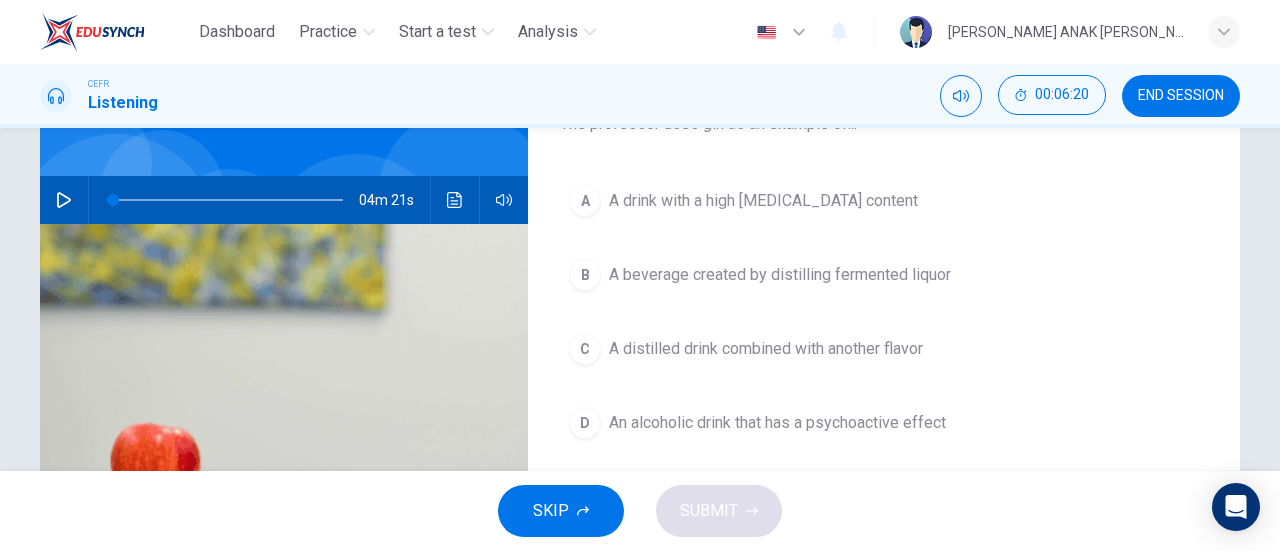click on "A beverage created by distilling fermented liquor" at bounding box center [780, 275] 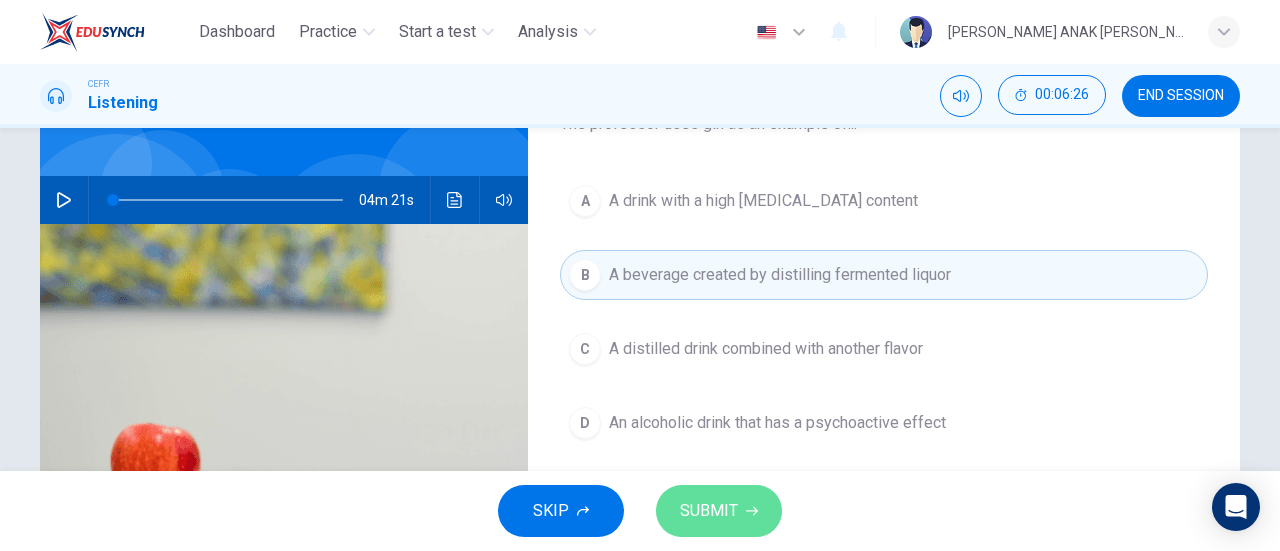 click on "SUBMIT" at bounding box center (719, 511) 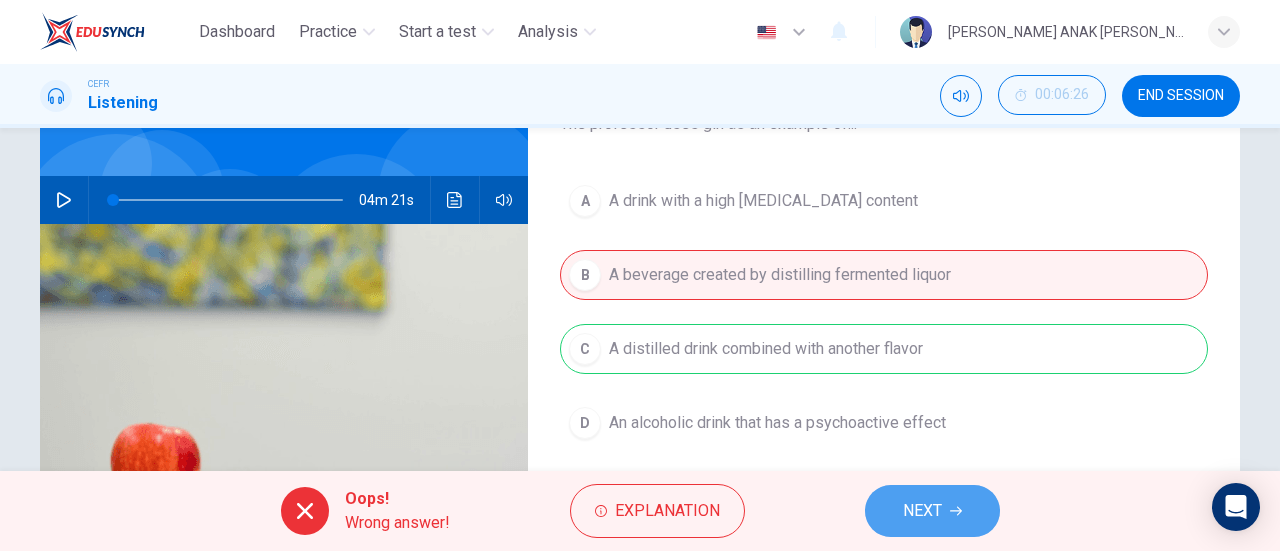 click on "NEXT" at bounding box center [932, 511] 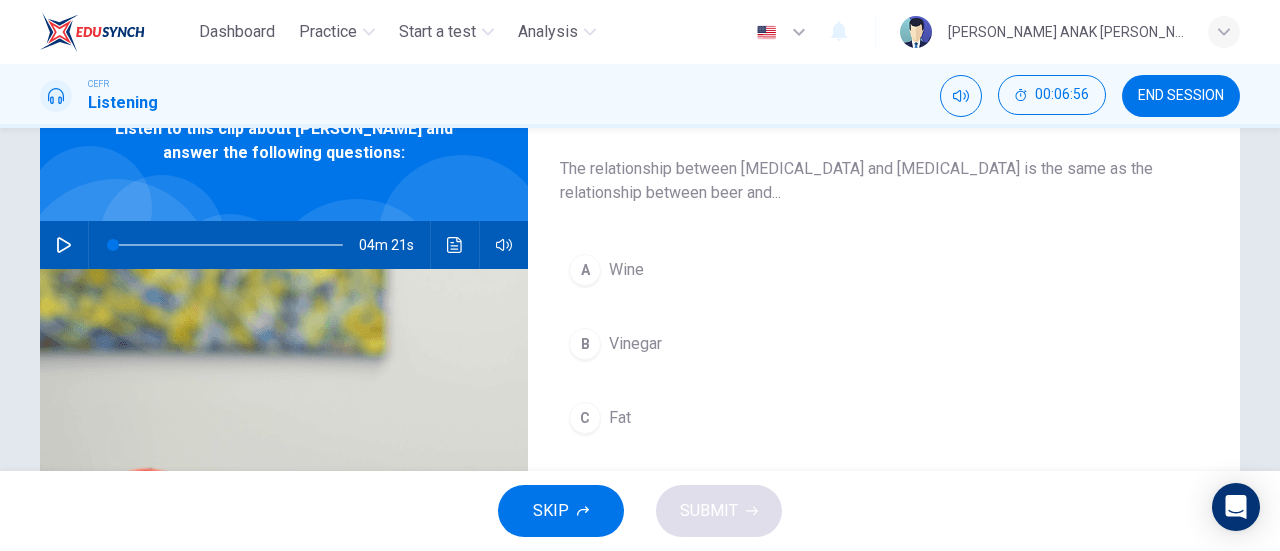 scroll, scrollTop: 152, scrollLeft: 0, axis: vertical 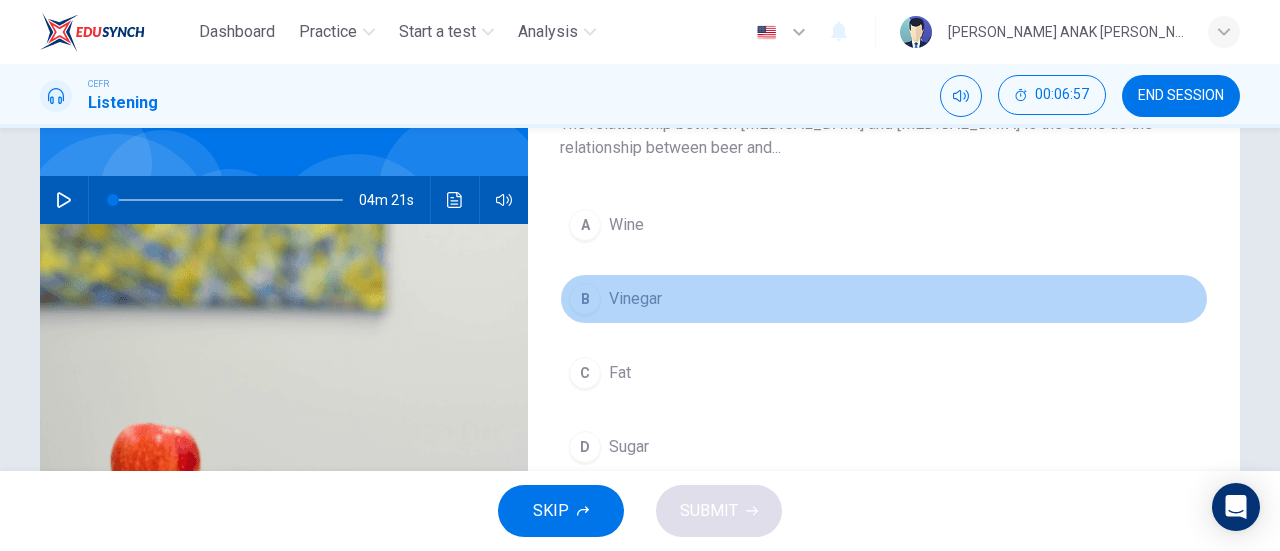 click on "B Vinegar" at bounding box center (884, 299) 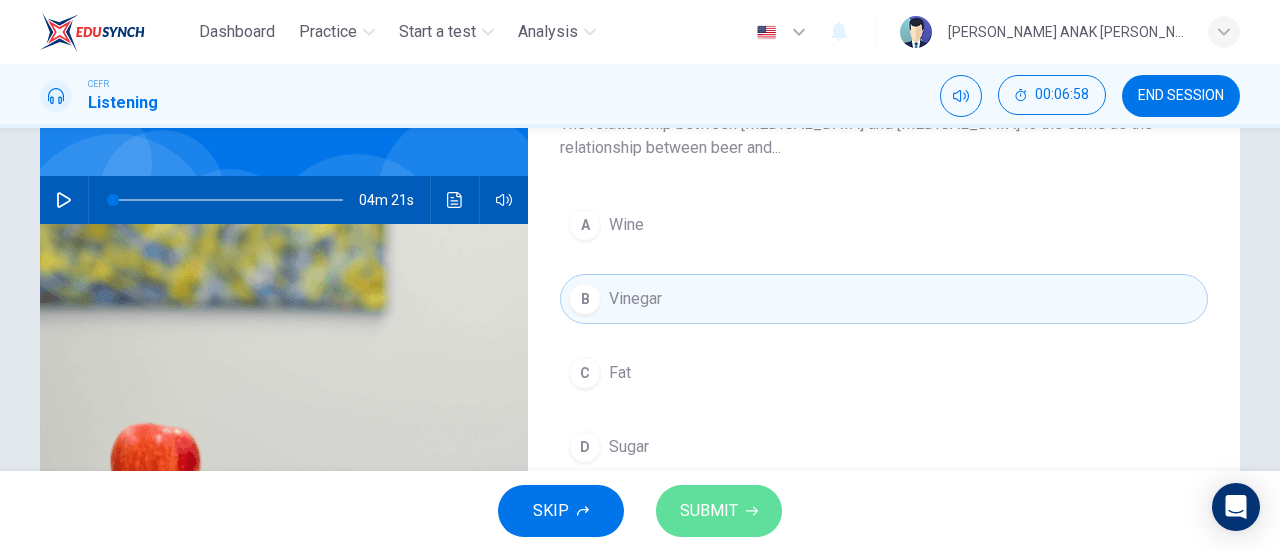 click on "SUBMIT" at bounding box center (719, 511) 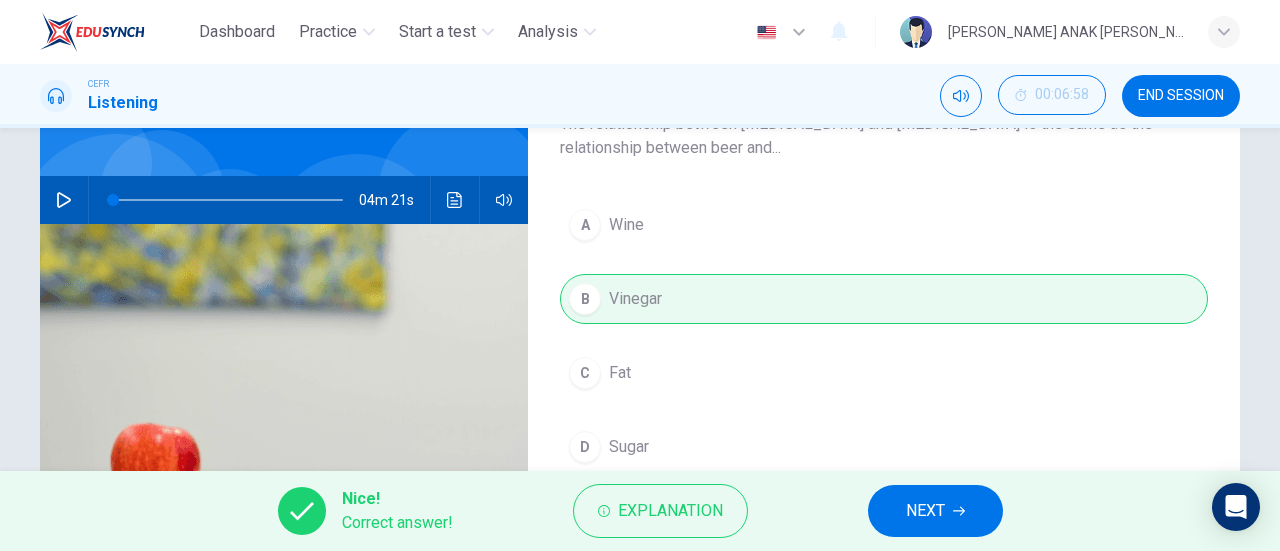 scroll, scrollTop: 52, scrollLeft: 0, axis: vertical 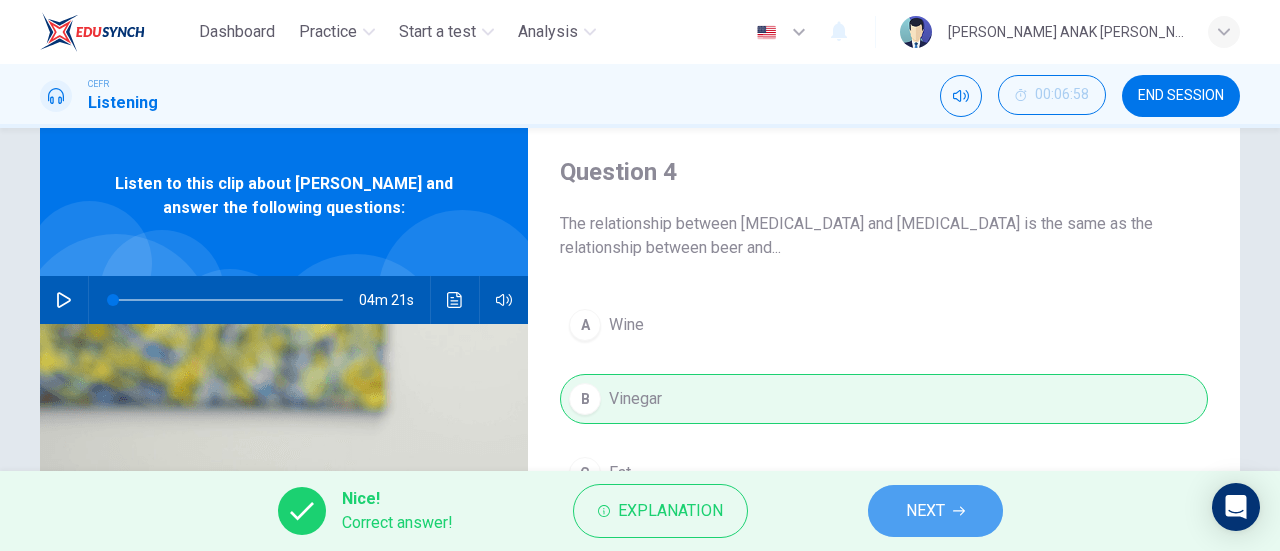 drag, startPoint x: 931, startPoint y: 523, endPoint x: 924, endPoint y: 514, distance: 11.401754 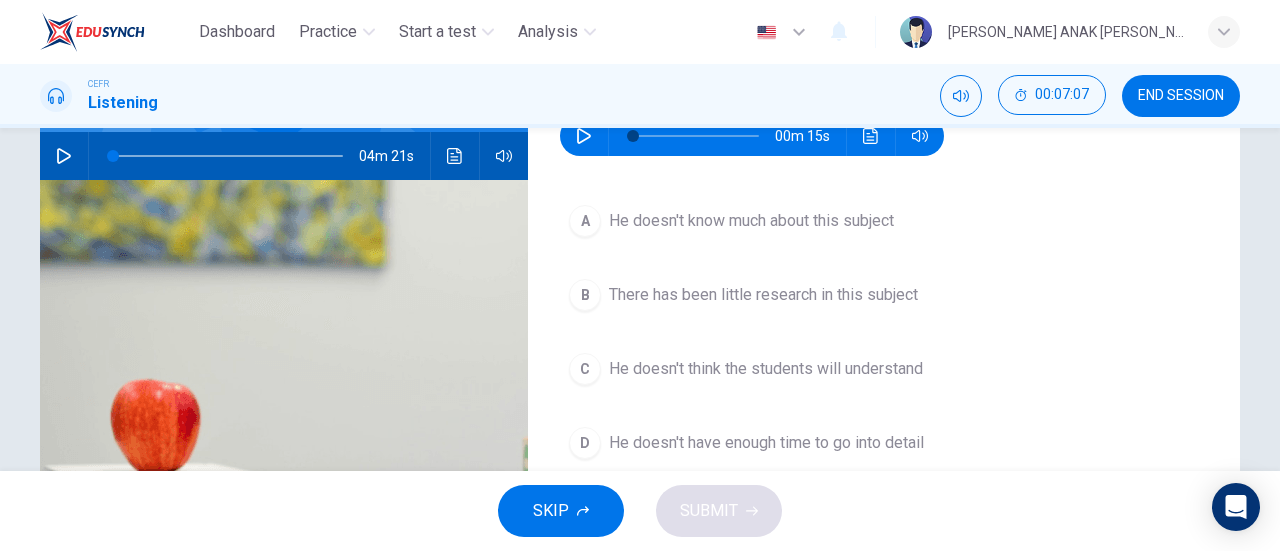 scroll, scrollTop: 152, scrollLeft: 0, axis: vertical 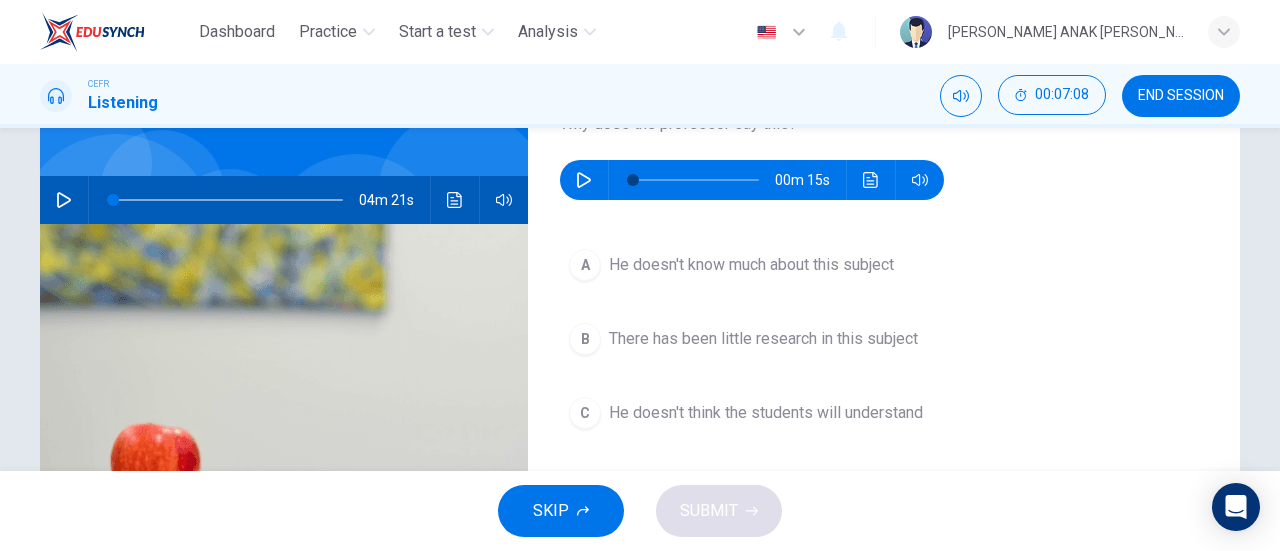 click 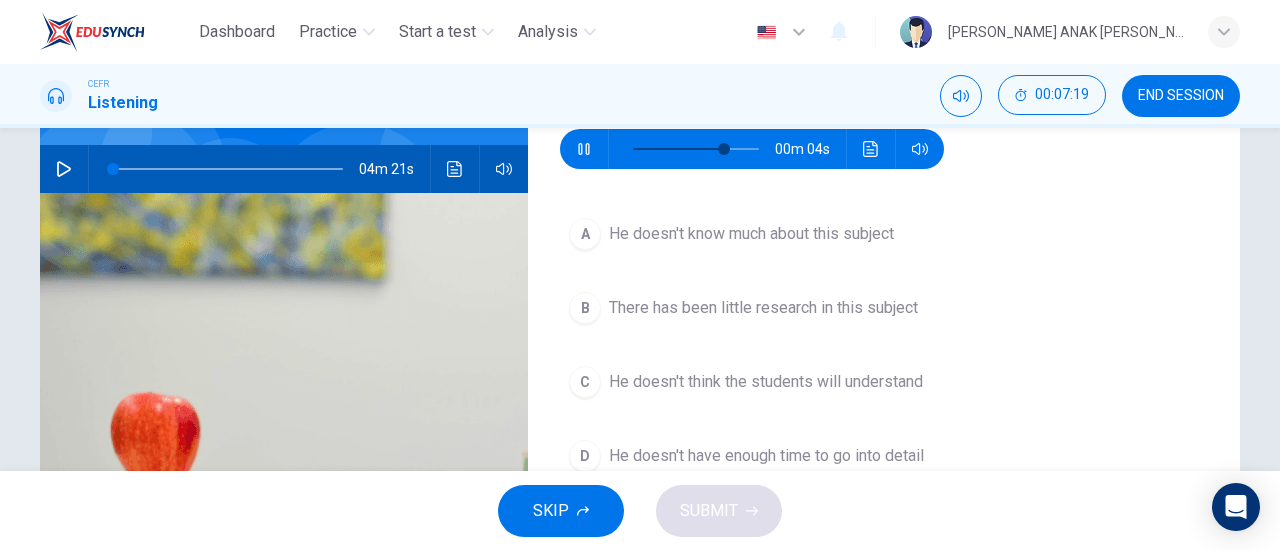 scroll, scrollTop: 152, scrollLeft: 0, axis: vertical 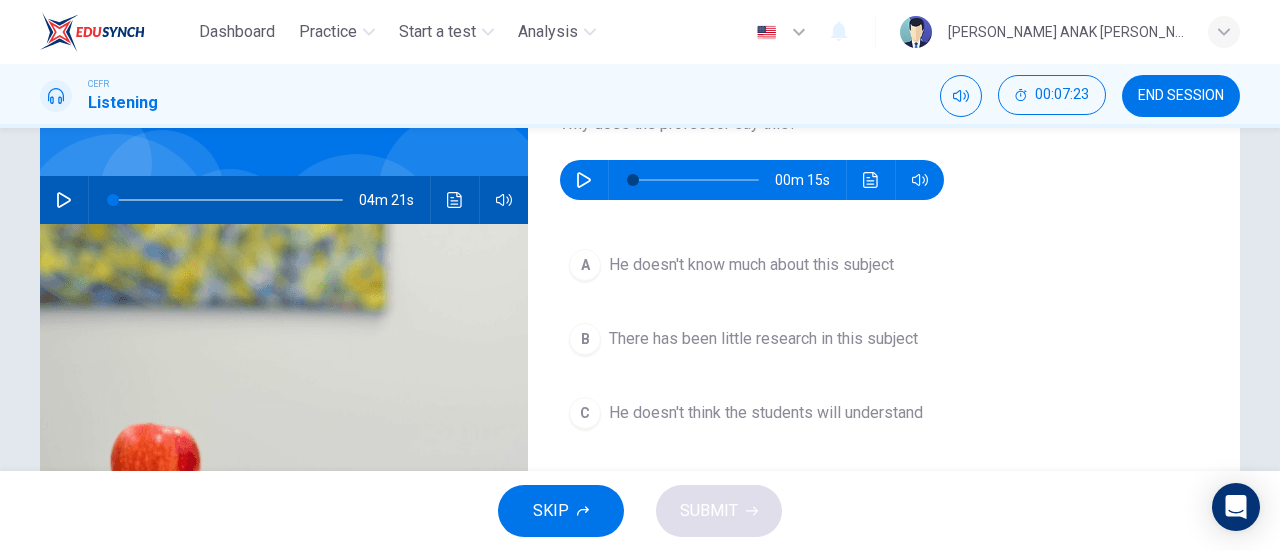 type on "0" 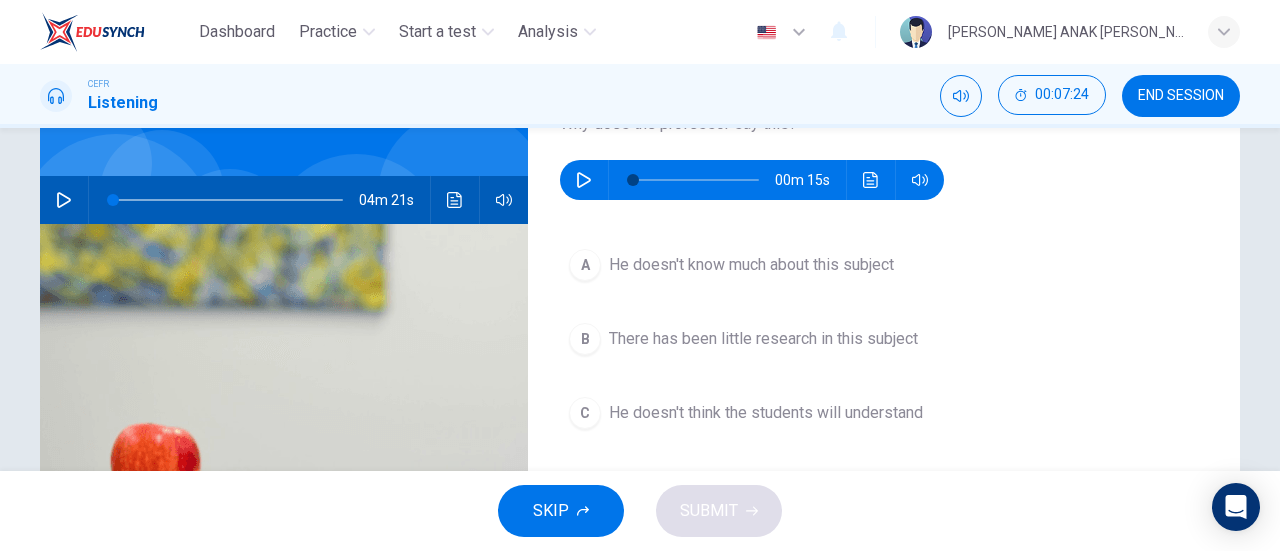 scroll, scrollTop: 252, scrollLeft: 0, axis: vertical 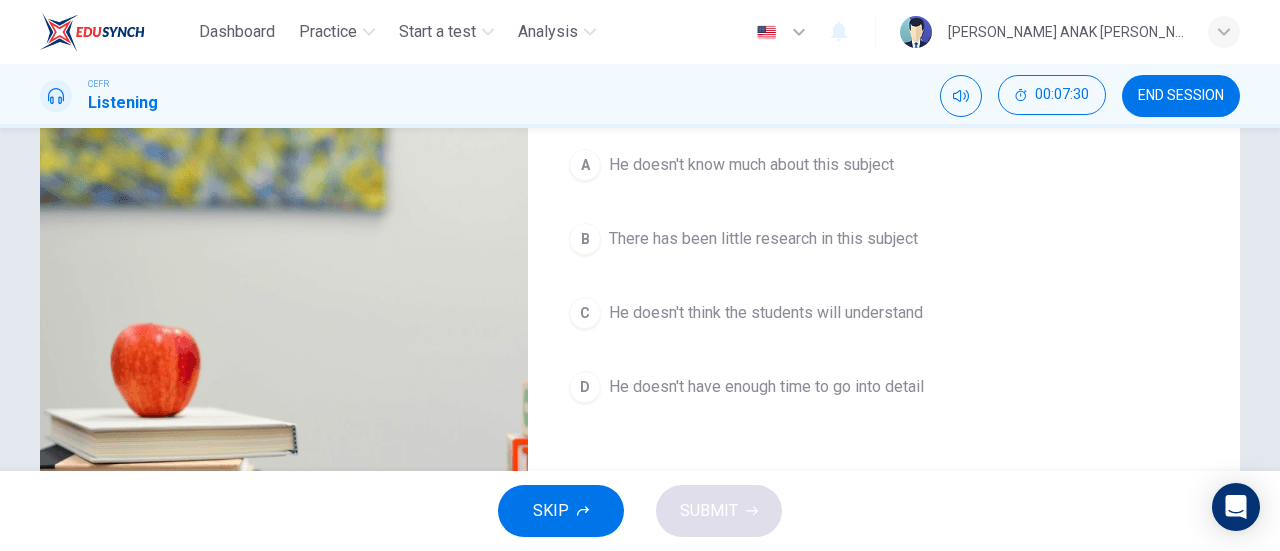 click on "He doesn't know much about this subject" at bounding box center (751, 165) 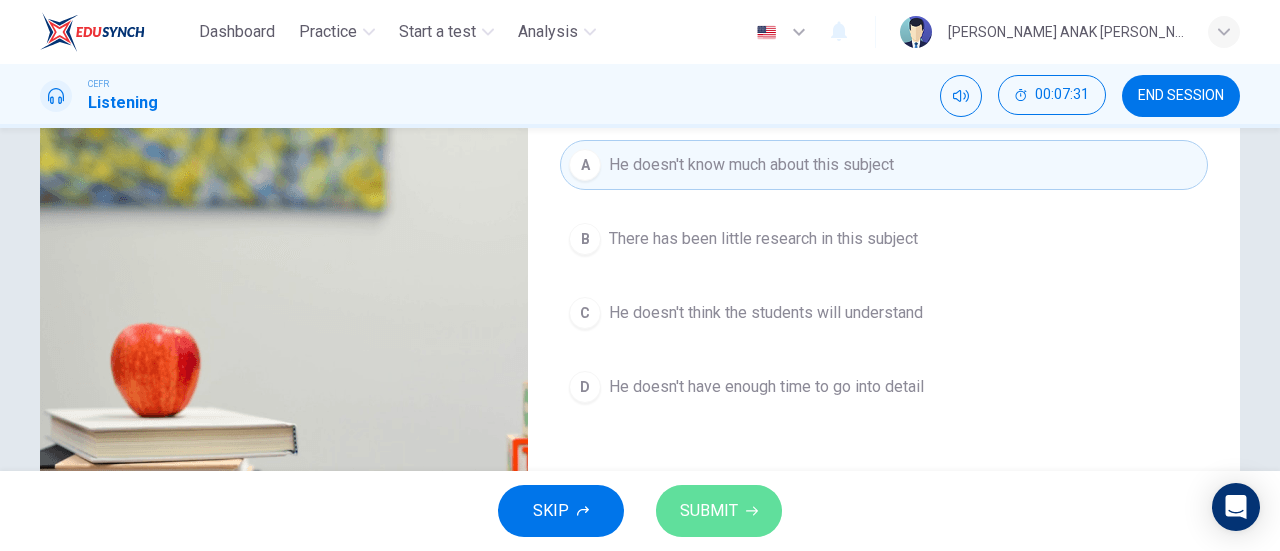 click on "SUBMIT" at bounding box center (719, 511) 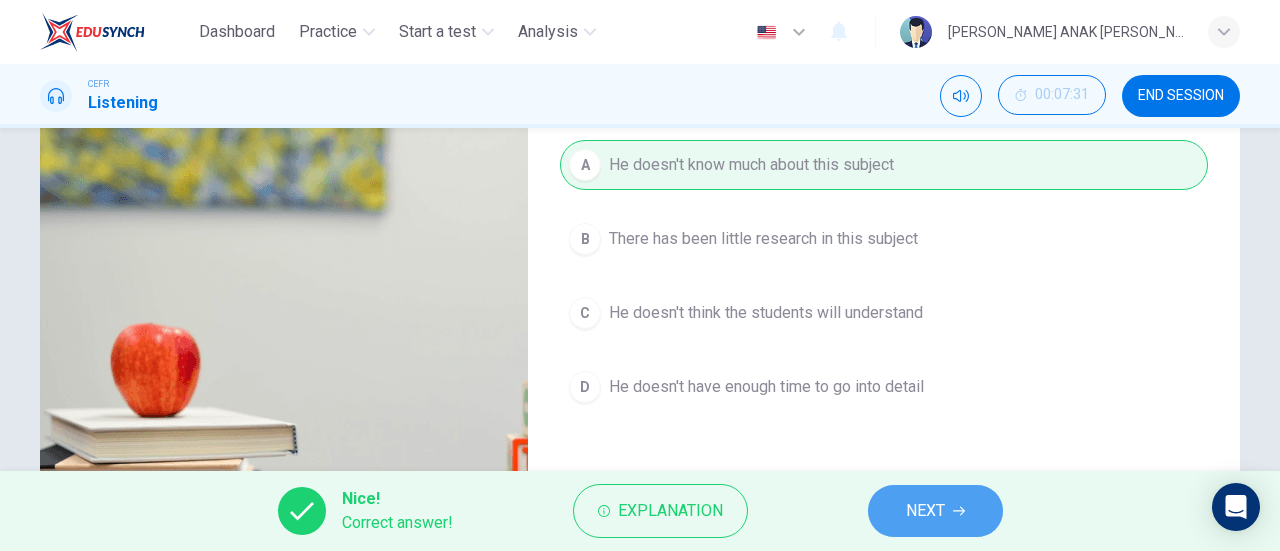 click 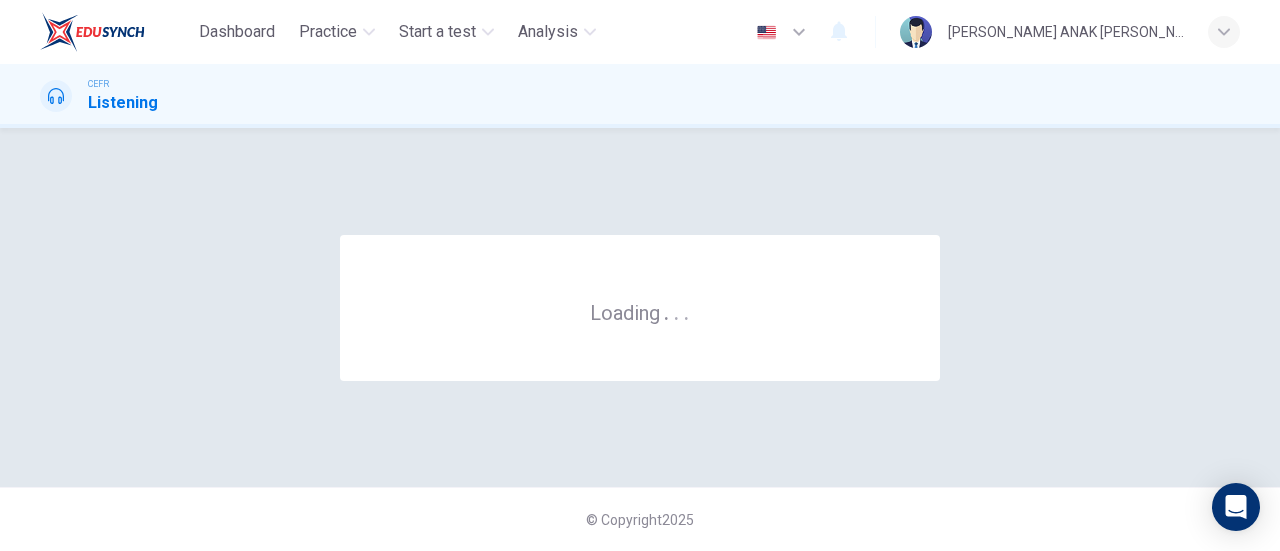 scroll, scrollTop: 0, scrollLeft: 0, axis: both 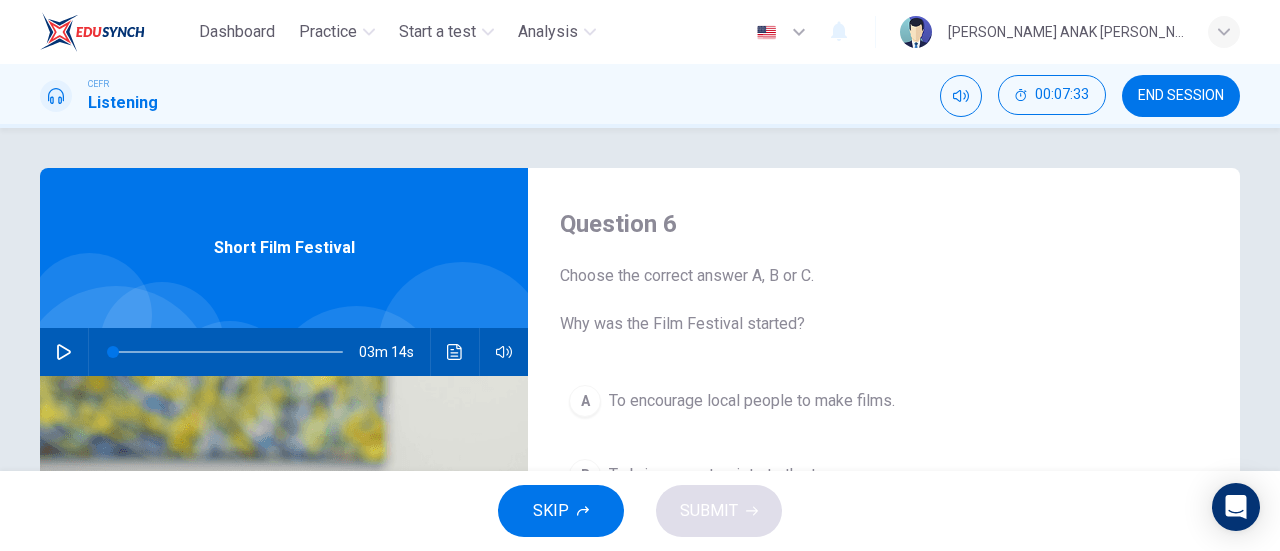click on "END SESSION" at bounding box center [1181, 96] 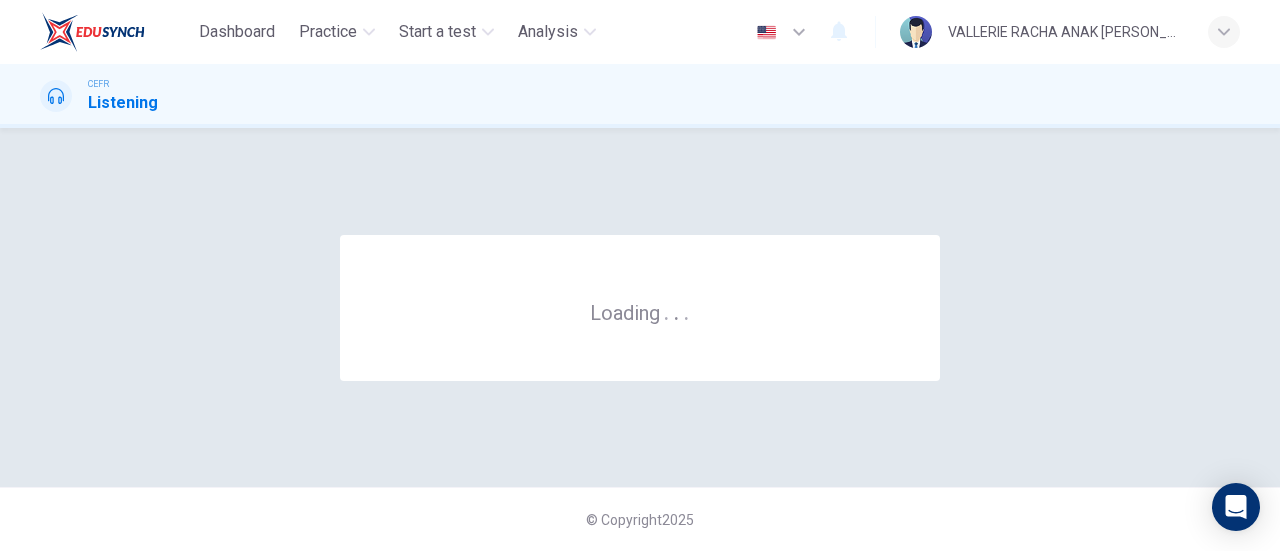 scroll, scrollTop: 0, scrollLeft: 0, axis: both 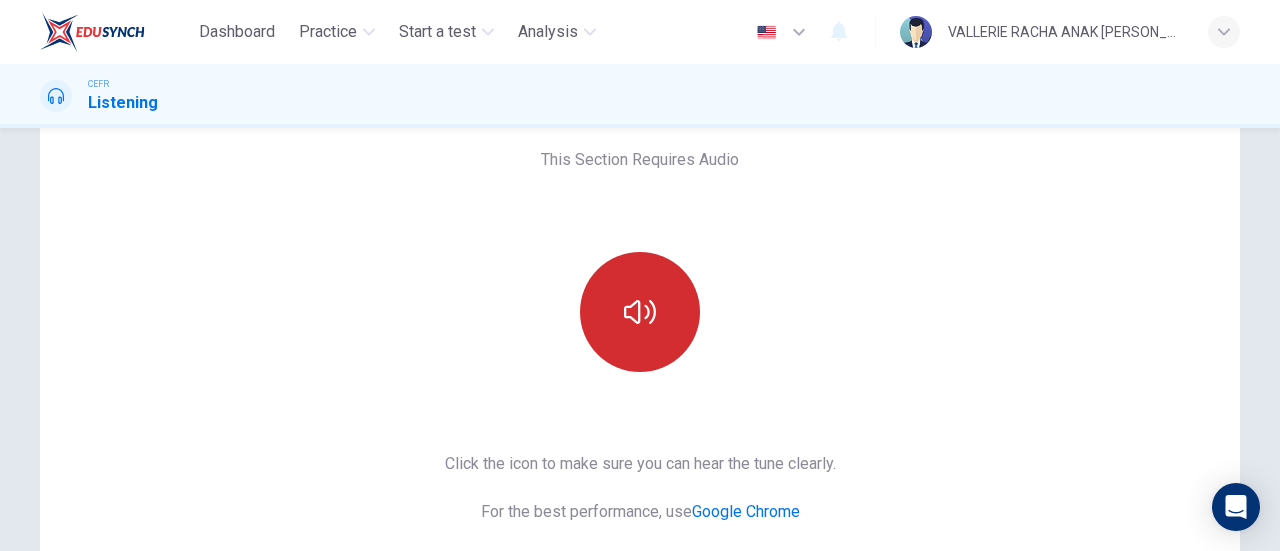 click at bounding box center (640, 312) 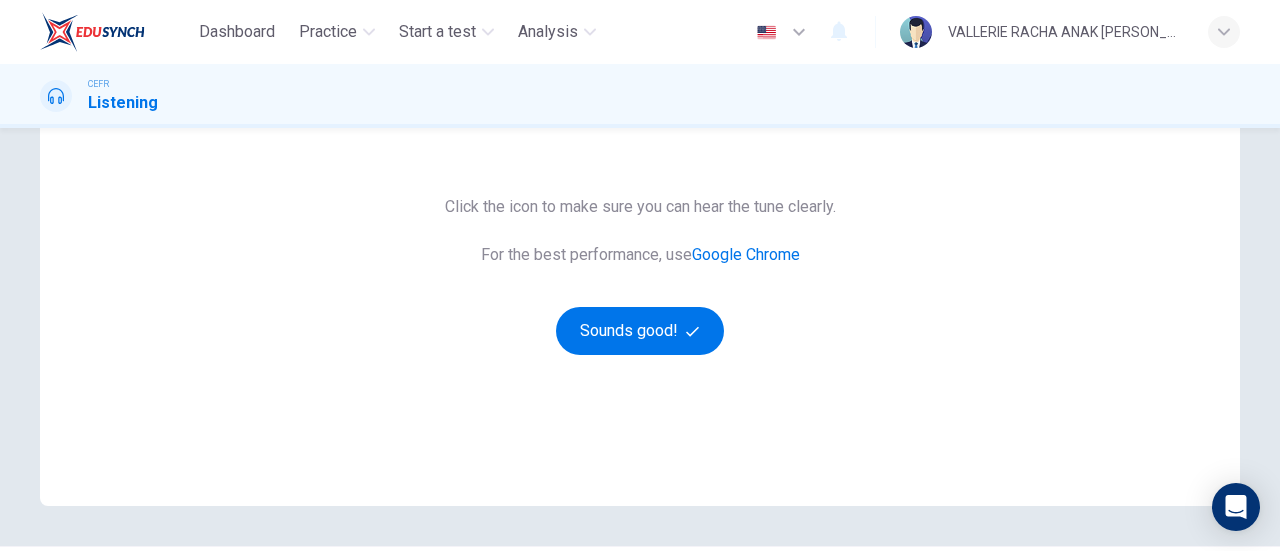 scroll, scrollTop: 400, scrollLeft: 0, axis: vertical 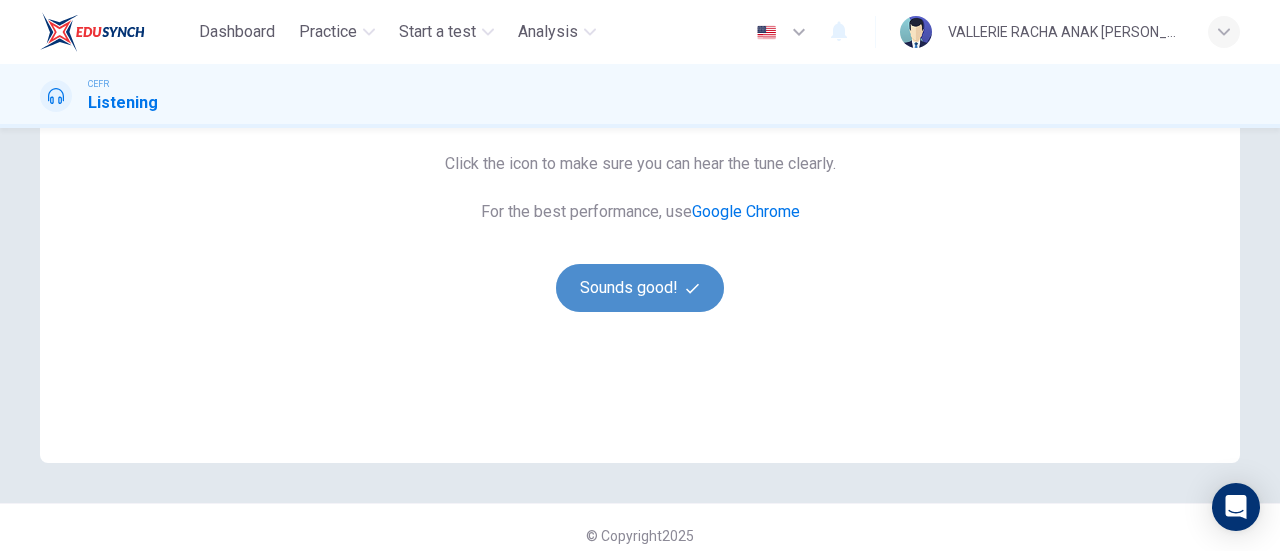 click 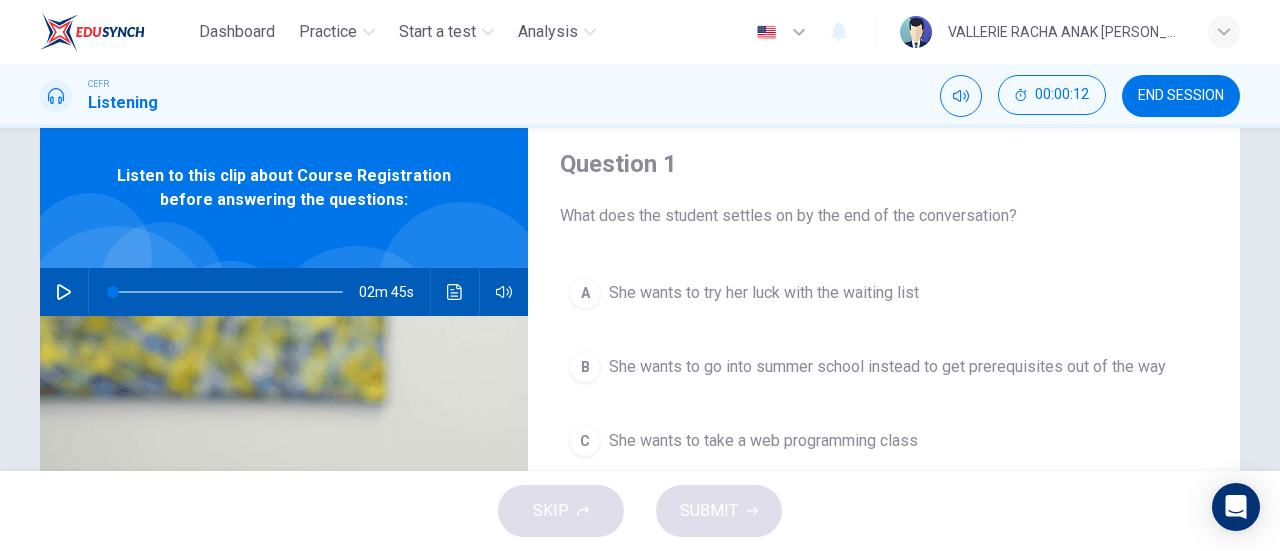 scroll, scrollTop: 0, scrollLeft: 0, axis: both 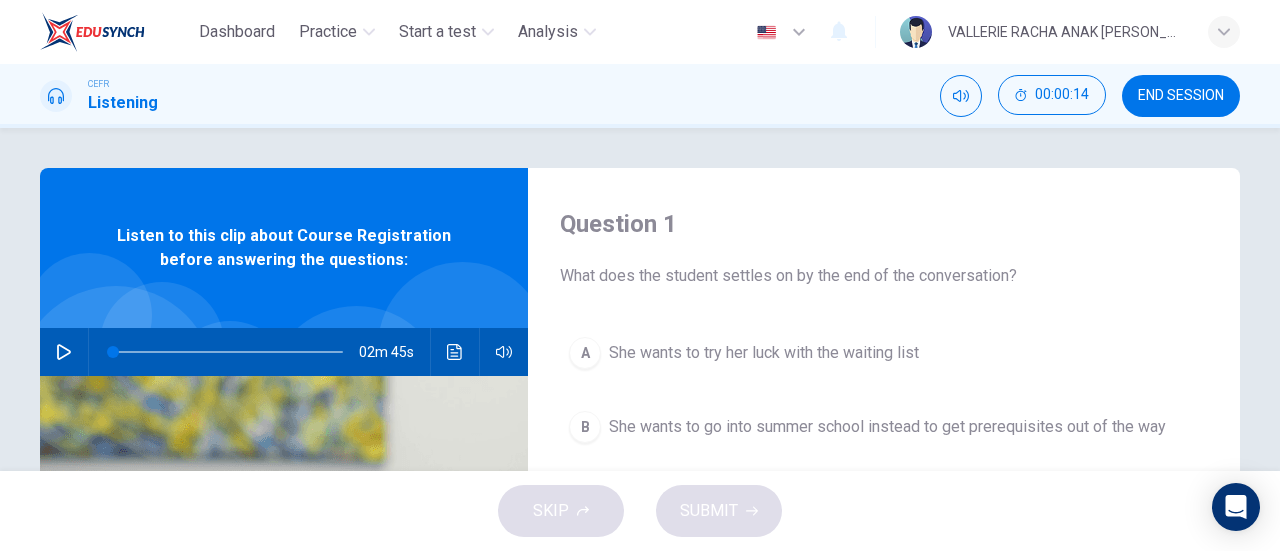 click at bounding box center (64, 352) 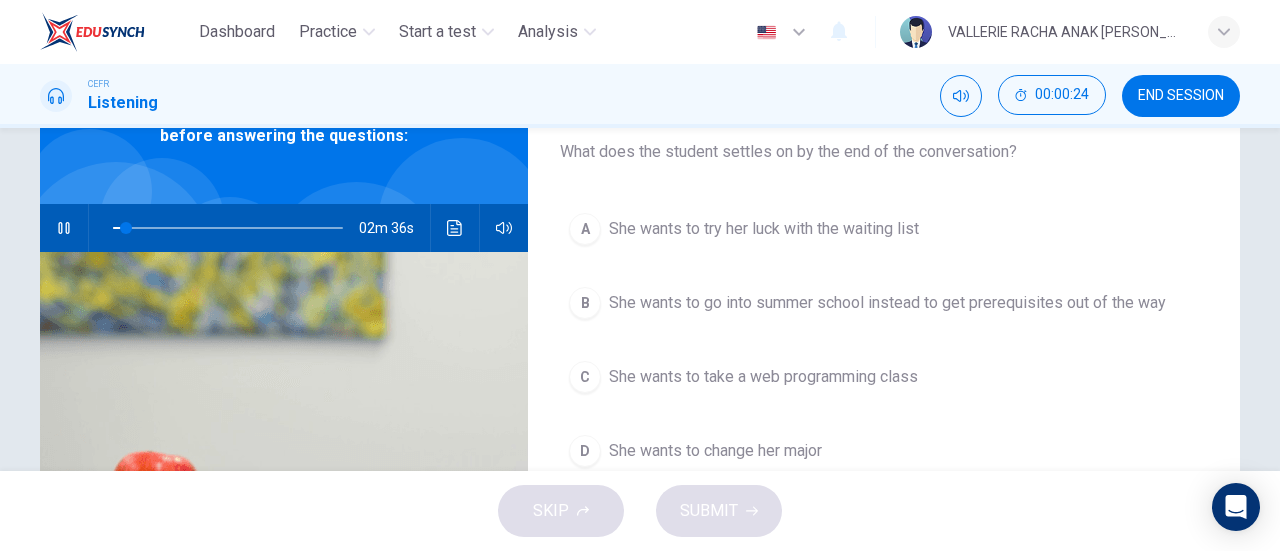 scroll, scrollTop: 126, scrollLeft: 0, axis: vertical 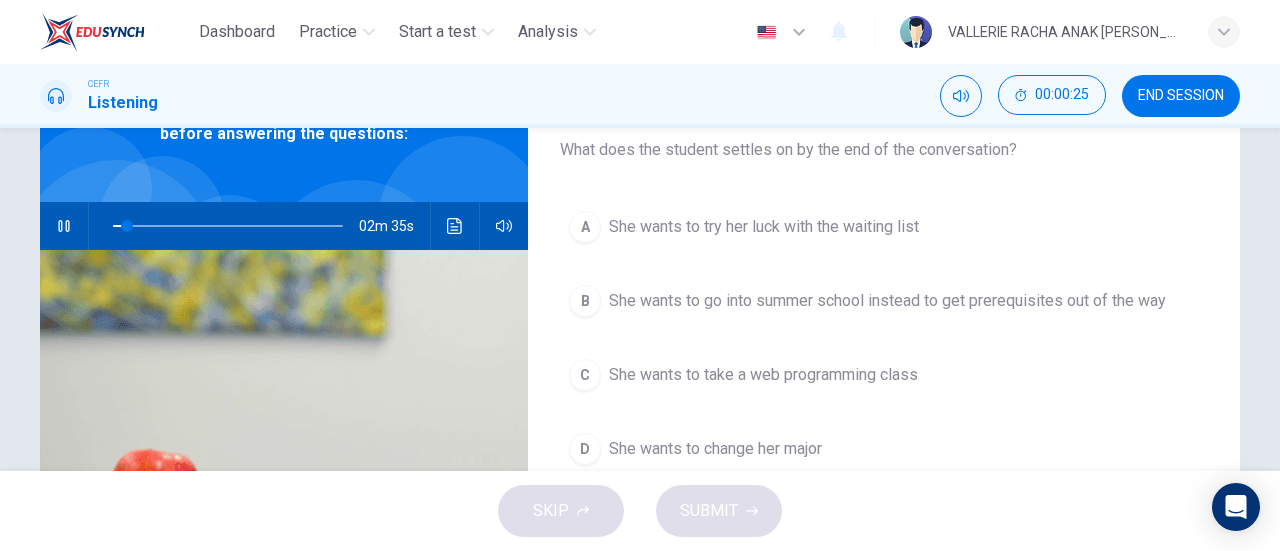 type on "7" 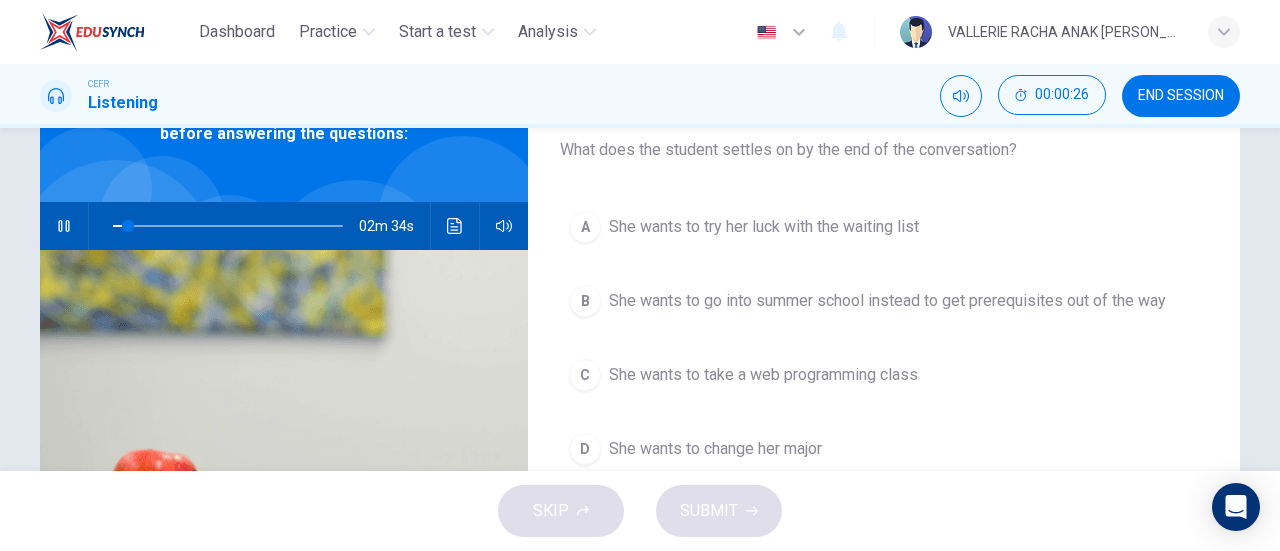 type 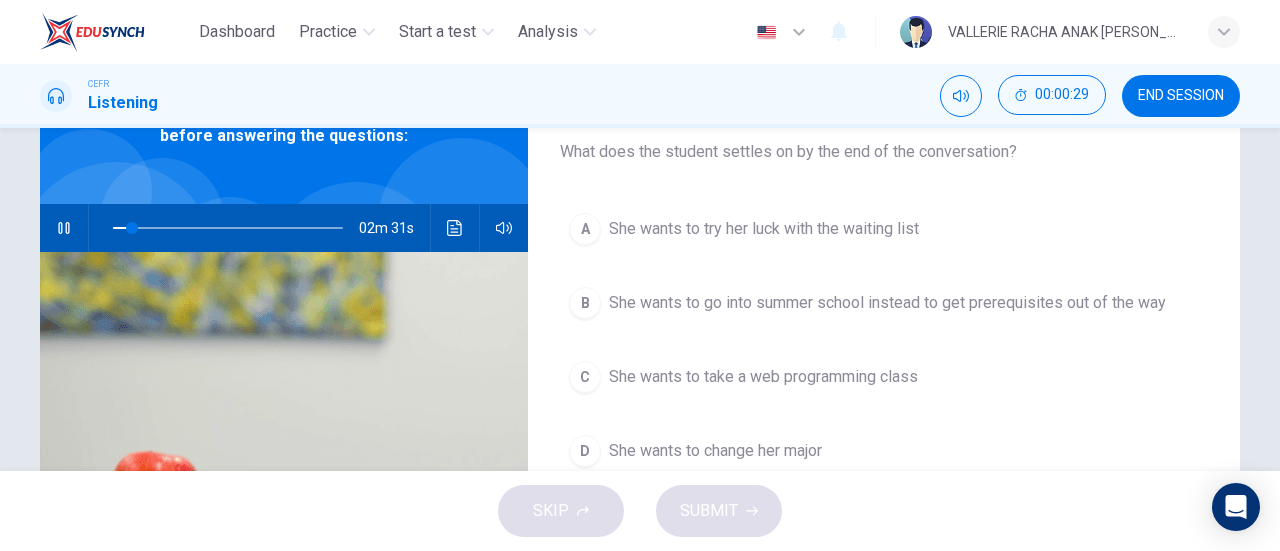 scroll, scrollTop: 125, scrollLeft: 0, axis: vertical 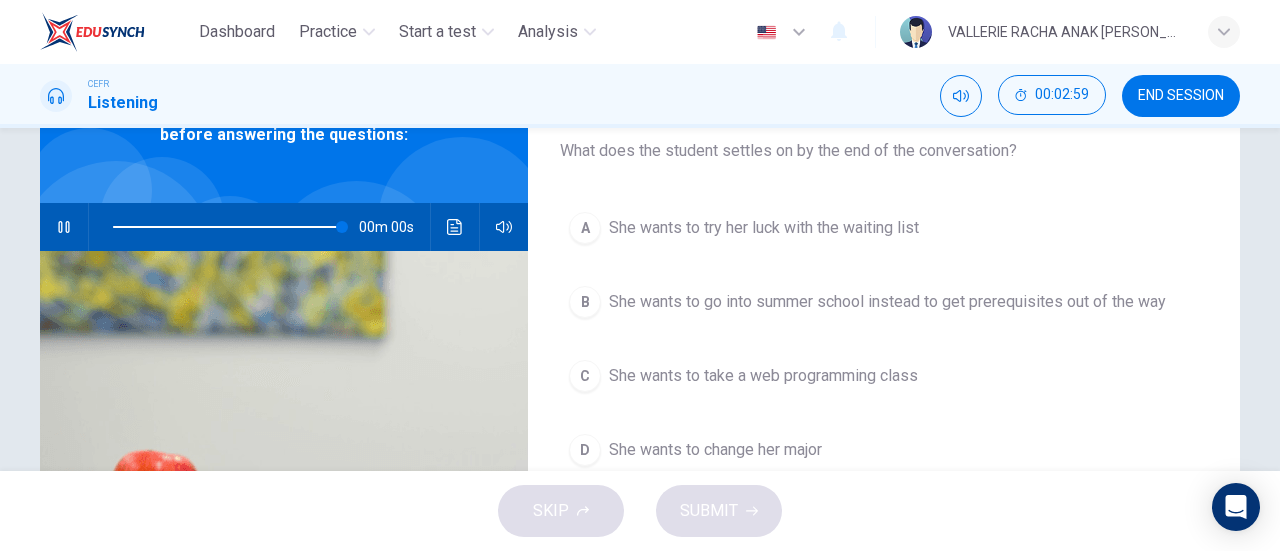 type on "0" 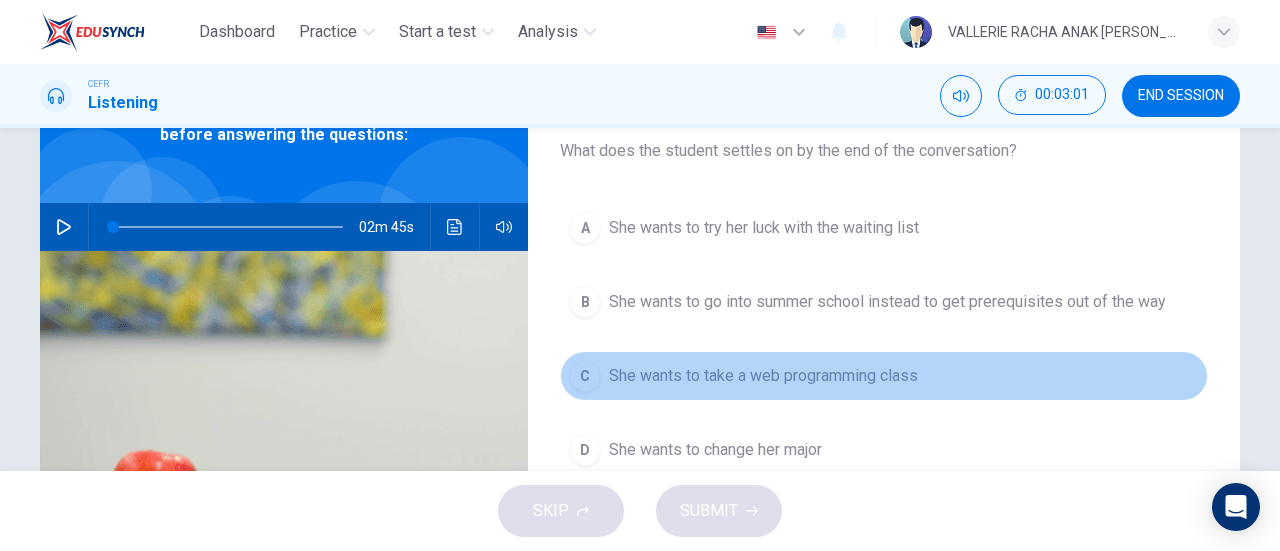 click on "C She wants to take a web programming class" at bounding box center (884, 376) 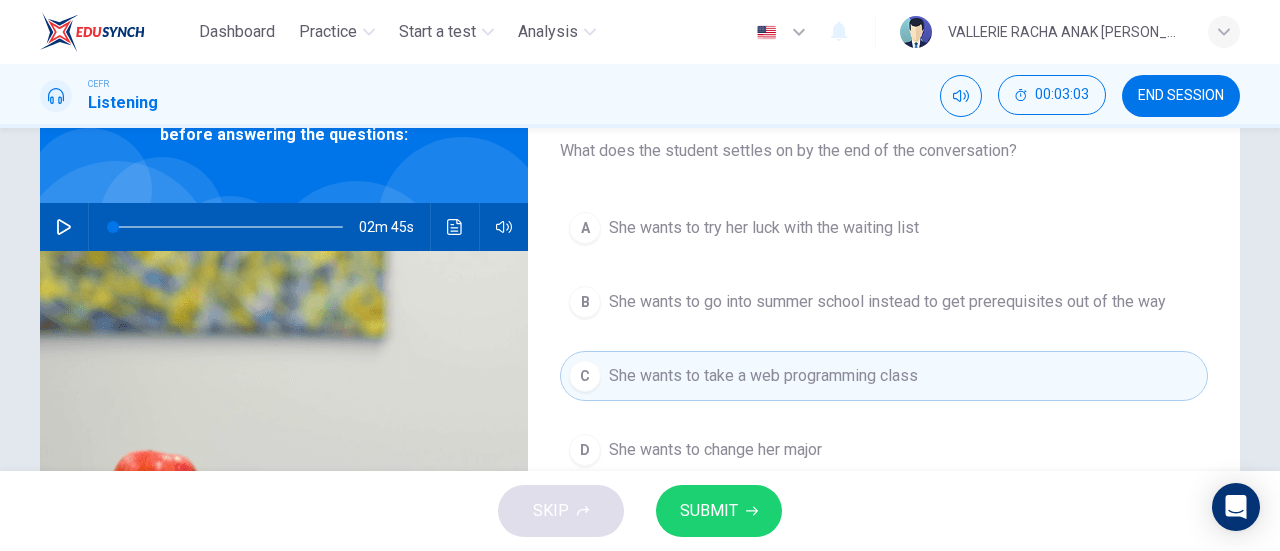 click 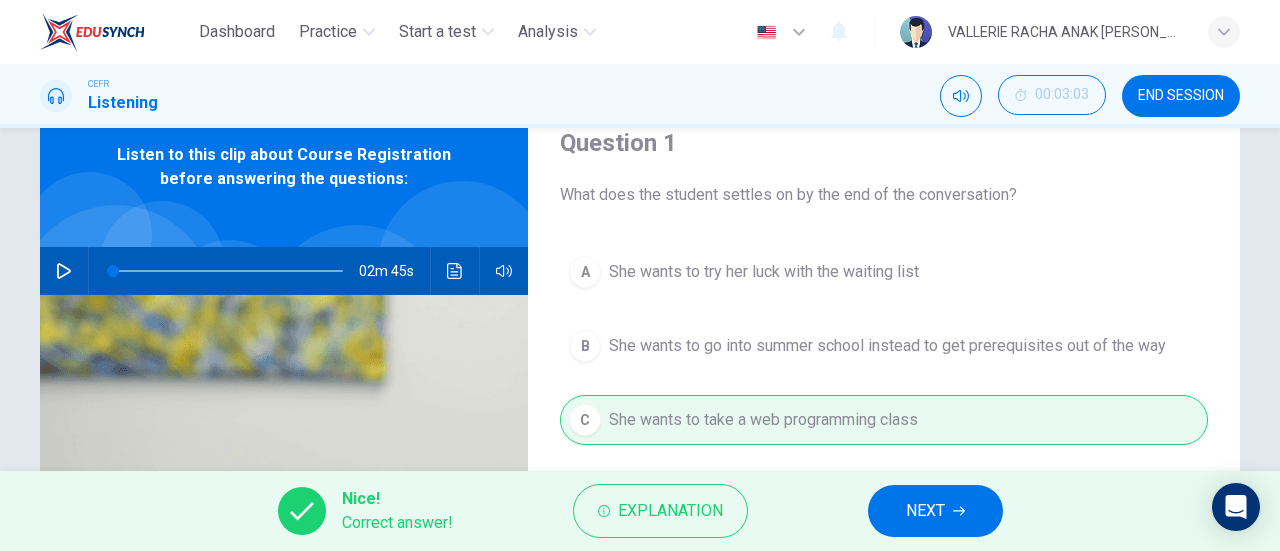 scroll, scrollTop: 125, scrollLeft: 0, axis: vertical 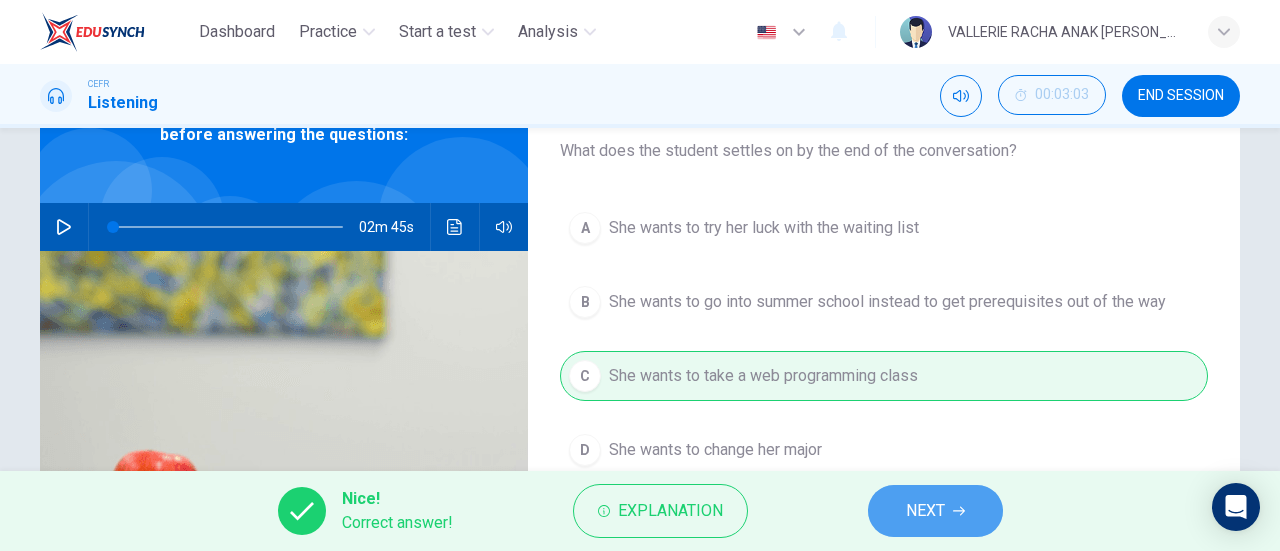 drag, startPoint x: 978, startPoint y: 495, endPoint x: 972, endPoint y: 483, distance: 13.416408 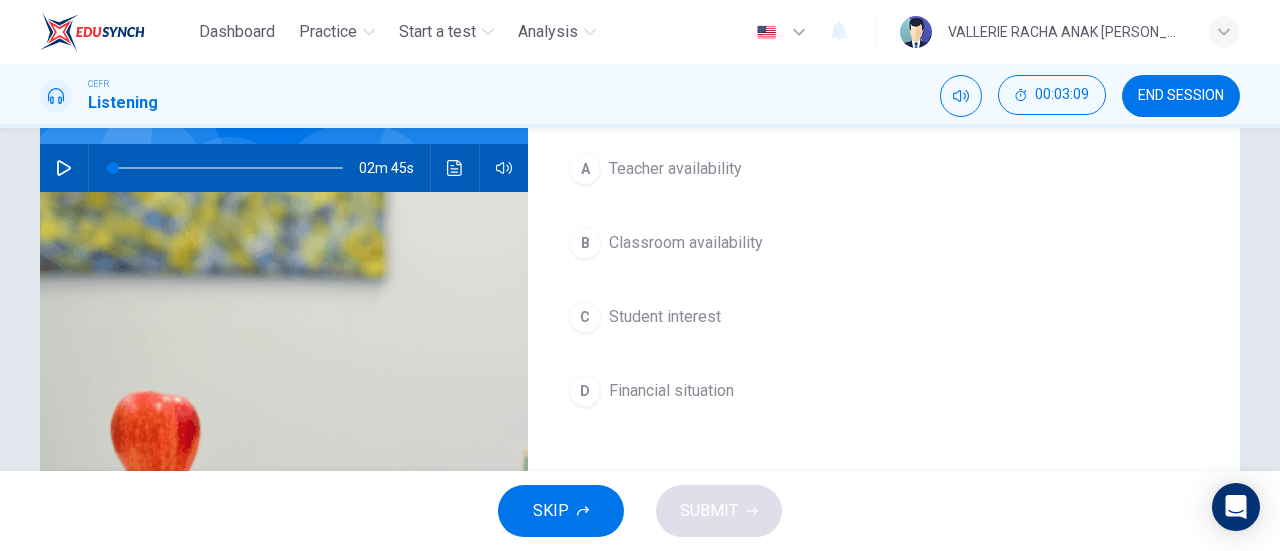 scroll, scrollTop: 225, scrollLeft: 0, axis: vertical 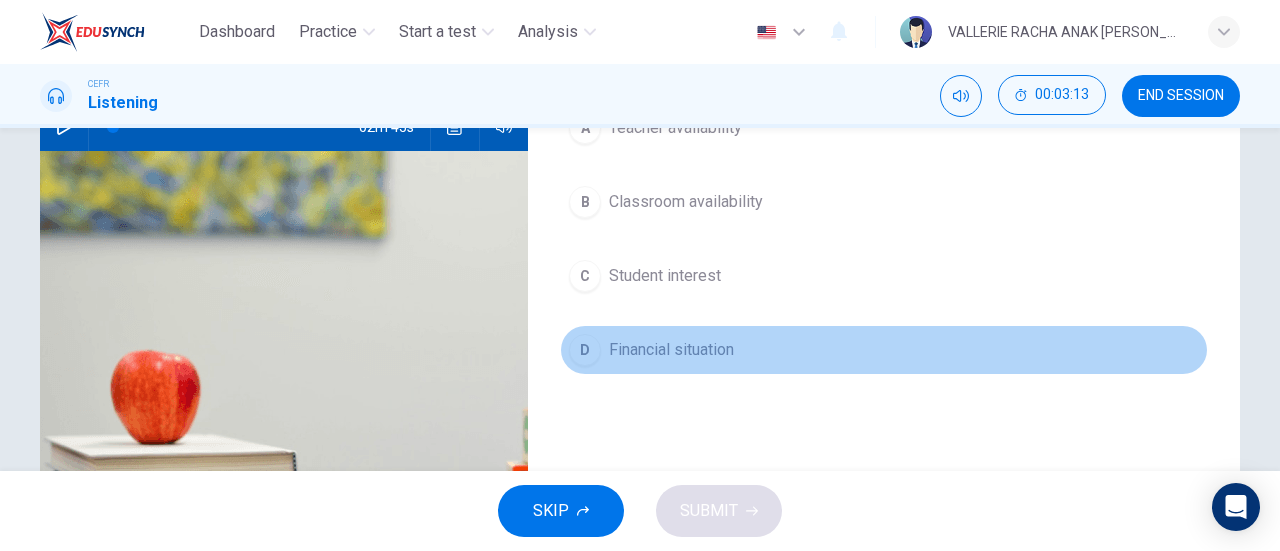 drag, startPoint x: 570, startPoint y: 340, endPoint x: 584, endPoint y: 349, distance: 16.643316 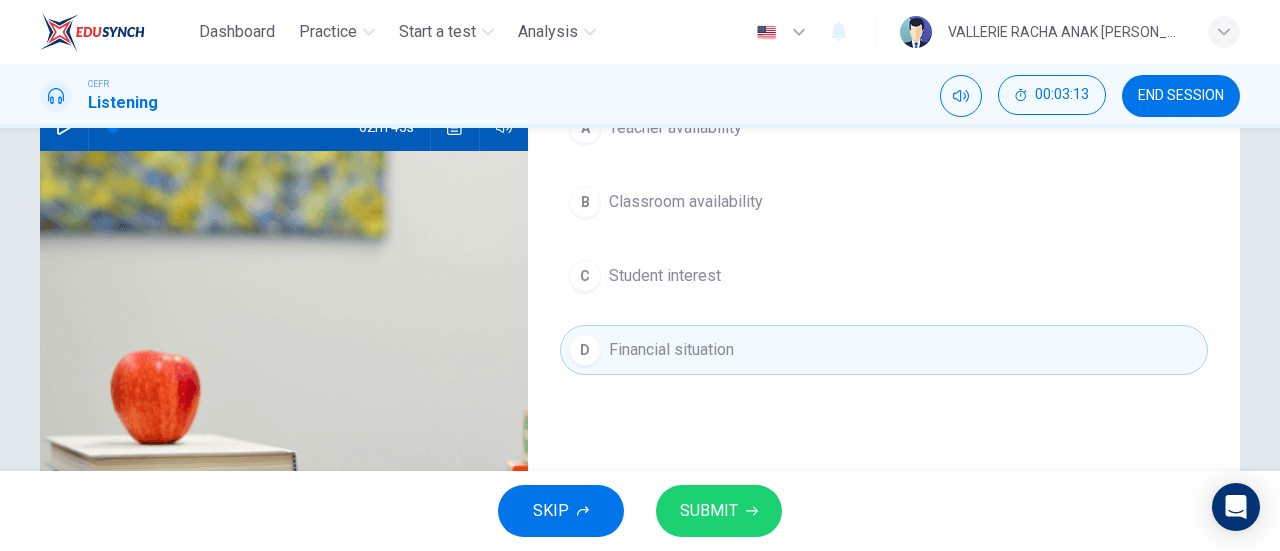 click on "SUBMIT" at bounding box center [709, 511] 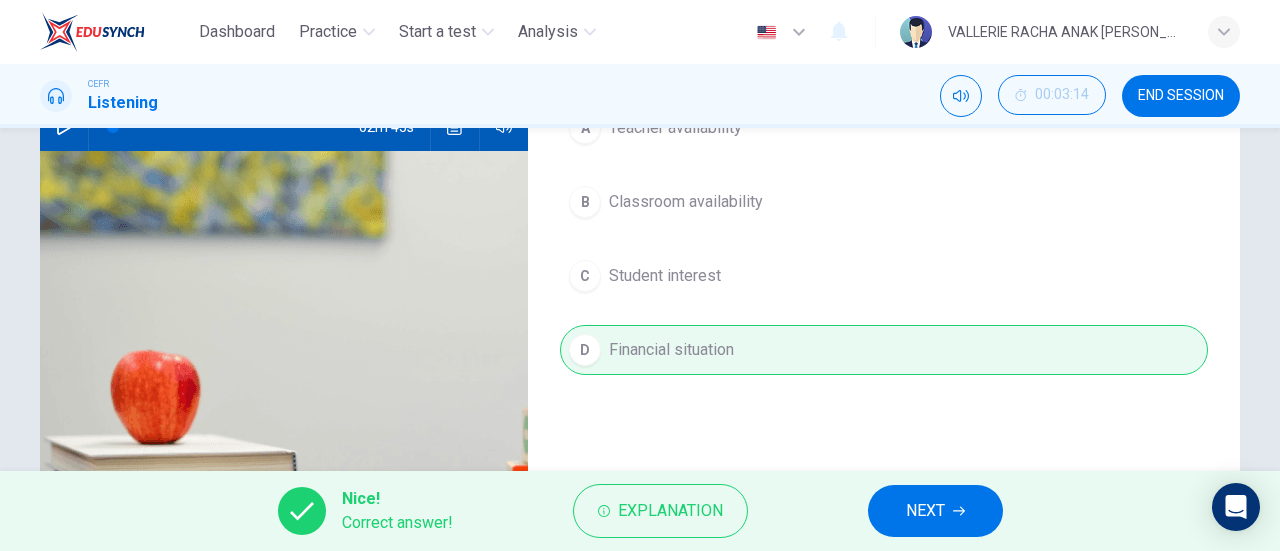 click on "NEXT" at bounding box center [925, 511] 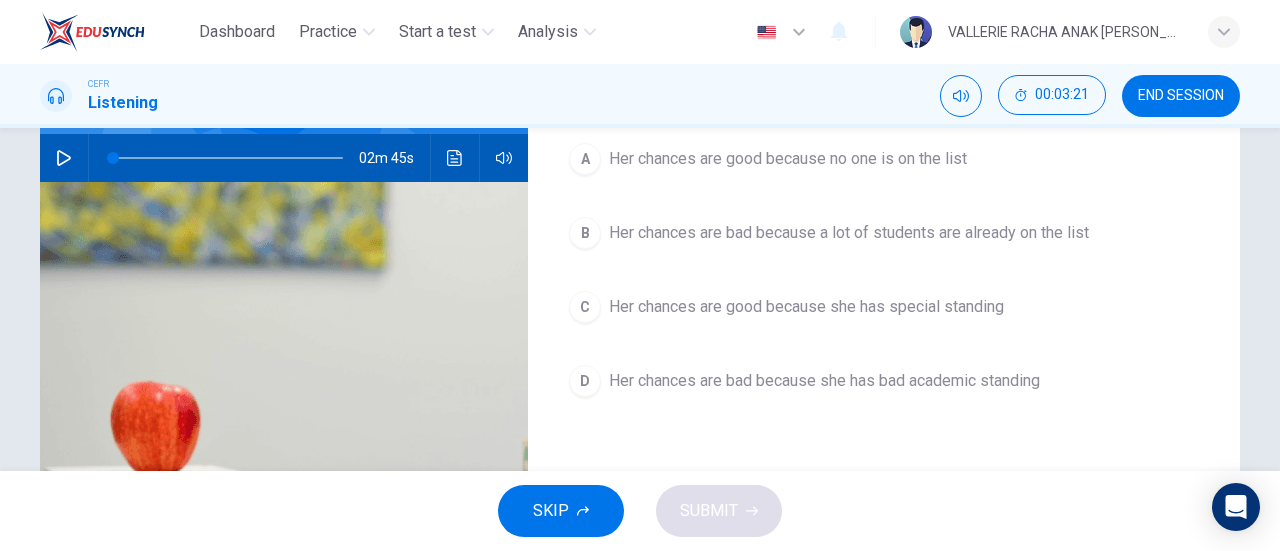 scroll, scrollTop: 225, scrollLeft: 0, axis: vertical 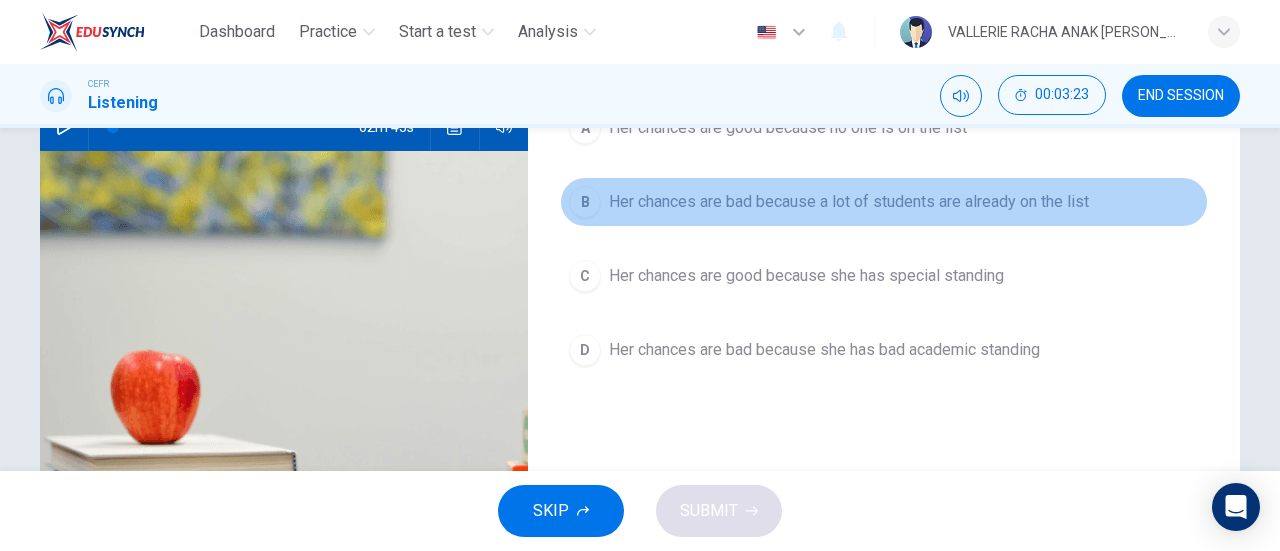 click on "B Her chances are bad because a lot of students are already on the list" at bounding box center (884, 202) 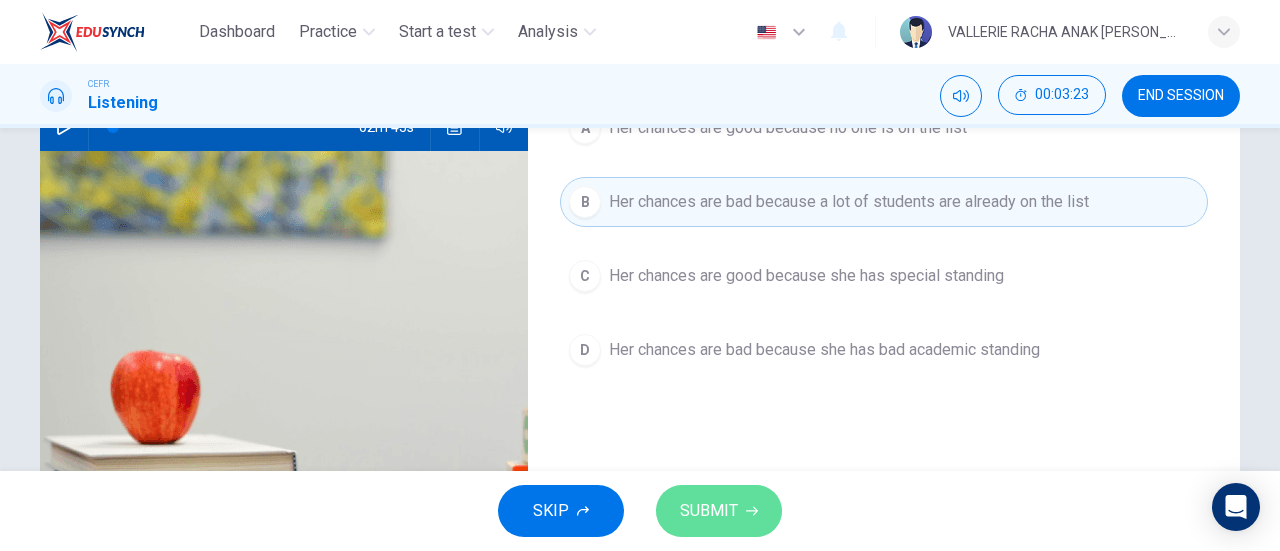 click on "SUBMIT" at bounding box center [719, 511] 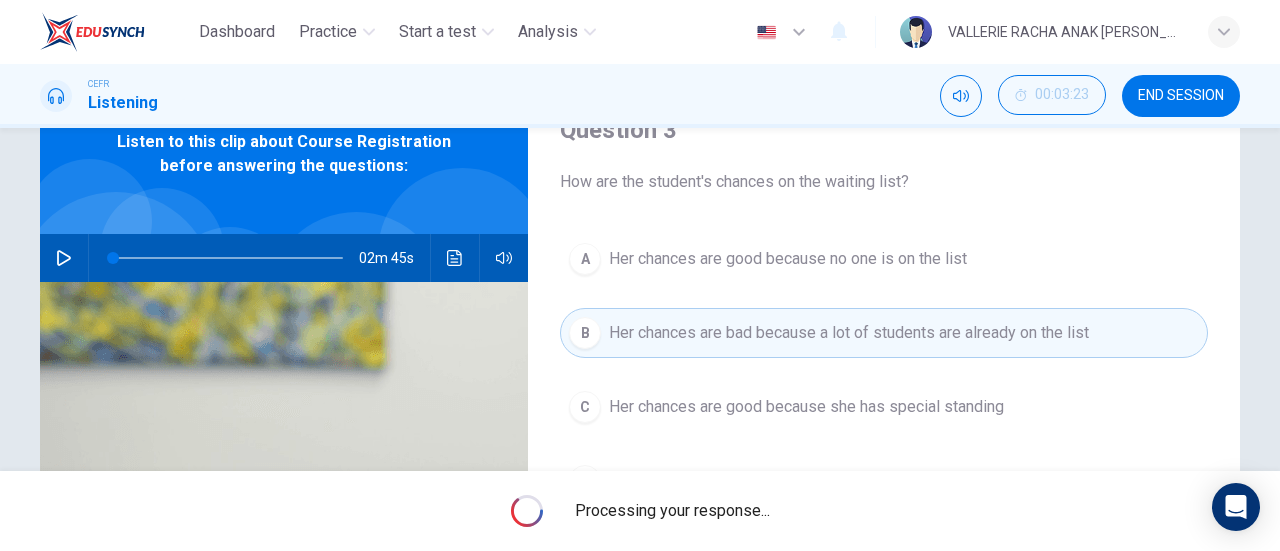 scroll, scrollTop: 125, scrollLeft: 0, axis: vertical 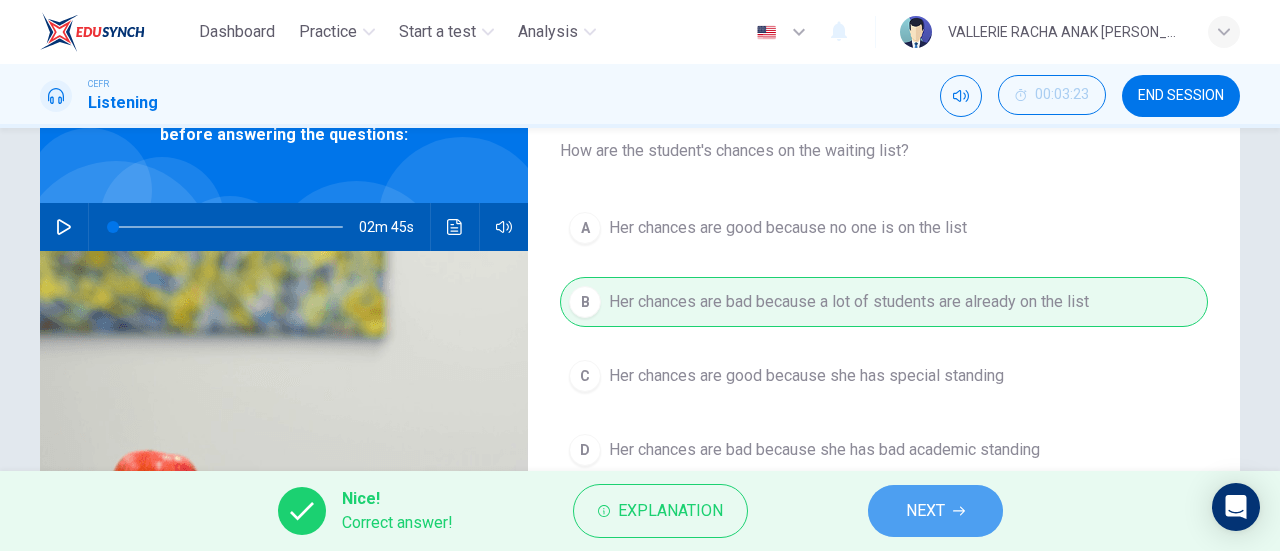 click on "NEXT" at bounding box center [935, 511] 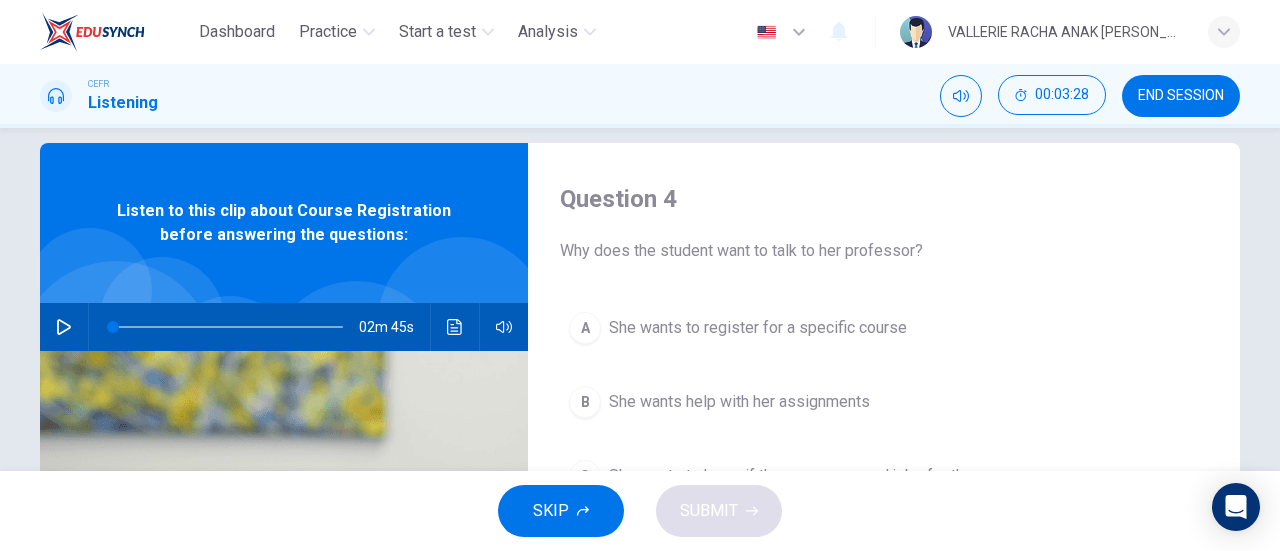 scroll, scrollTop: 125, scrollLeft: 0, axis: vertical 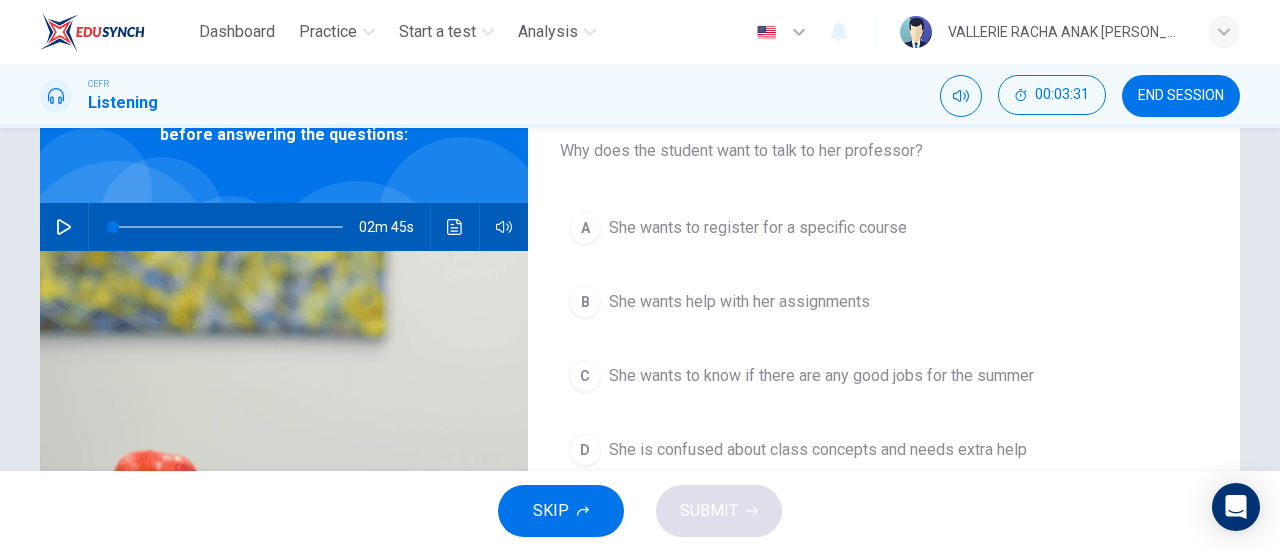 click on "A She wants to register for a specific course" at bounding box center [884, 228] 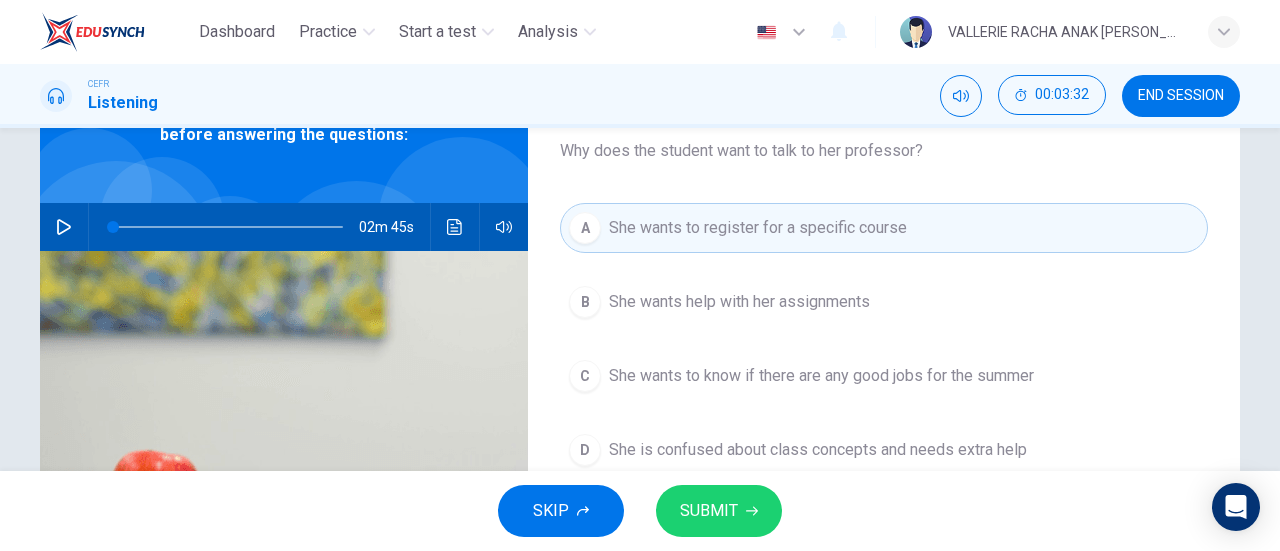 click on "SUBMIT" at bounding box center [709, 511] 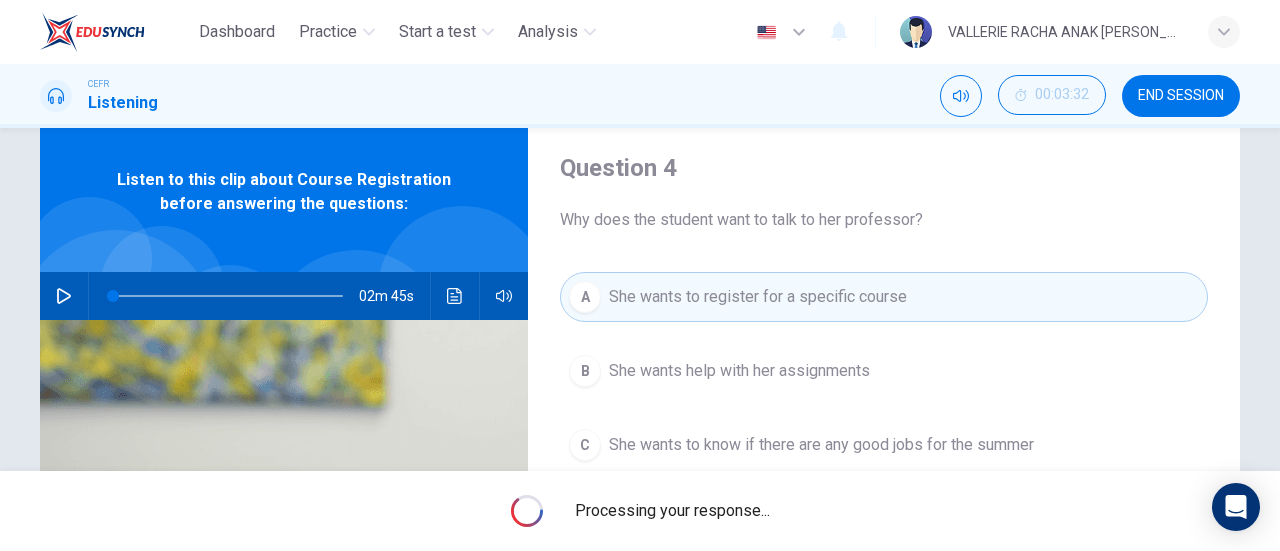 scroll, scrollTop: 25, scrollLeft: 0, axis: vertical 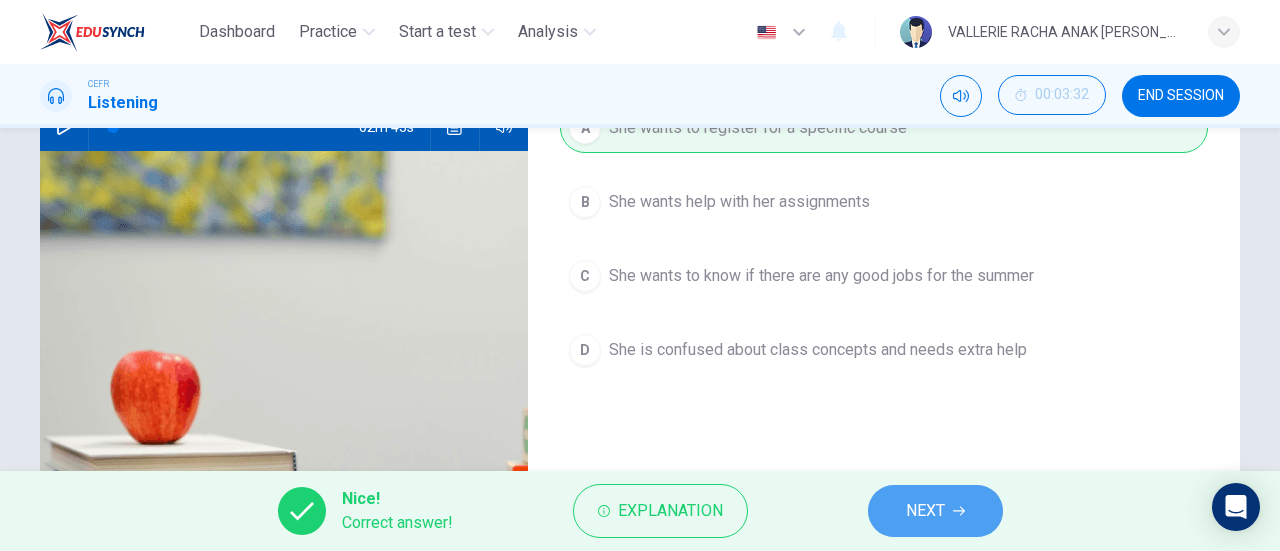 click on "NEXT" at bounding box center (935, 511) 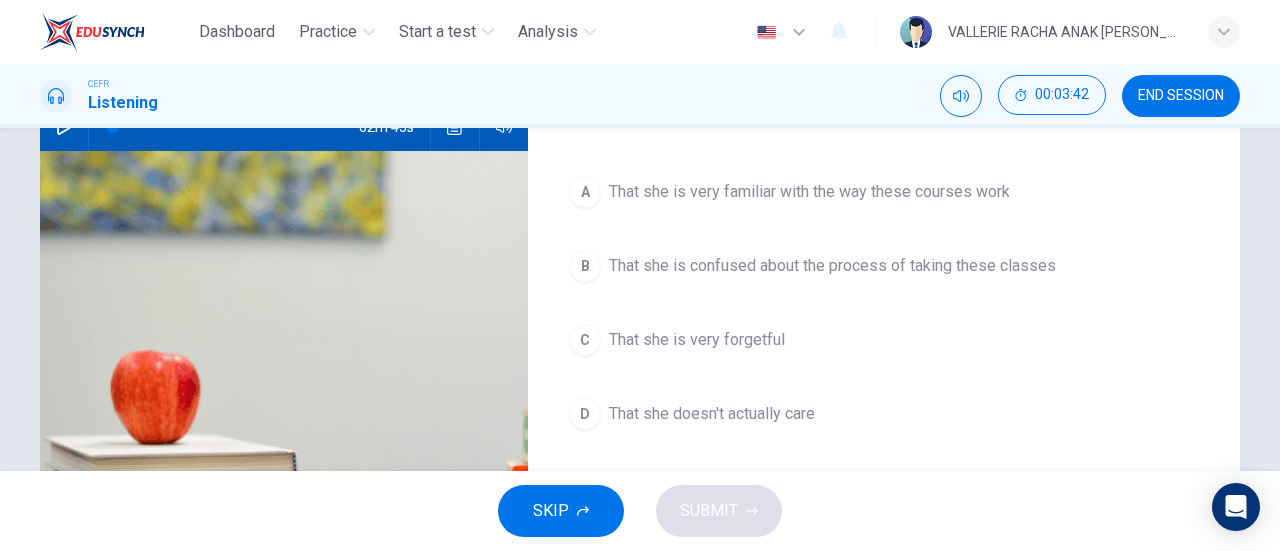scroll, scrollTop: 125, scrollLeft: 0, axis: vertical 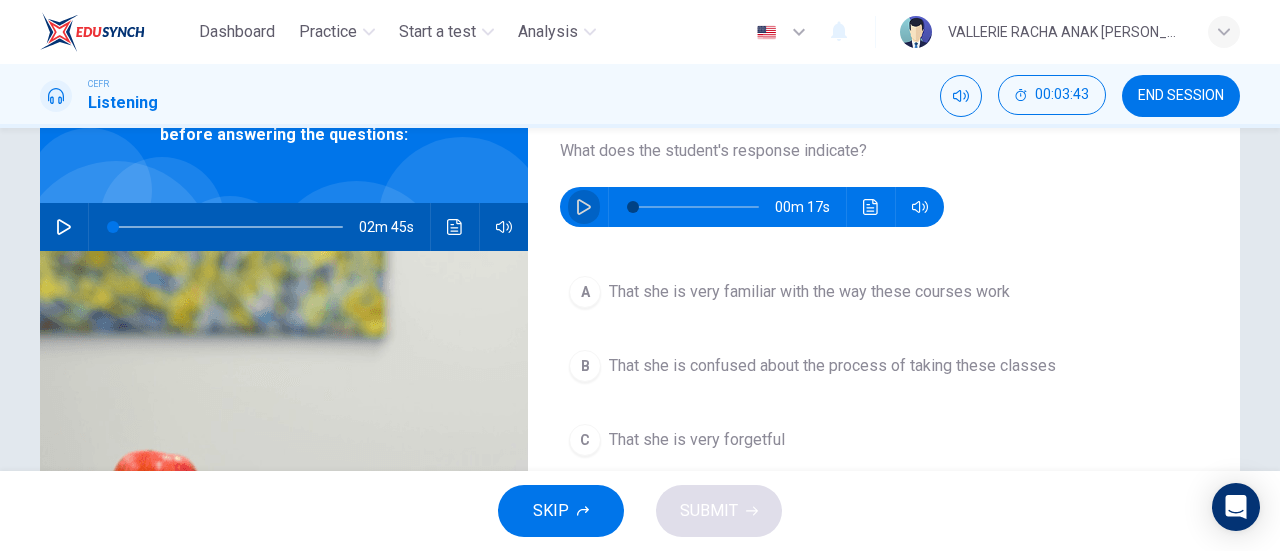 click at bounding box center (584, 207) 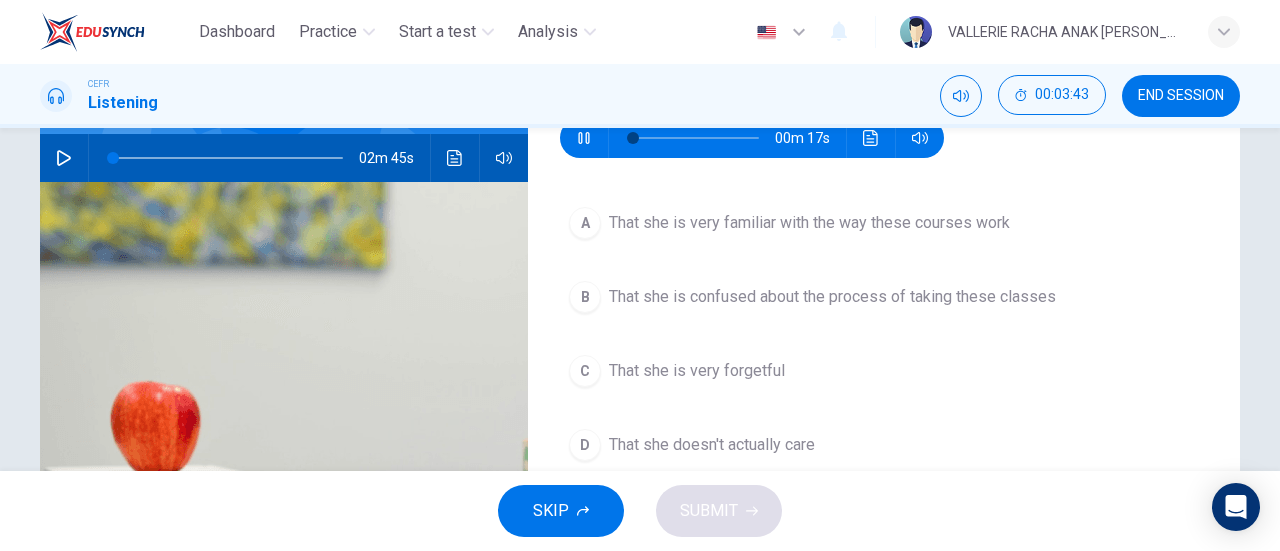 scroll, scrollTop: 225, scrollLeft: 0, axis: vertical 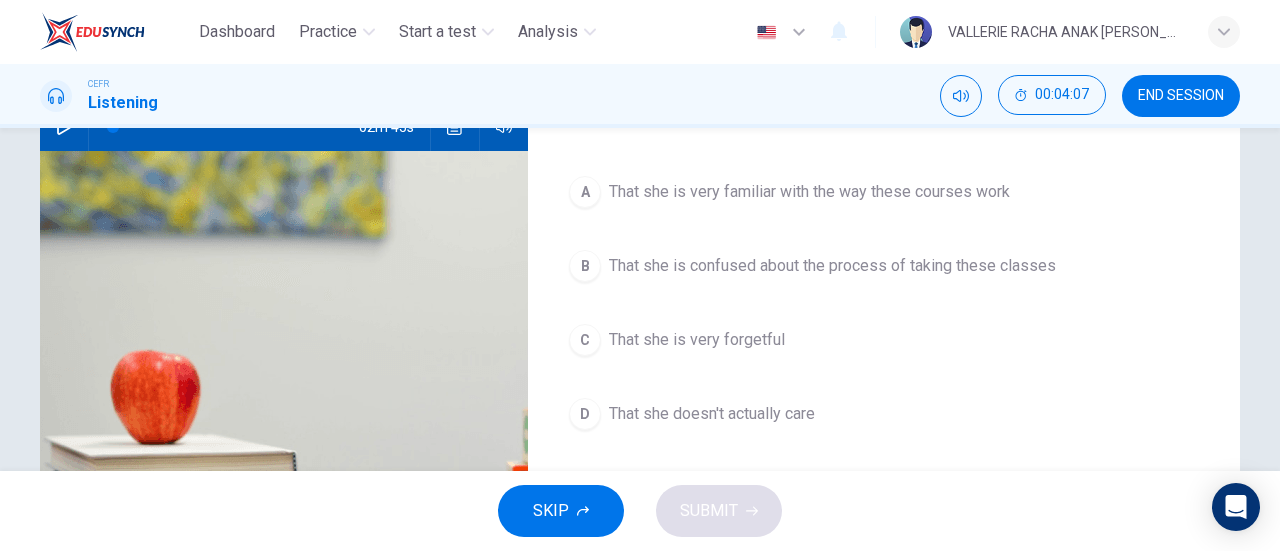 click on "That she is confused about the process of taking these classes" at bounding box center (832, 266) 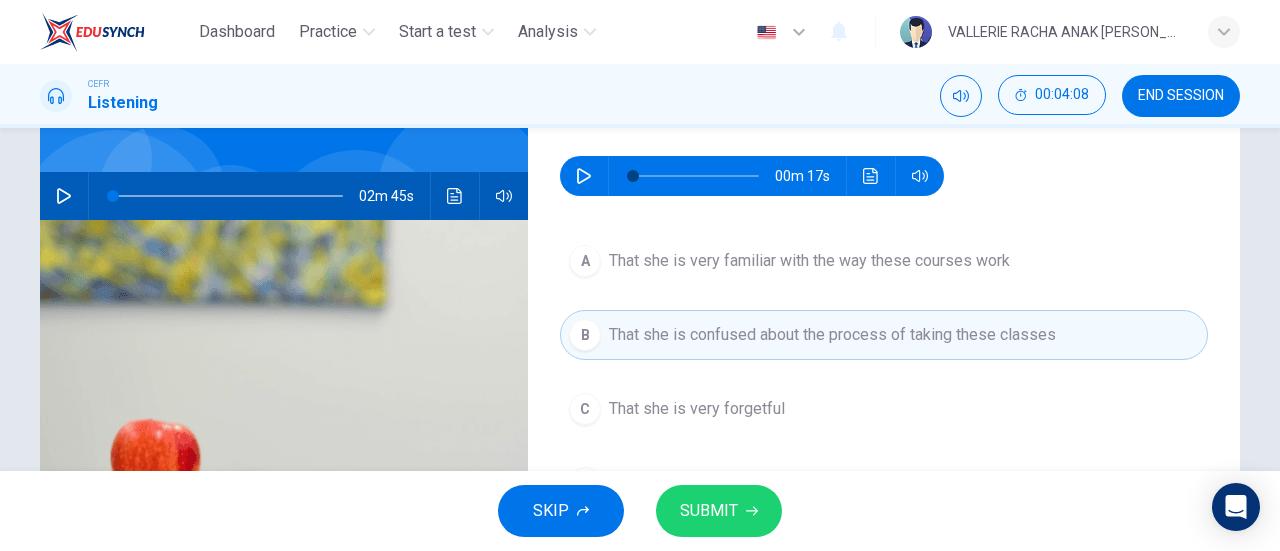 scroll, scrollTop: 125, scrollLeft: 0, axis: vertical 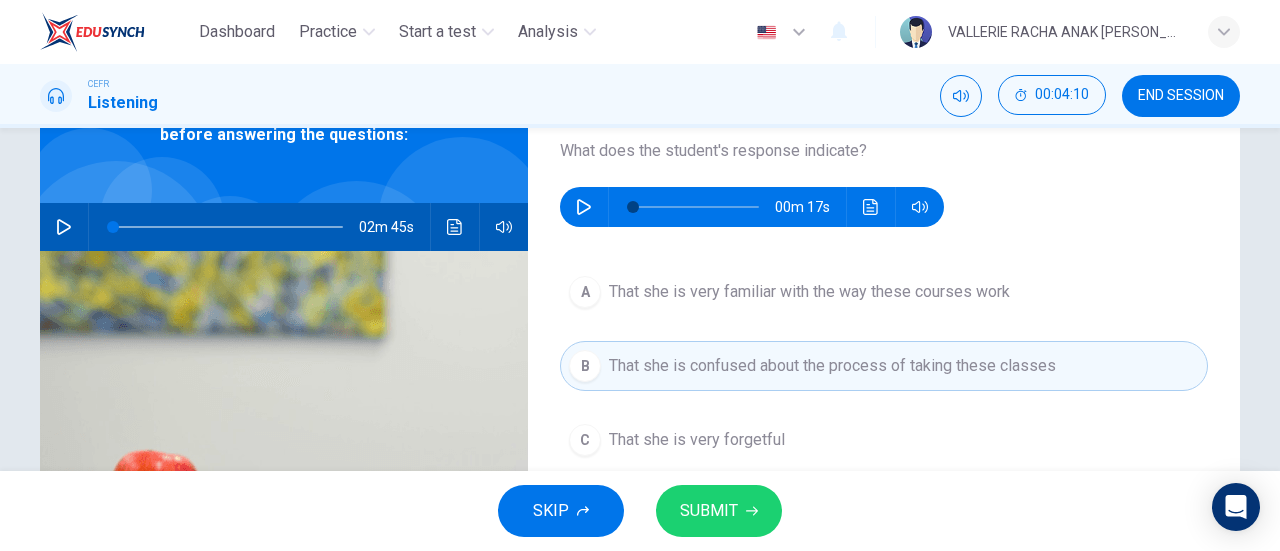 click 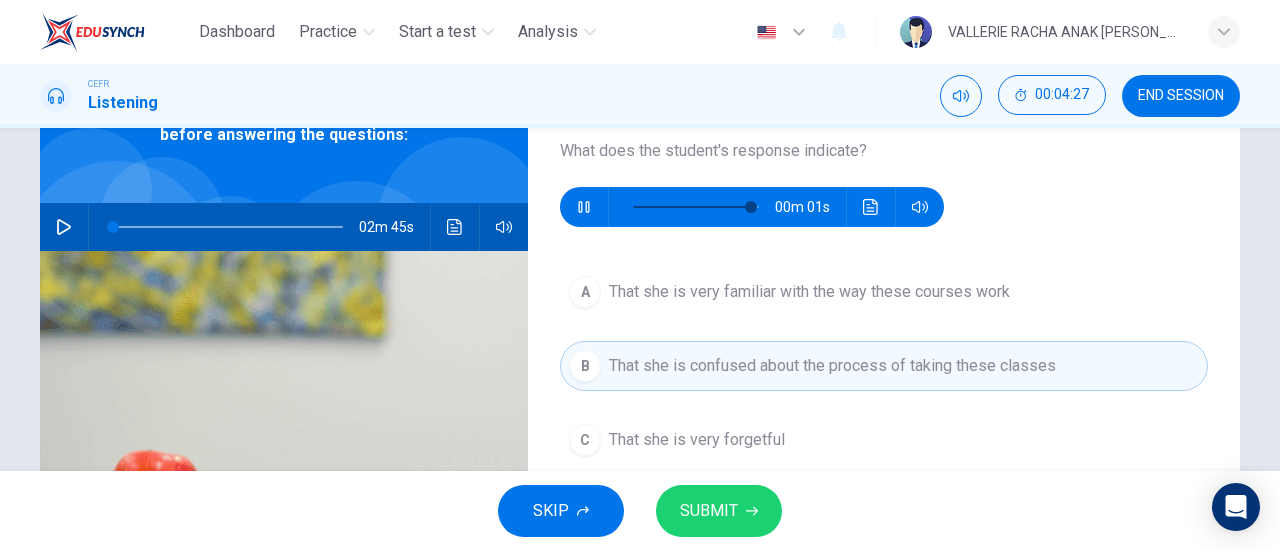 type on "0" 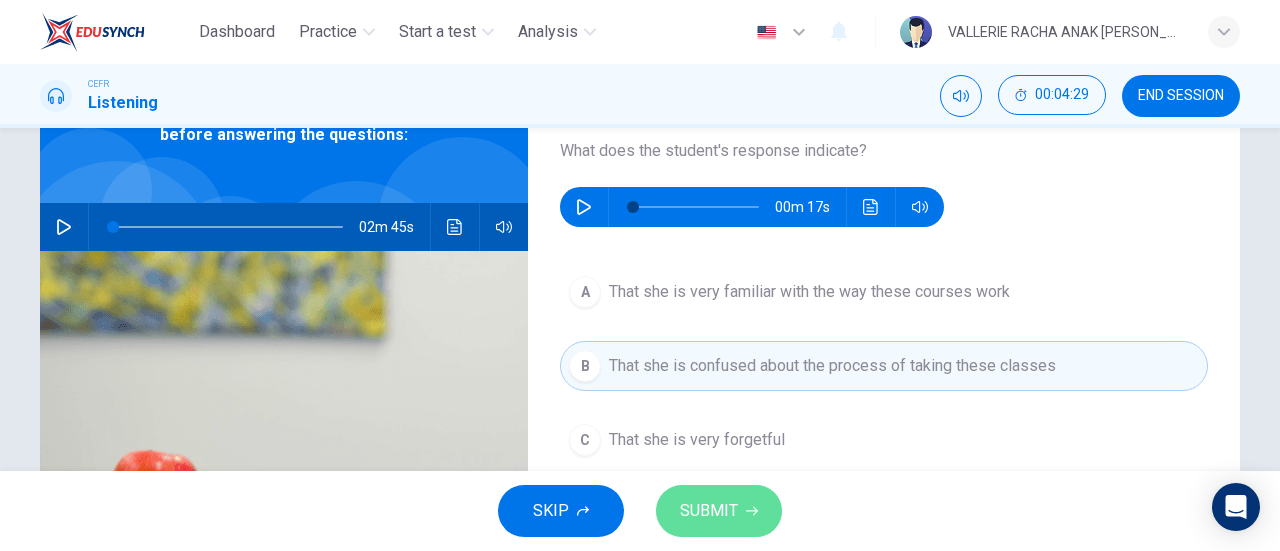 click on "SUBMIT" at bounding box center [709, 511] 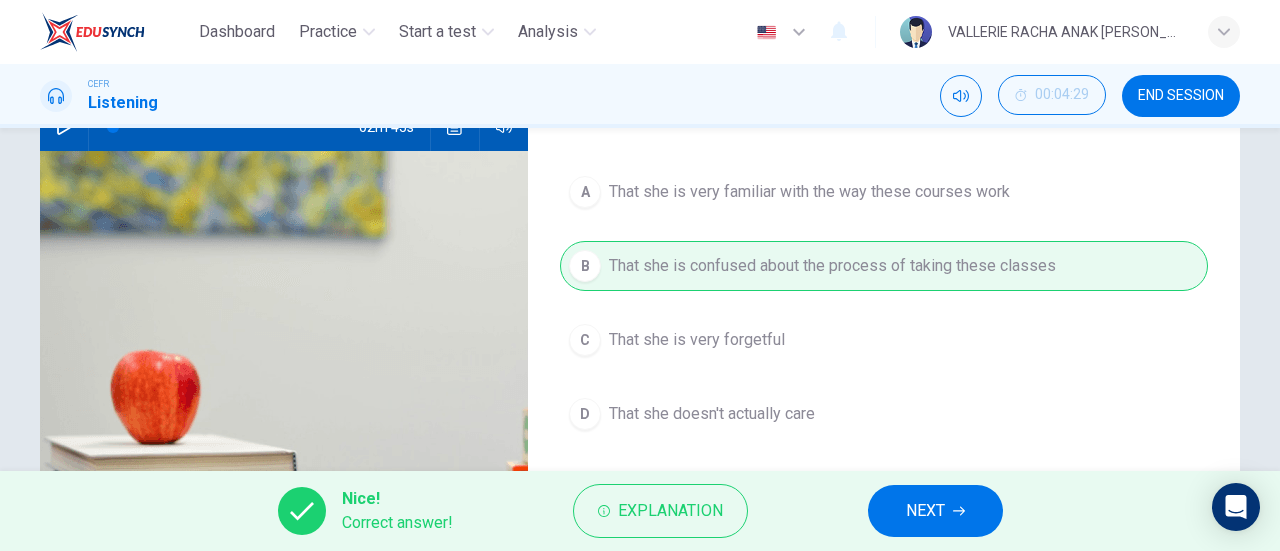 scroll, scrollTop: 125, scrollLeft: 0, axis: vertical 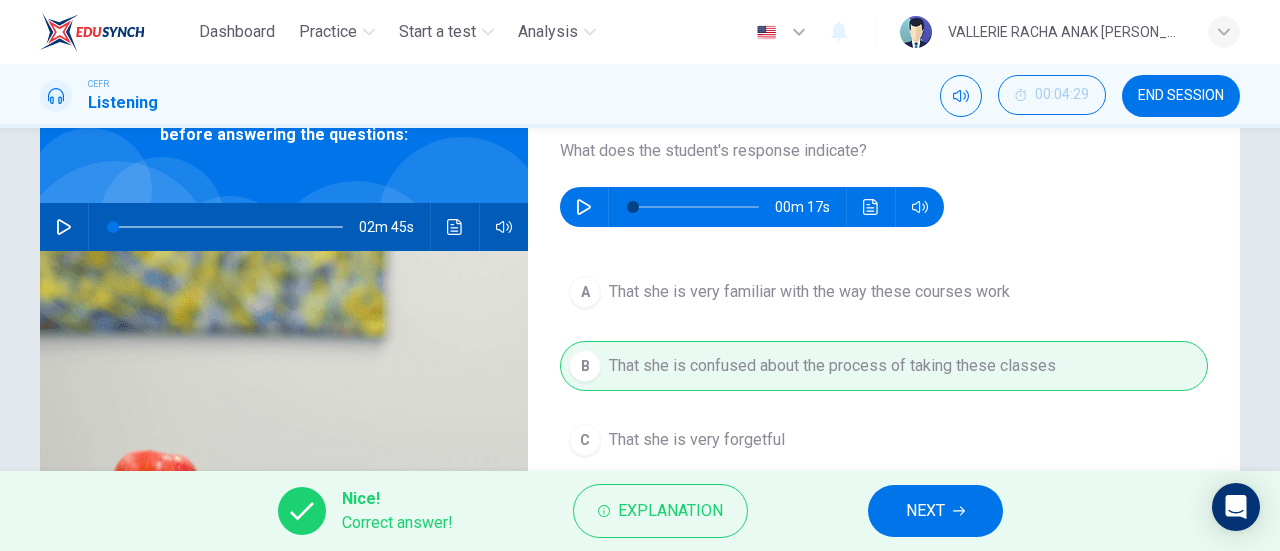 click on "NEXT" at bounding box center (935, 511) 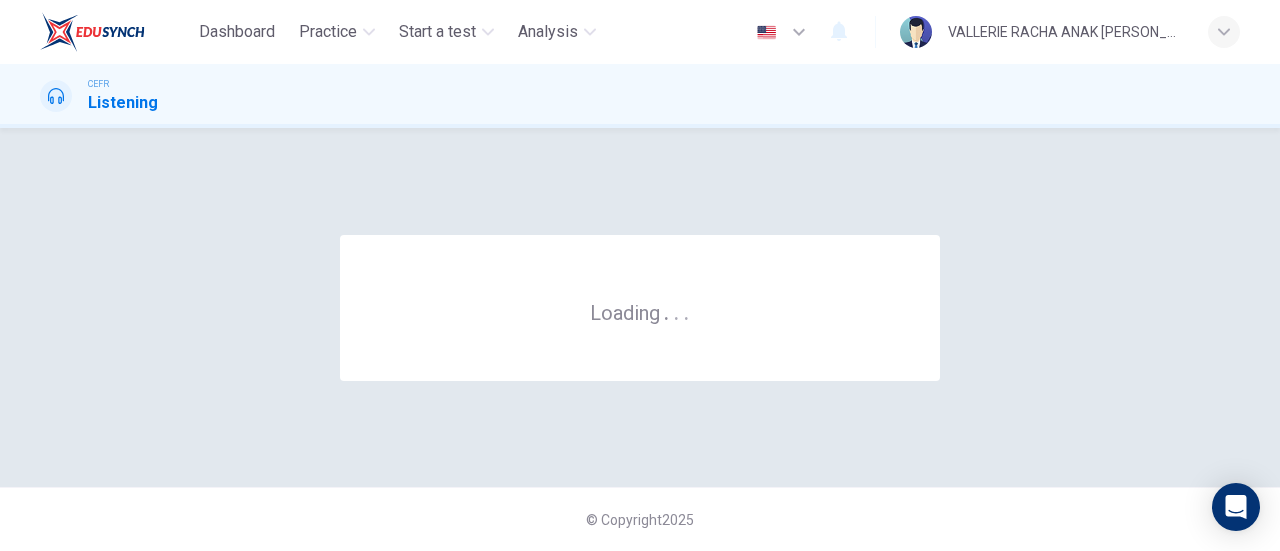 scroll, scrollTop: 0, scrollLeft: 0, axis: both 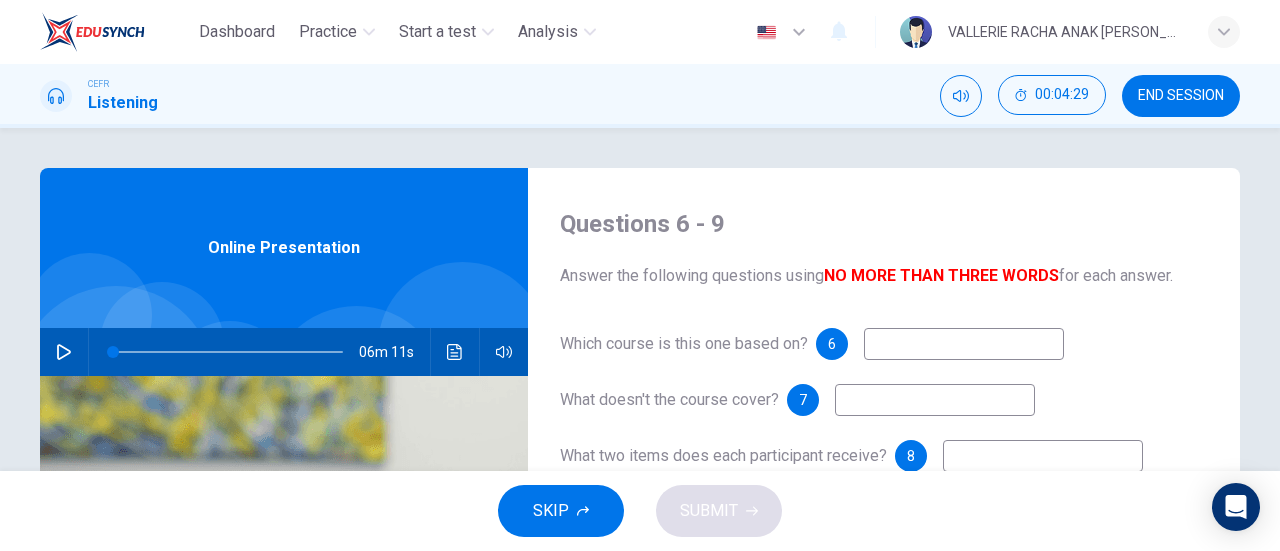 drag, startPoint x: 1190, startPoint y: 77, endPoint x: 750, endPoint y: 99, distance: 440.54965 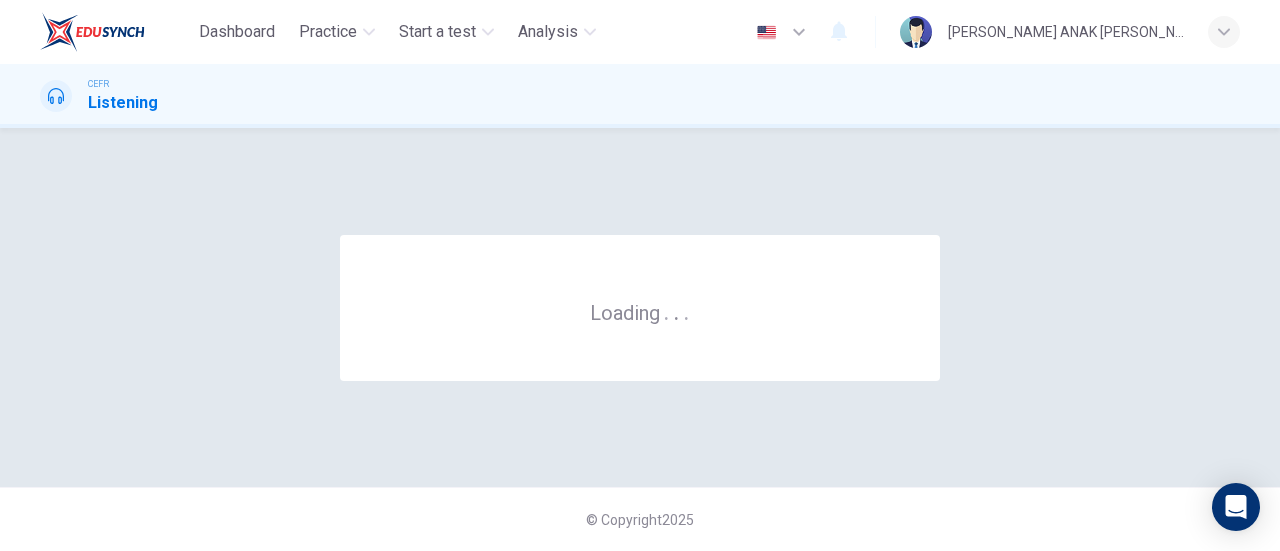 scroll, scrollTop: 0, scrollLeft: 0, axis: both 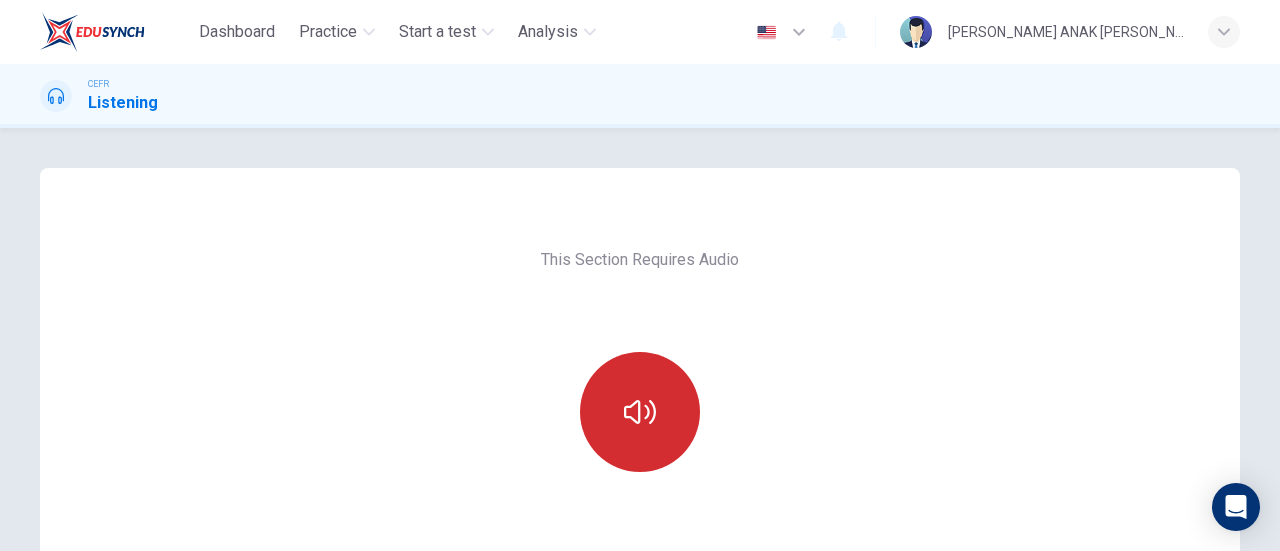 drag, startPoint x: 704, startPoint y: 416, endPoint x: 688, endPoint y: 415, distance: 16.03122 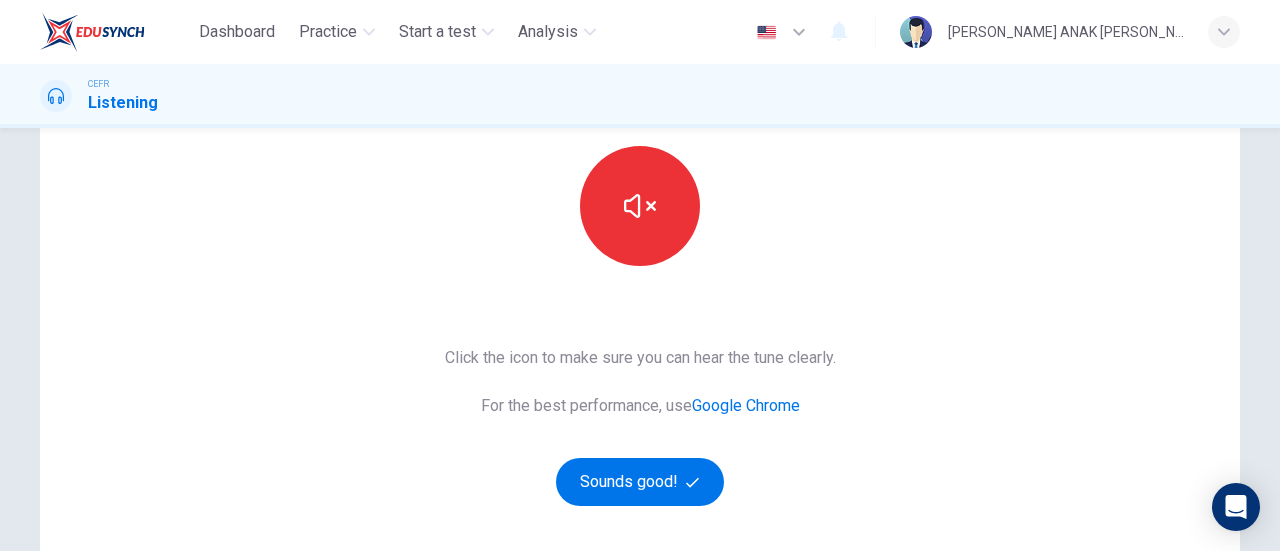 scroll, scrollTop: 300, scrollLeft: 0, axis: vertical 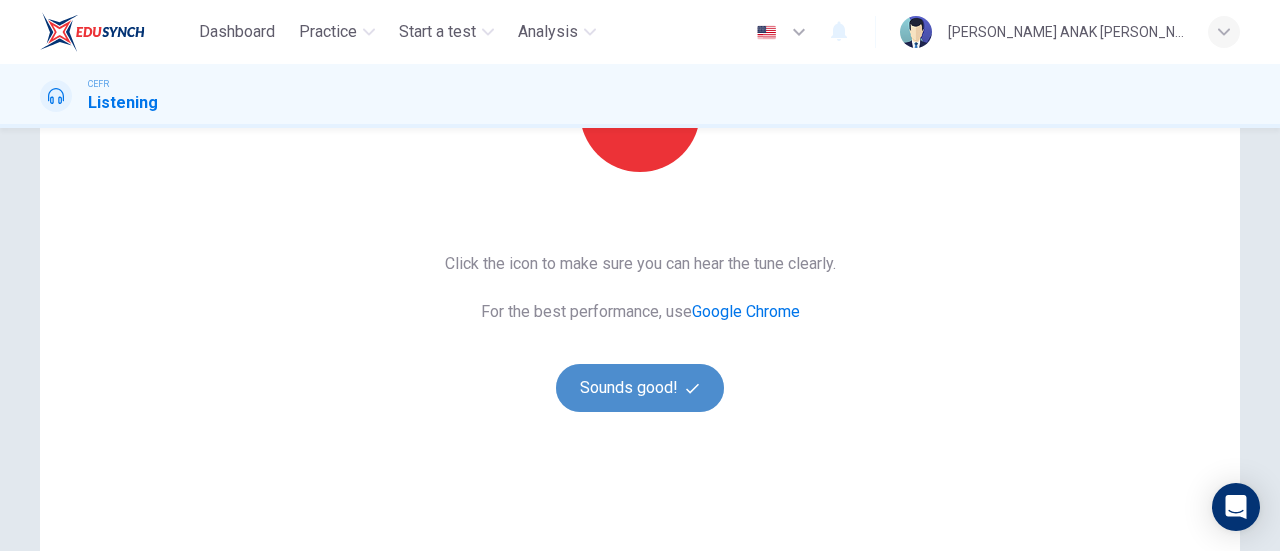 click 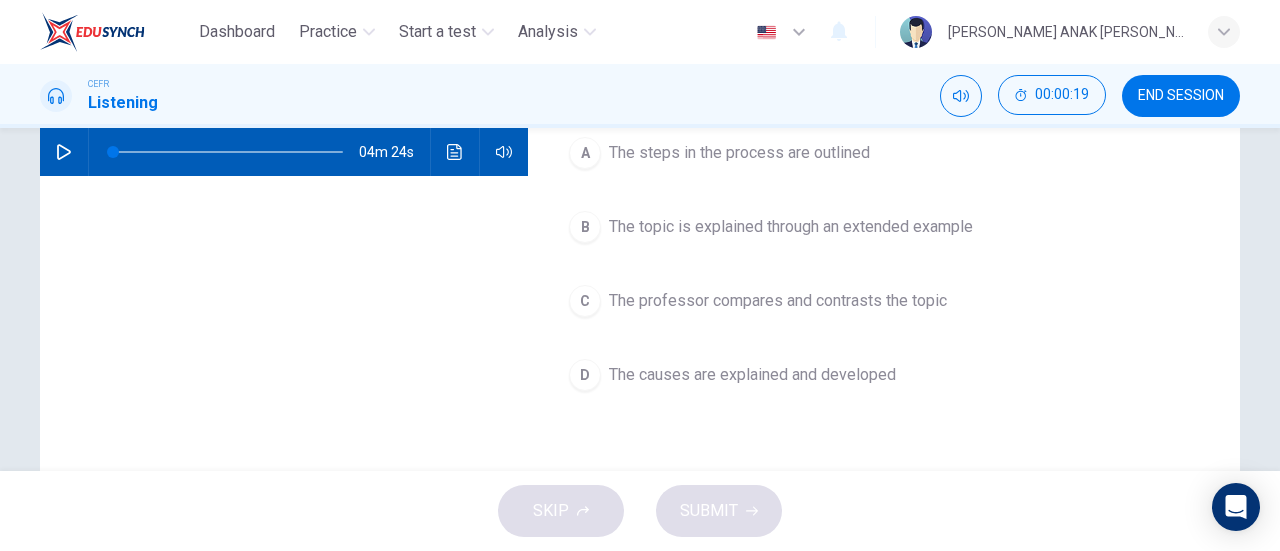 scroll, scrollTop: 100, scrollLeft: 0, axis: vertical 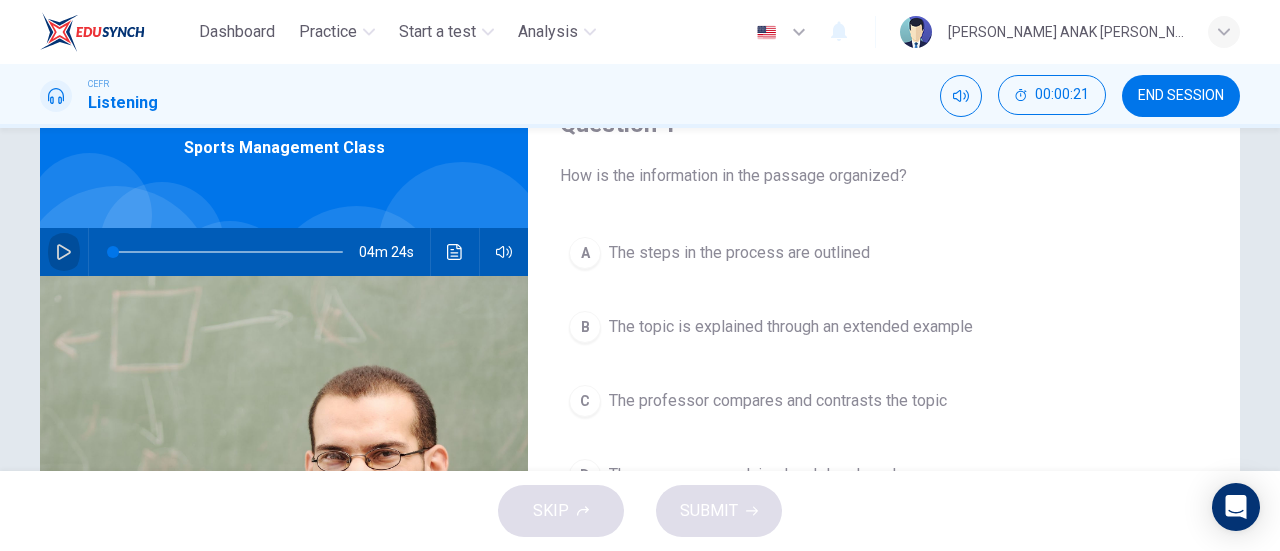 click 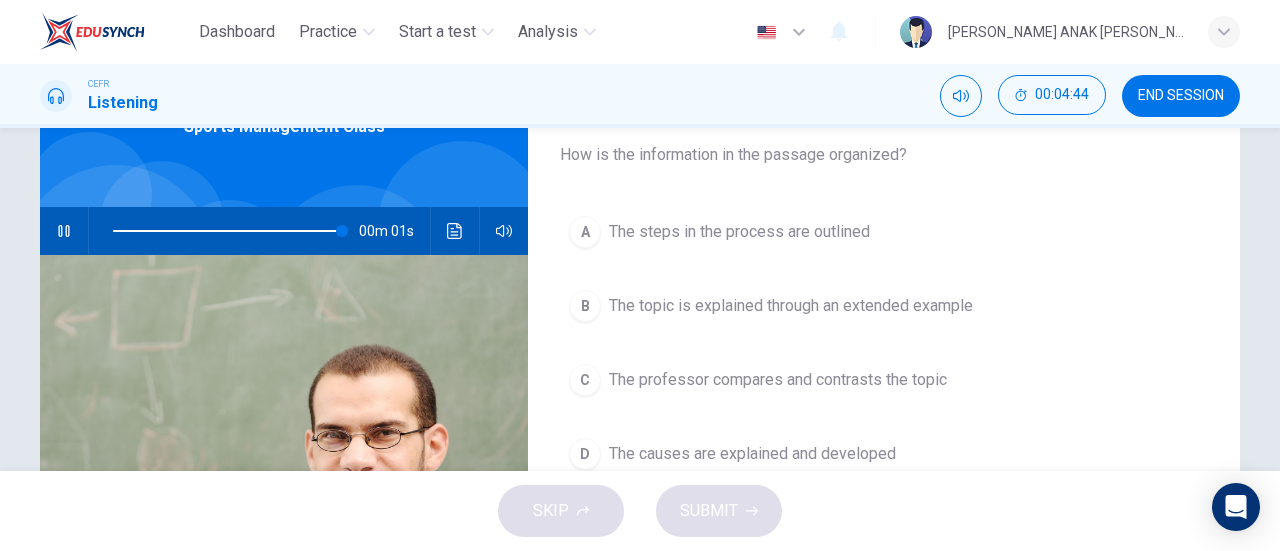 scroll, scrollTop: 226, scrollLeft: 0, axis: vertical 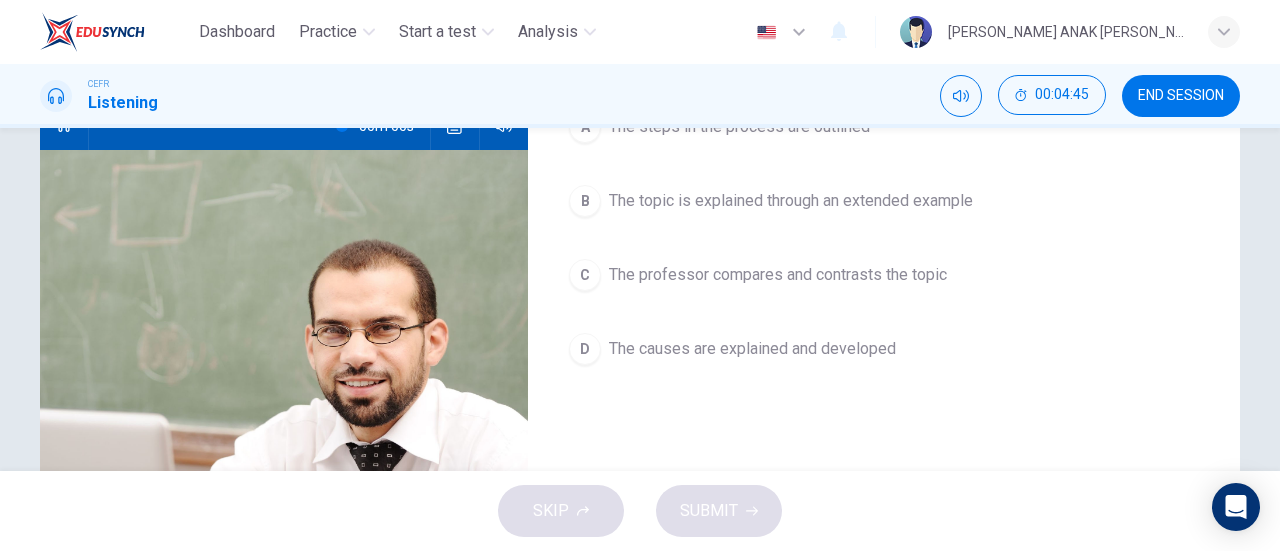 type on "0" 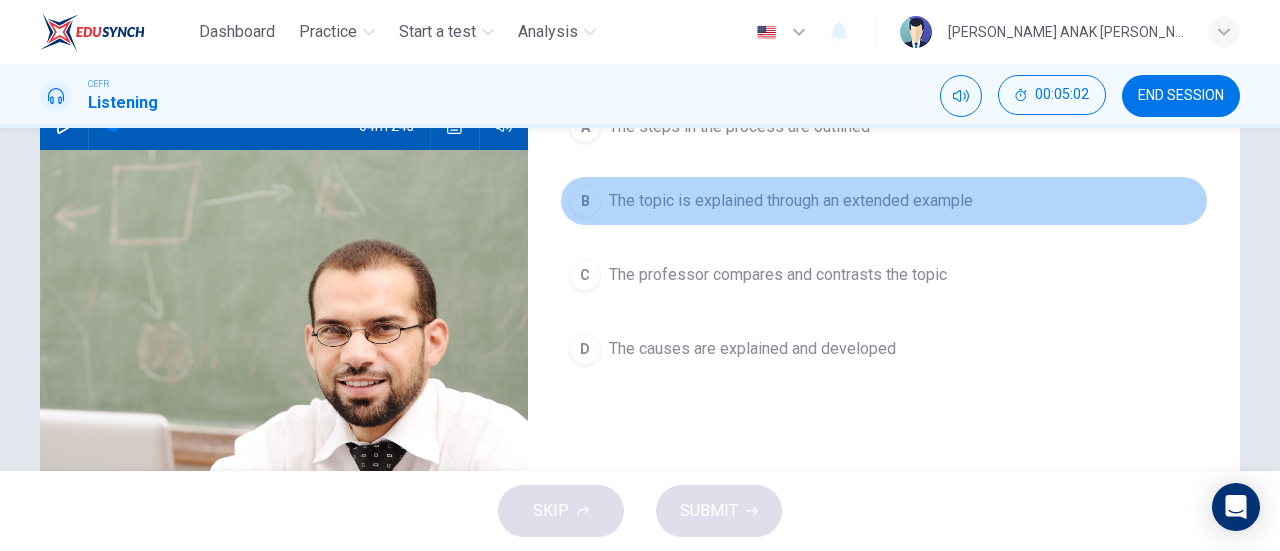 click on "The topic is explained through an extended example" at bounding box center [791, 201] 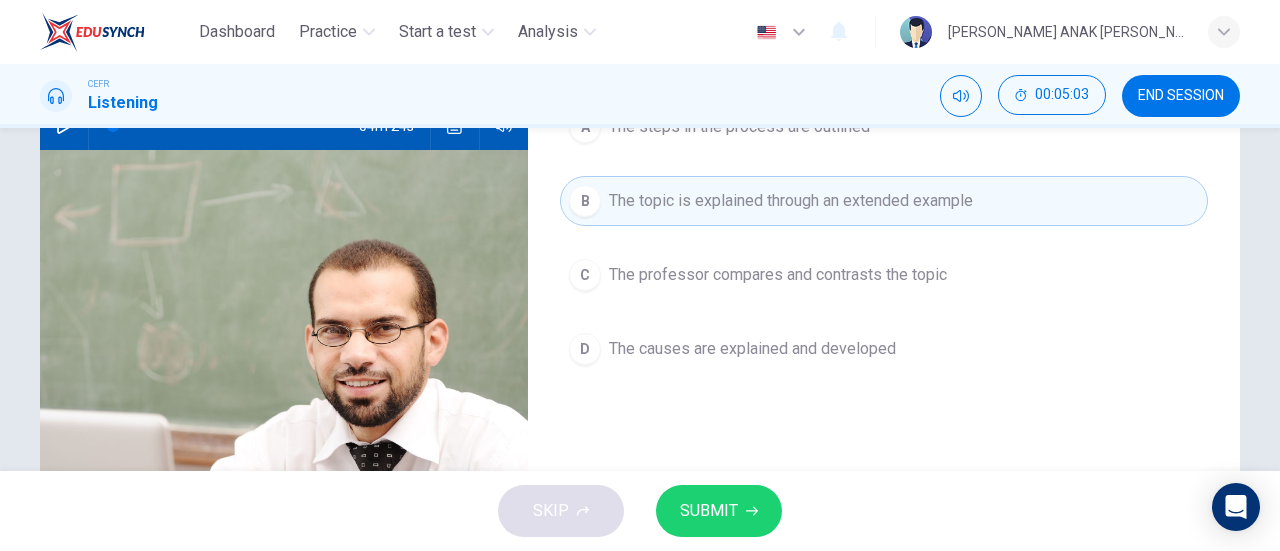 click on "SUBMIT" at bounding box center (719, 511) 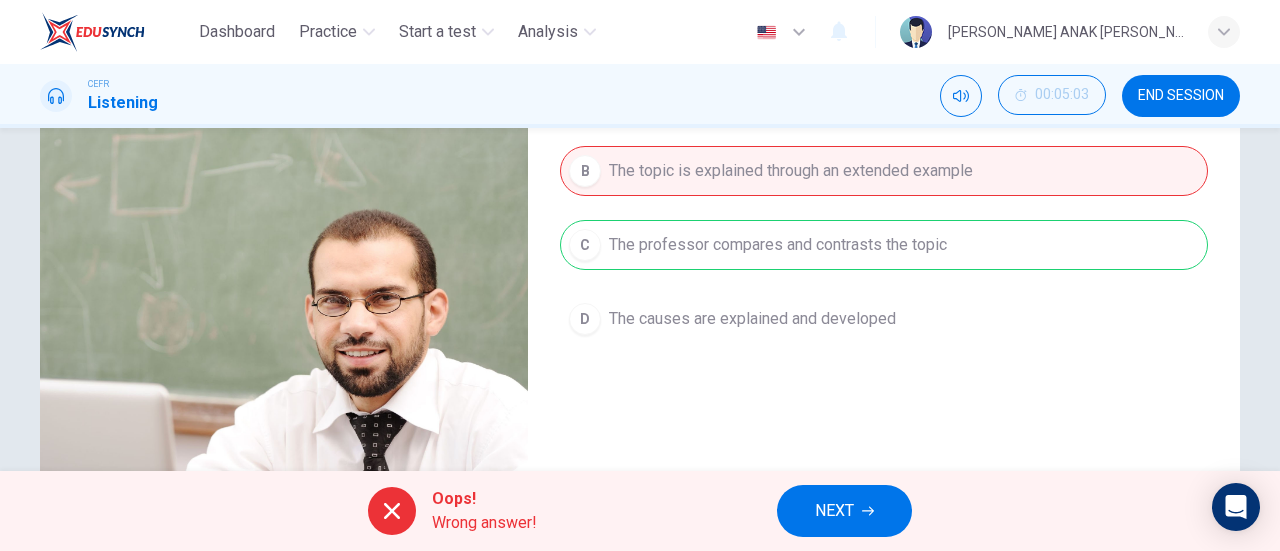 scroll, scrollTop: 226, scrollLeft: 0, axis: vertical 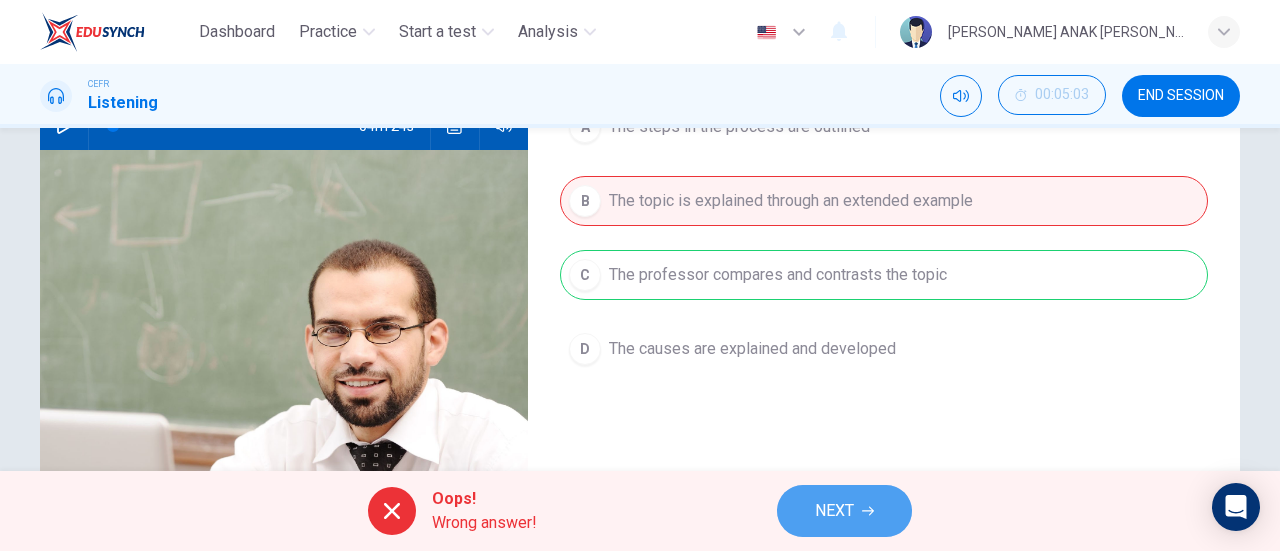 click on "NEXT" at bounding box center [834, 511] 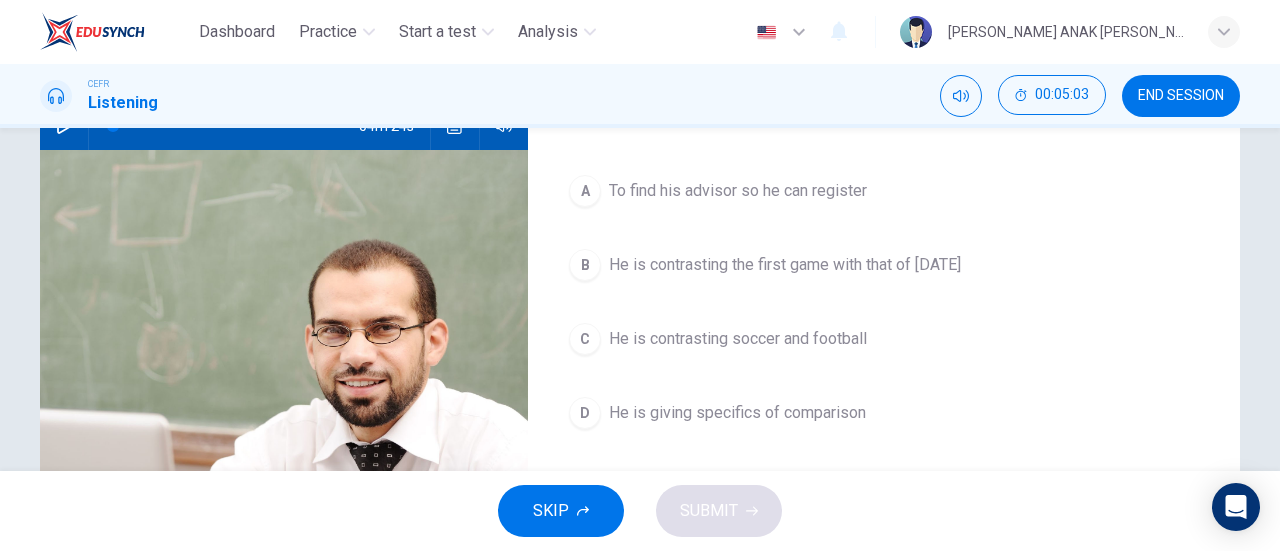 scroll, scrollTop: 26, scrollLeft: 0, axis: vertical 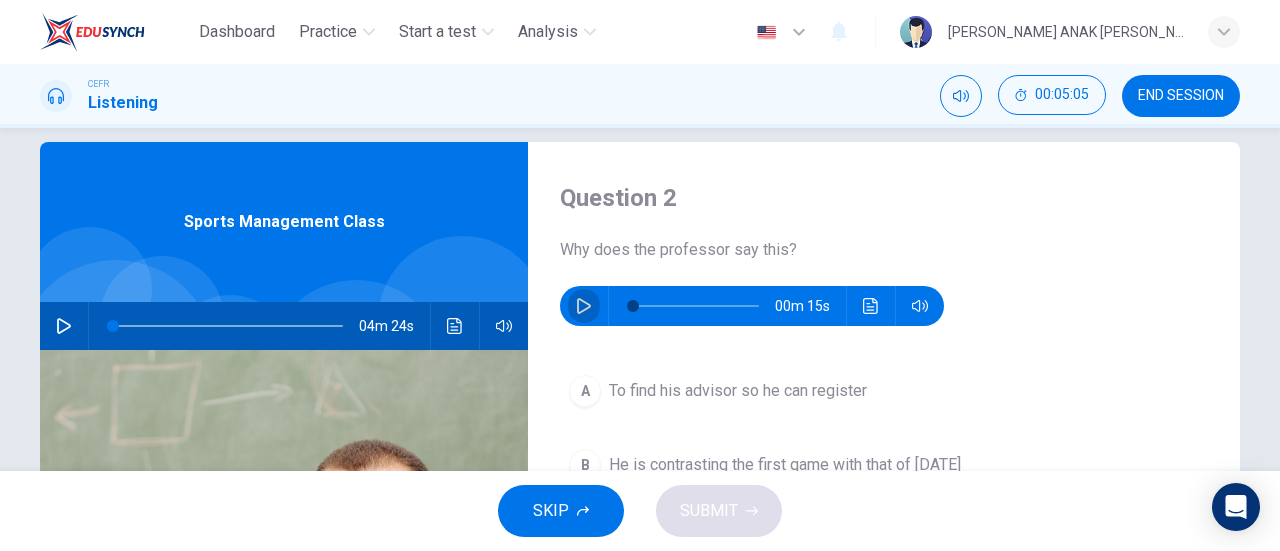 click at bounding box center [584, 306] 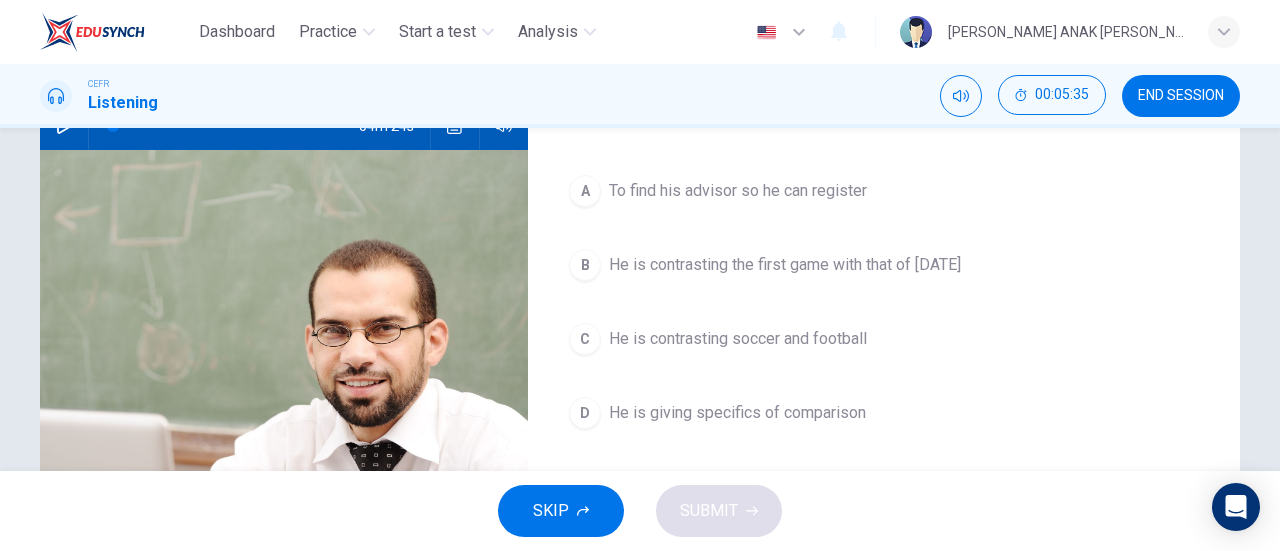 scroll, scrollTop: 26, scrollLeft: 0, axis: vertical 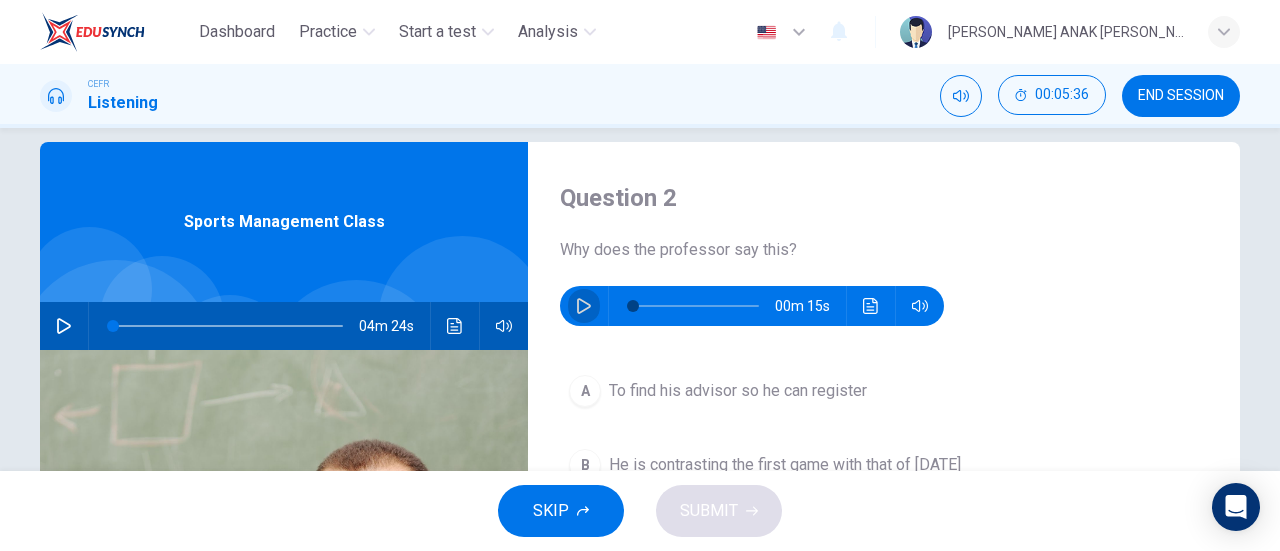 click at bounding box center (584, 306) 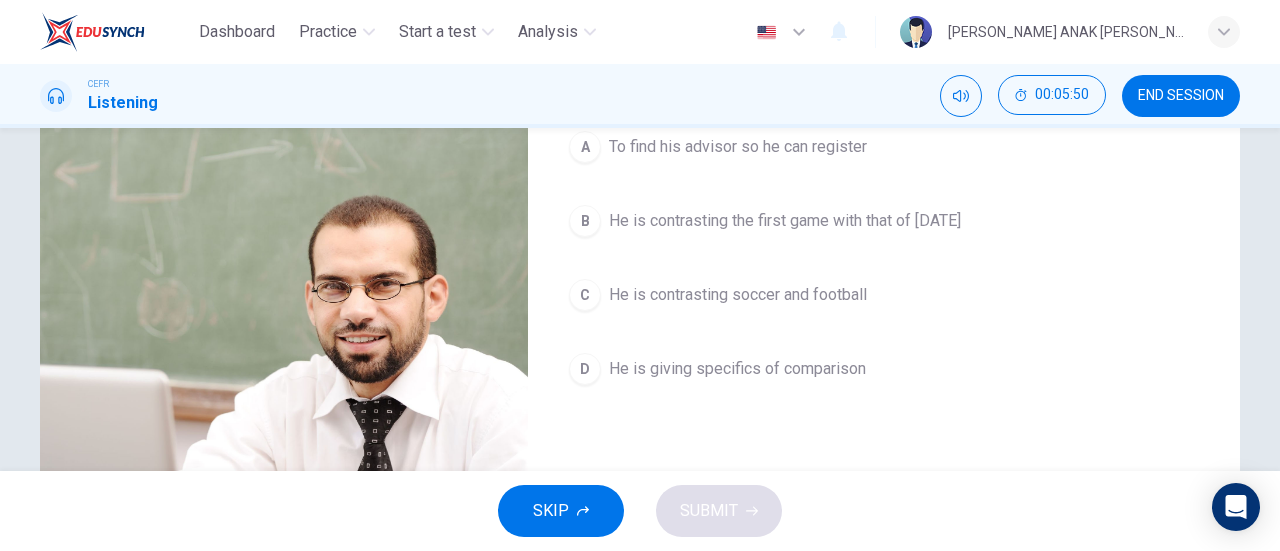 scroll, scrollTop: 226, scrollLeft: 0, axis: vertical 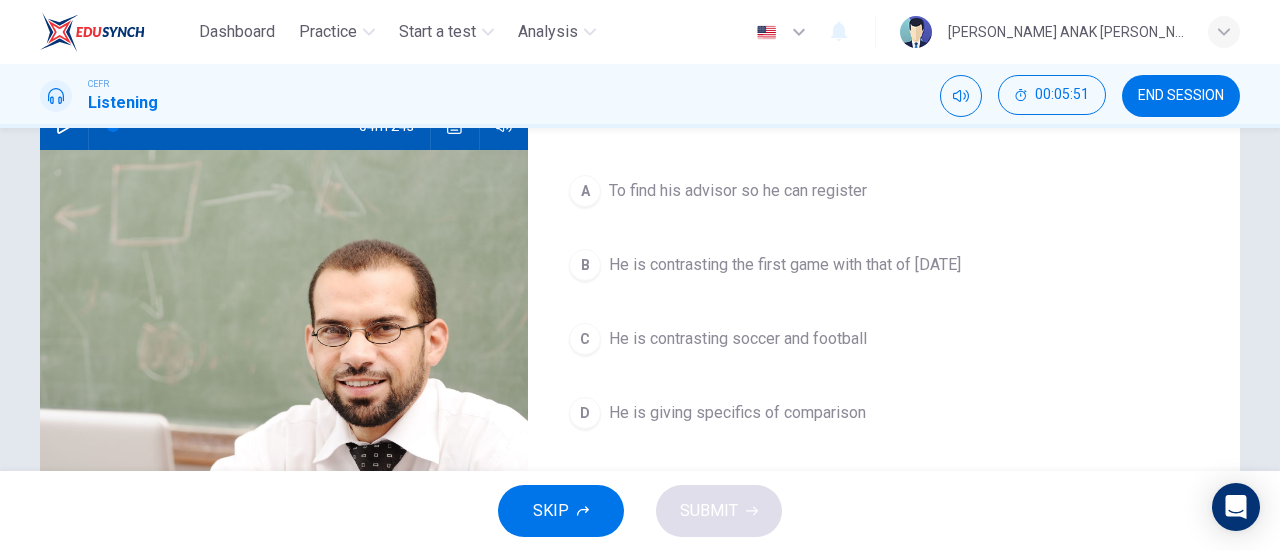 type on "0" 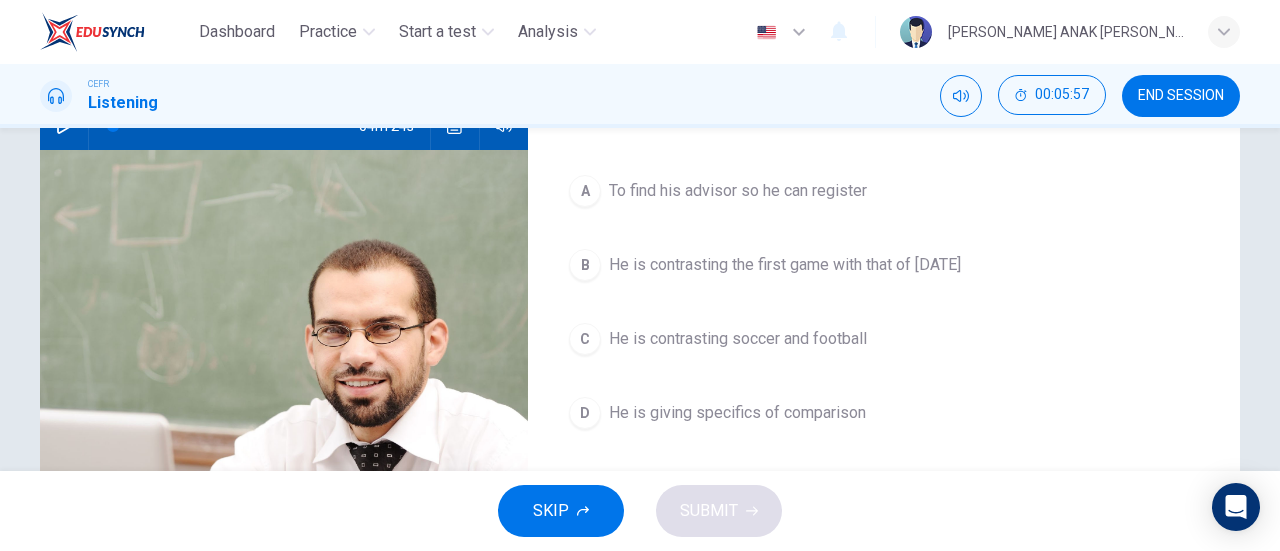 click on "D He is giving specifics of comparison" at bounding box center [884, 413] 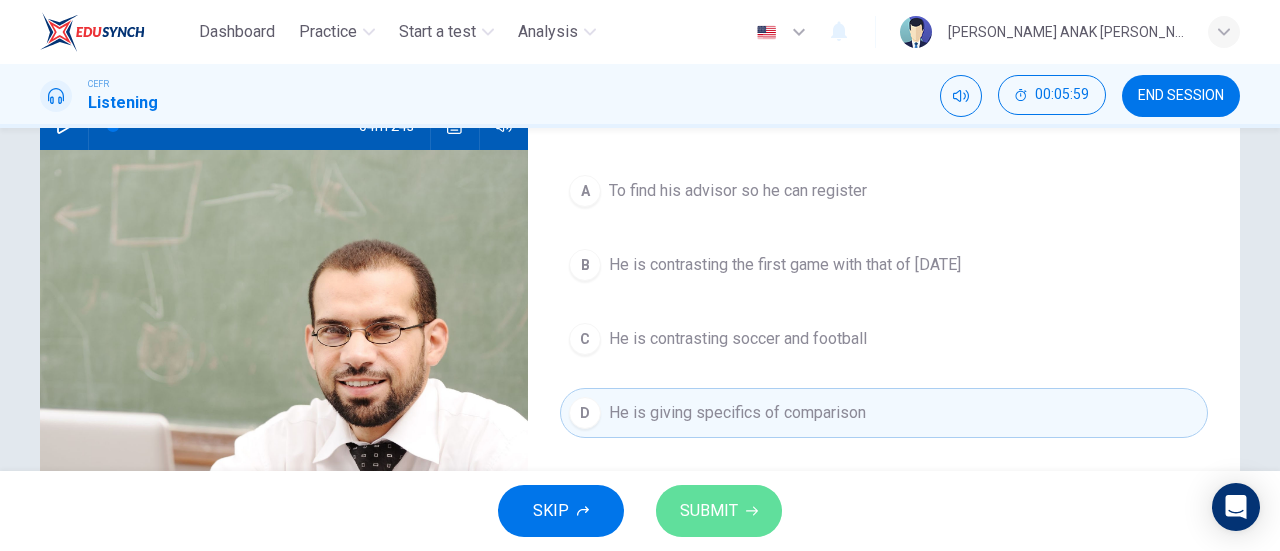 click on "SUBMIT" at bounding box center (719, 511) 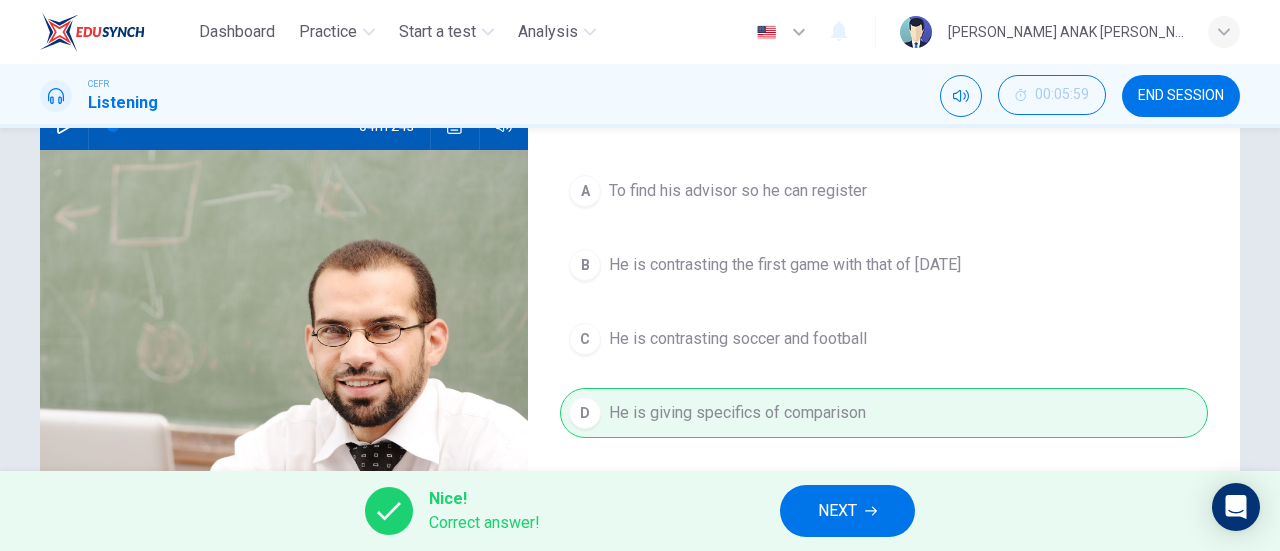 click on "NEXT" at bounding box center (847, 511) 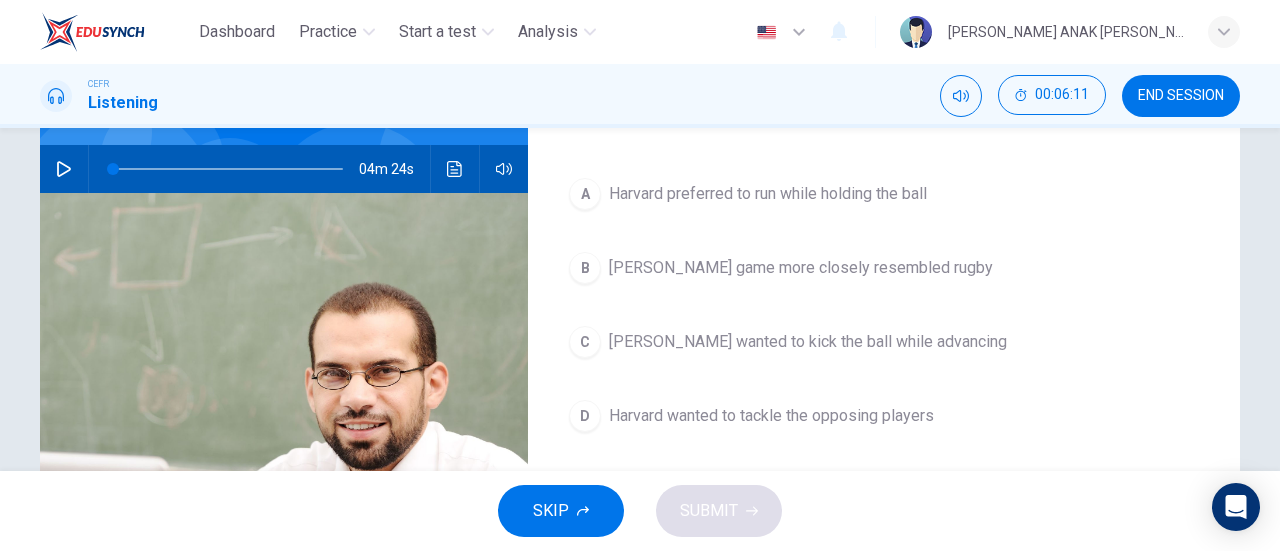 scroll, scrollTop: 226, scrollLeft: 0, axis: vertical 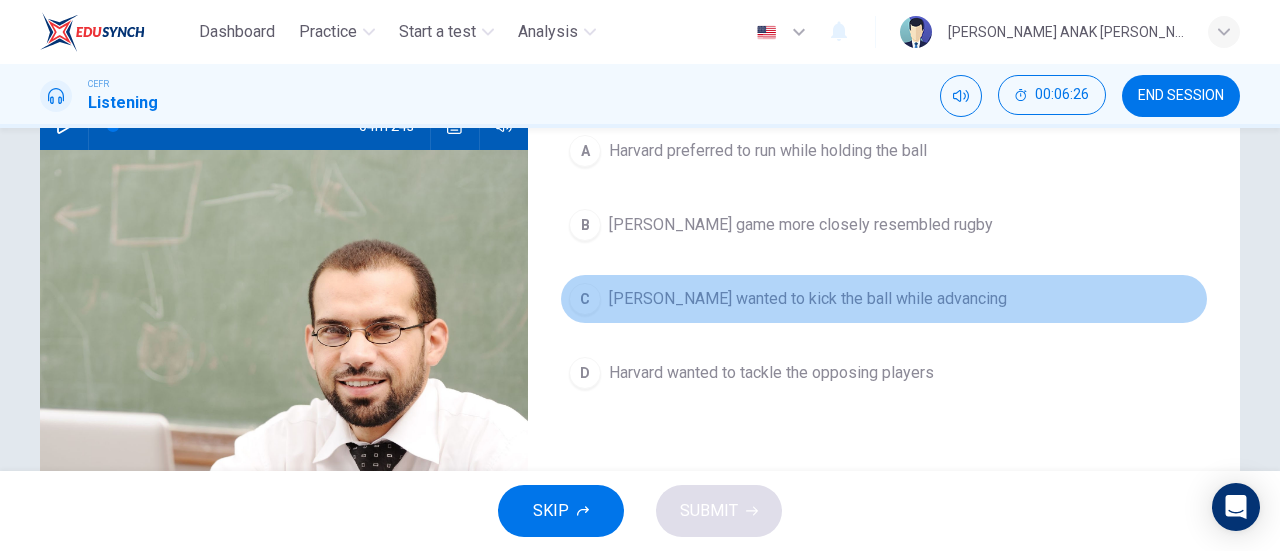 click on "C McGill wanted to kick the ball while advancing" at bounding box center (884, 299) 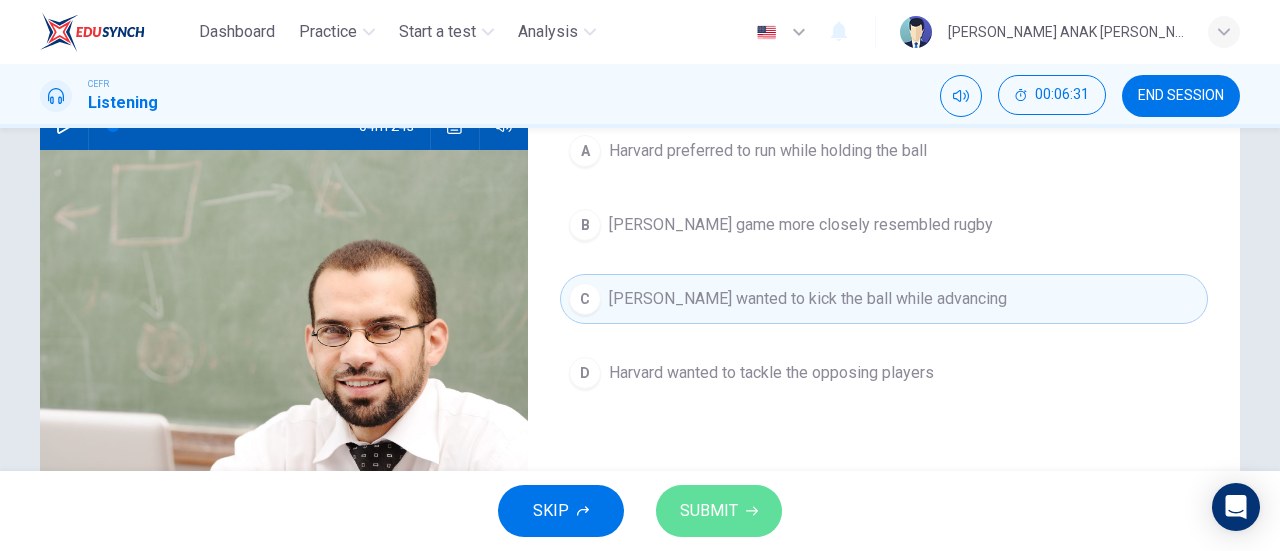 click on "SUBMIT" at bounding box center (719, 511) 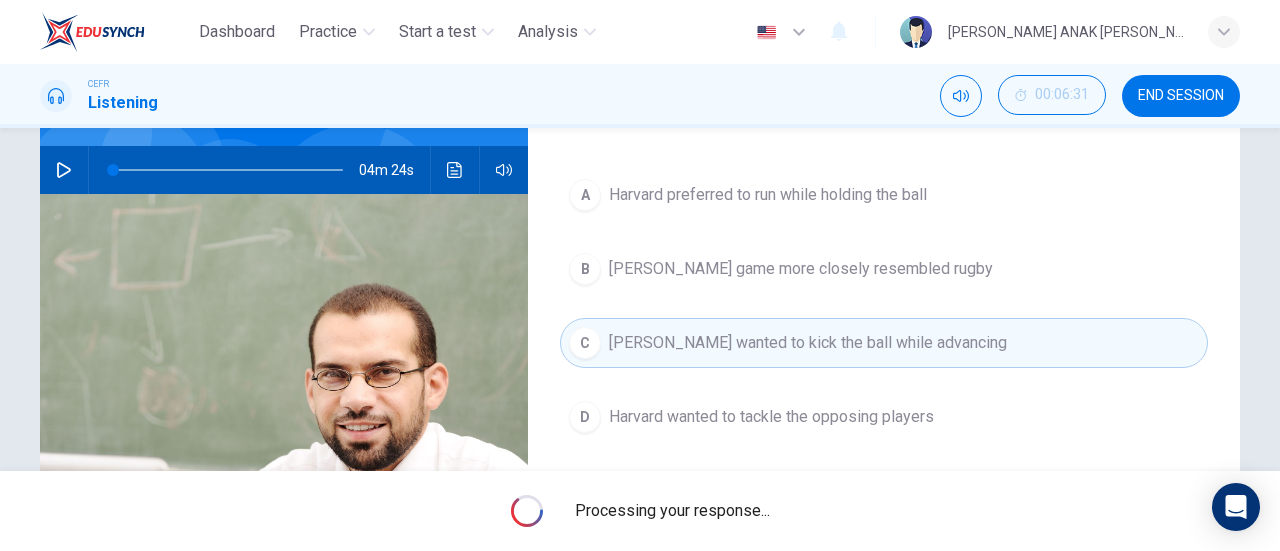scroll, scrollTop: 226, scrollLeft: 0, axis: vertical 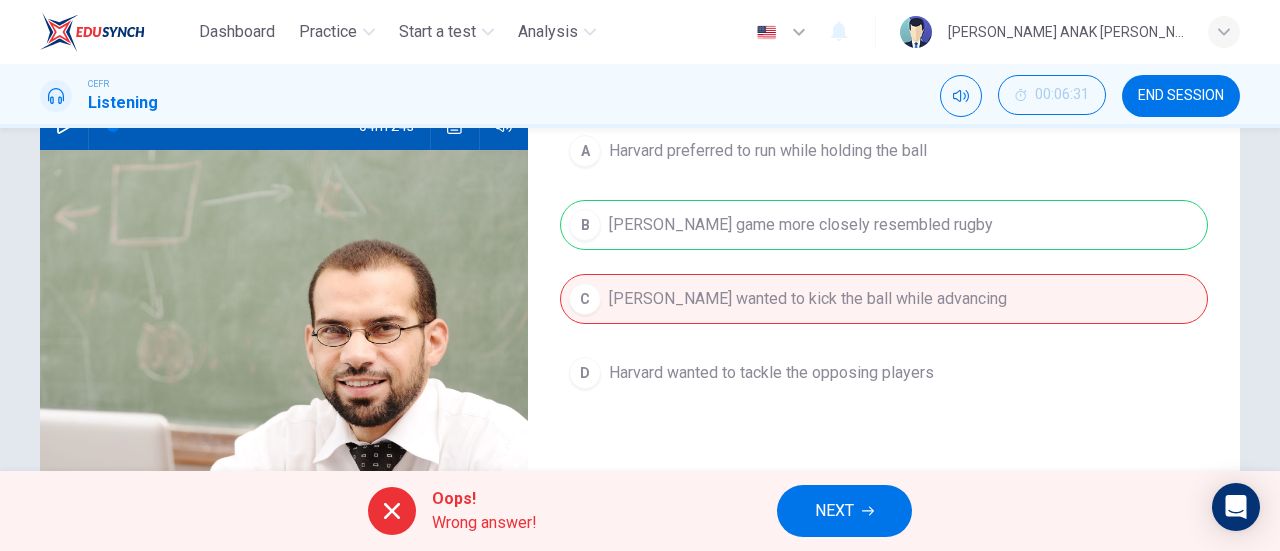 click on "NEXT" at bounding box center (834, 511) 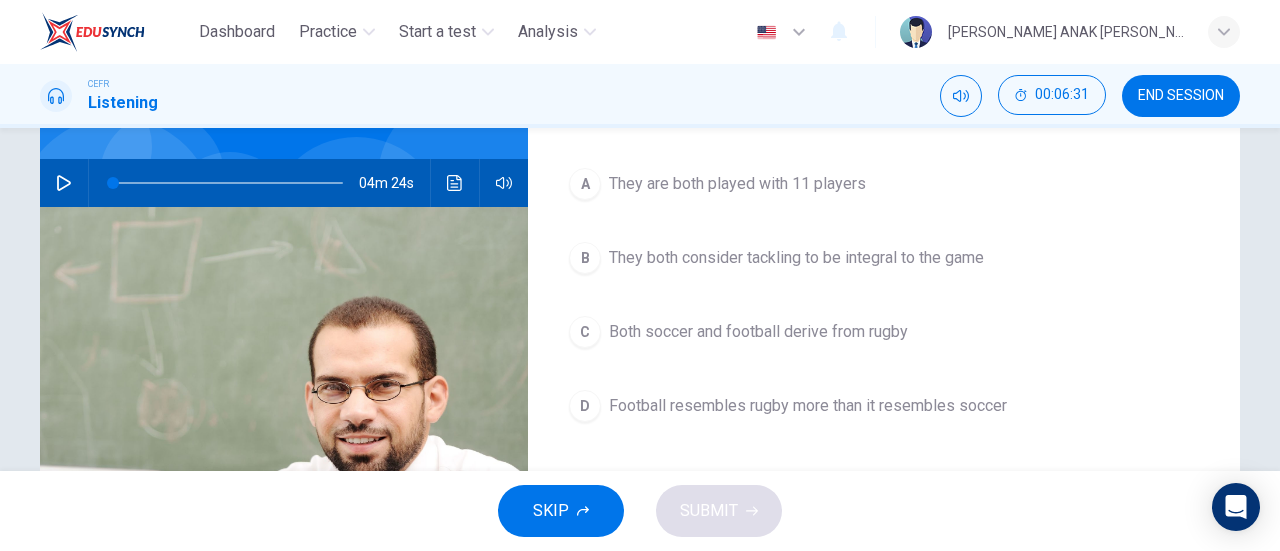 scroll, scrollTop: 126, scrollLeft: 0, axis: vertical 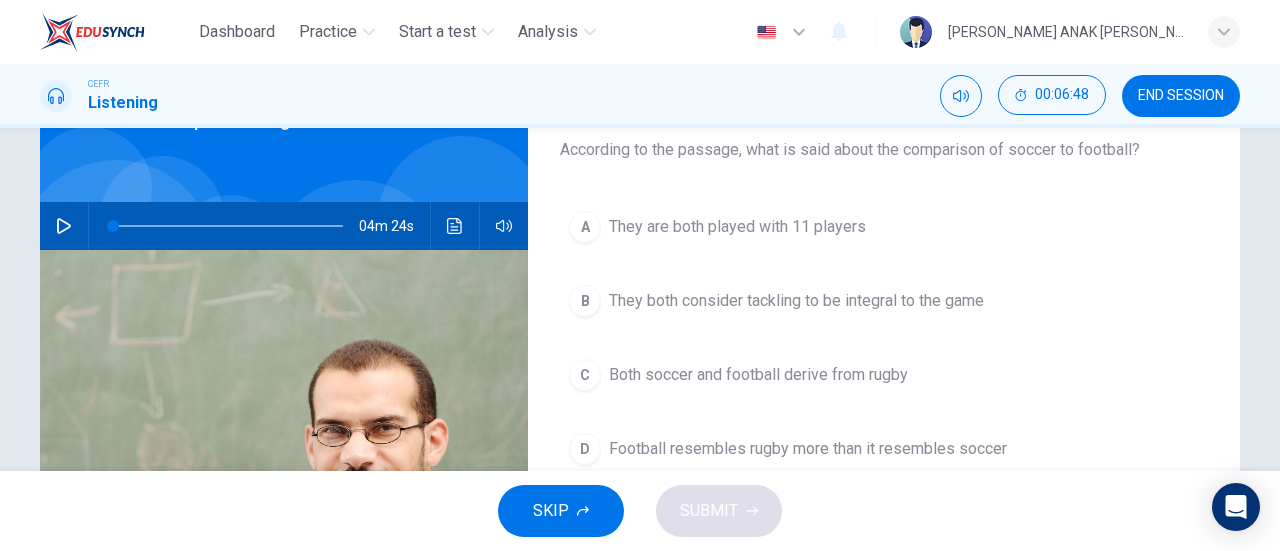 click on "A They are both played with 11 players" at bounding box center (884, 227) 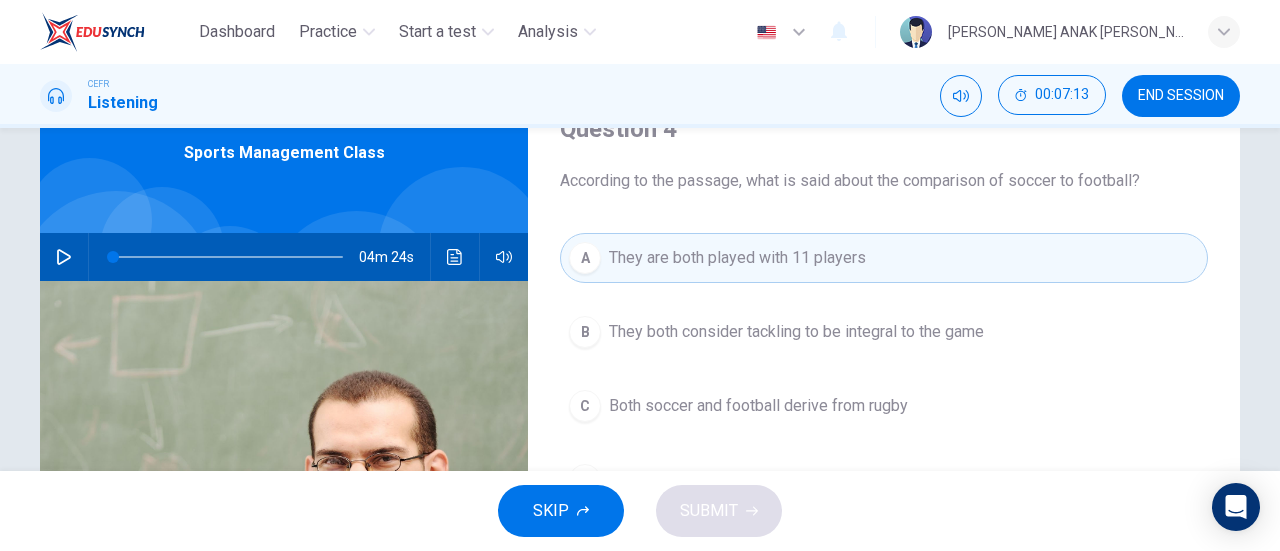 scroll, scrollTop: 126, scrollLeft: 0, axis: vertical 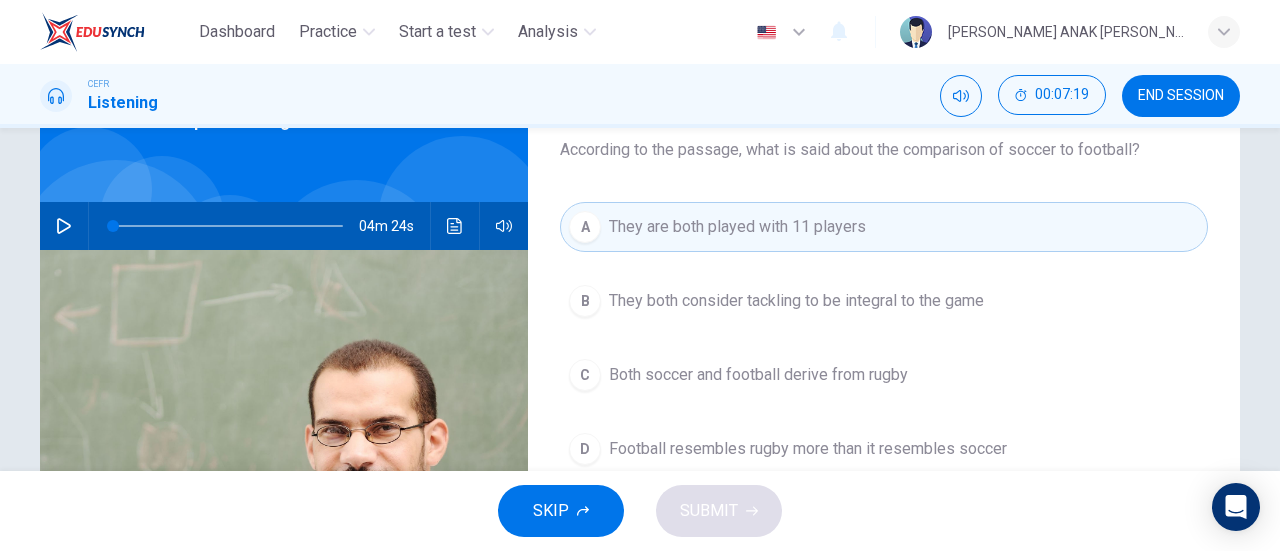 click on "C Both soccer and football derive from rugby" at bounding box center [884, 375] 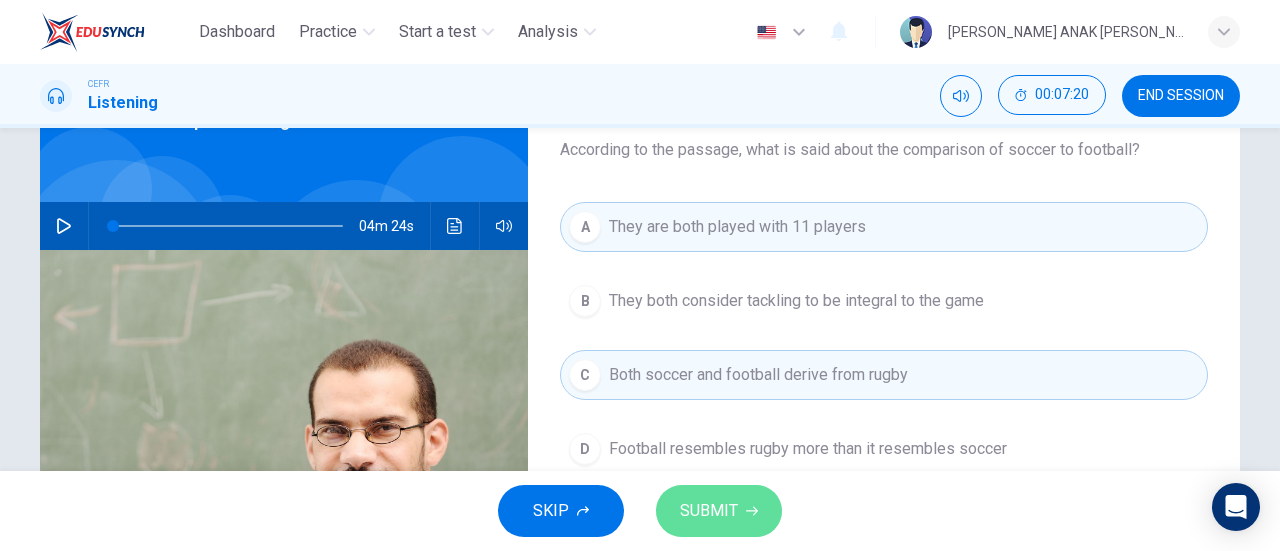 click on "SUBMIT" at bounding box center (719, 511) 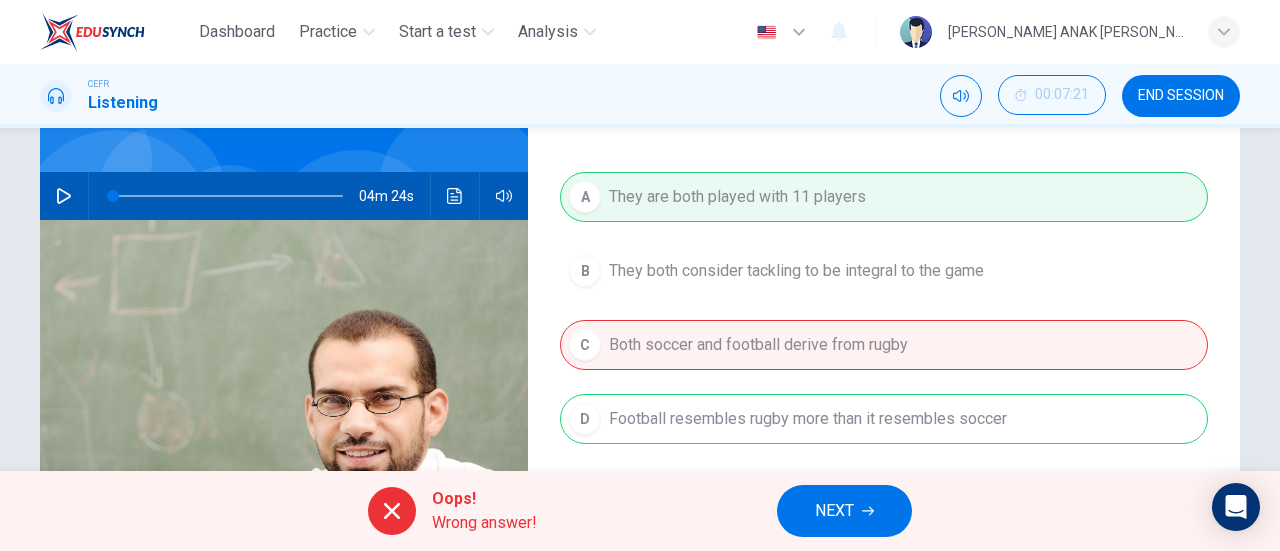 scroll, scrollTop: 126, scrollLeft: 0, axis: vertical 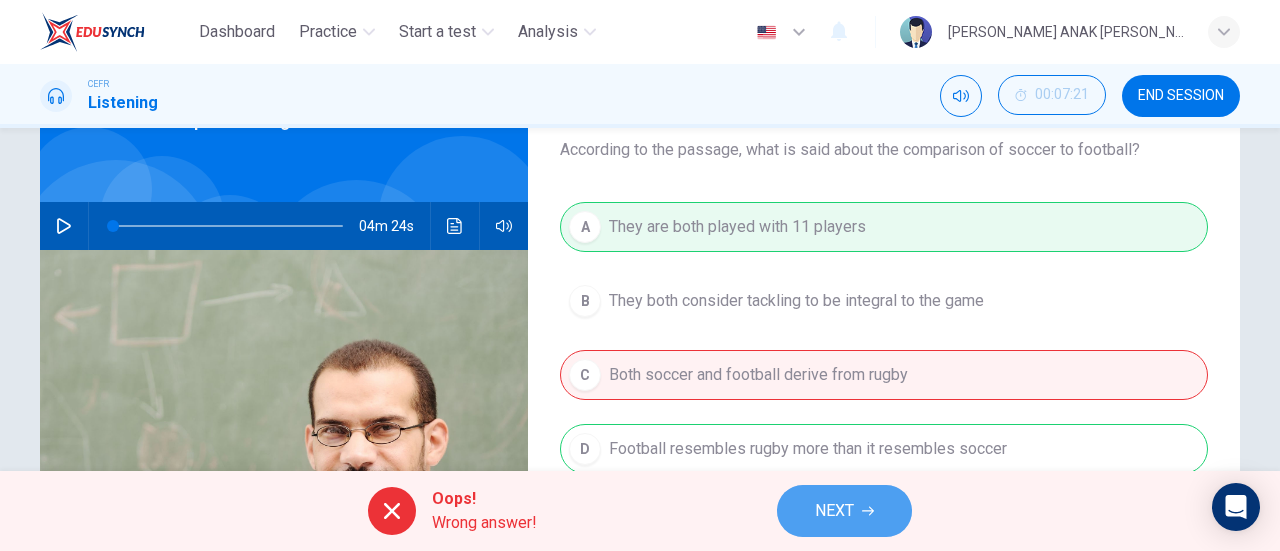 click on "NEXT" at bounding box center (844, 511) 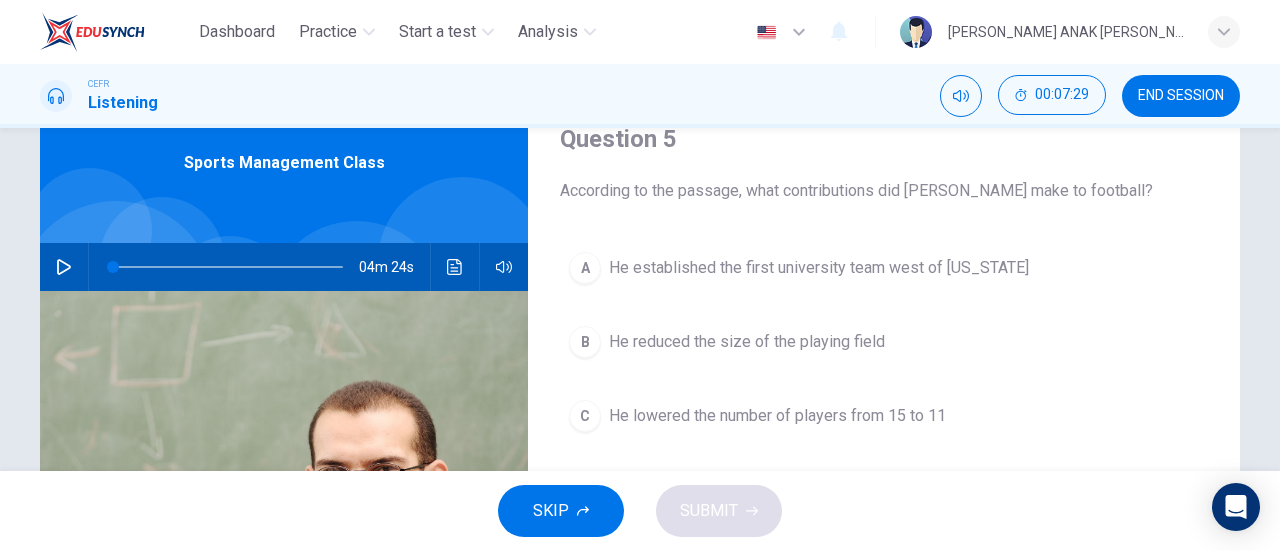scroll, scrollTop: 126, scrollLeft: 0, axis: vertical 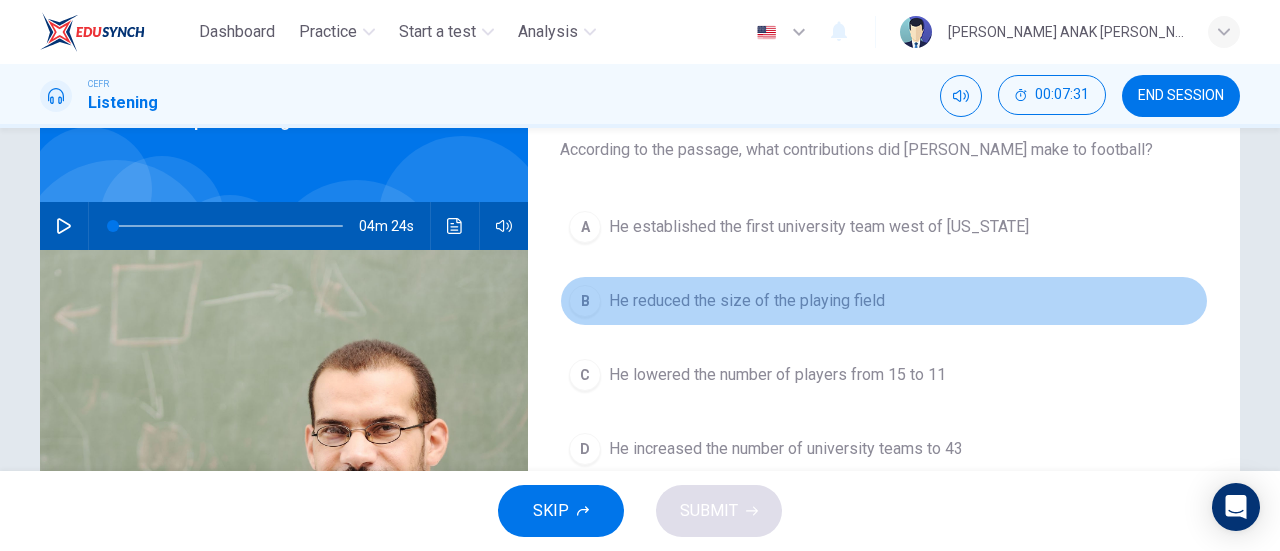 click on "B He reduced the size of the playing field" at bounding box center [884, 301] 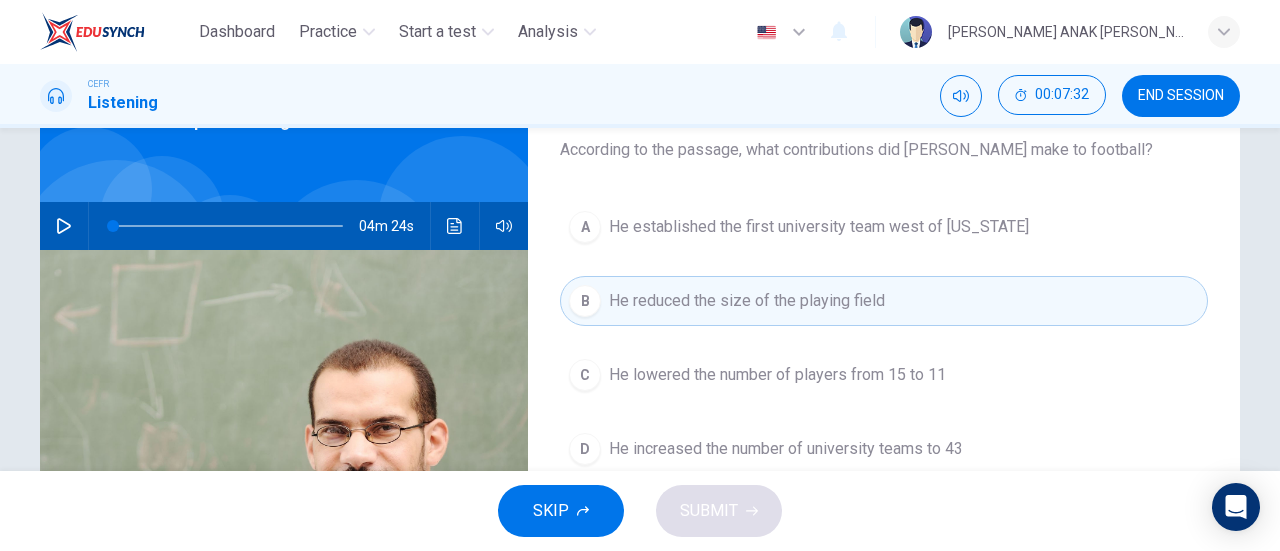 click on "C He lowered the number of players from 15 to 11" at bounding box center [884, 375] 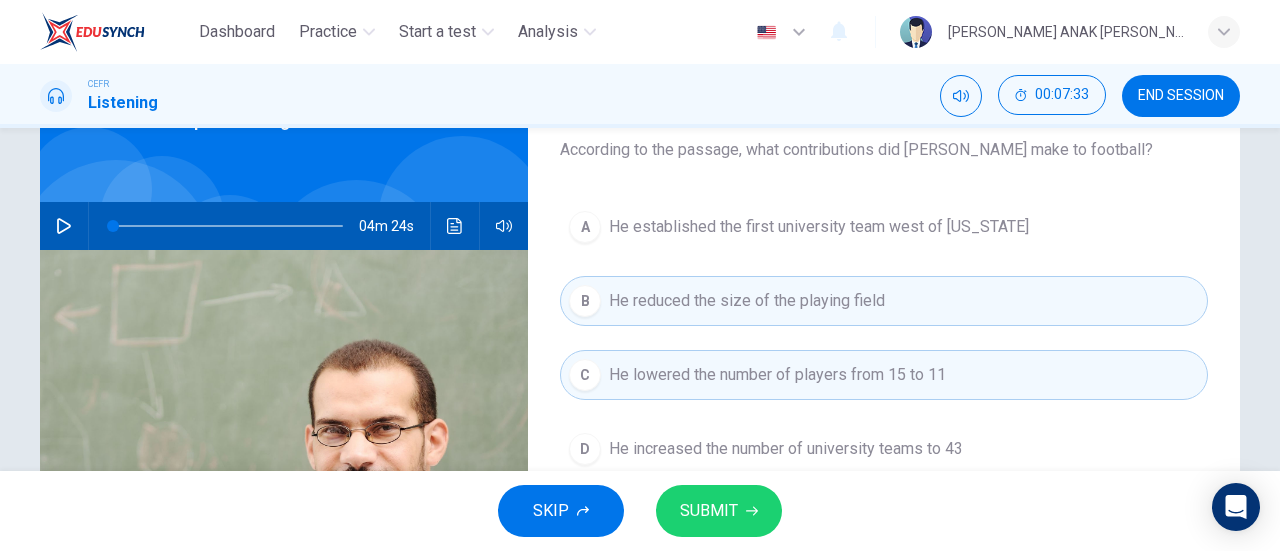 click on "He reduced the size of the playing field" at bounding box center (747, 301) 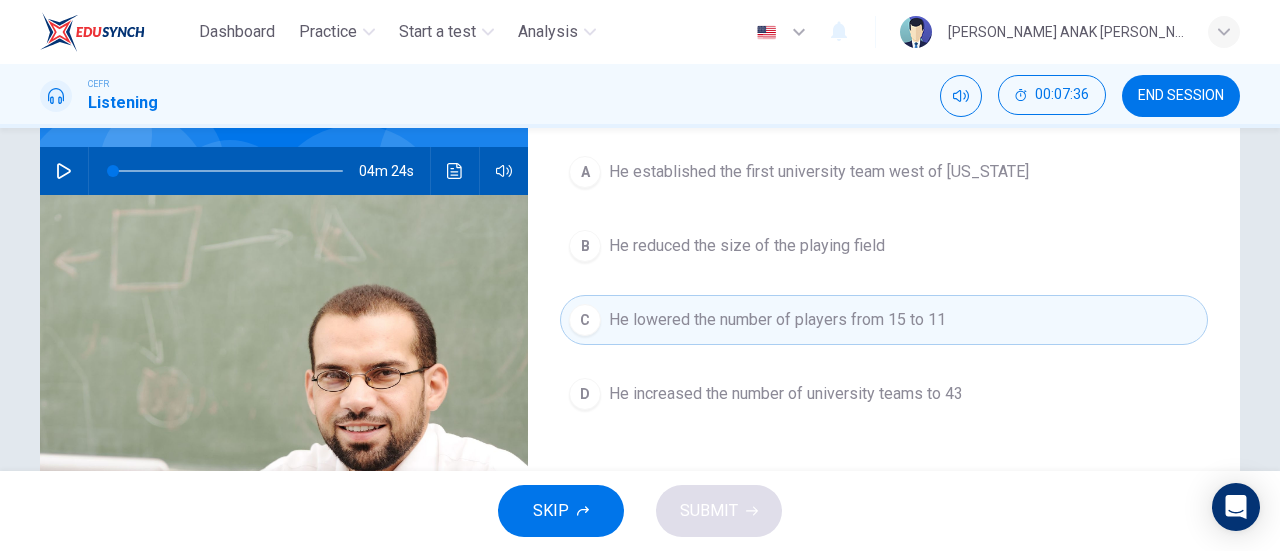 scroll, scrollTop: 226, scrollLeft: 0, axis: vertical 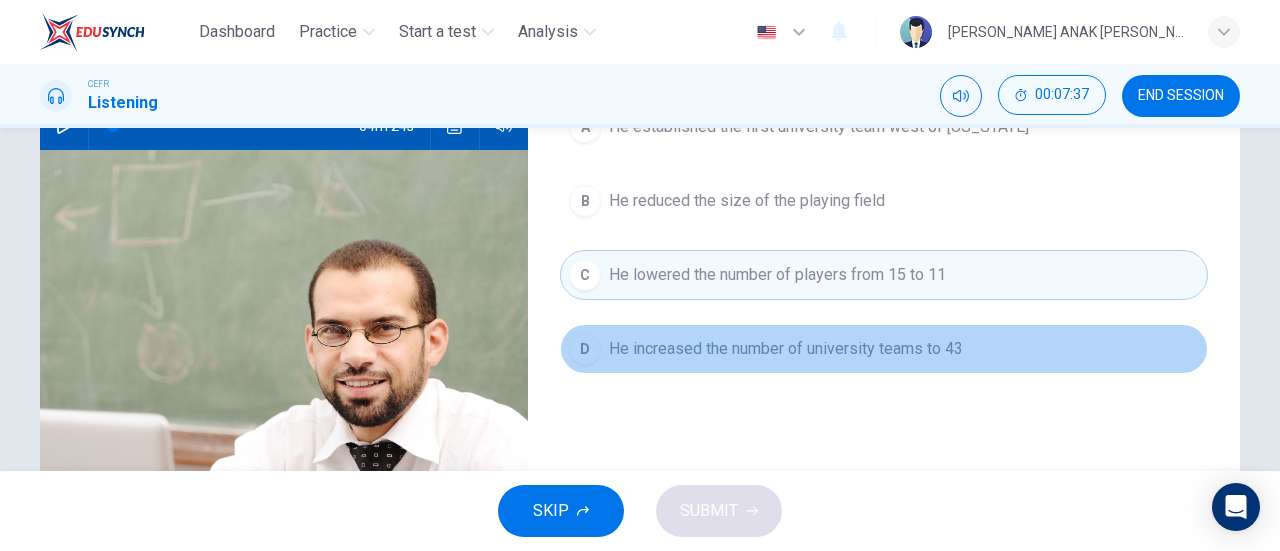 click on "D He increased the number of university teams to 43" at bounding box center [884, 349] 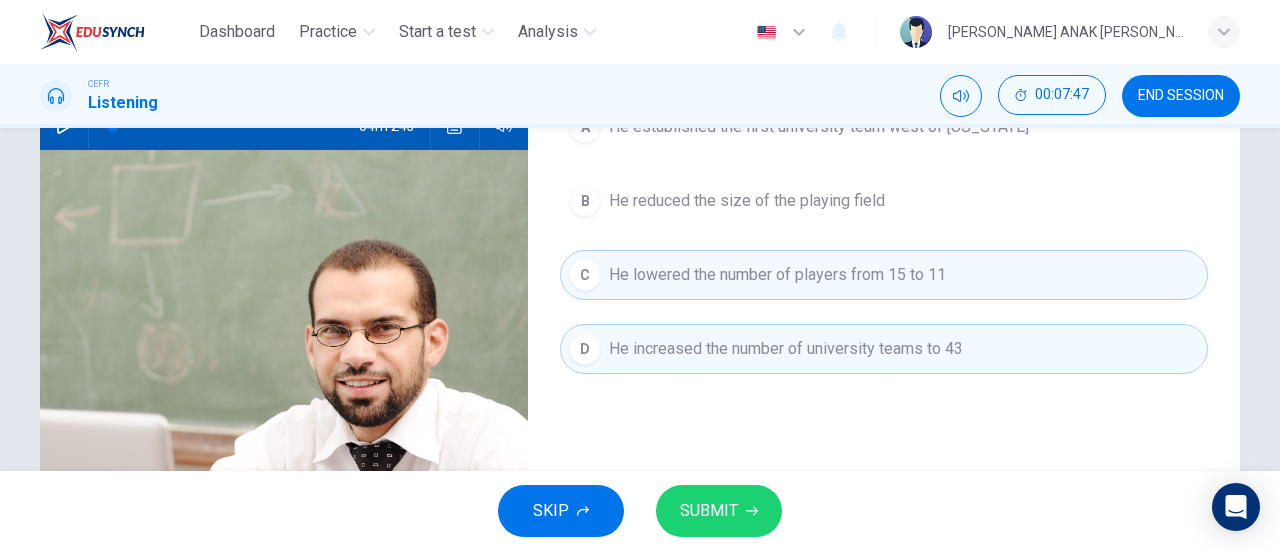 click on "A He established the first university team west of Pennsylvania B He reduced the size of the playing field C He lowered the number of players from 15 to 11 D He increased the number of university teams to 43" at bounding box center (884, 258) 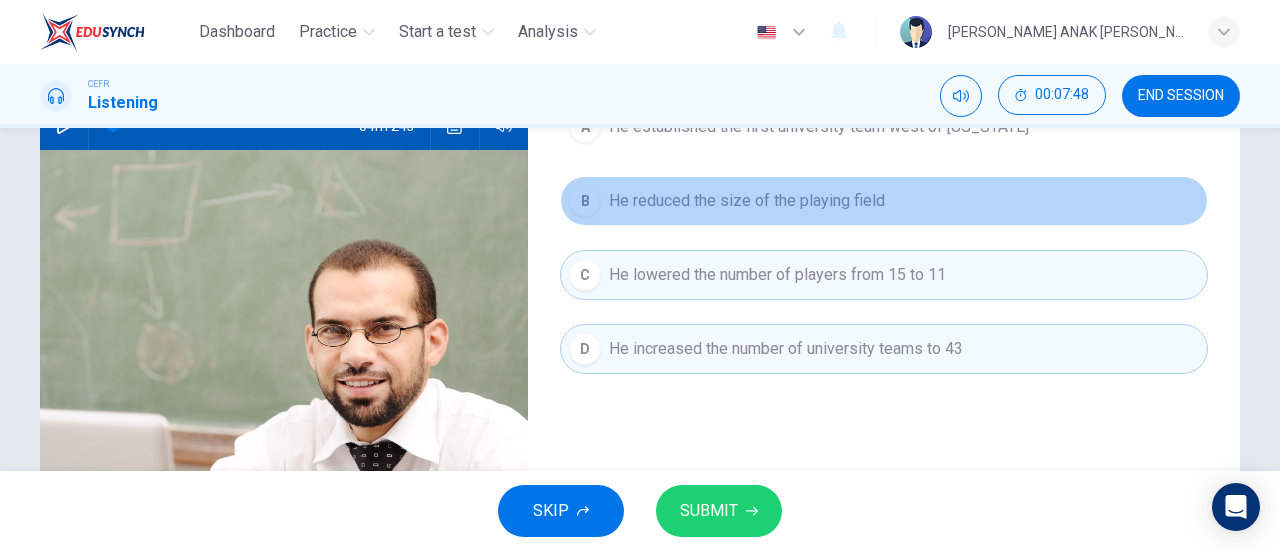 click on "B He reduced the size of the playing field" at bounding box center [884, 201] 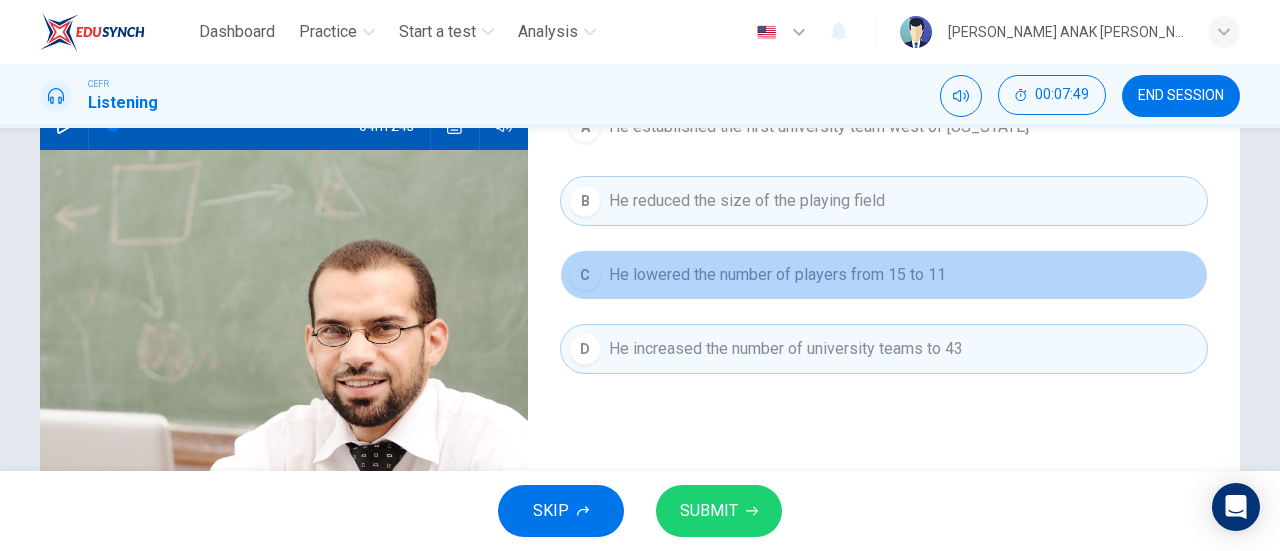 click on "C He lowered the number of players from 15 to 11" at bounding box center (884, 275) 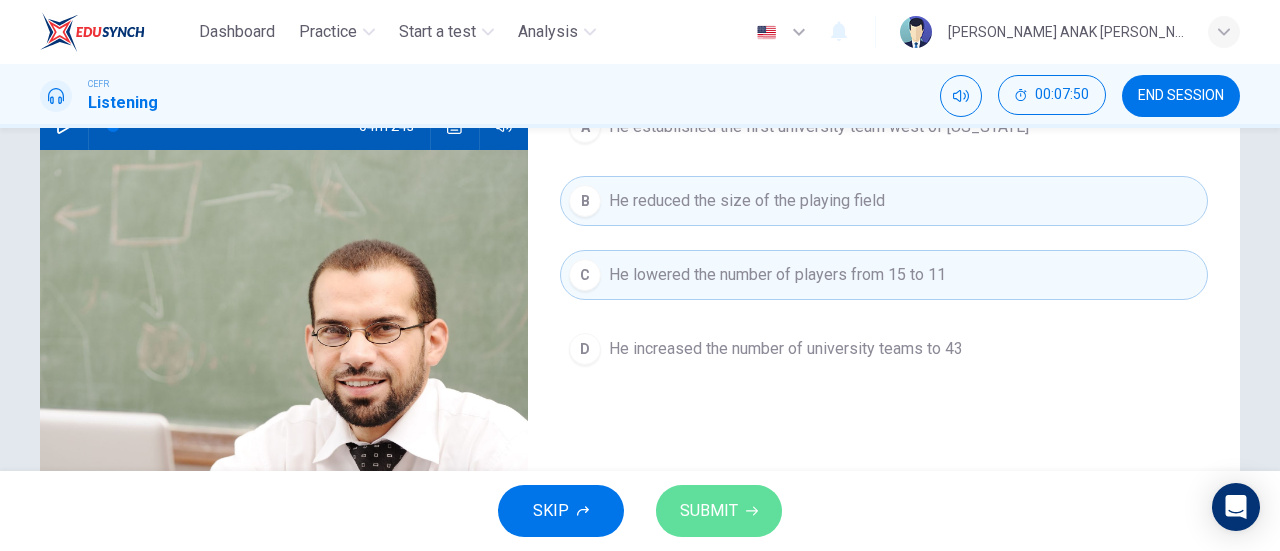 click on "SUBMIT" at bounding box center [709, 511] 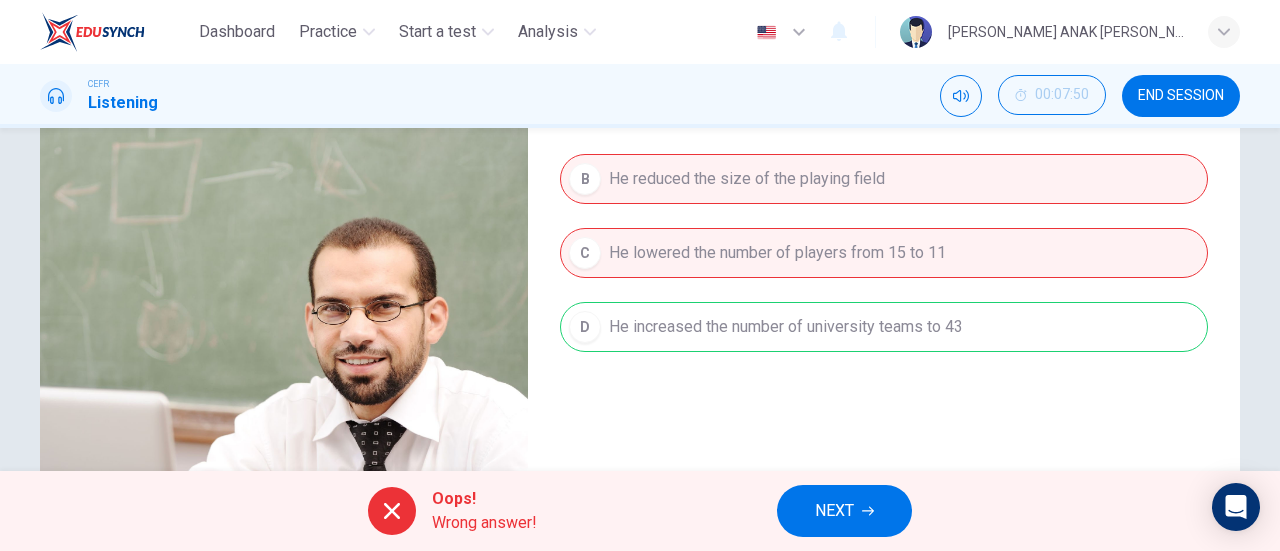 scroll, scrollTop: 126, scrollLeft: 0, axis: vertical 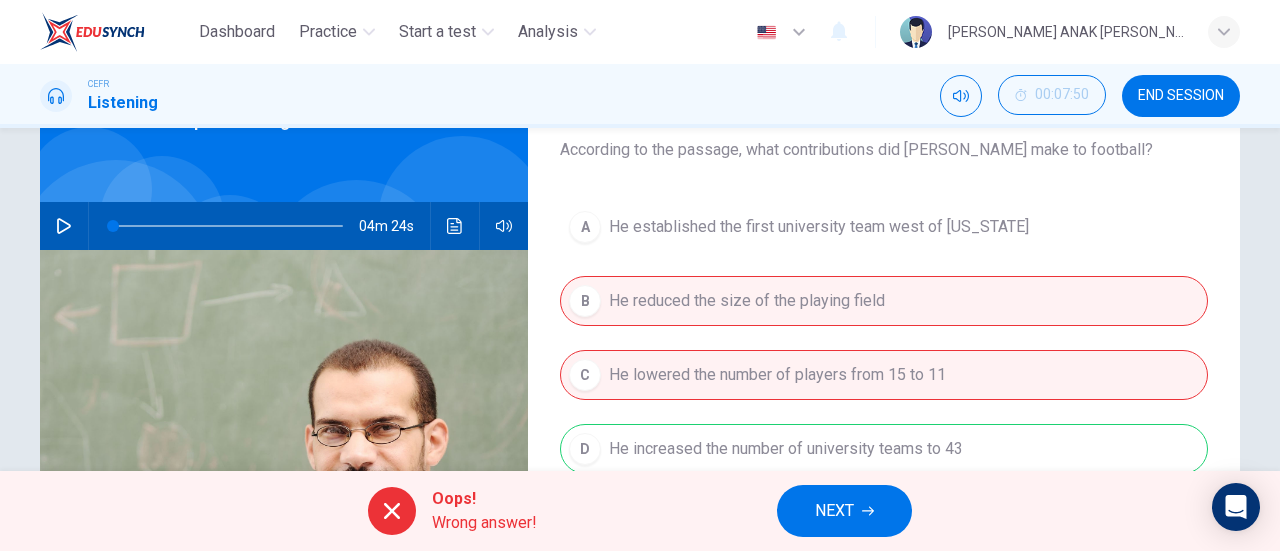 click on "A He established the first university team west of Pennsylvania B He reduced the size of the playing field C He lowered the number of players from 15 to 11 D He increased the number of university teams to 43" at bounding box center [884, 358] 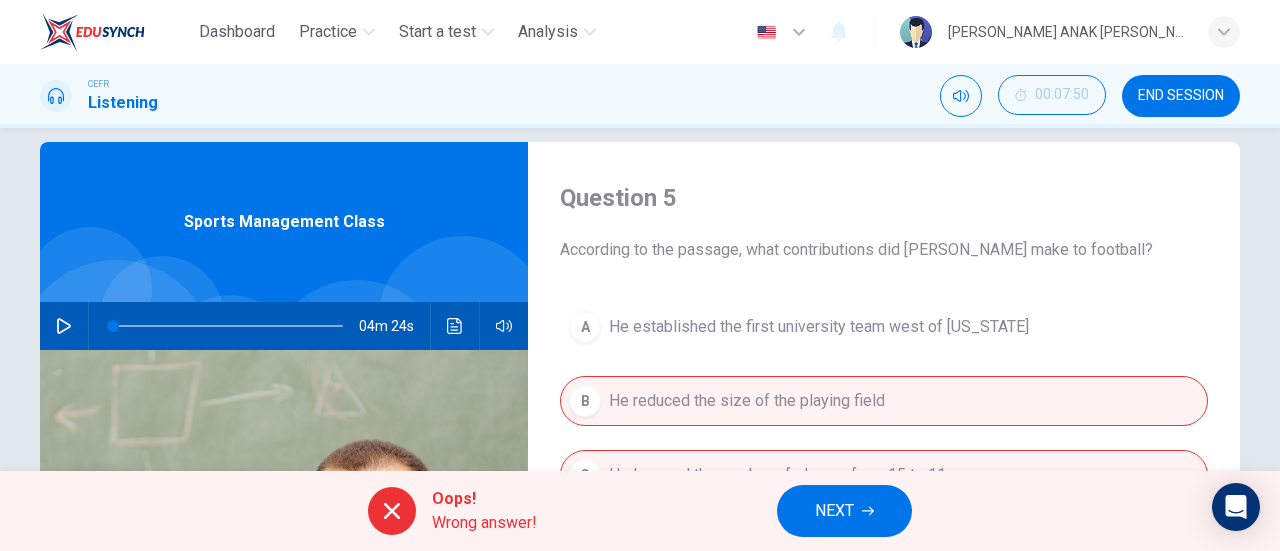 scroll, scrollTop: 226, scrollLeft: 0, axis: vertical 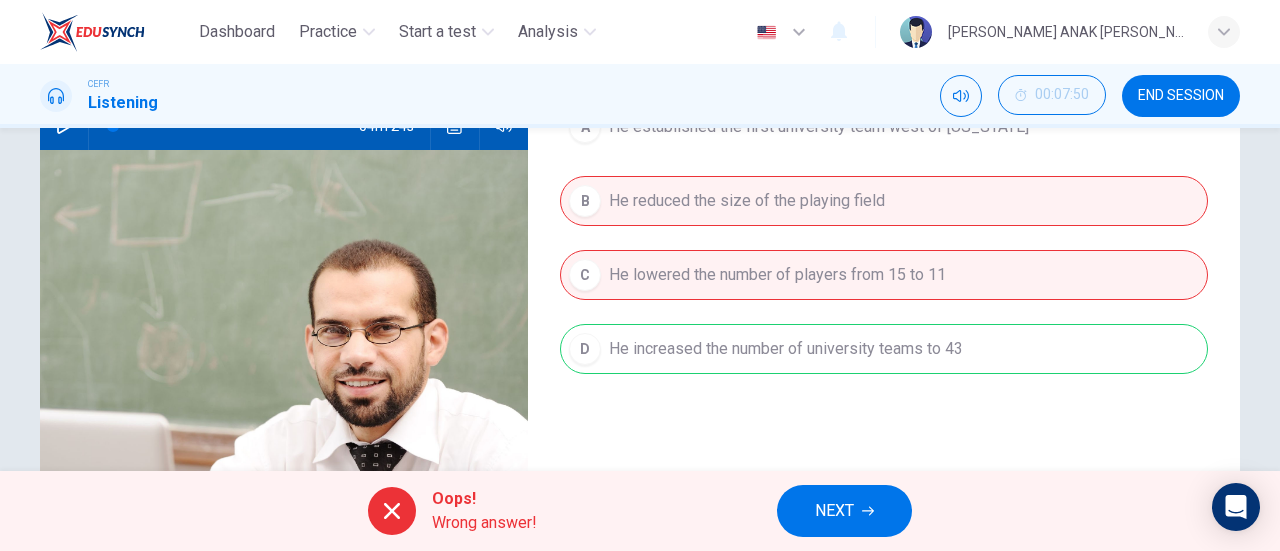 click on "A He established the first university team west of Pennsylvania B He reduced the size of the playing field C He lowered the number of players from 15 to 11 D He increased the number of university teams to 43" at bounding box center [884, 258] 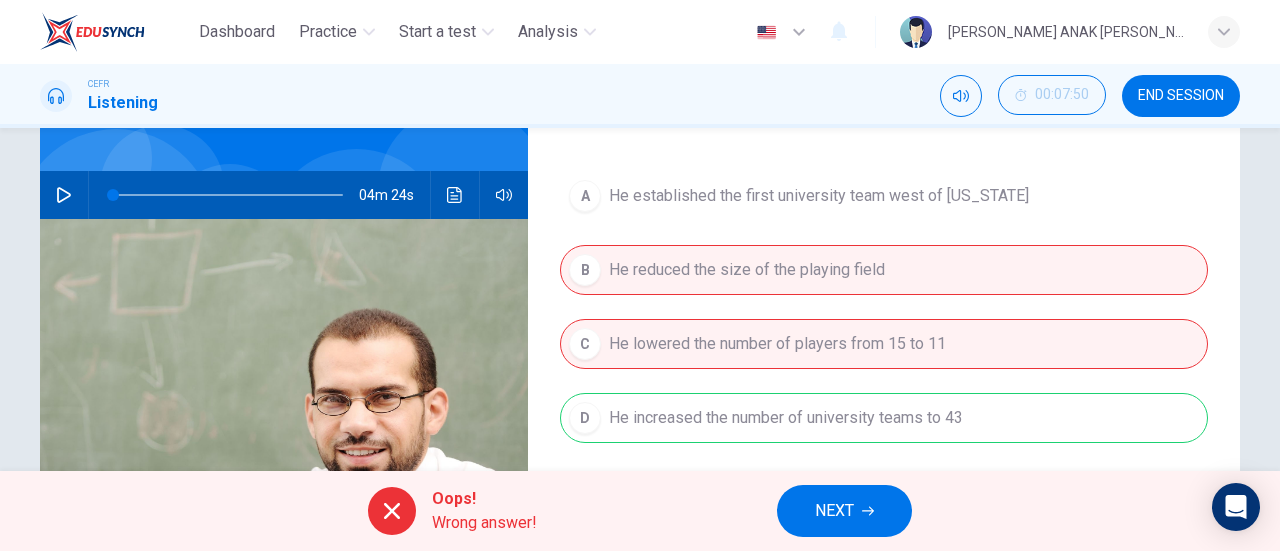 scroll, scrollTop: 126, scrollLeft: 0, axis: vertical 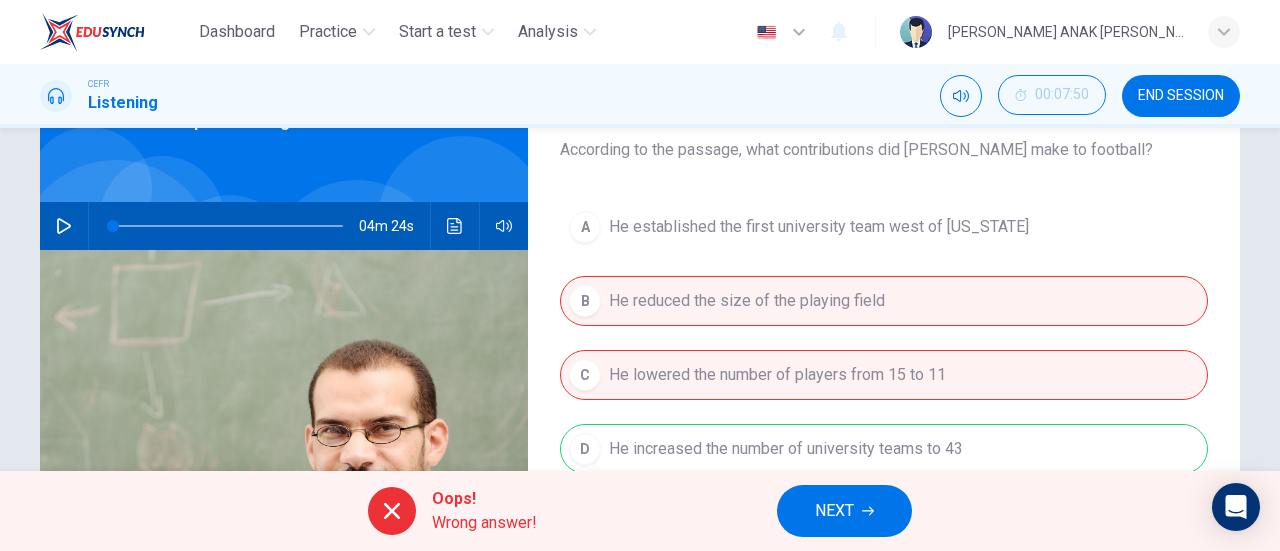 click on "A He established the first university team west of Pennsylvania B He reduced the size of the playing field C He lowered the number of players from 15 to 11 D He increased the number of university teams to 43" at bounding box center (884, 358) 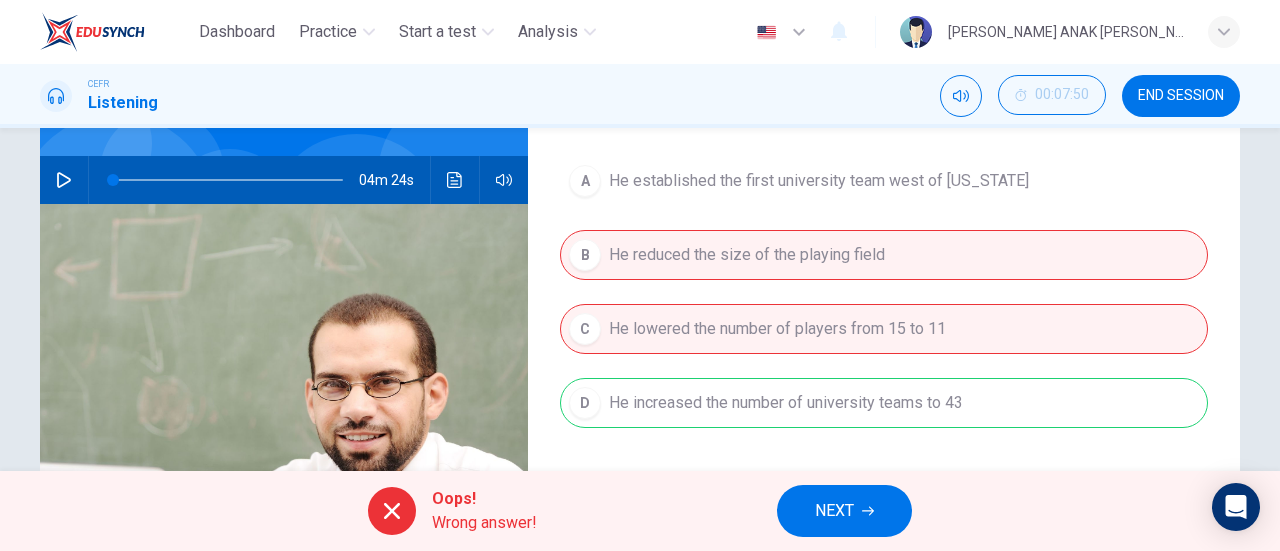 scroll, scrollTop: 126, scrollLeft: 0, axis: vertical 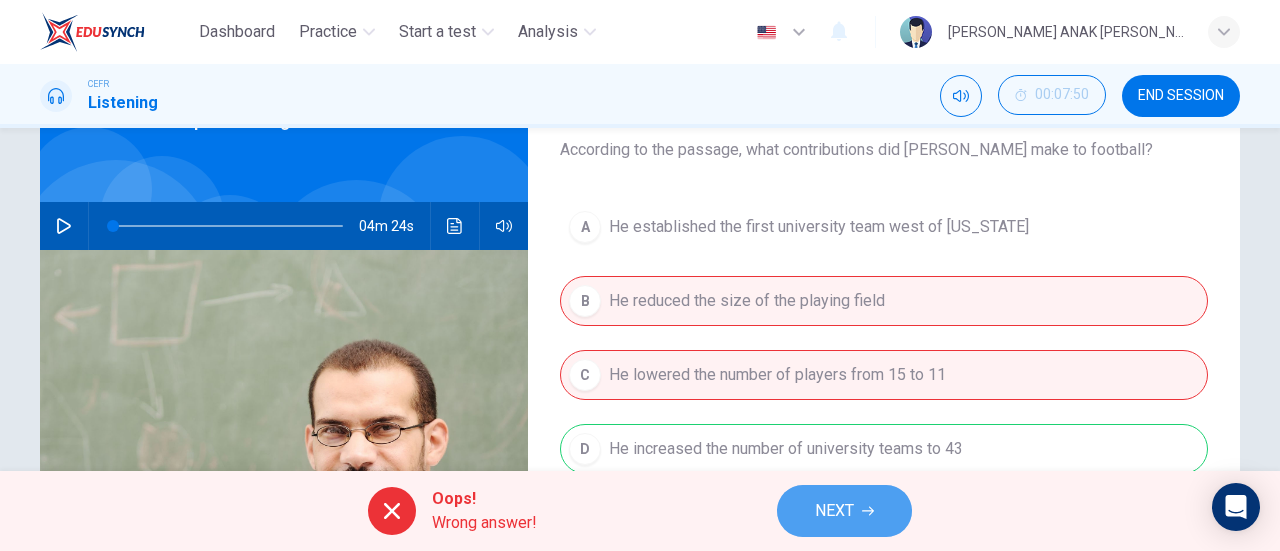 click on "NEXT" at bounding box center (844, 511) 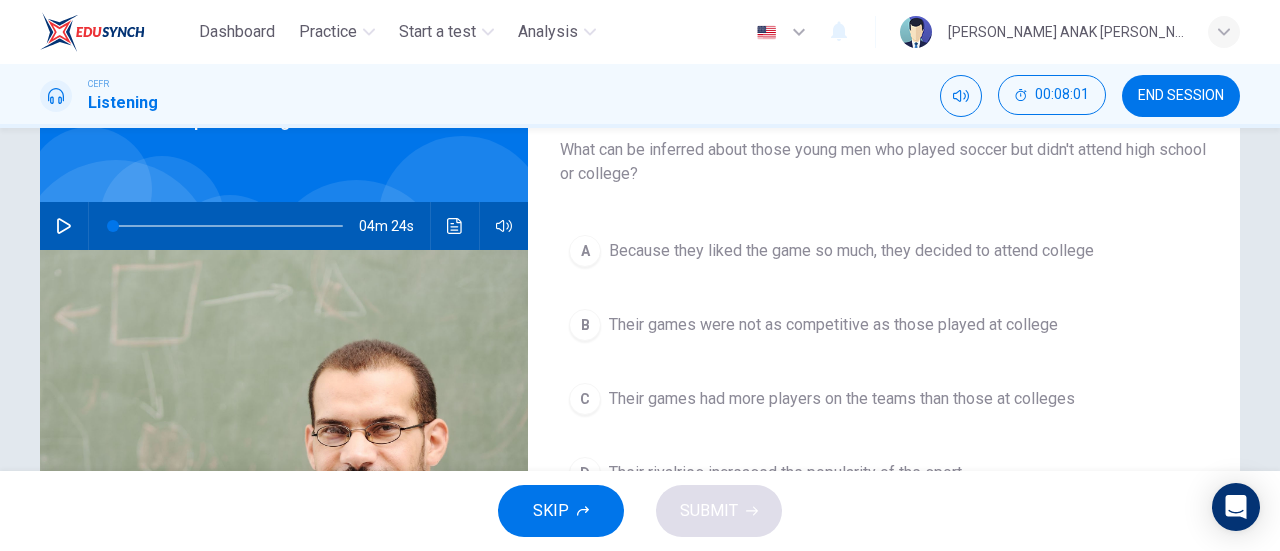 scroll, scrollTop: 226, scrollLeft: 0, axis: vertical 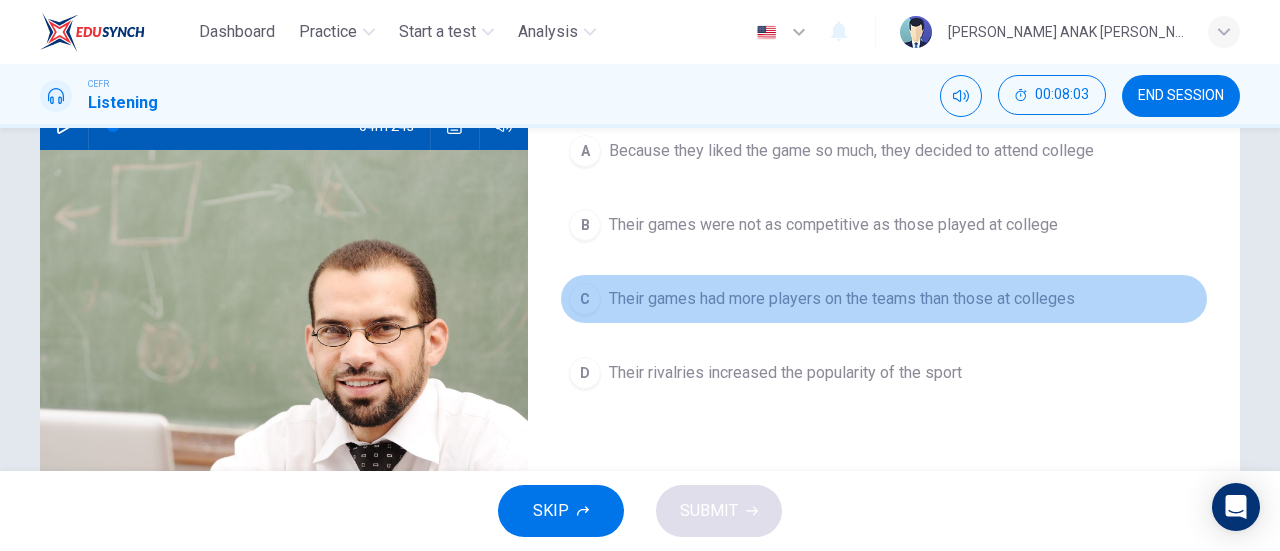 click on "C Their games had more players on the teams than those at colleges" at bounding box center (884, 299) 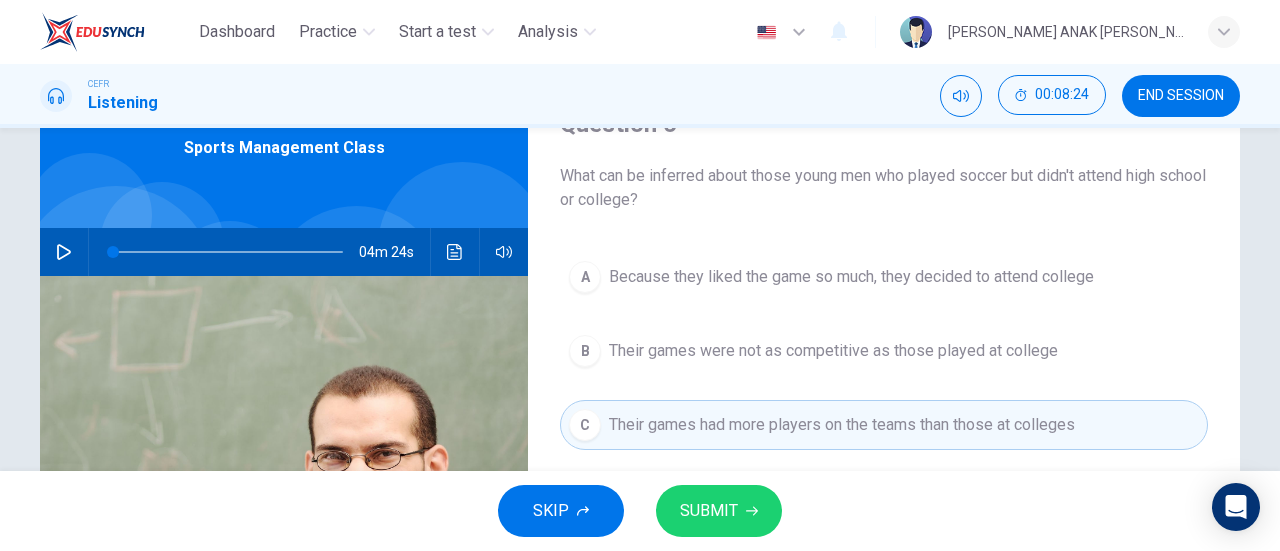 scroll, scrollTop: 200, scrollLeft: 0, axis: vertical 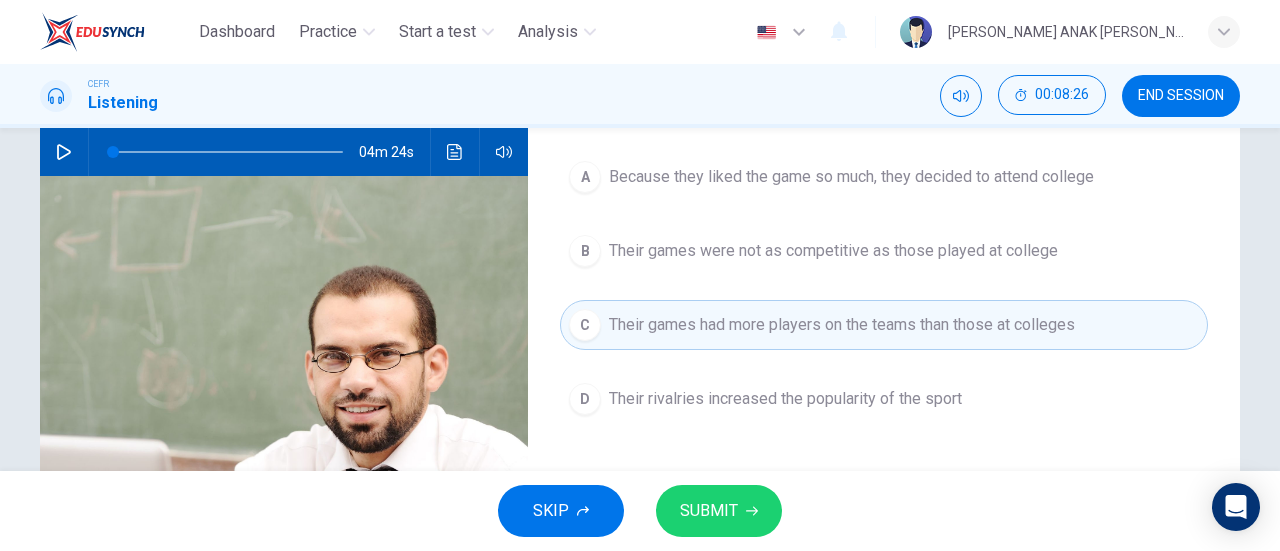 click on "SUBMIT" at bounding box center (719, 511) 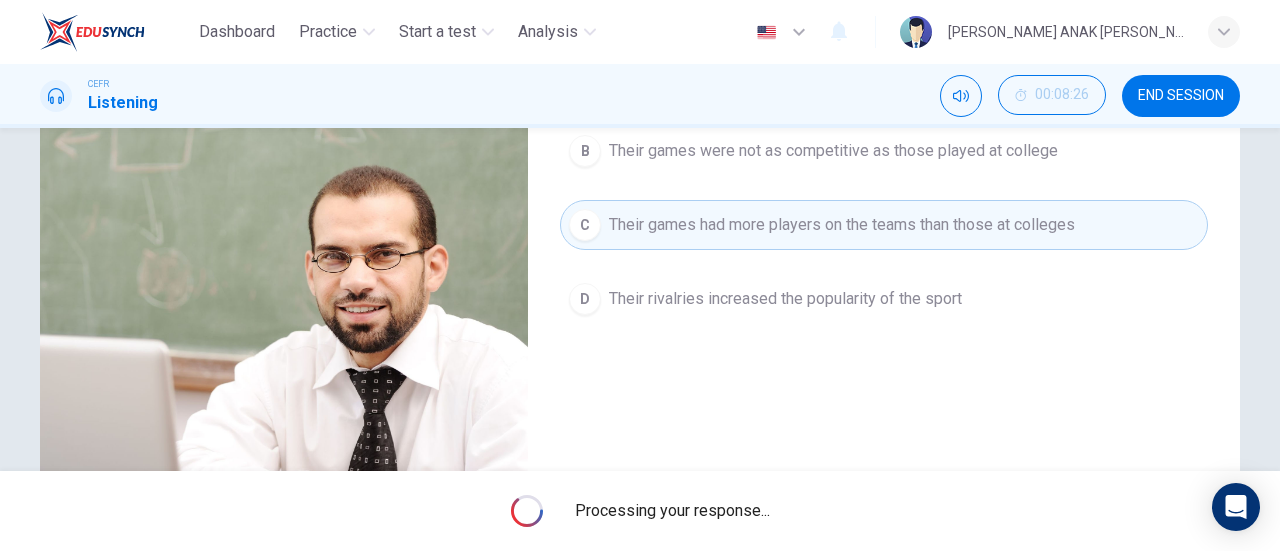 scroll, scrollTop: 200, scrollLeft: 0, axis: vertical 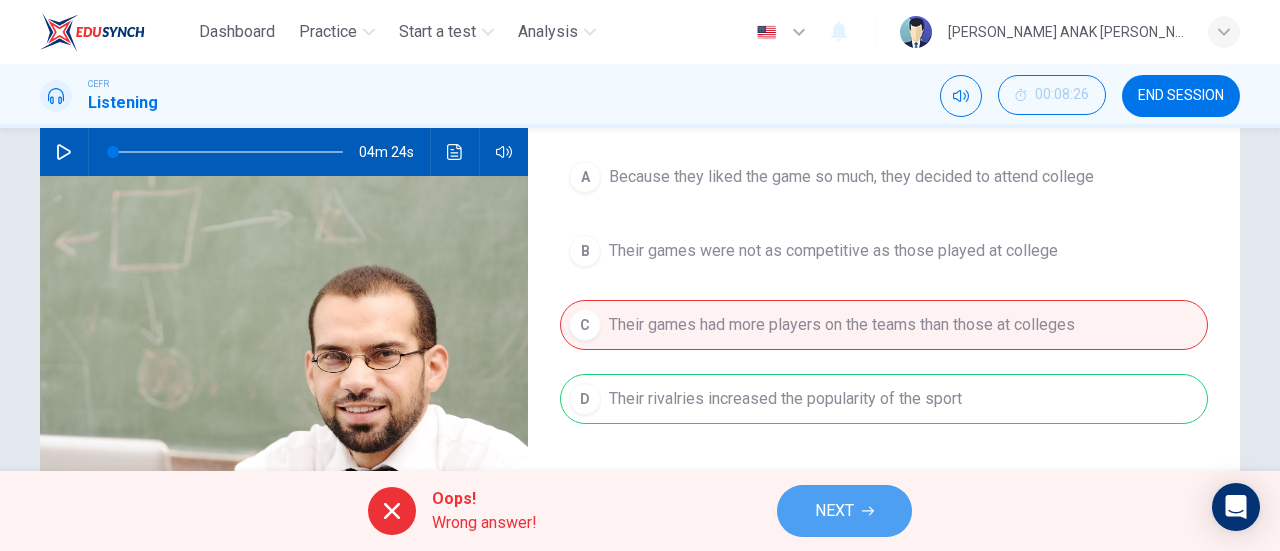 click on "NEXT" at bounding box center (844, 511) 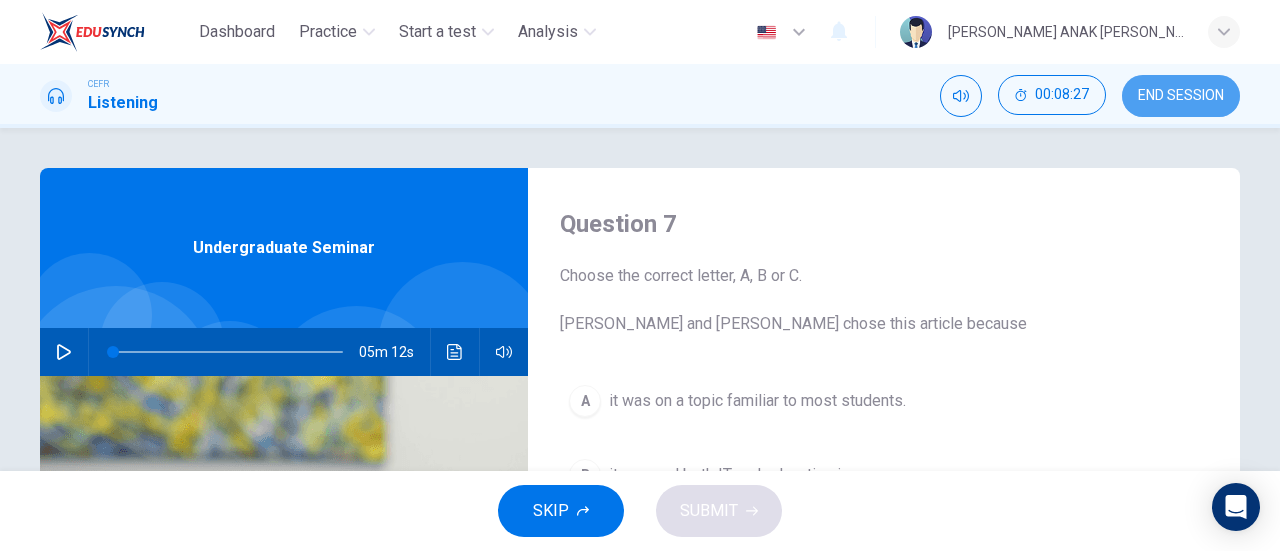 drag, startPoint x: 1178, startPoint y: 75, endPoint x: 719, endPoint y: 130, distance: 462.28348 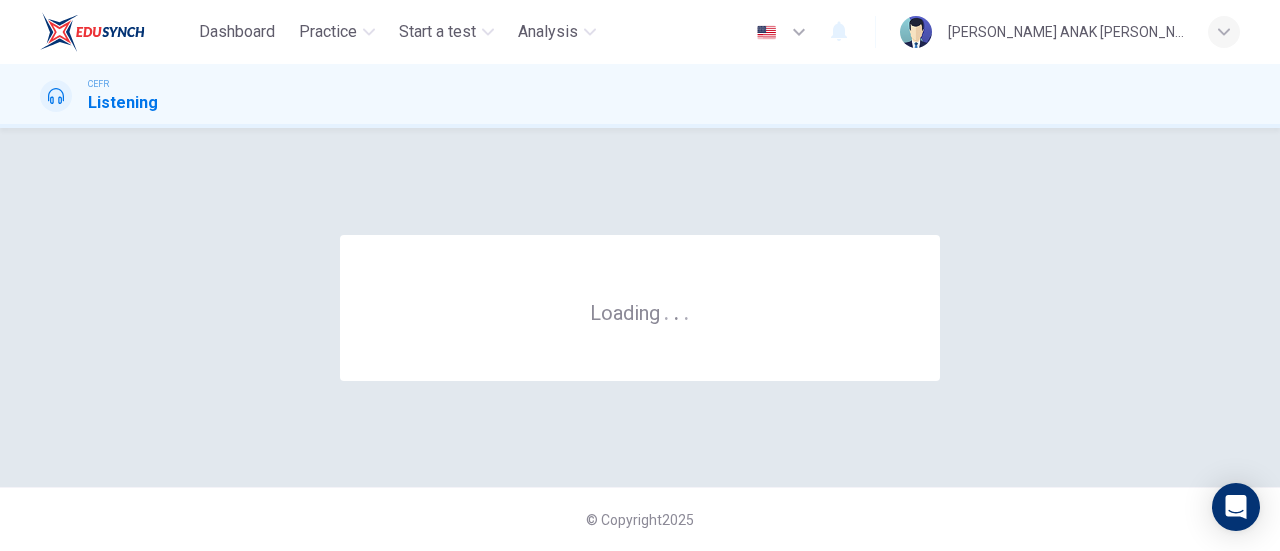 scroll, scrollTop: 0, scrollLeft: 0, axis: both 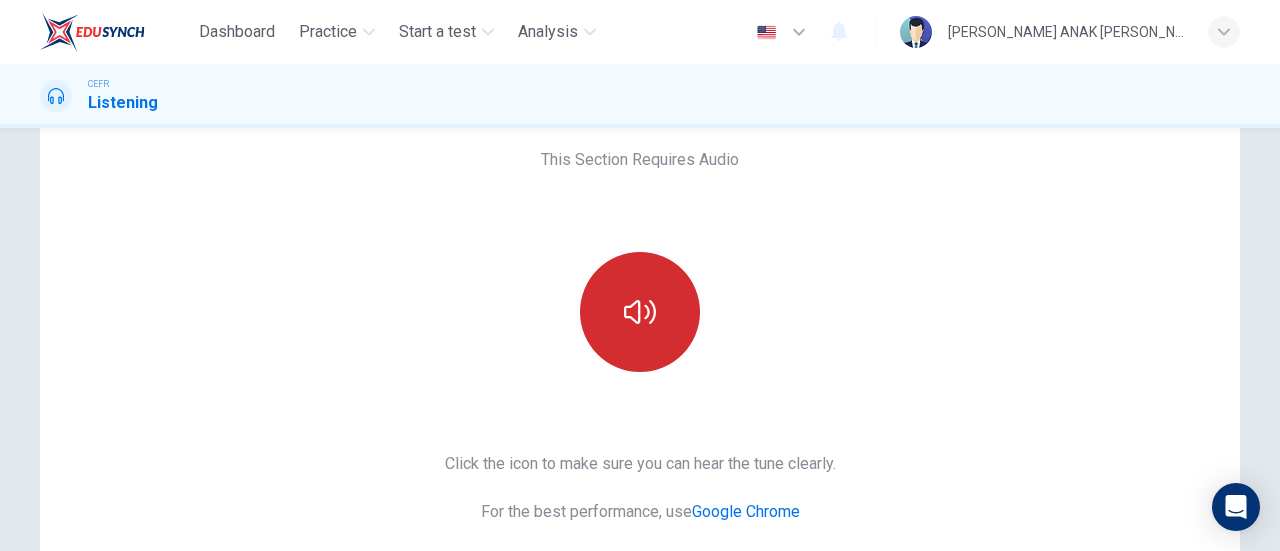 click 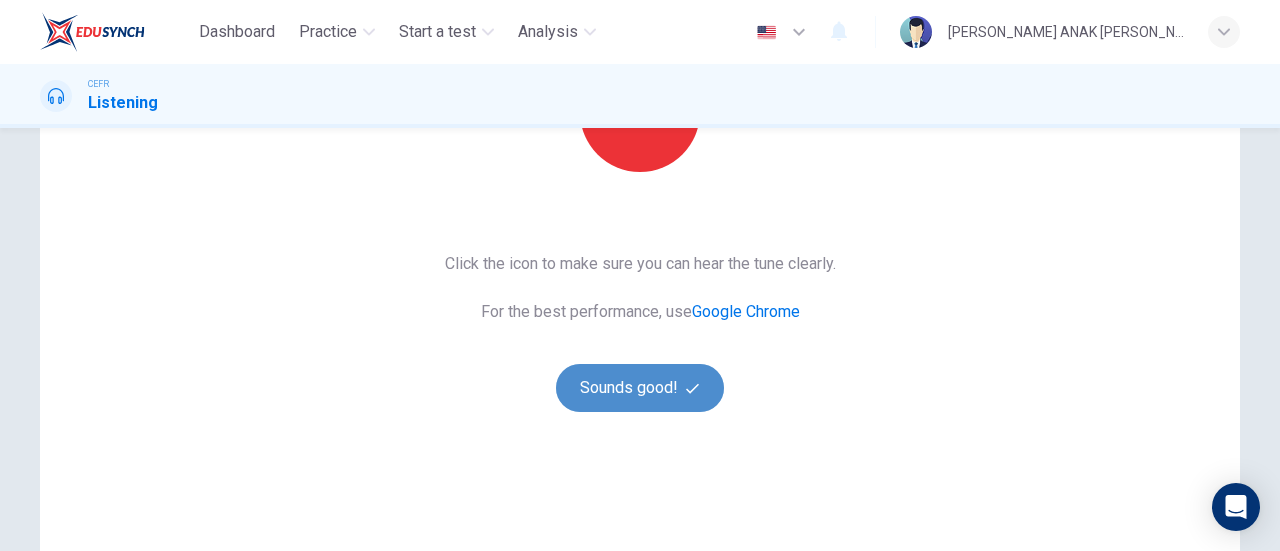 click on "Sounds good!" at bounding box center (640, 388) 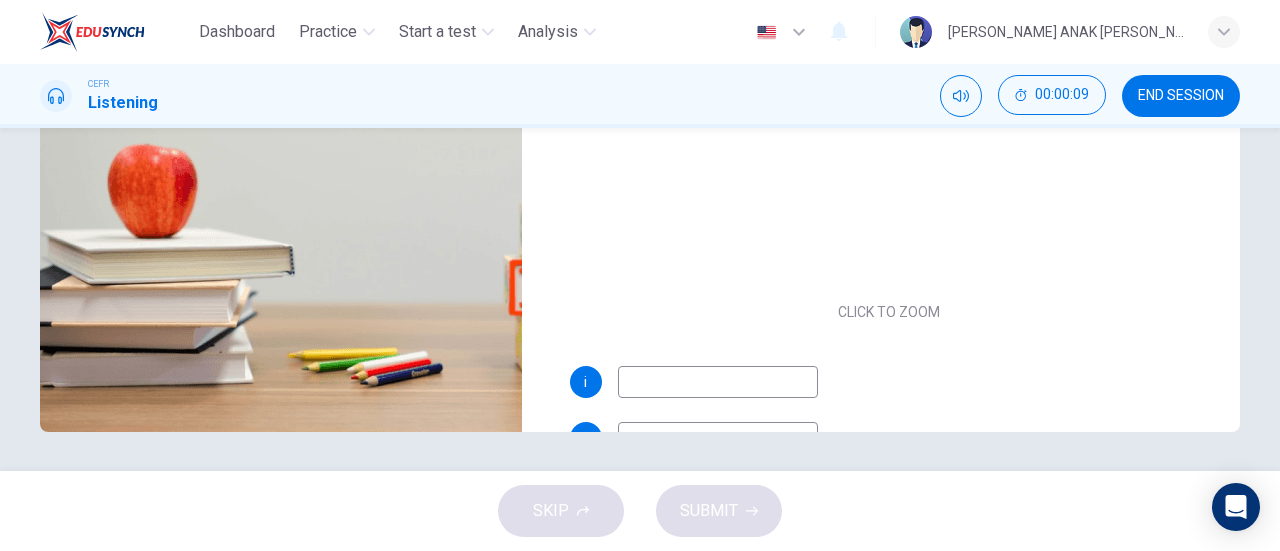 scroll, scrollTop: 432, scrollLeft: 0, axis: vertical 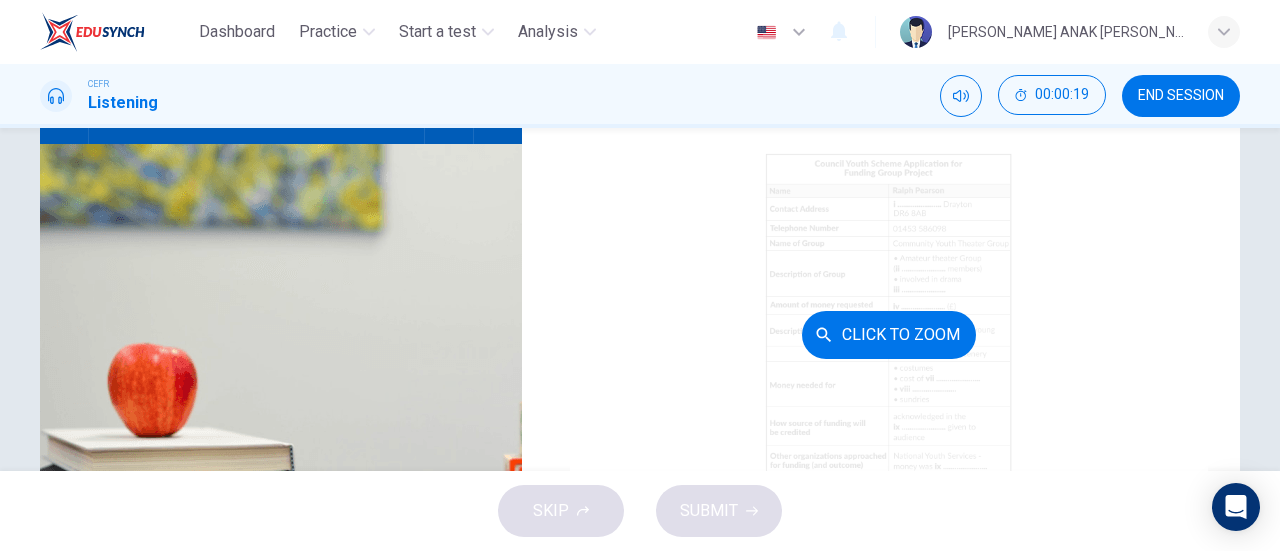 click on "Click to Zoom" at bounding box center [889, 334] 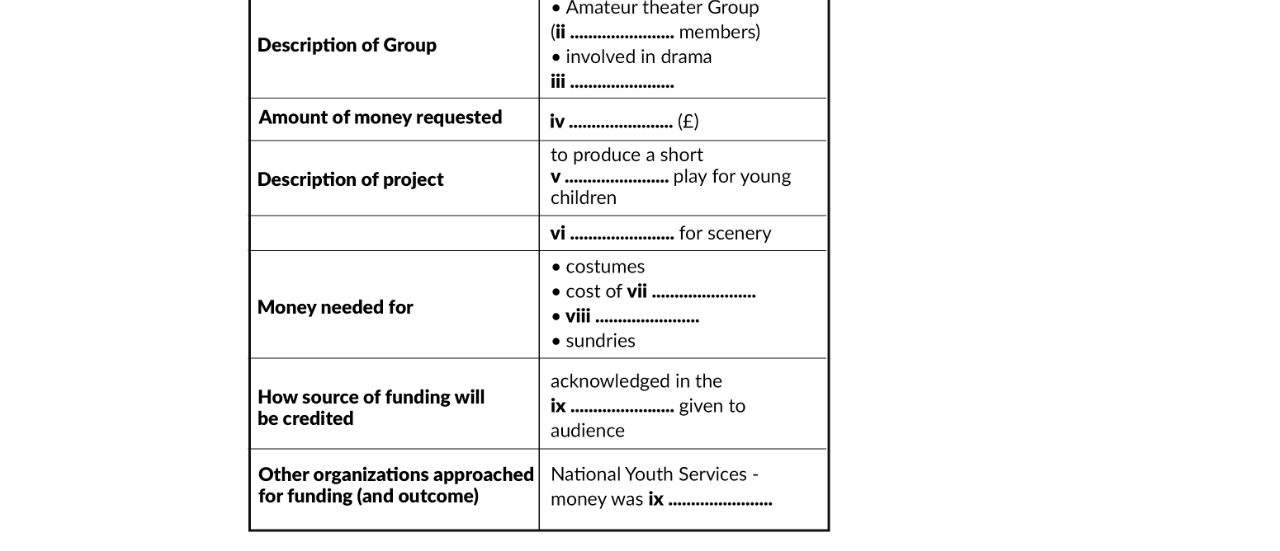 click at bounding box center (640, 281) 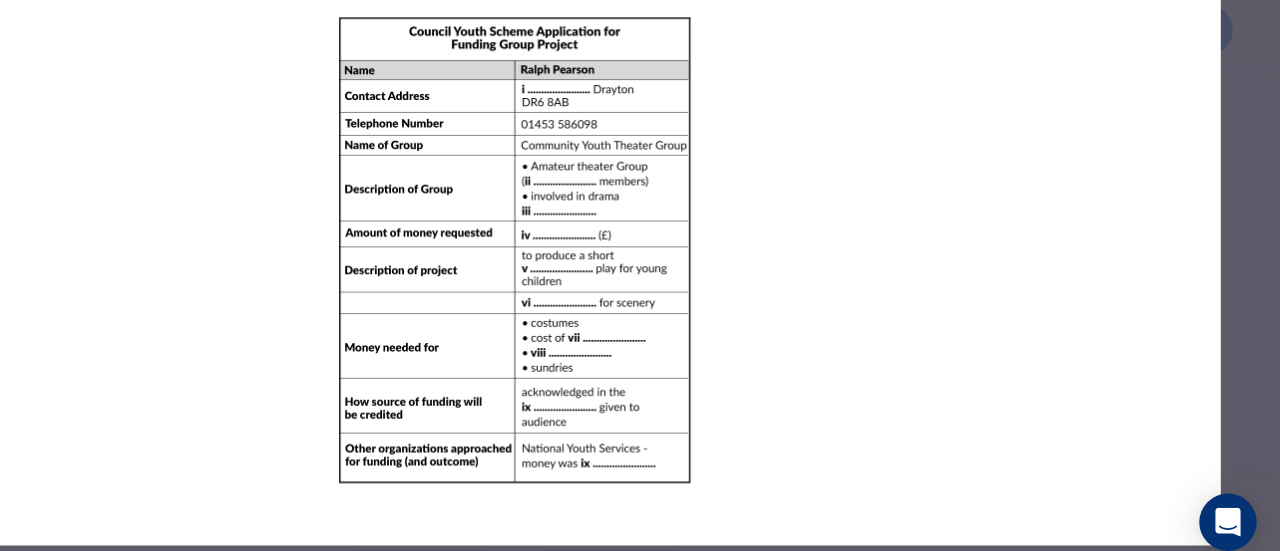 scroll, scrollTop: 0, scrollLeft: 0, axis: both 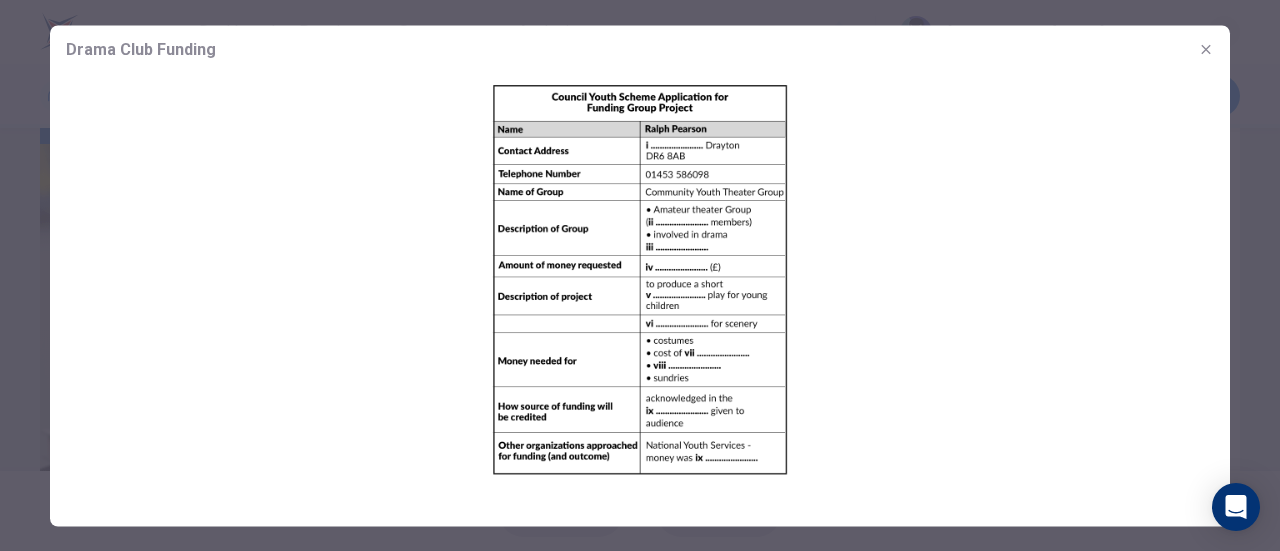 click at bounding box center [1206, 49] 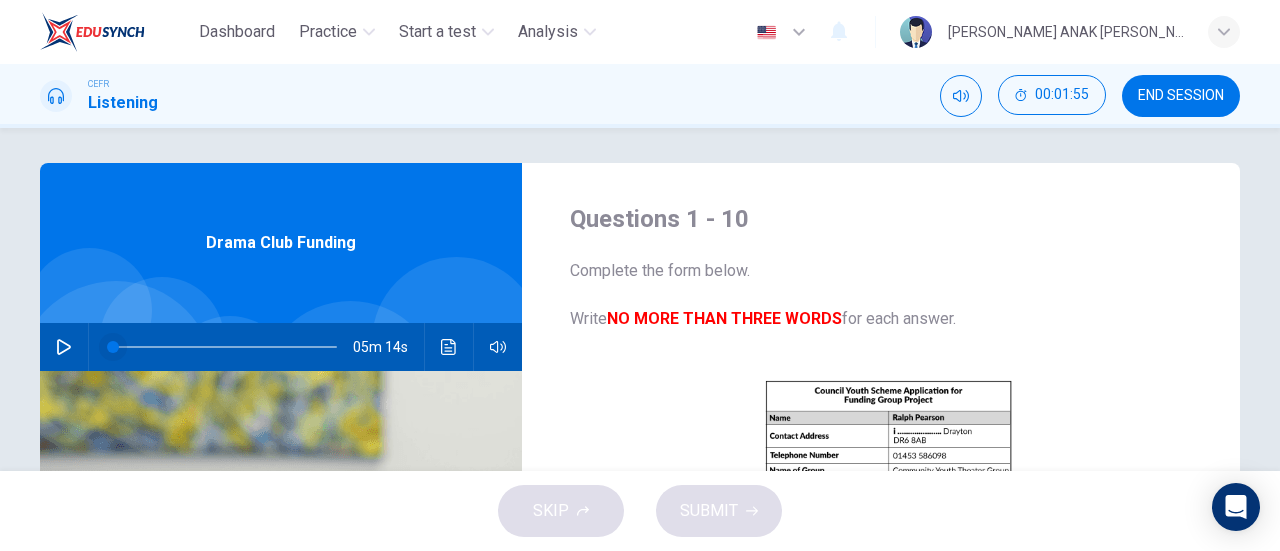 scroll, scrollTop: 0, scrollLeft: 0, axis: both 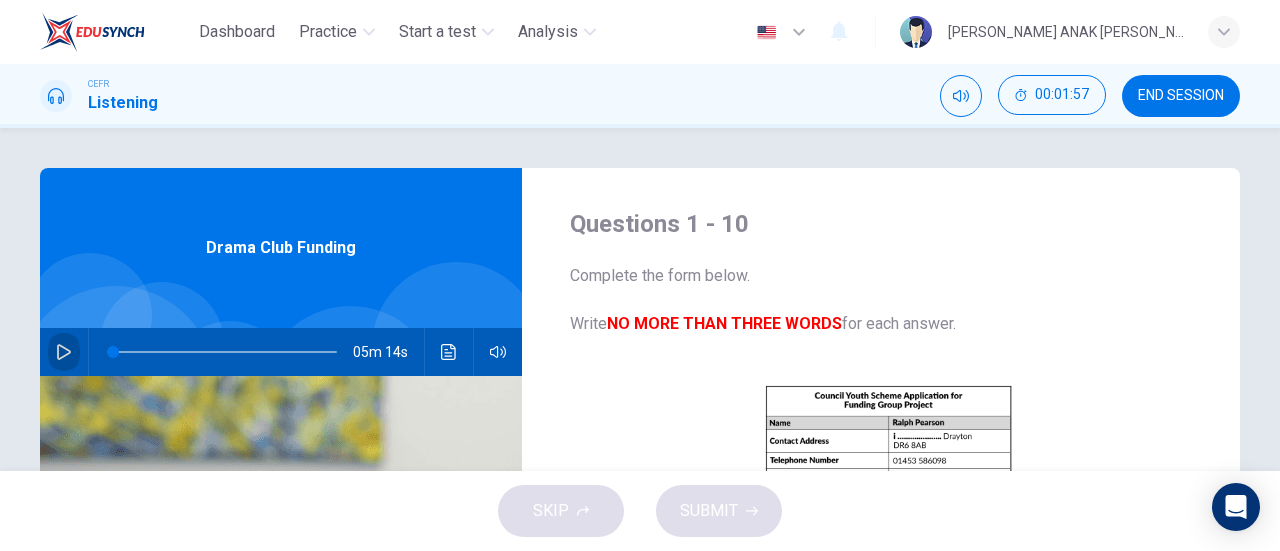 click at bounding box center (64, 352) 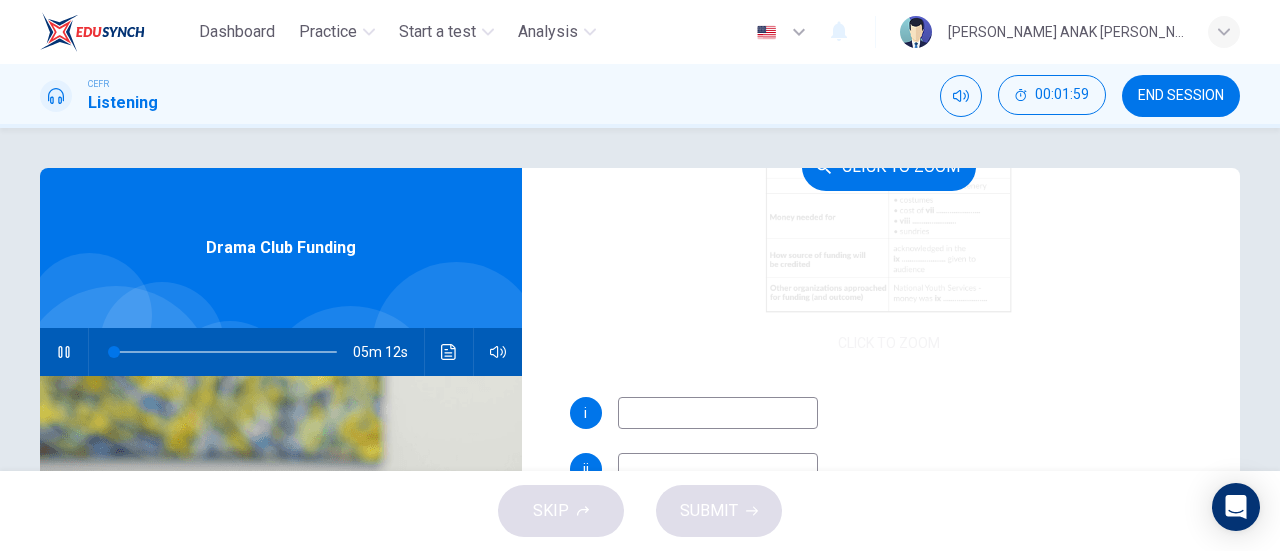 scroll, scrollTop: 300, scrollLeft: 0, axis: vertical 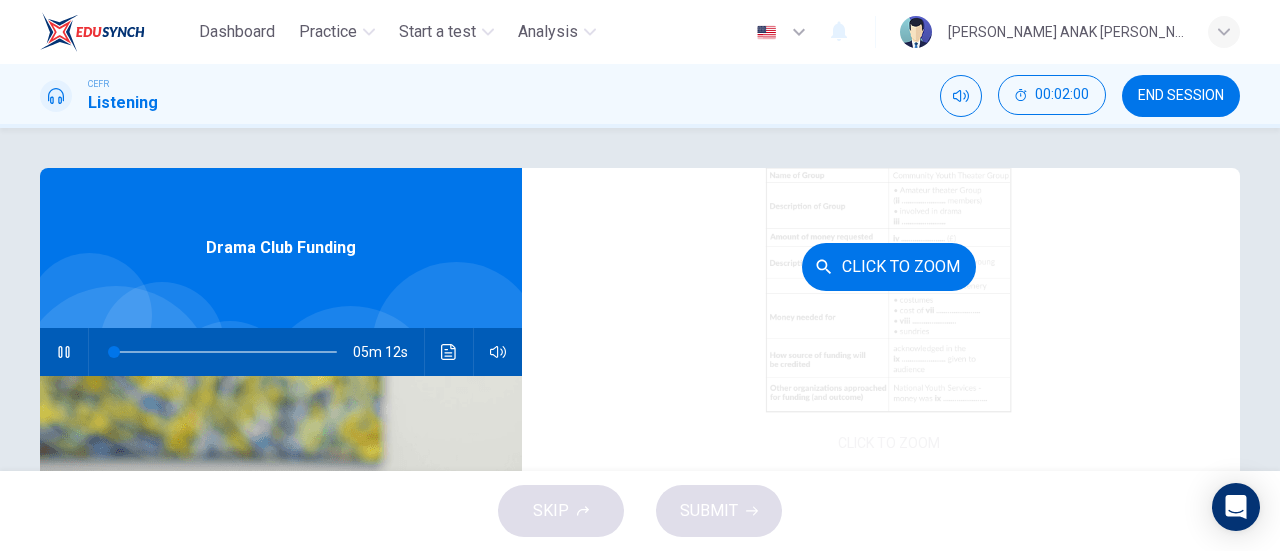 click on "Click to Zoom" at bounding box center (889, 267) 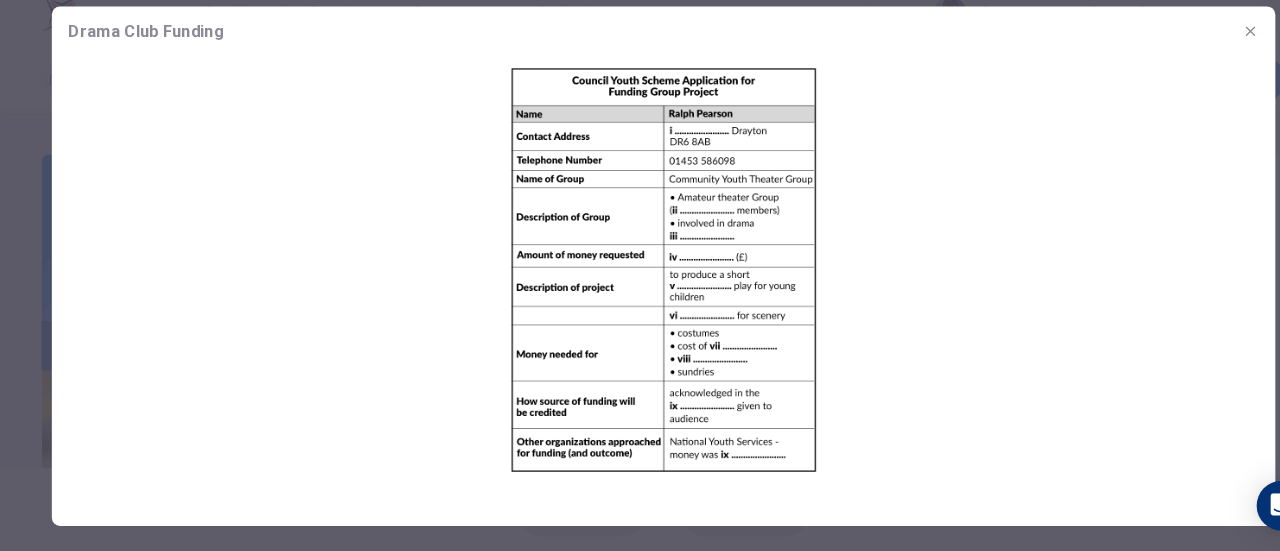 scroll, scrollTop: 0, scrollLeft: 0, axis: both 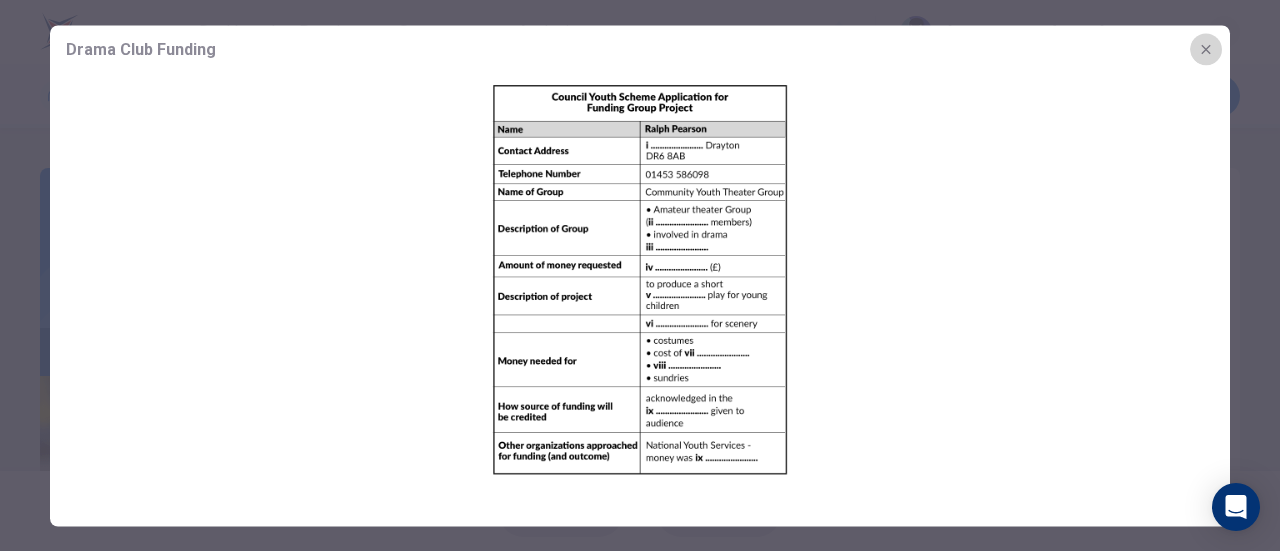 click 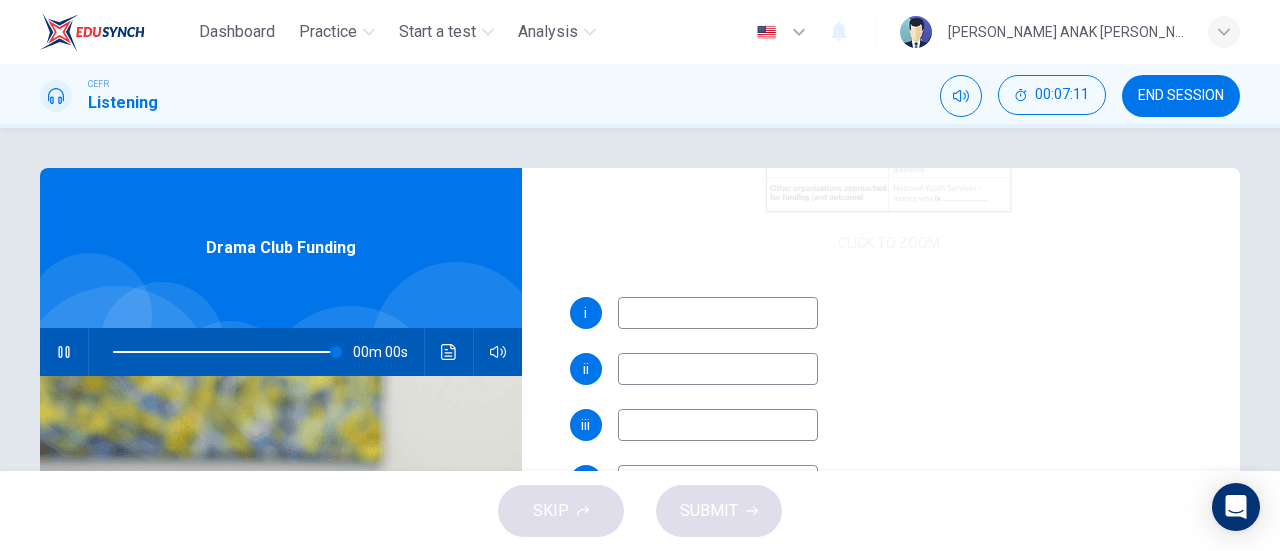 type on "0" 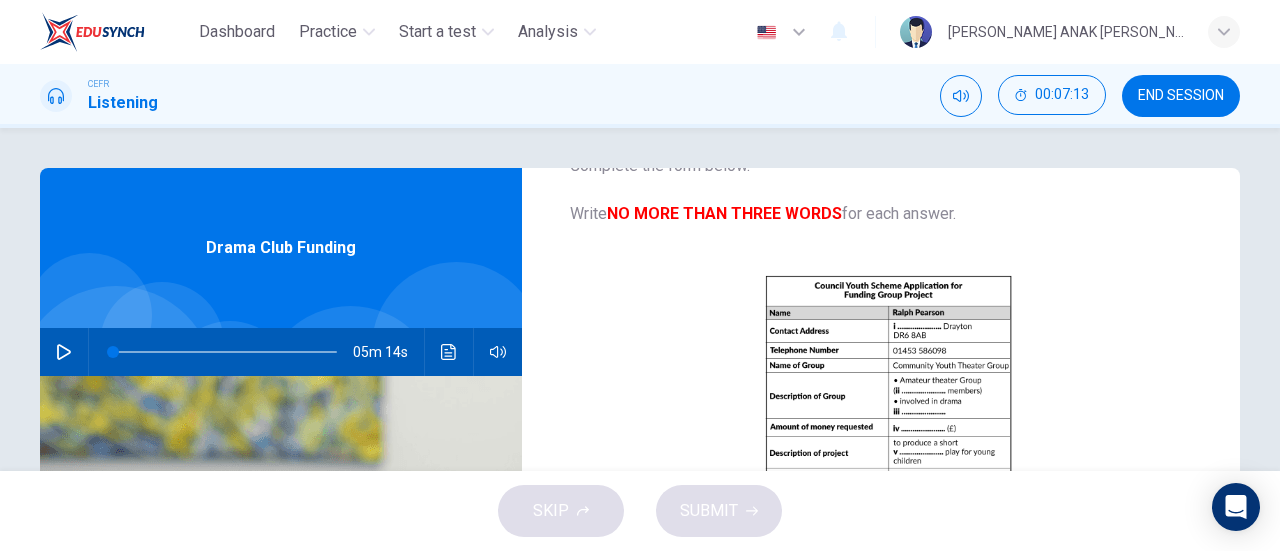 scroll, scrollTop: 10, scrollLeft: 0, axis: vertical 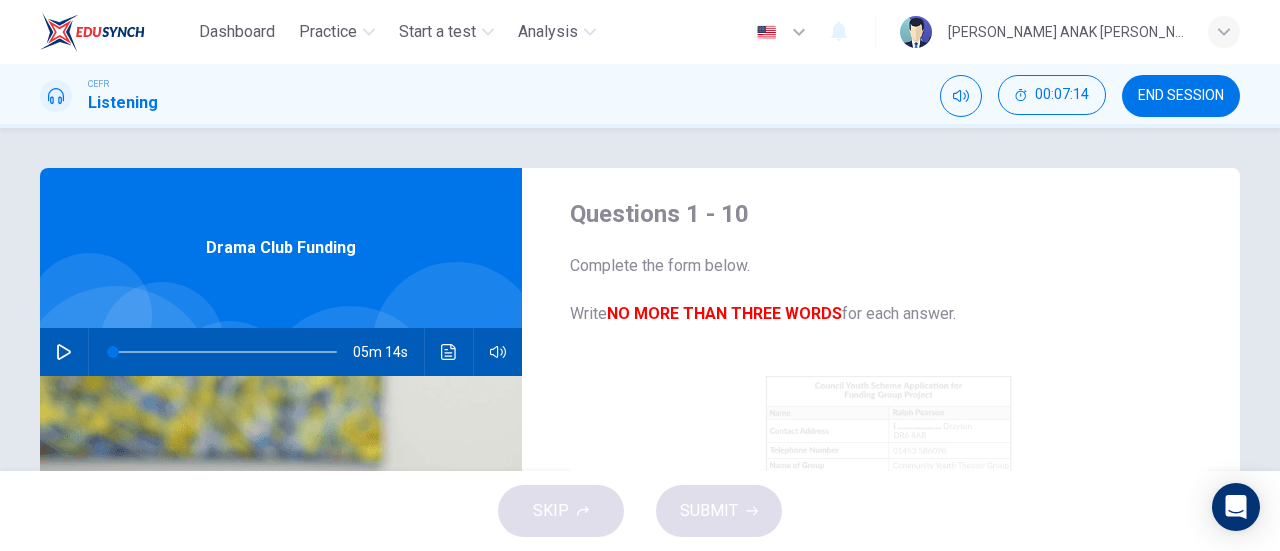 click on "Click to Zoom" at bounding box center (889, 556) 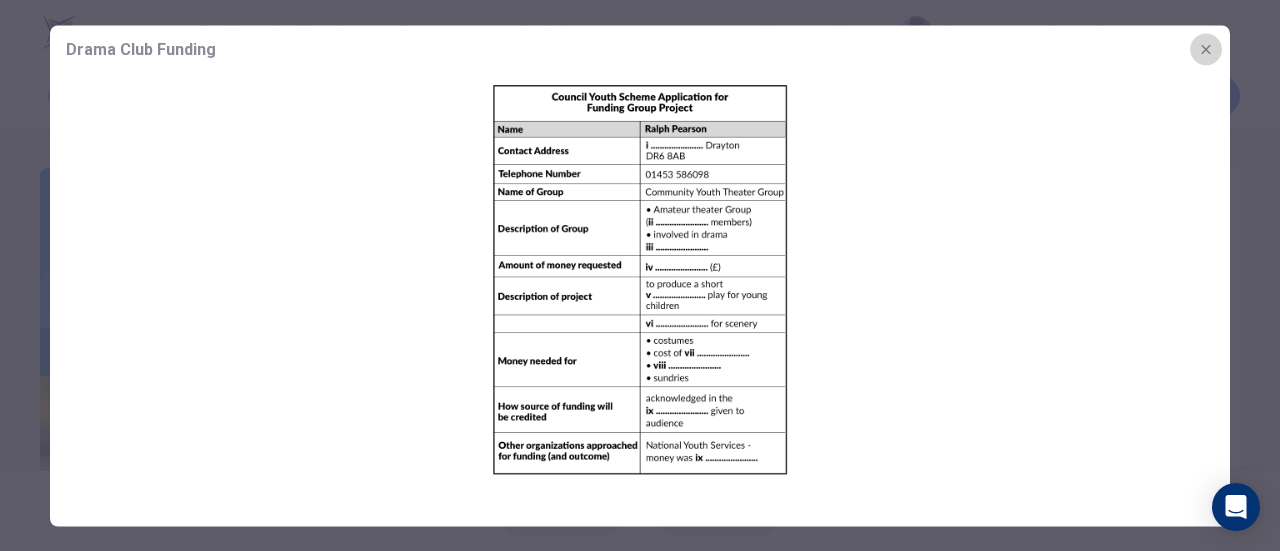 click at bounding box center [1206, 49] 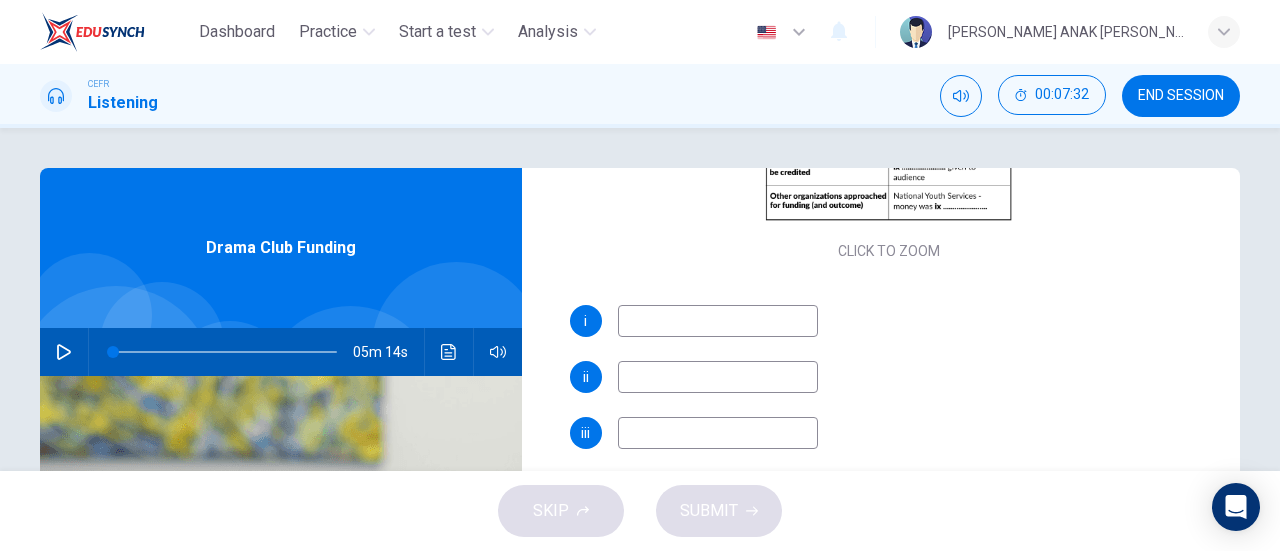 scroll, scrollTop: 510, scrollLeft: 0, axis: vertical 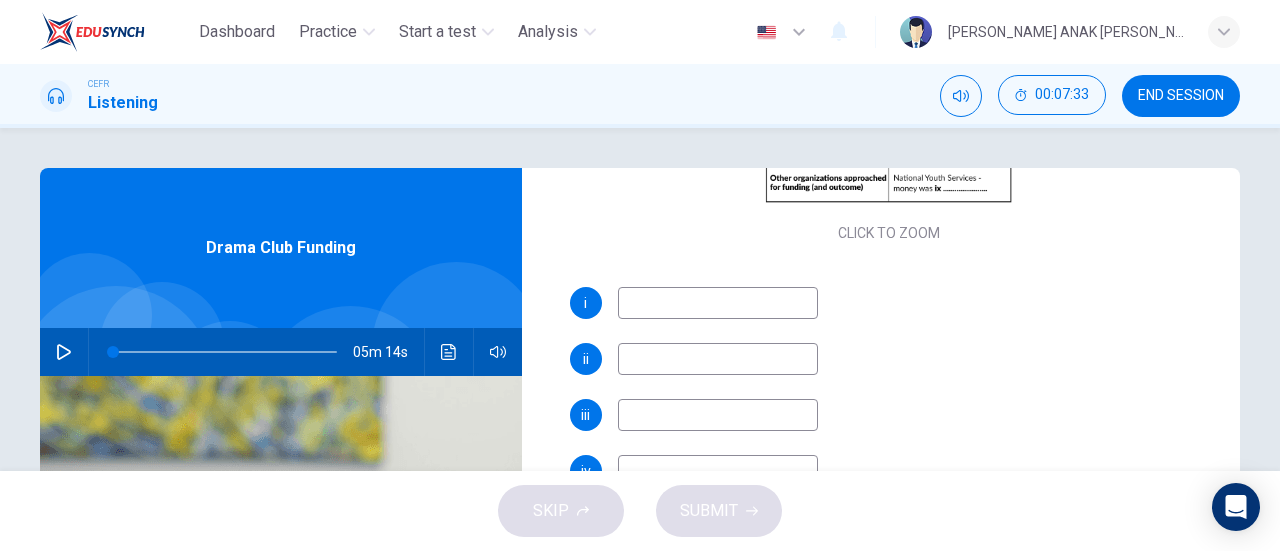 click at bounding box center [718, 303] 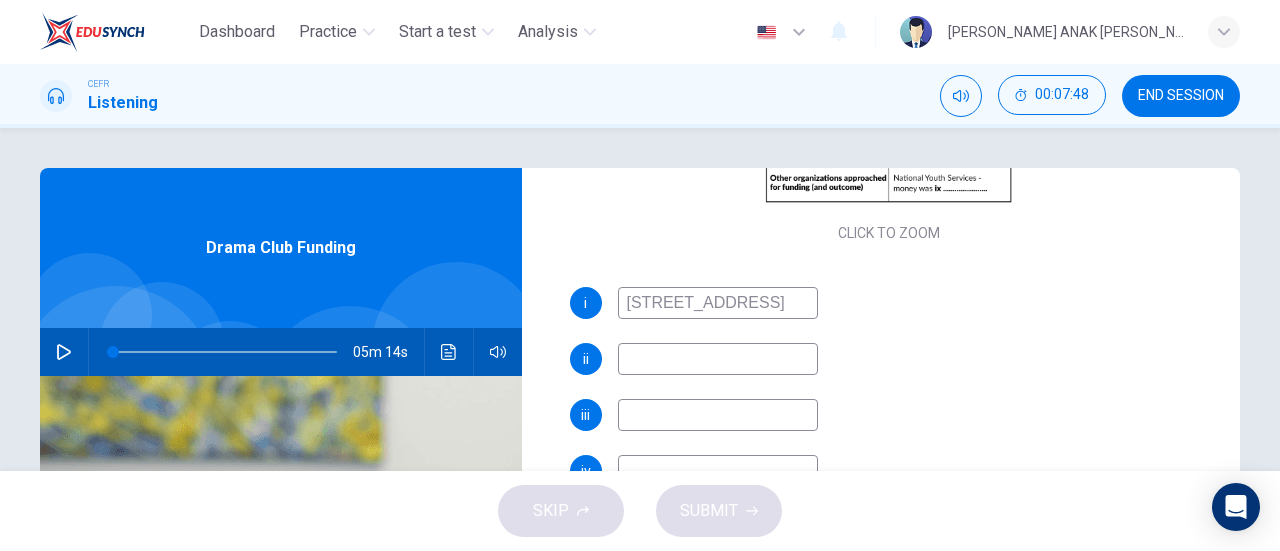 drag, startPoint x: 704, startPoint y: 295, endPoint x: 715, endPoint y: 303, distance: 13.601471 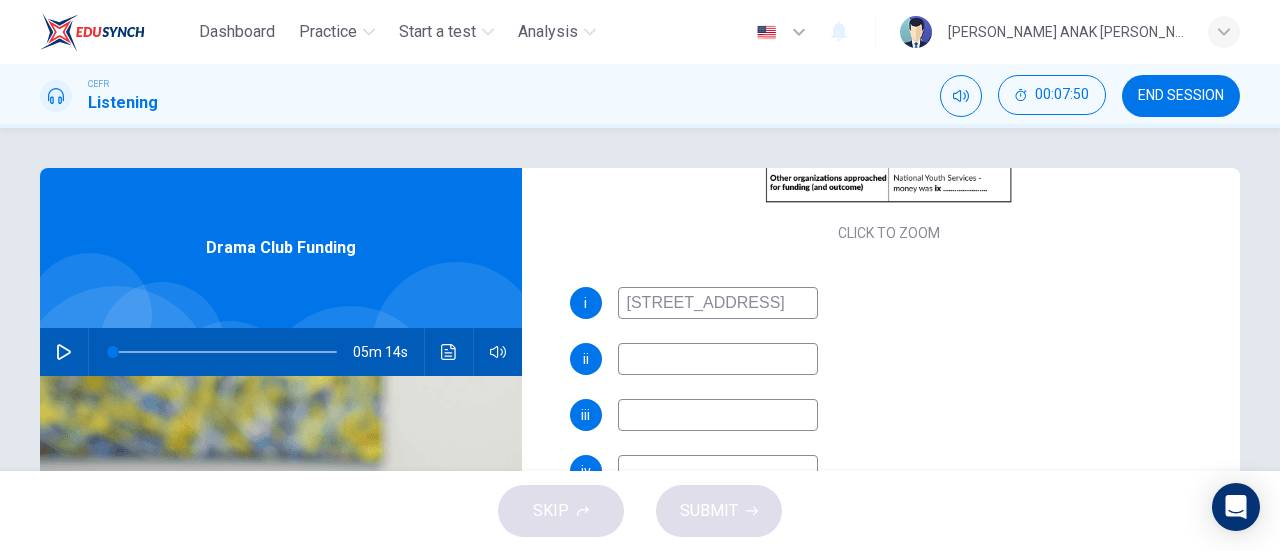 type on "230 South Road" 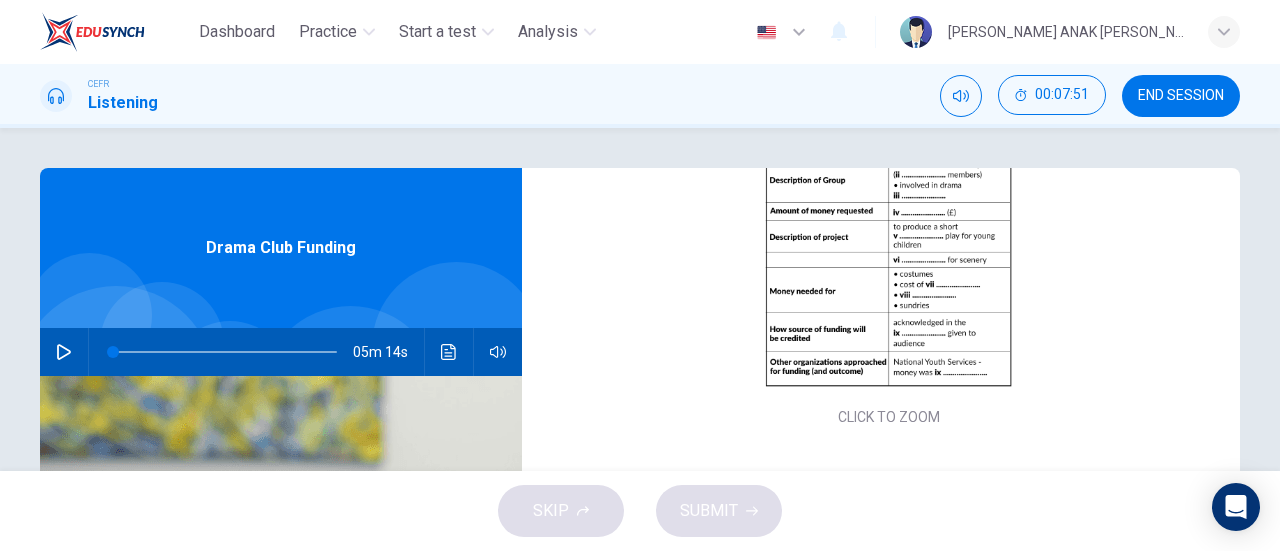 scroll, scrollTop: 210, scrollLeft: 0, axis: vertical 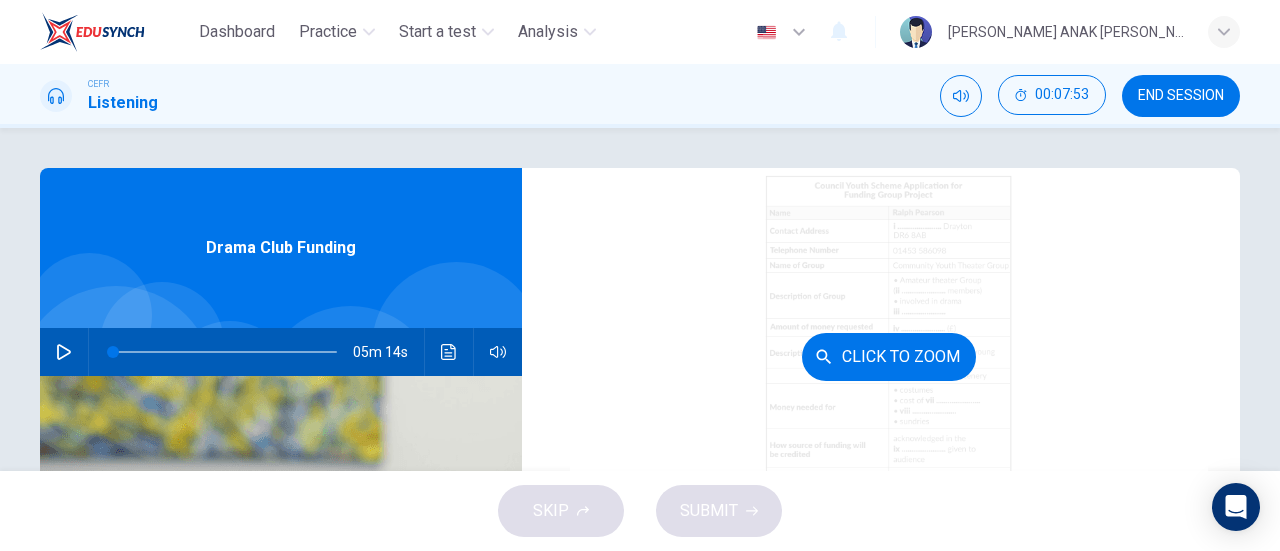 click on "Click to Zoom" at bounding box center [889, 356] 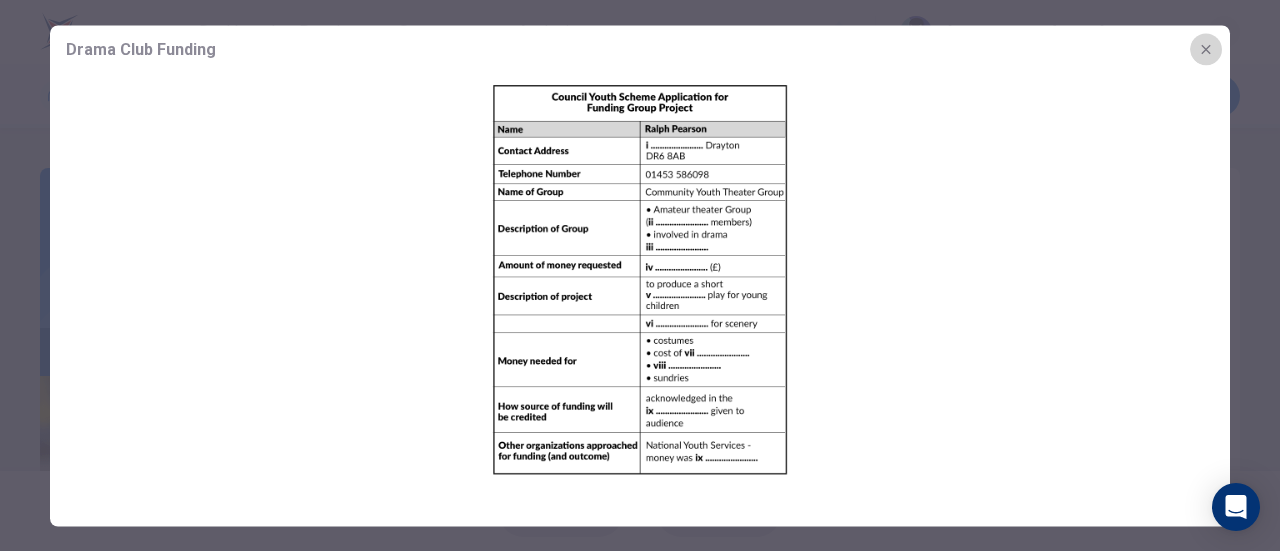 click 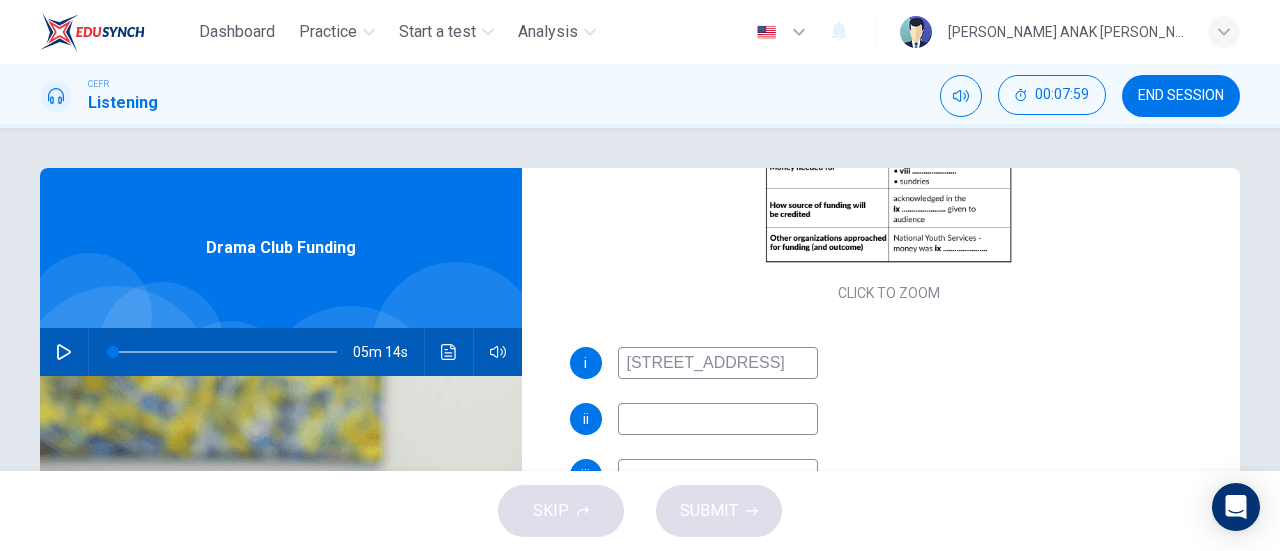 scroll, scrollTop: 510, scrollLeft: 0, axis: vertical 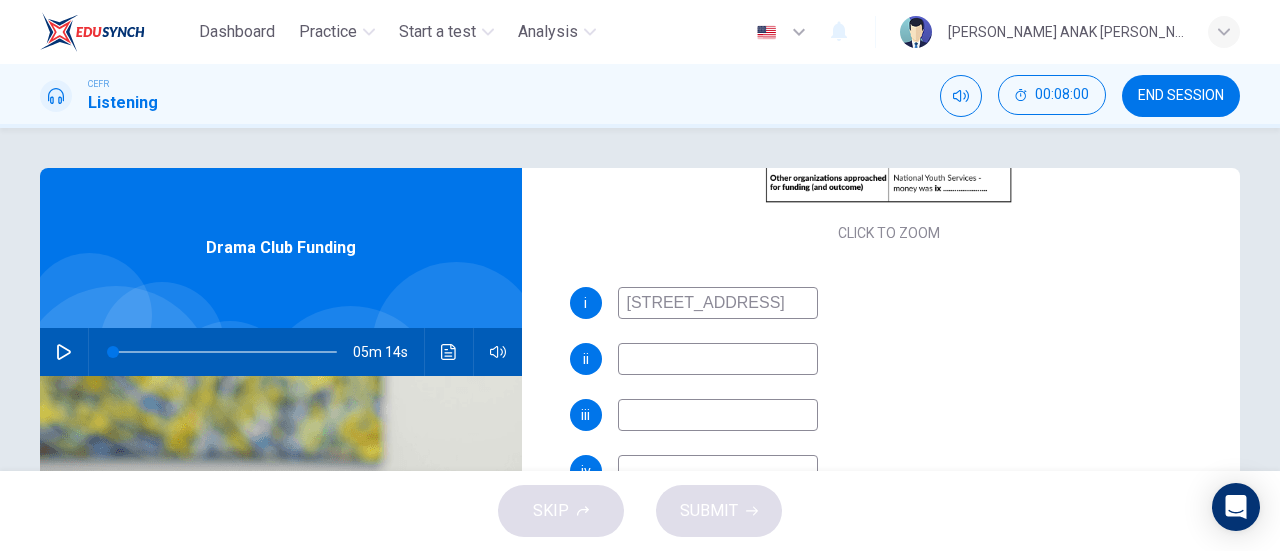click at bounding box center (718, 359) 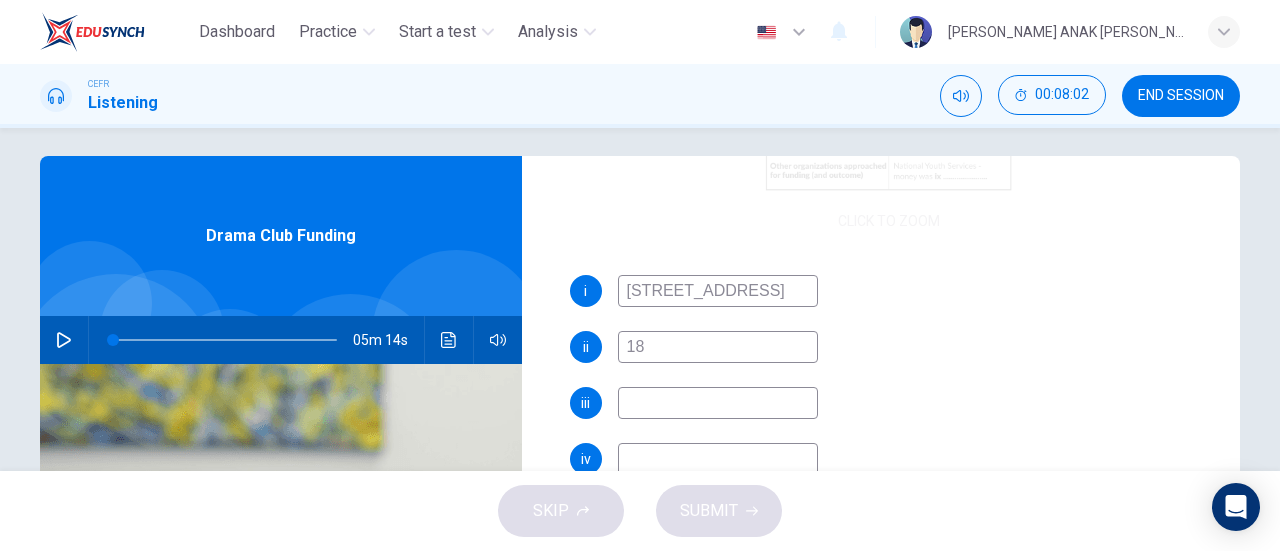 scroll, scrollTop: 0, scrollLeft: 0, axis: both 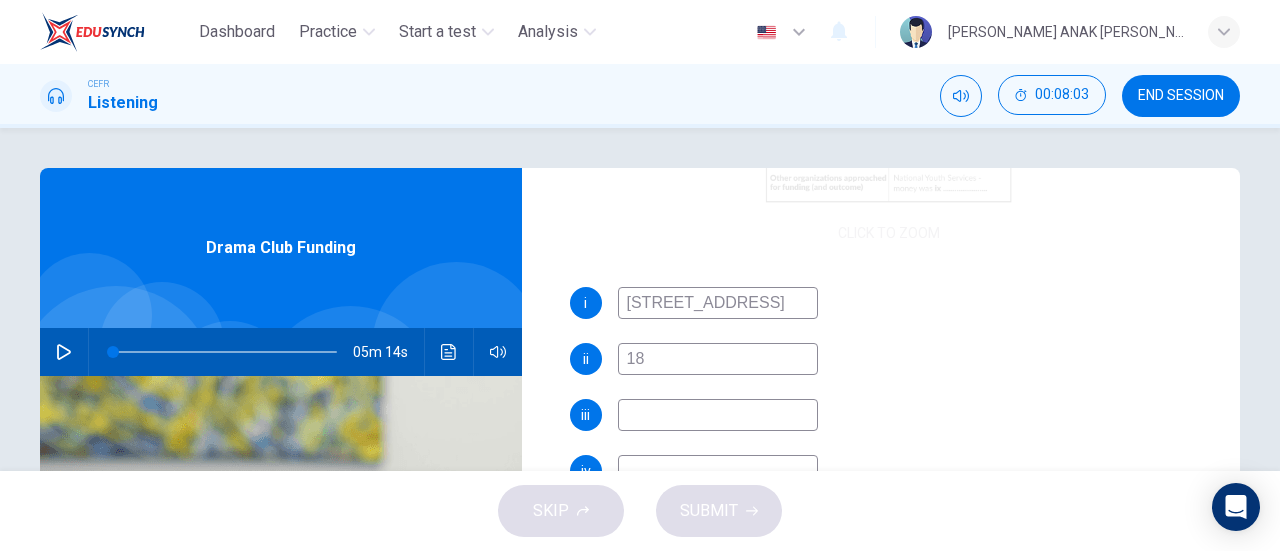 type on "18" 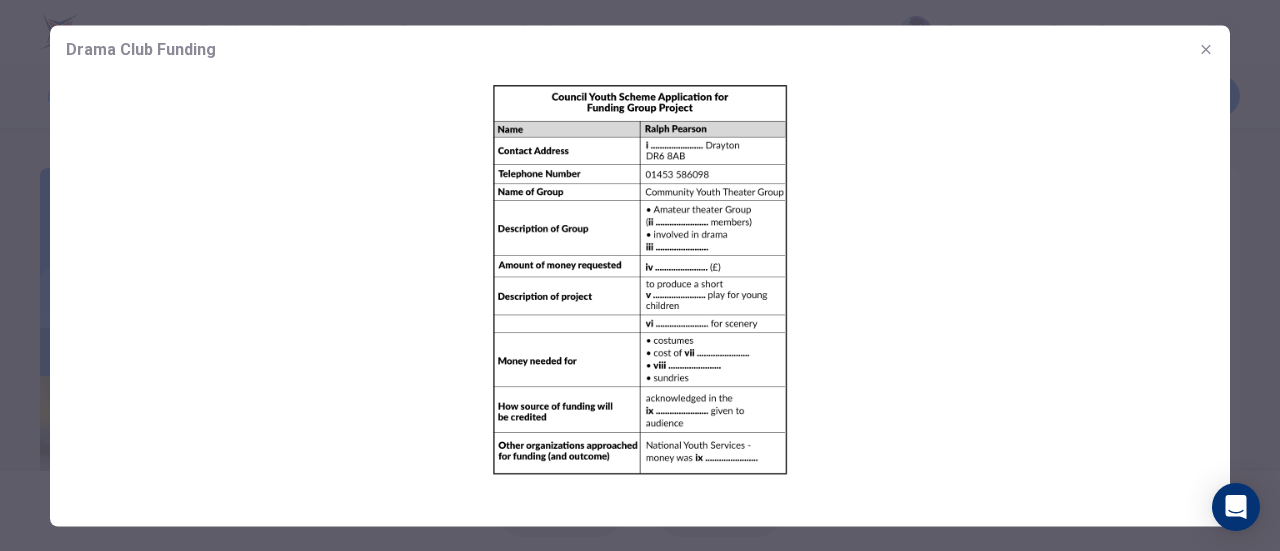 click 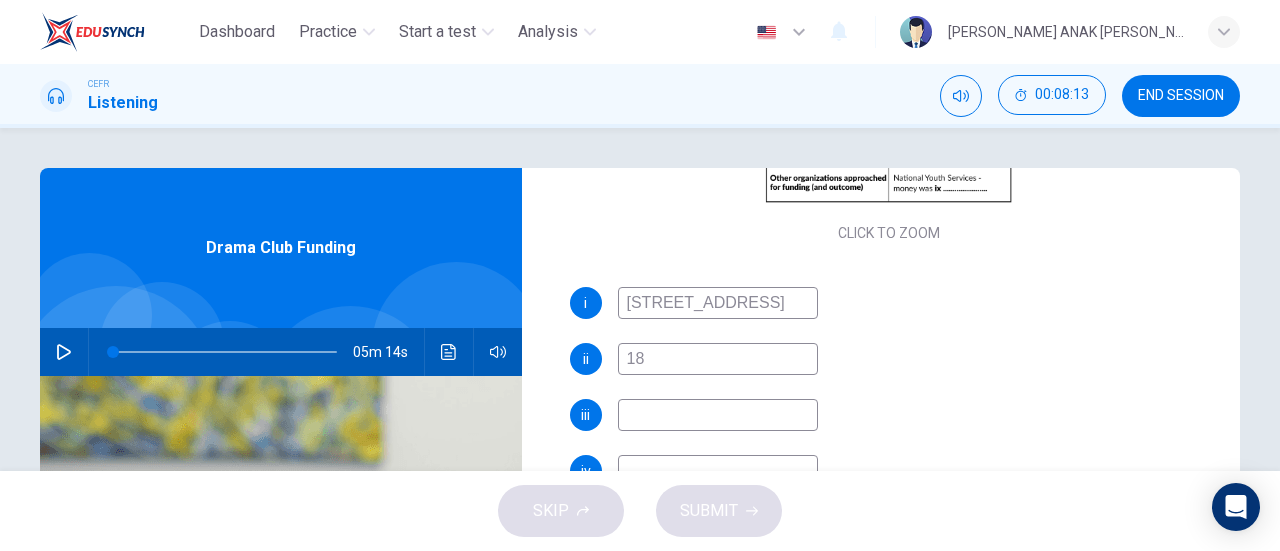 click at bounding box center (718, 415) 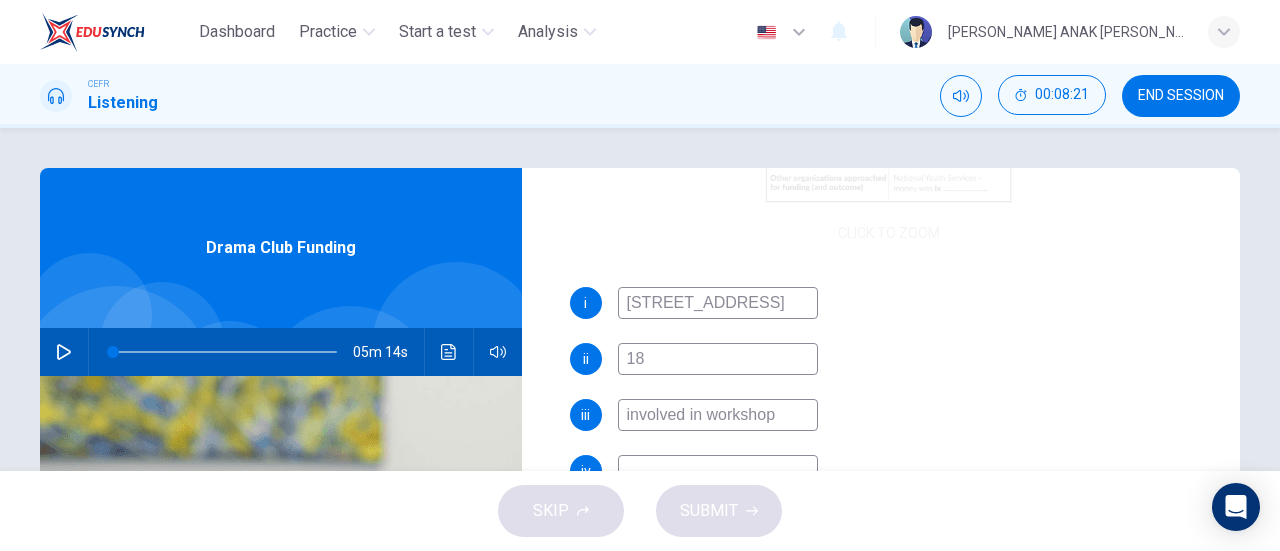 type on "involved in workshop" 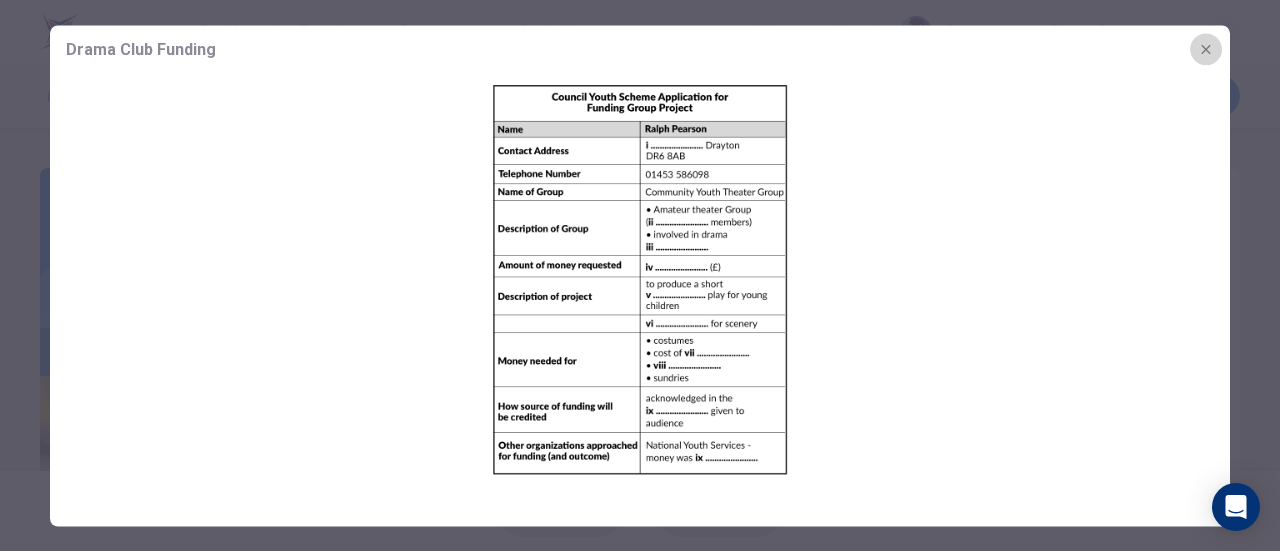 click 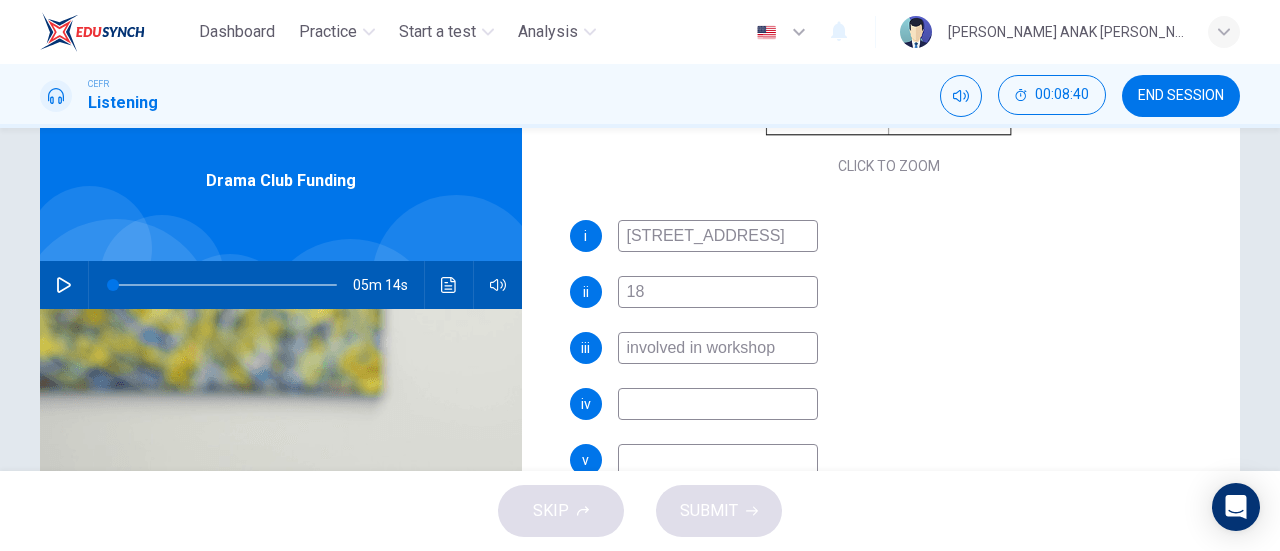 scroll, scrollTop: 0, scrollLeft: 0, axis: both 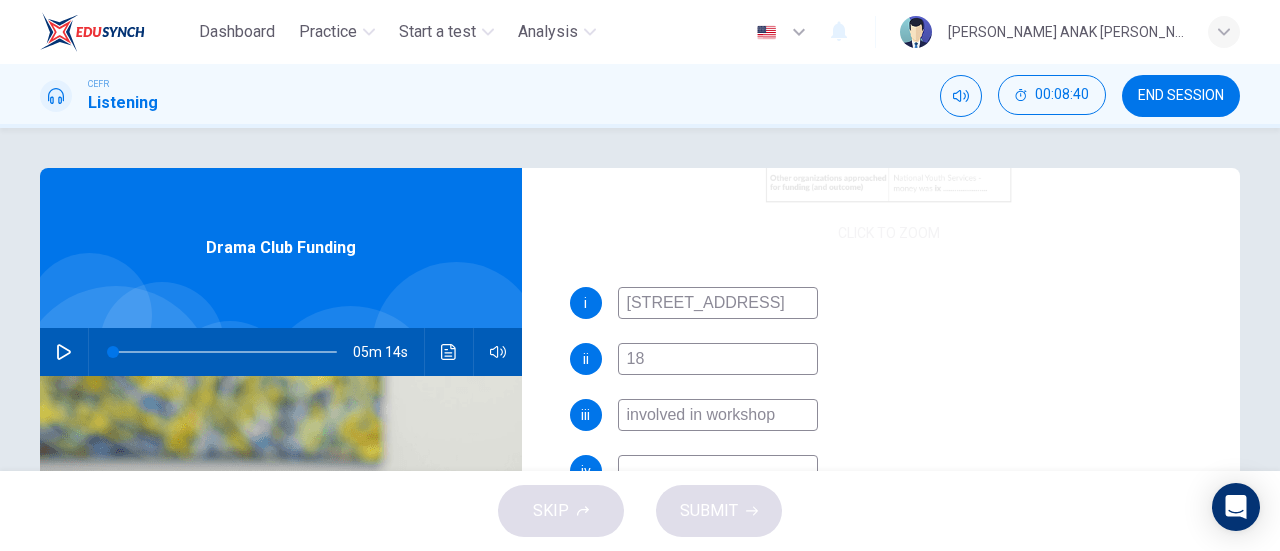 click on "Click to Zoom" at bounding box center (889, 56) 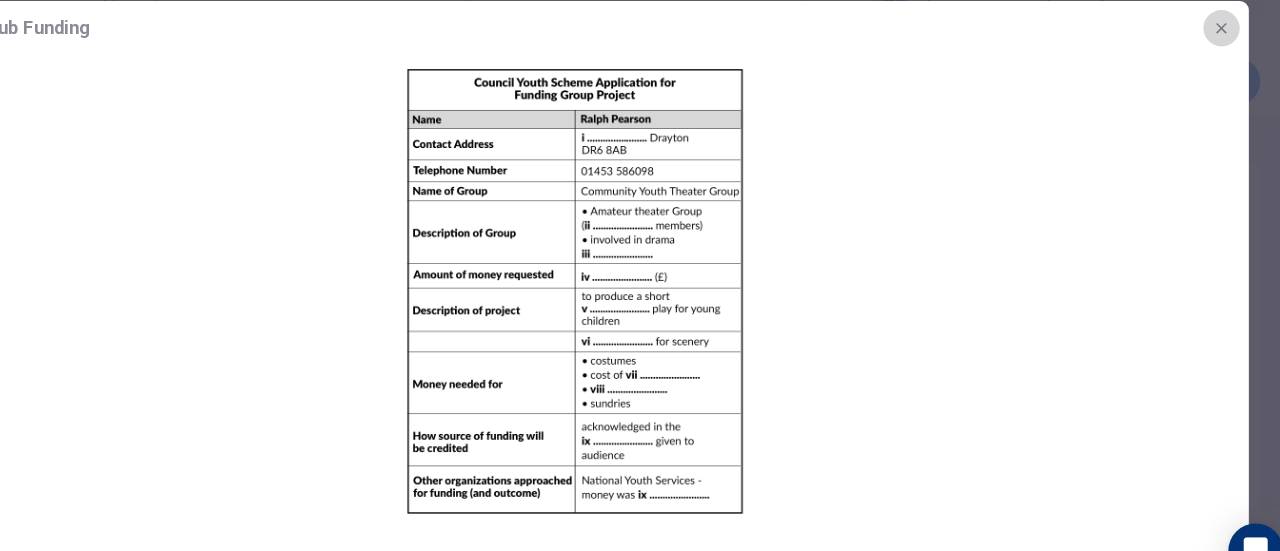 click 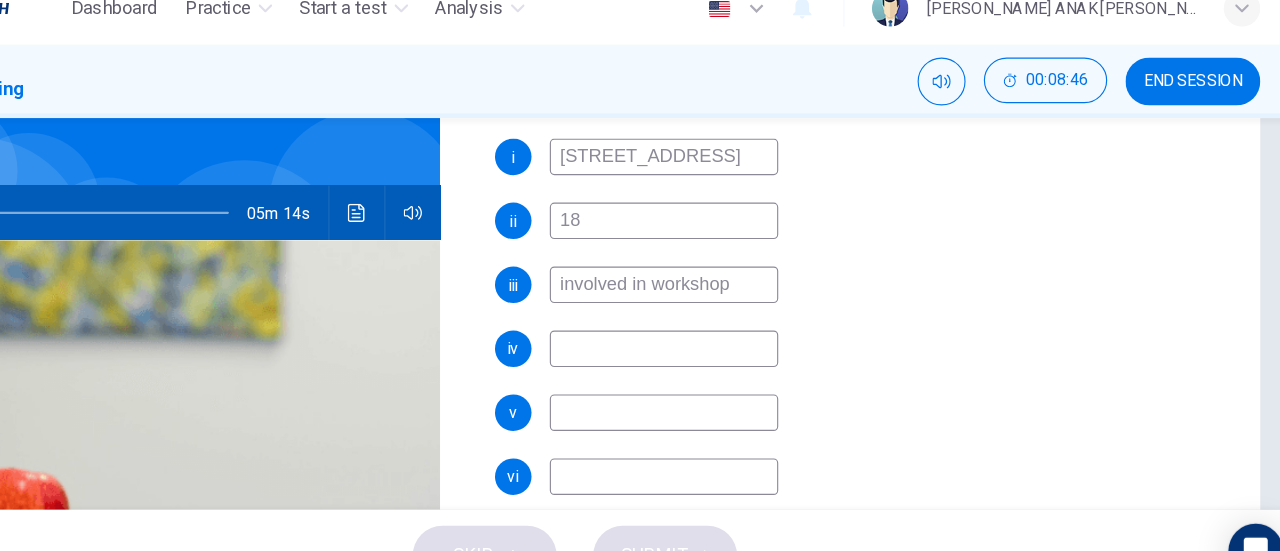 scroll, scrollTop: 175, scrollLeft: 0, axis: vertical 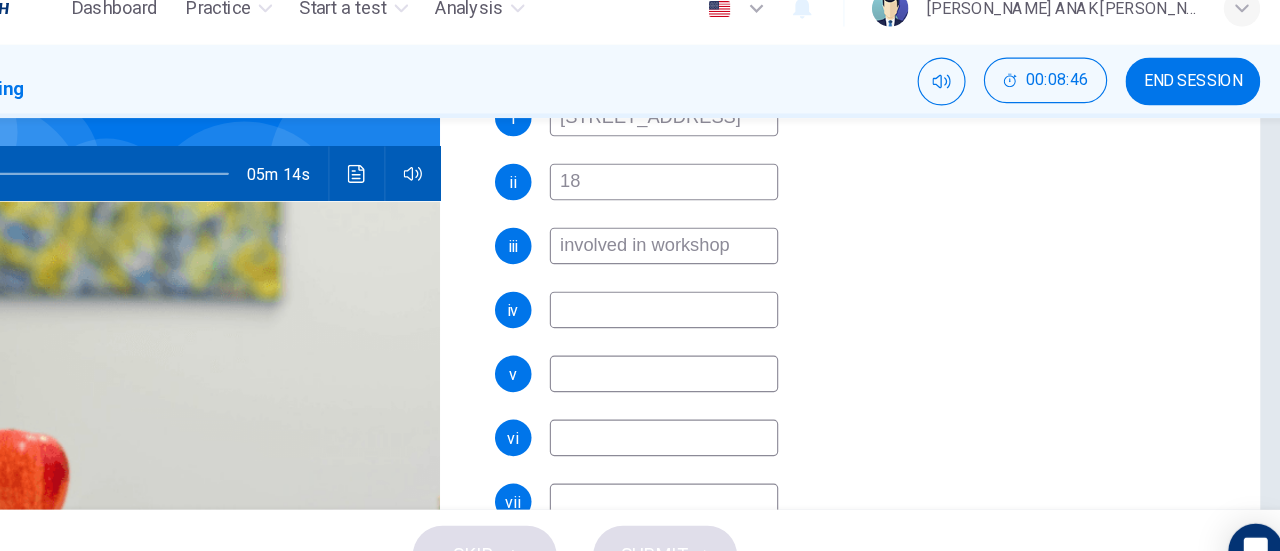 click at bounding box center [718, 296] 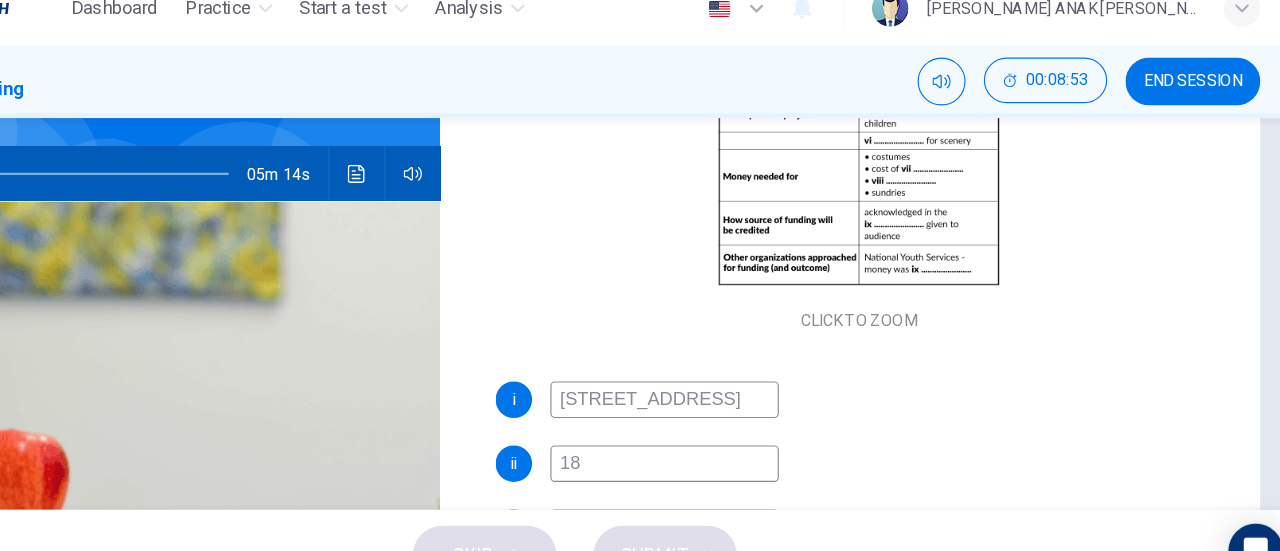 scroll, scrollTop: 247, scrollLeft: 0, axis: vertical 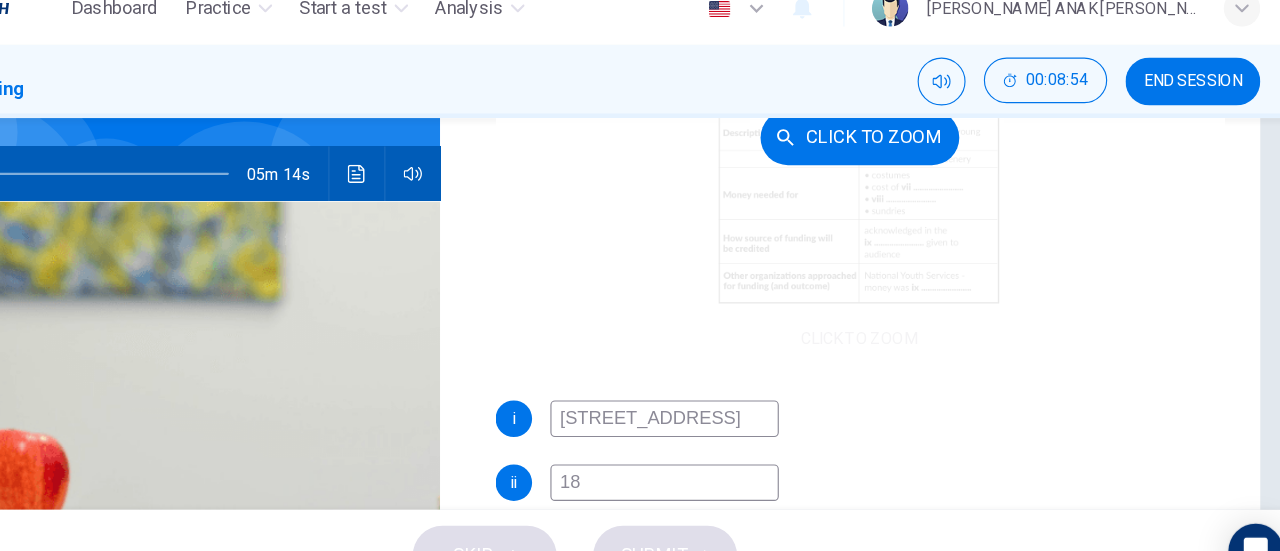 type on "250" 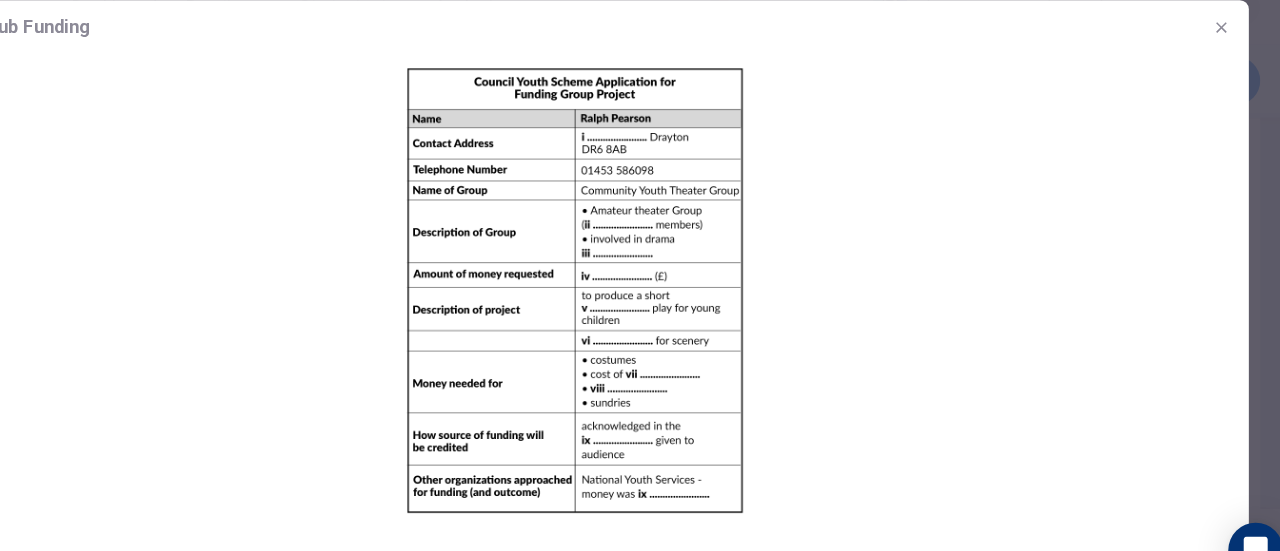 click on "Drama Club Funding" at bounding box center (640, 49) 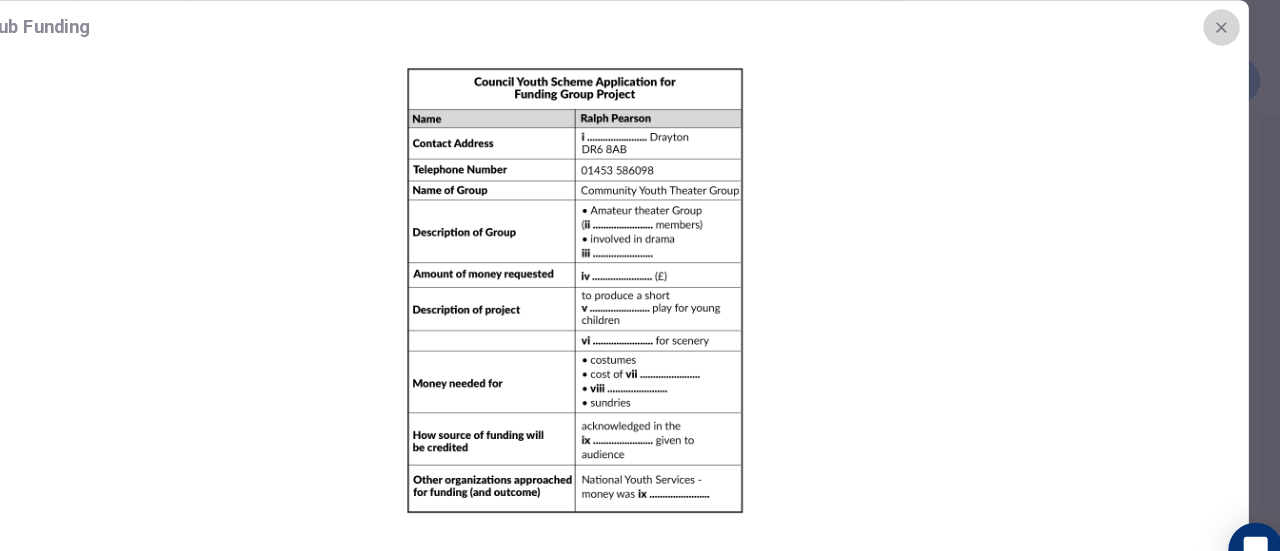click at bounding box center (1206, 49) 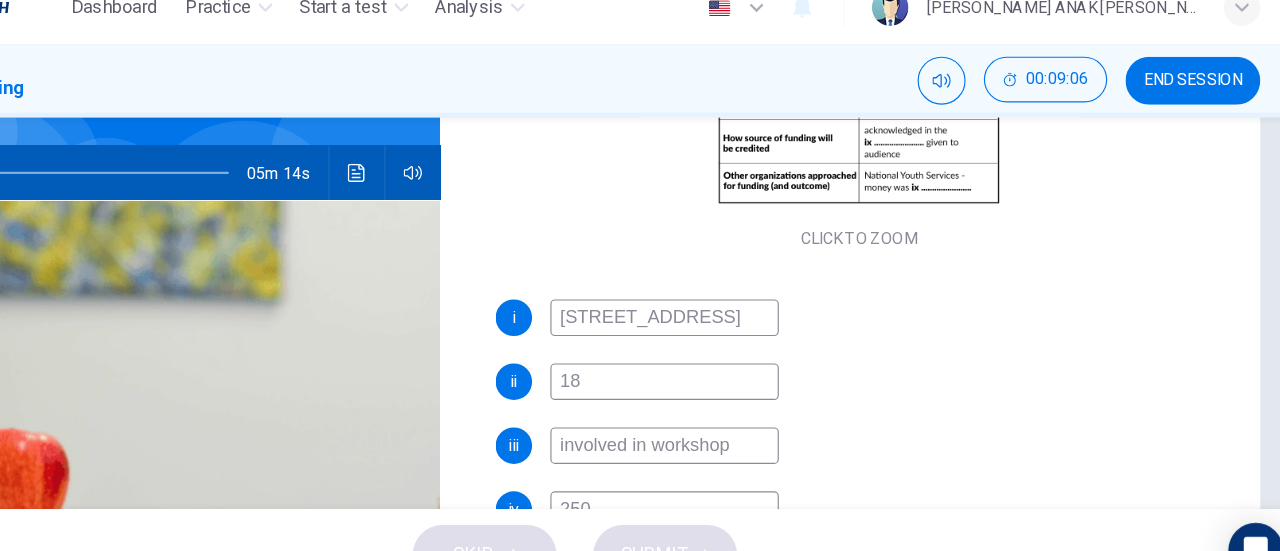 scroll, scrollTop: 422, scrollLeft: 0, axis: vertical 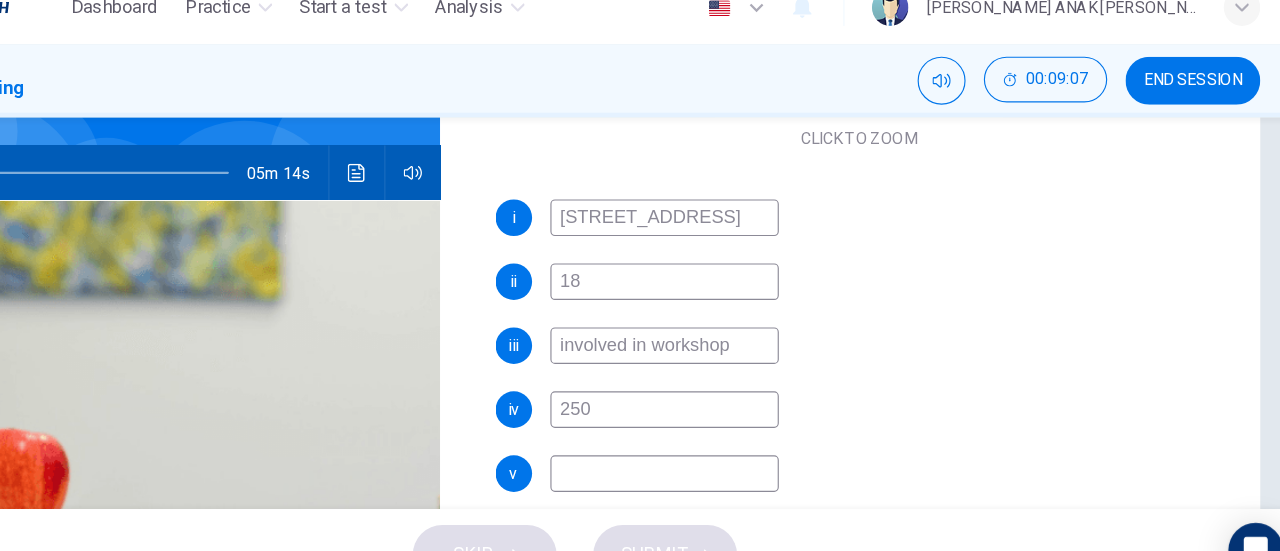 click at bounding box center [718, 440] 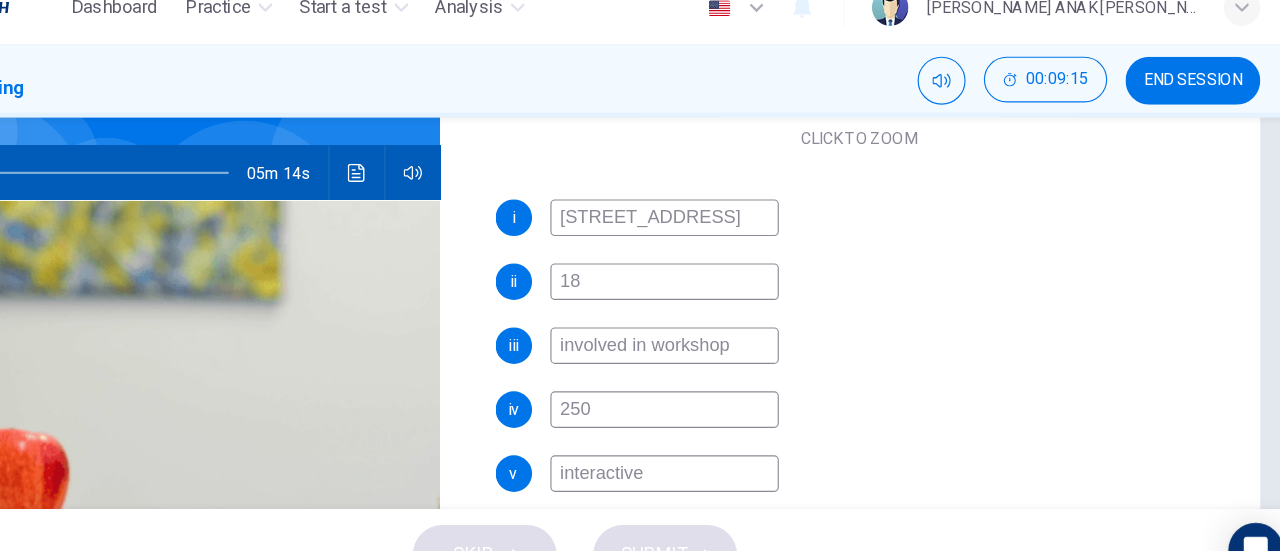 scroll, scrollTop: 334, scrollLeft: 0, axis: vertical 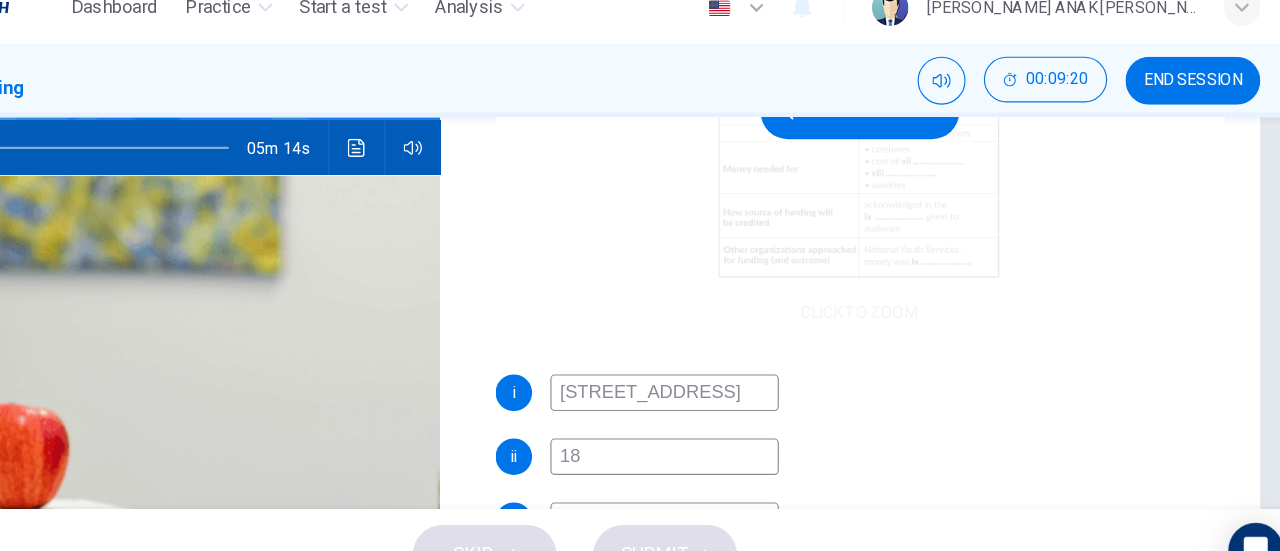 type on "interactive" 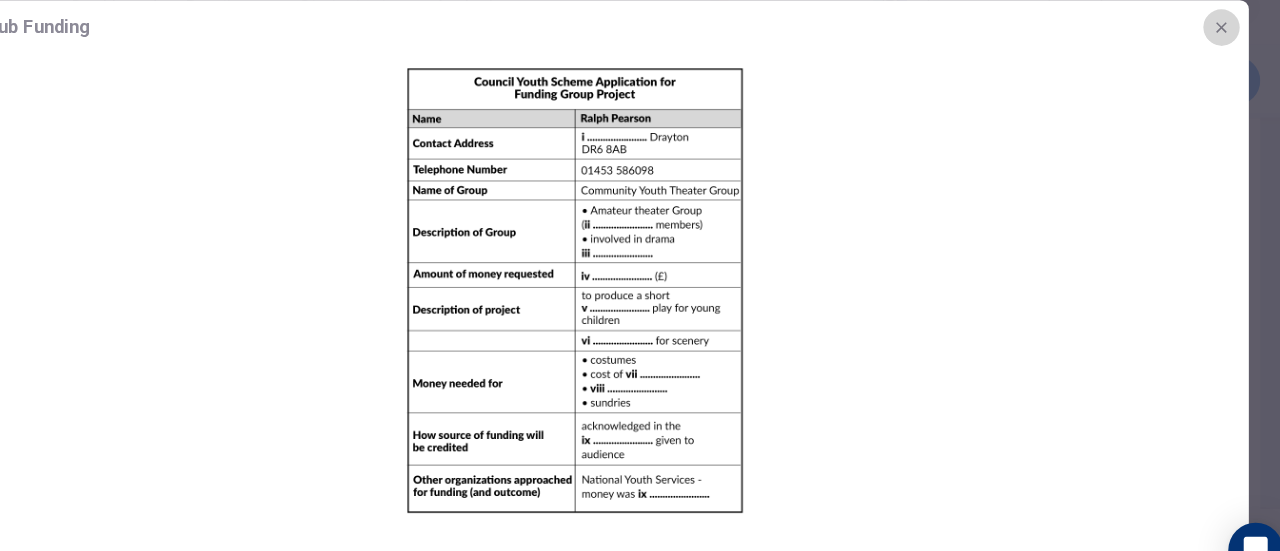 drag, startPoint x: 1212, startPoint y: 45, endPoint x: 945, endPoint y: 223, distance: 320.89407 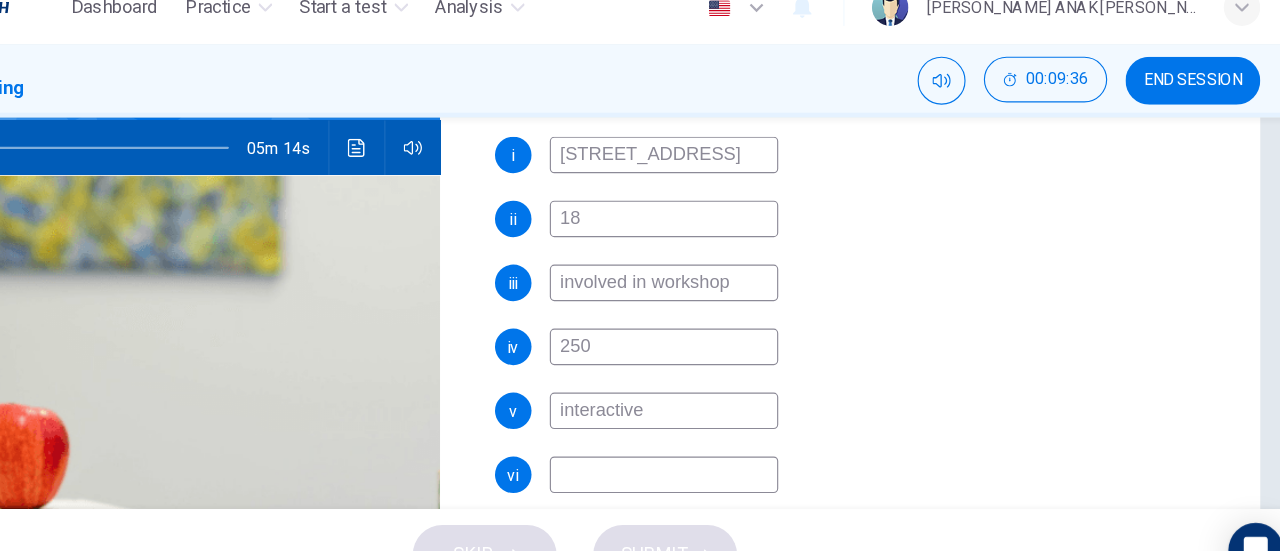 scroll, scrollTop: 510, scrollLeft: 0, axis: vertical 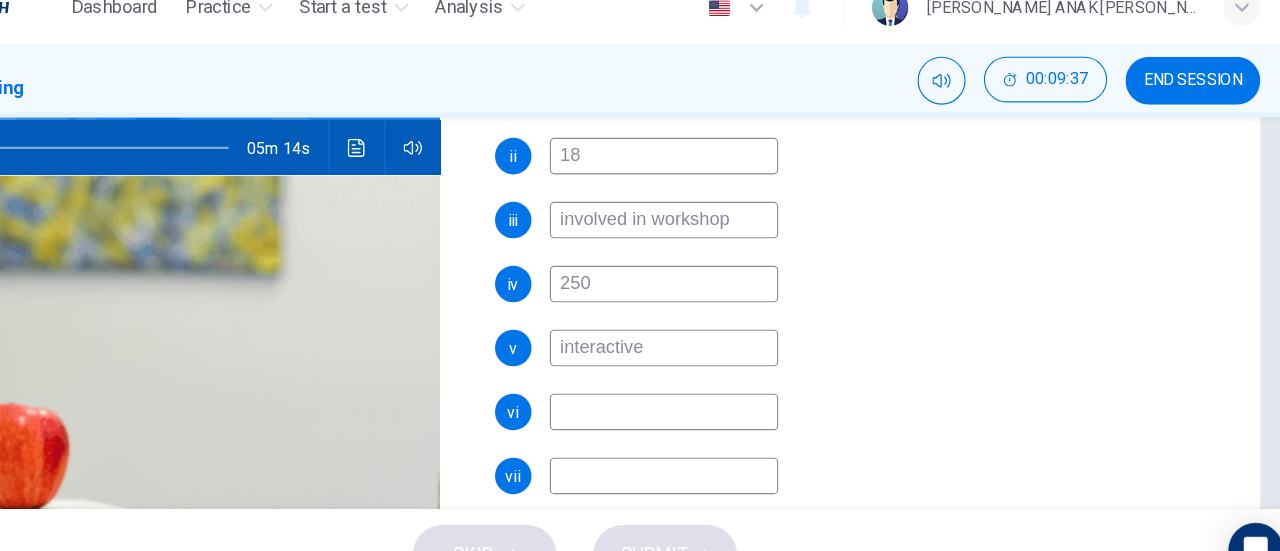 click at bounding box center [718, 386] 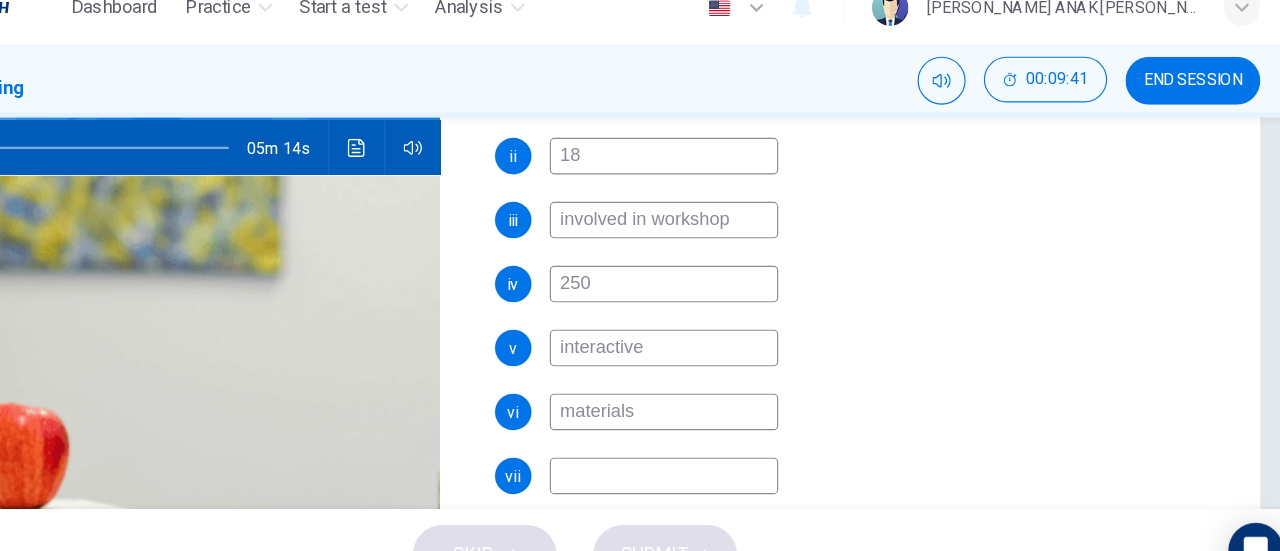 scroll, scrollTop: 334, scrollLeft: 0, axis: vertical 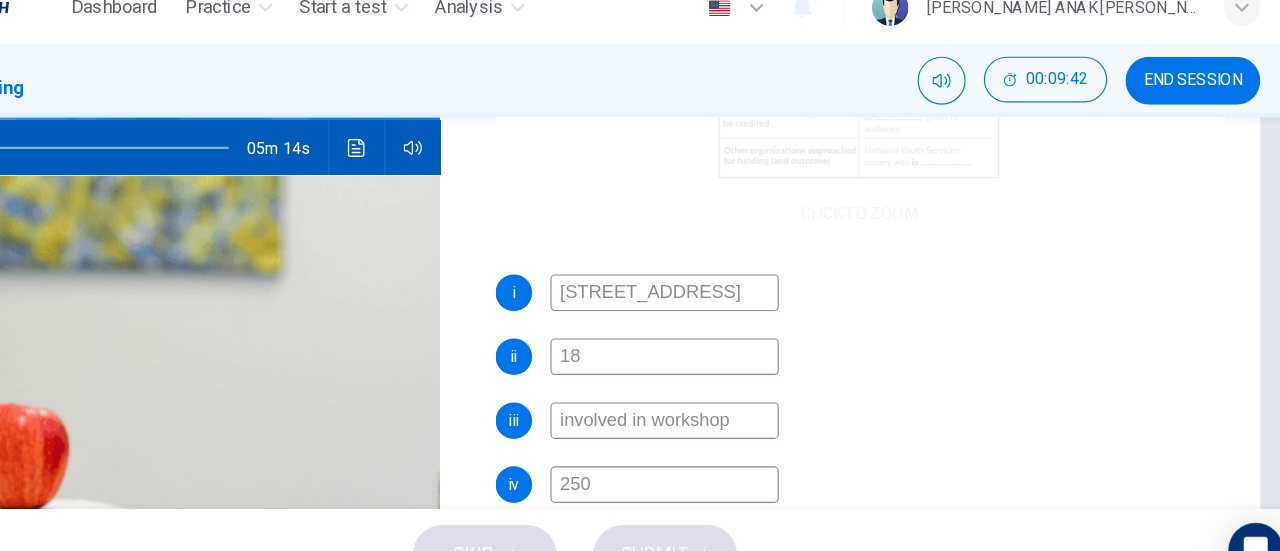 type on "materials" 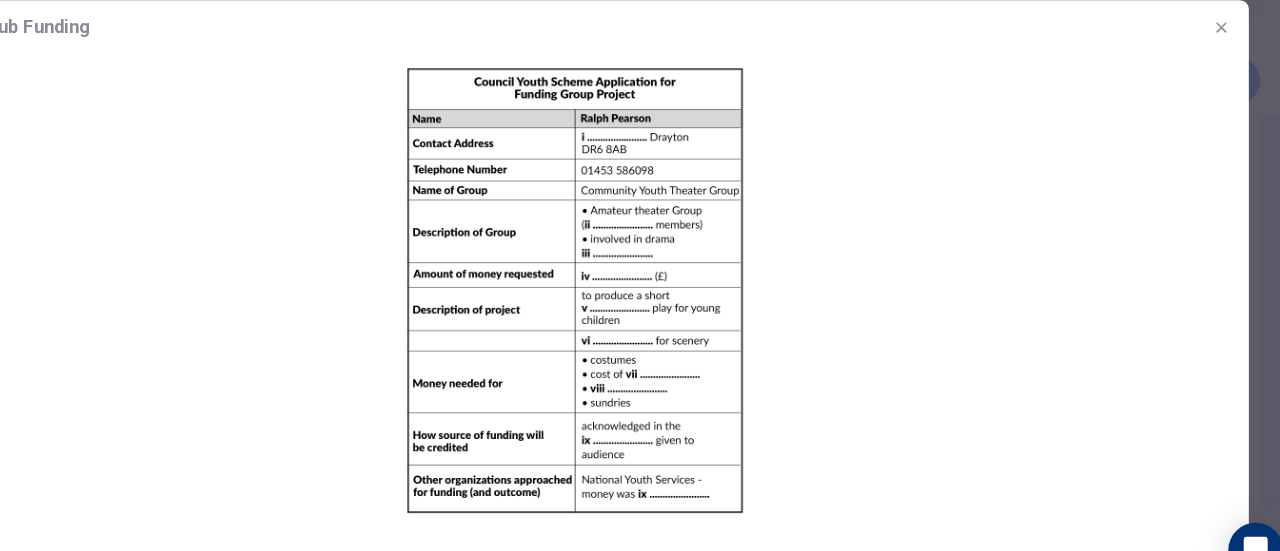 click at bounding box center [640, 281] 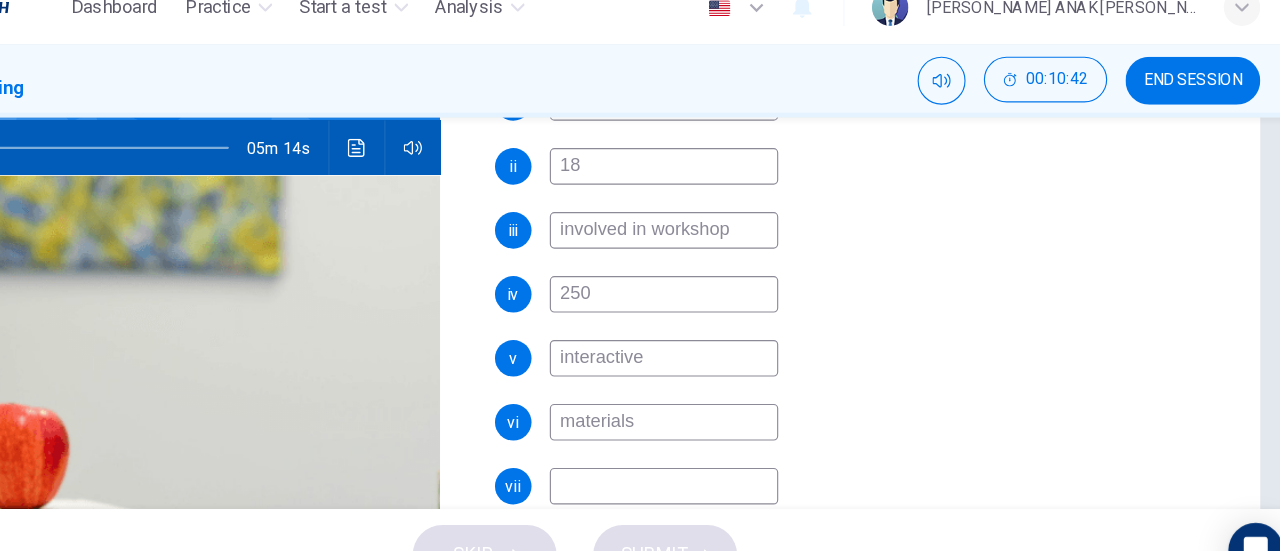 scroll, scrollTop: 510, scrollLeft: 0, axis: vertical 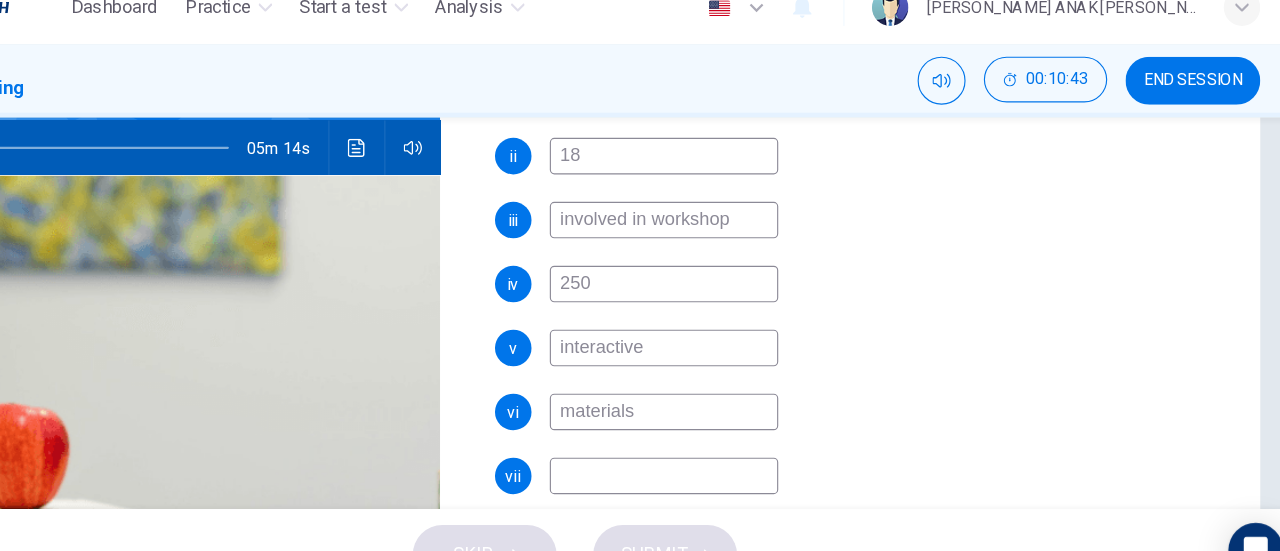 click at bounding box center (718, 442) 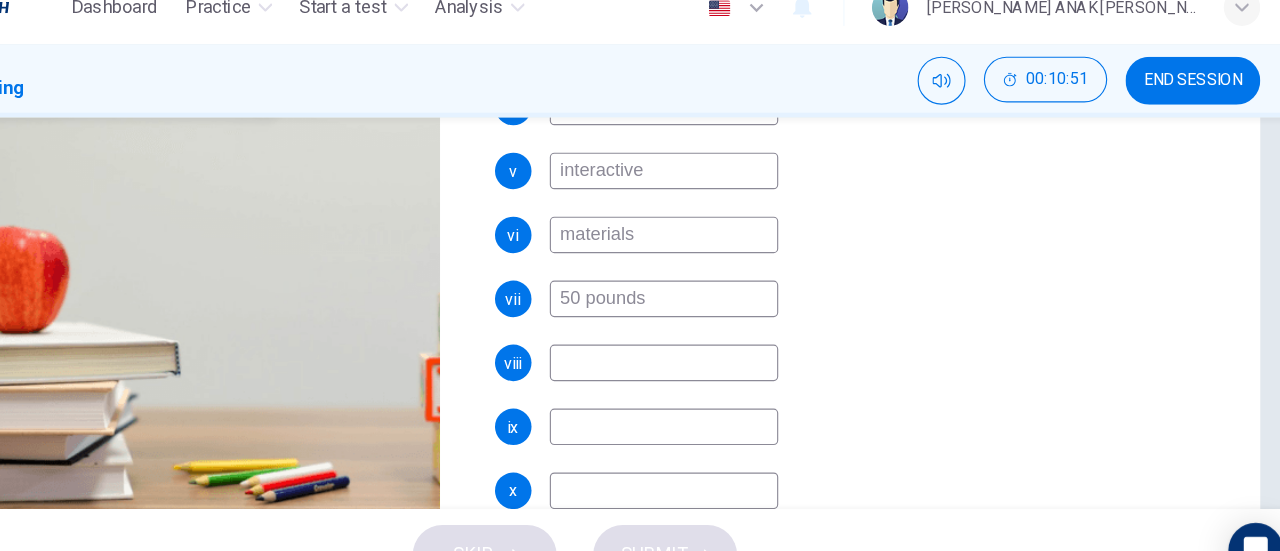 scroll, scrollTop: 432, scrollLeft: 0, axis: vertical 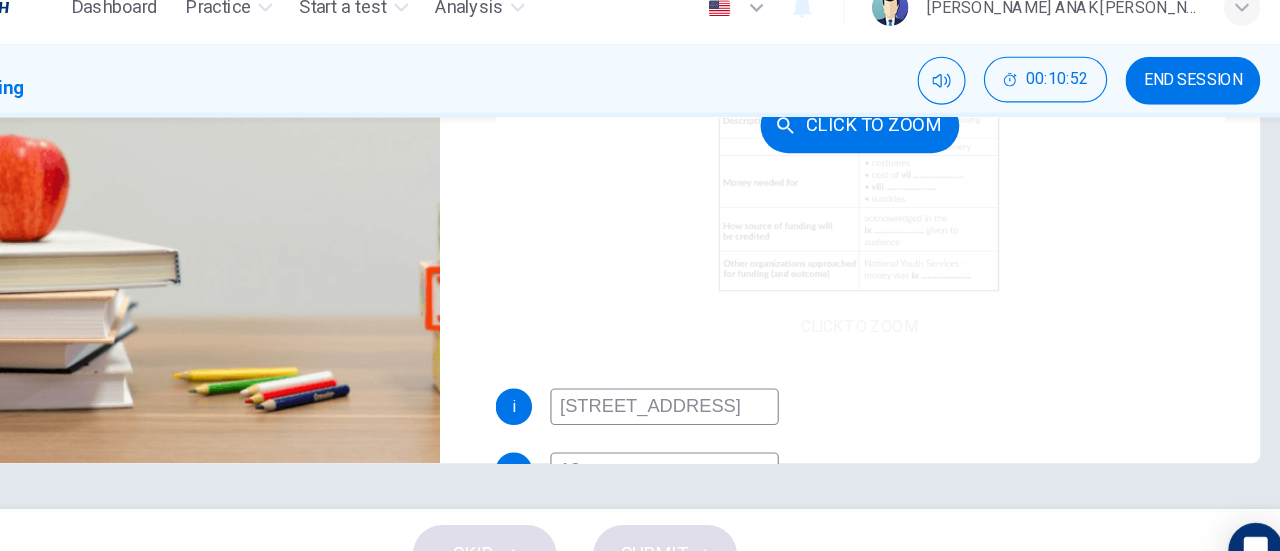 type on "50 pounds" 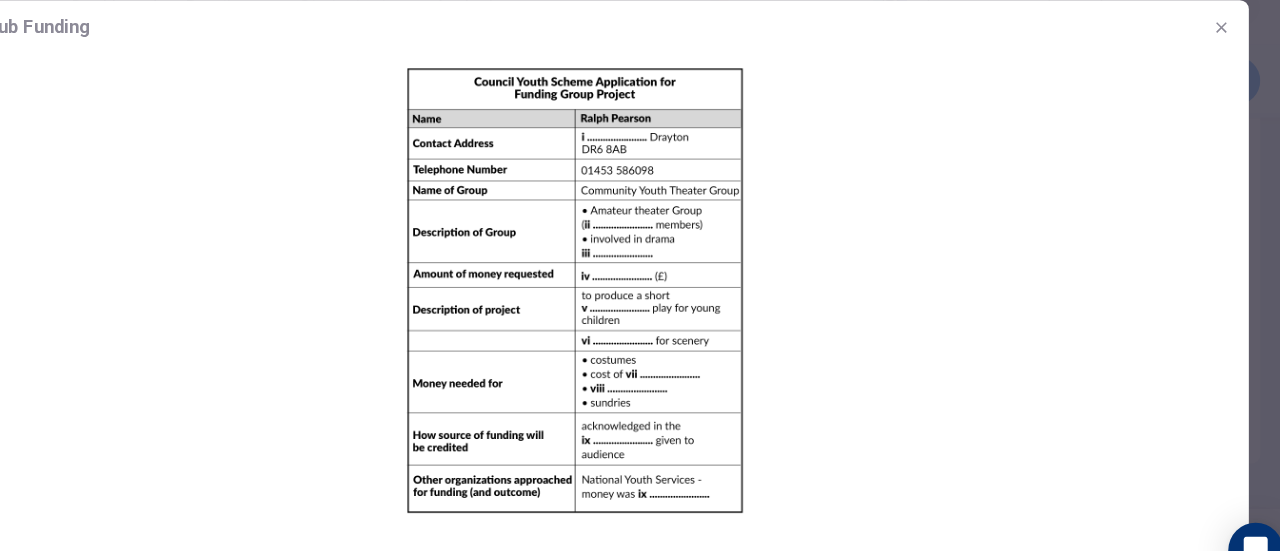 click 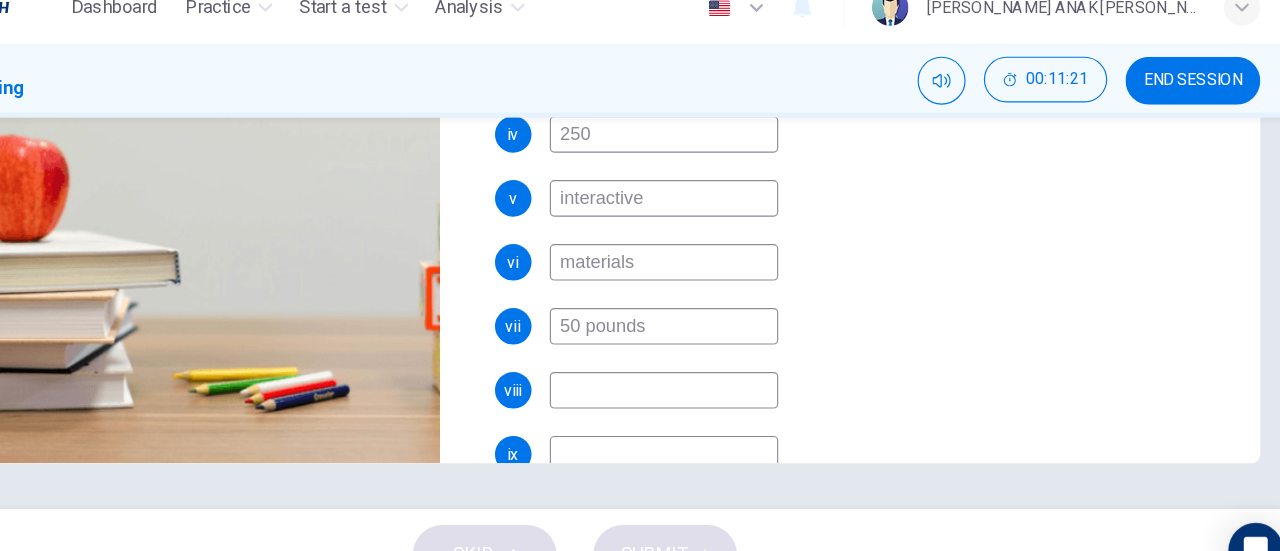 scroll, scrollTop: 510, scrollLeft: 0, axis: vertical 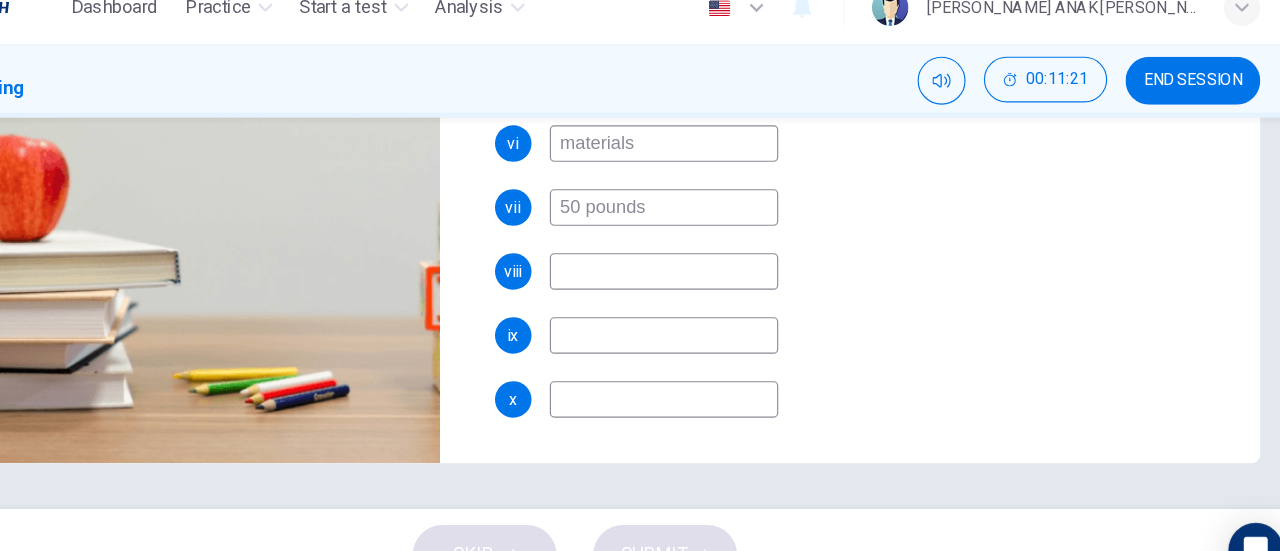 click at bounding box center (718, 263) 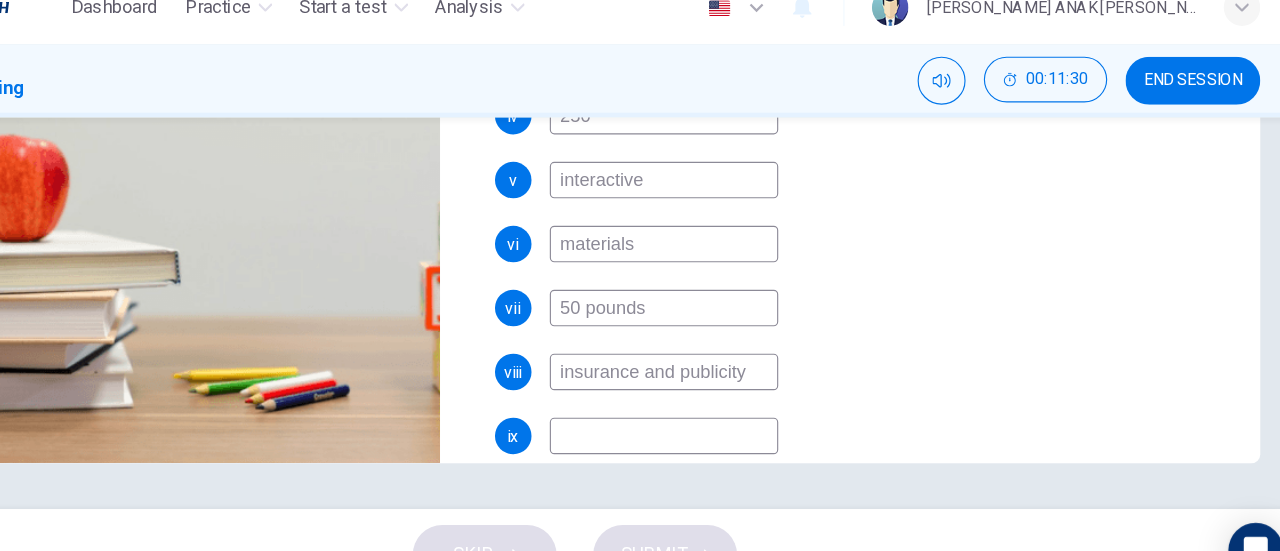 scroll, scrollTop: 160, scrollLeft: 0, axis: vertical 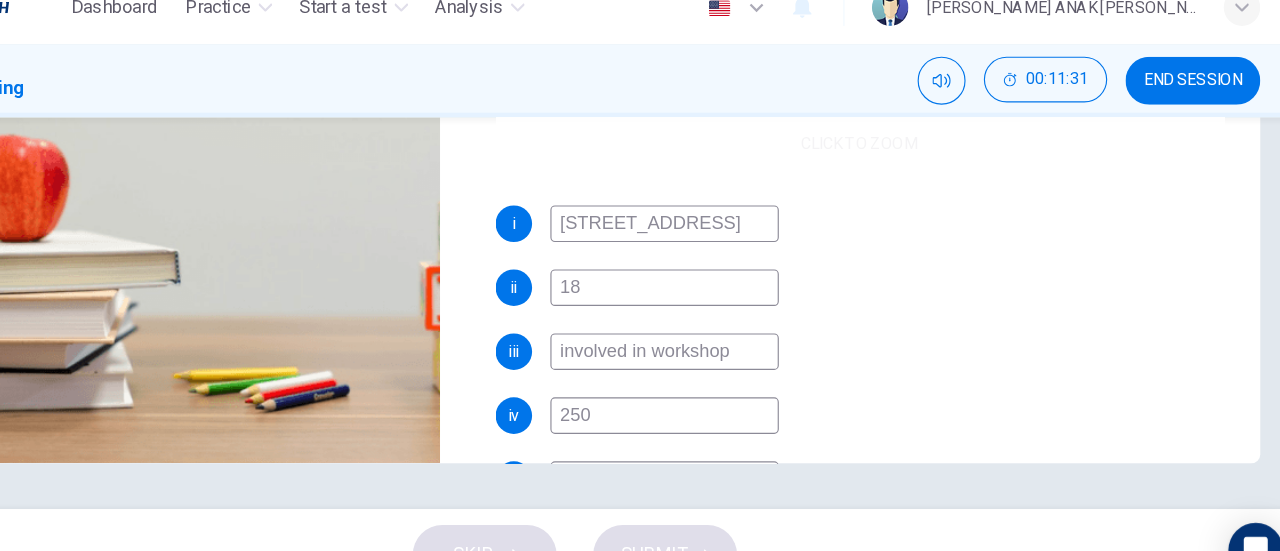type on "insurance and publicity" 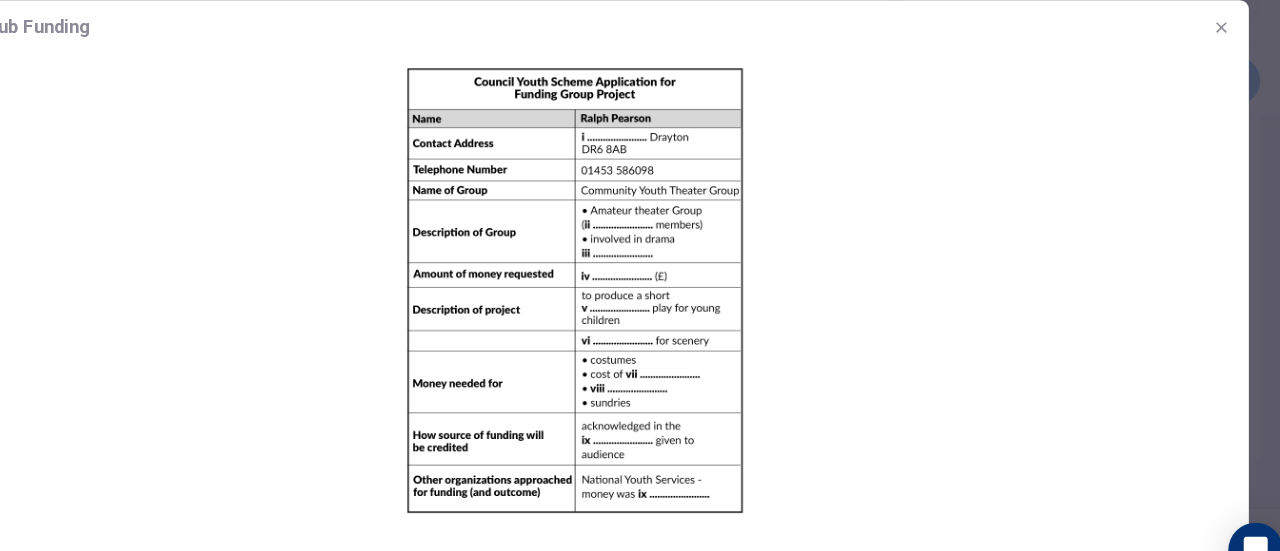 click on "Drama Club Funding" at bounding box center [640, 49] 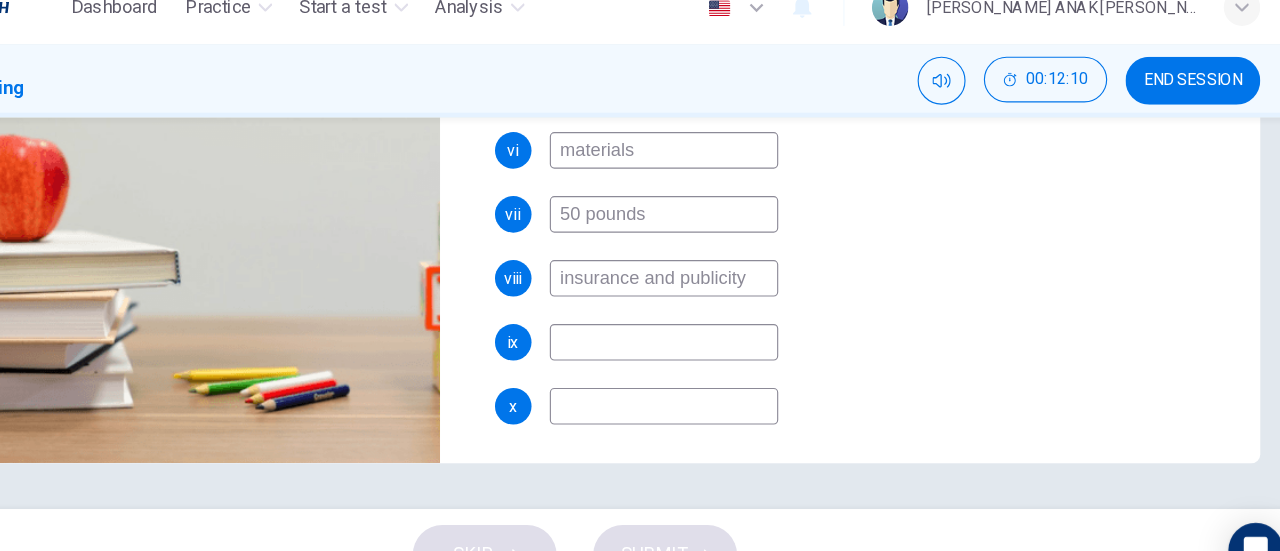 scroll, scrollTop: 510, scrollLeft: 0, axis: vertical 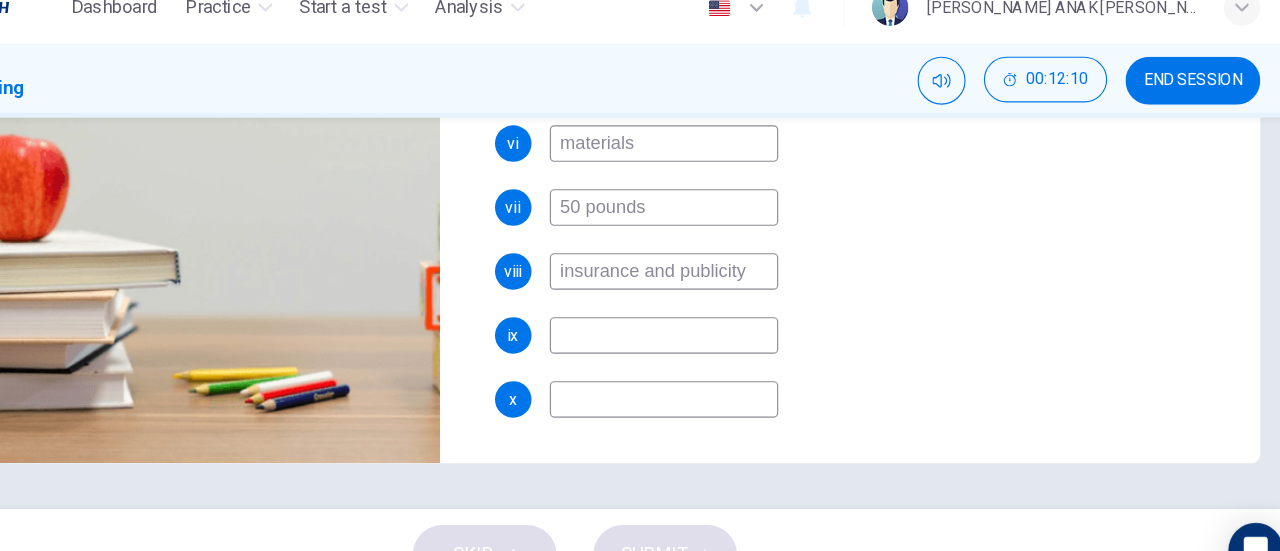 click at bounding box center (718, 319) 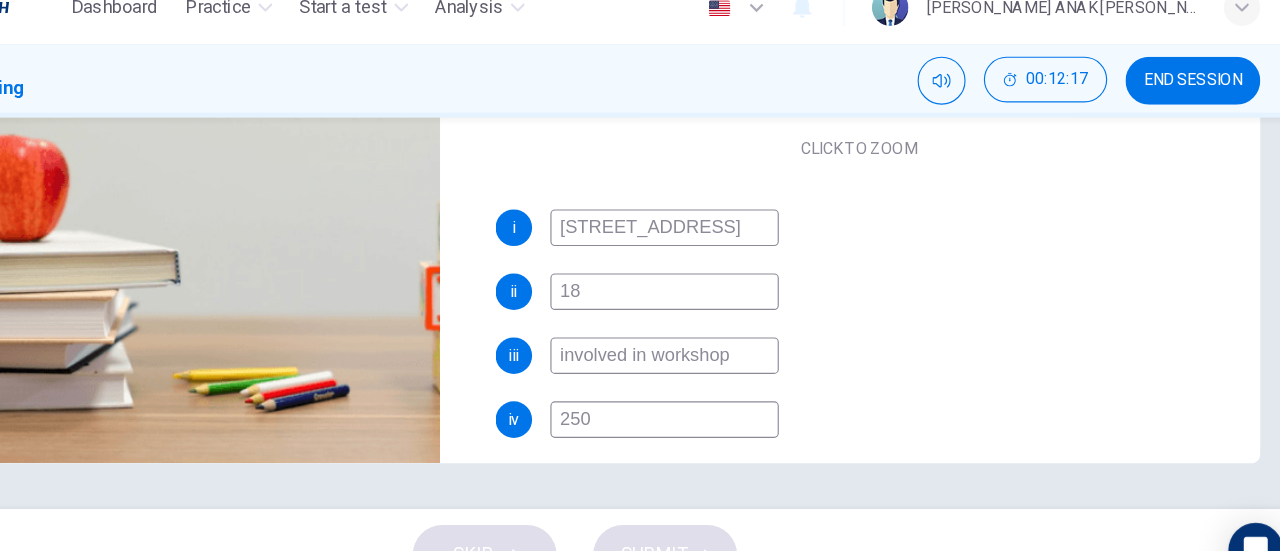 scroll, scrollTop: 72, scrollLeft: 0, axis: vertical 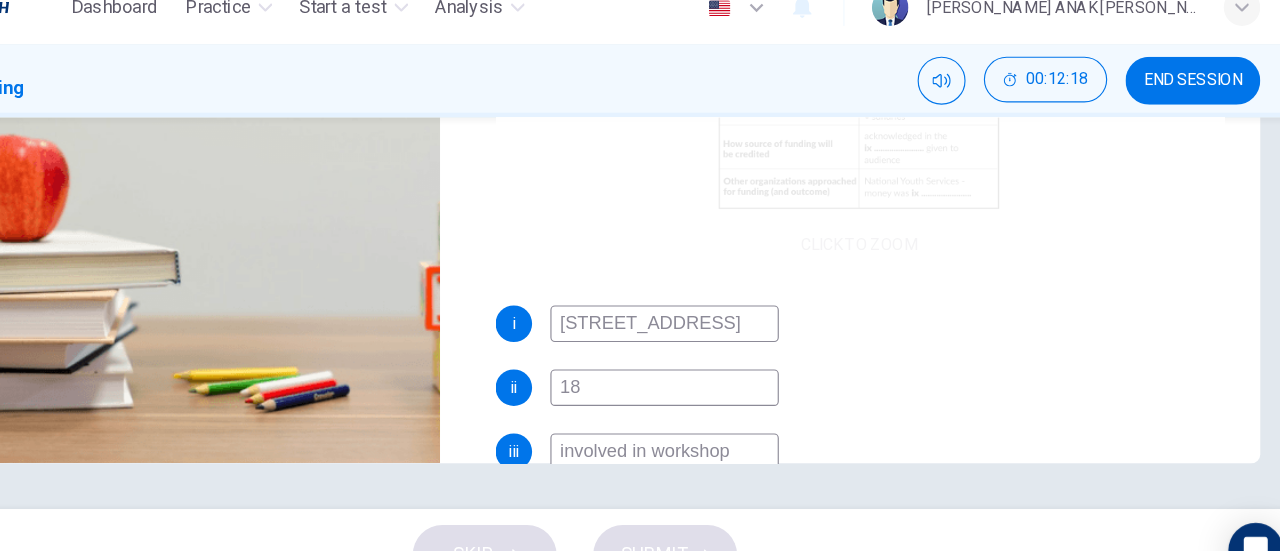 type on "play or speech" 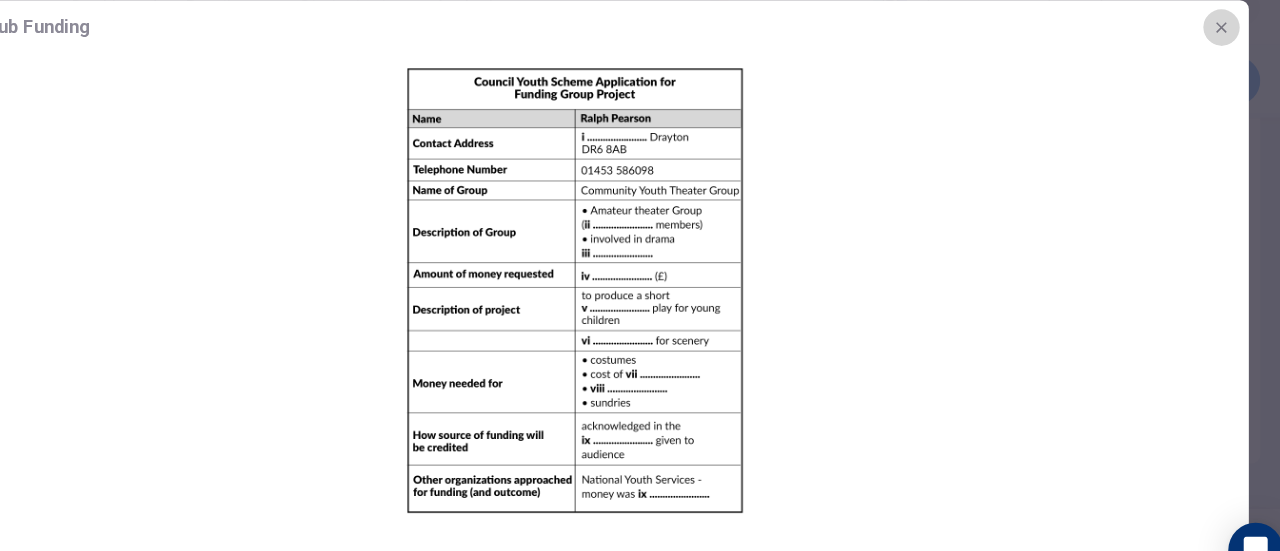 click at bounding box center (1206, 49) 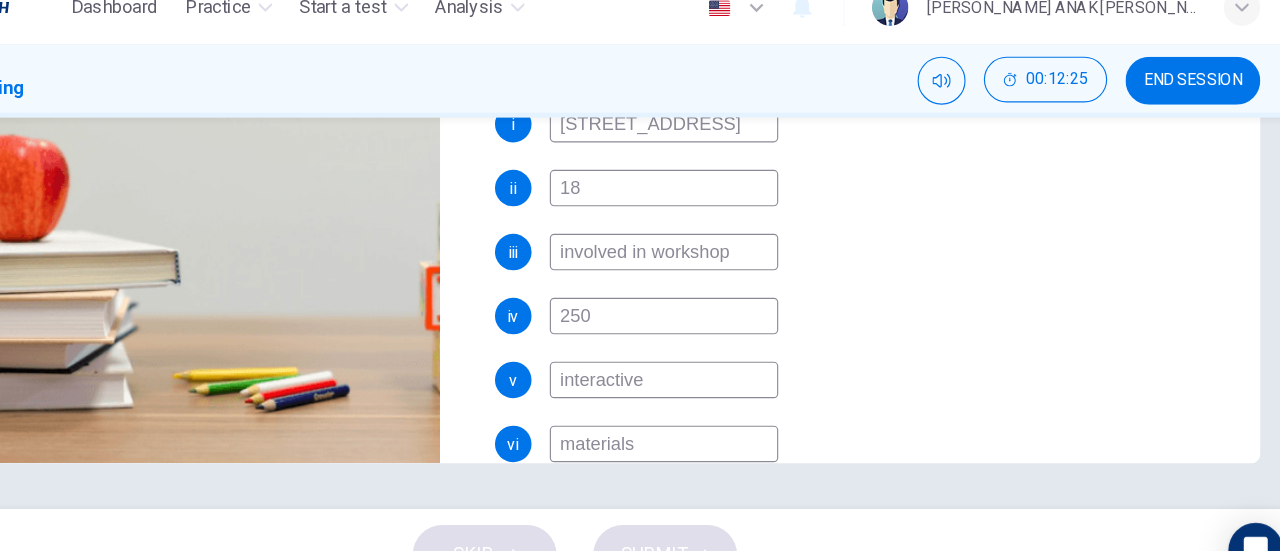 scroll, scrollTop: 510, scrollLeft: 0, axis: vertical 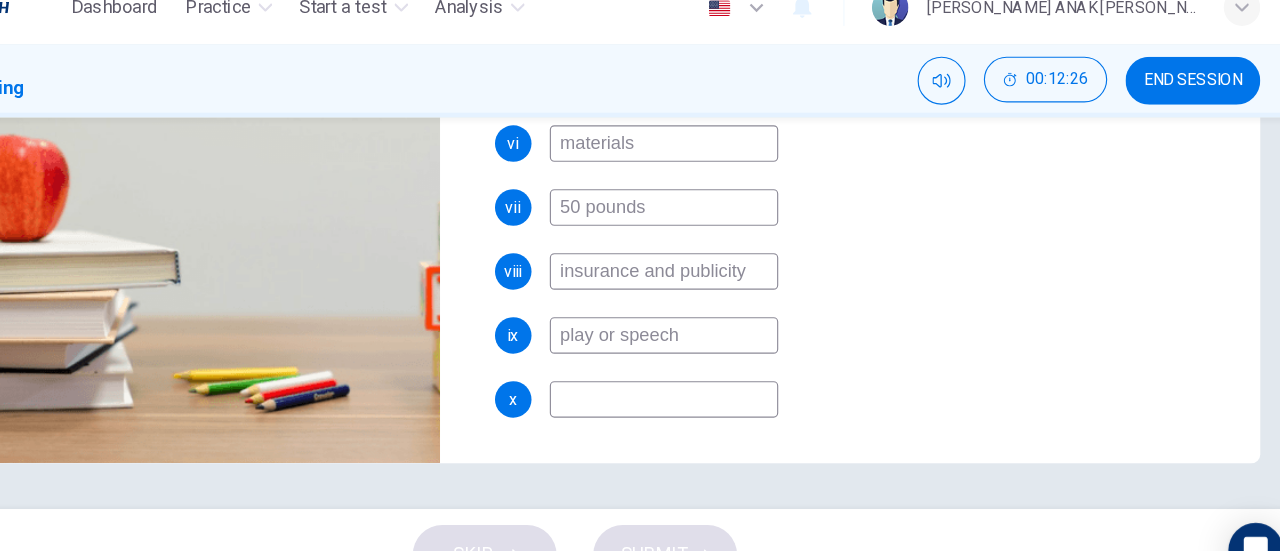 click at bounding box center [718, 375] 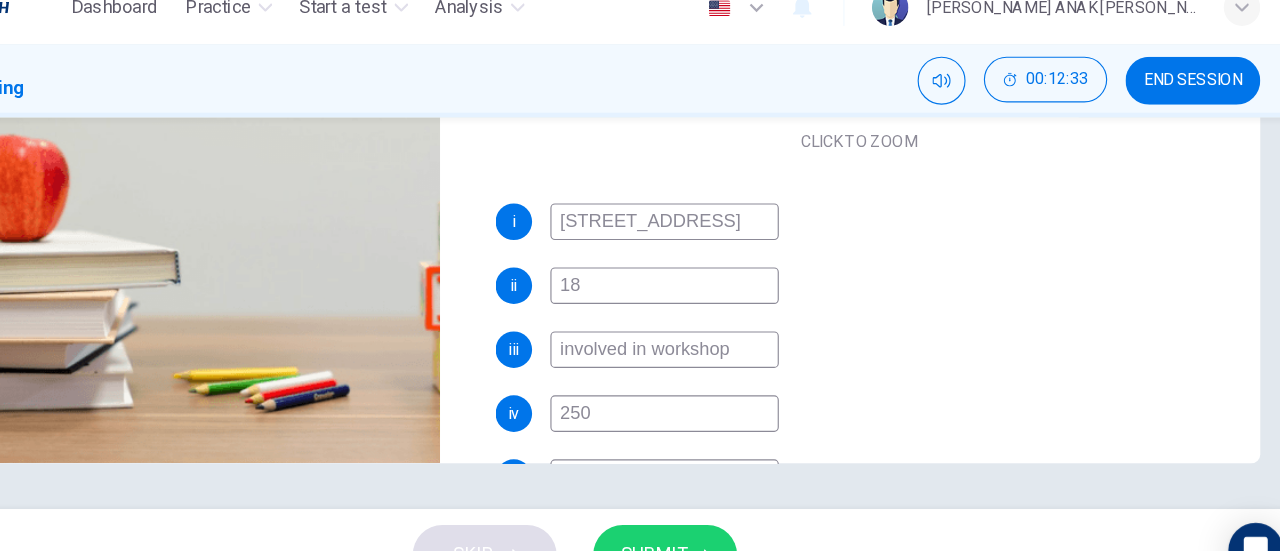 scroll, scrollTop: 160, scrollLeft: 0, axis: vertical 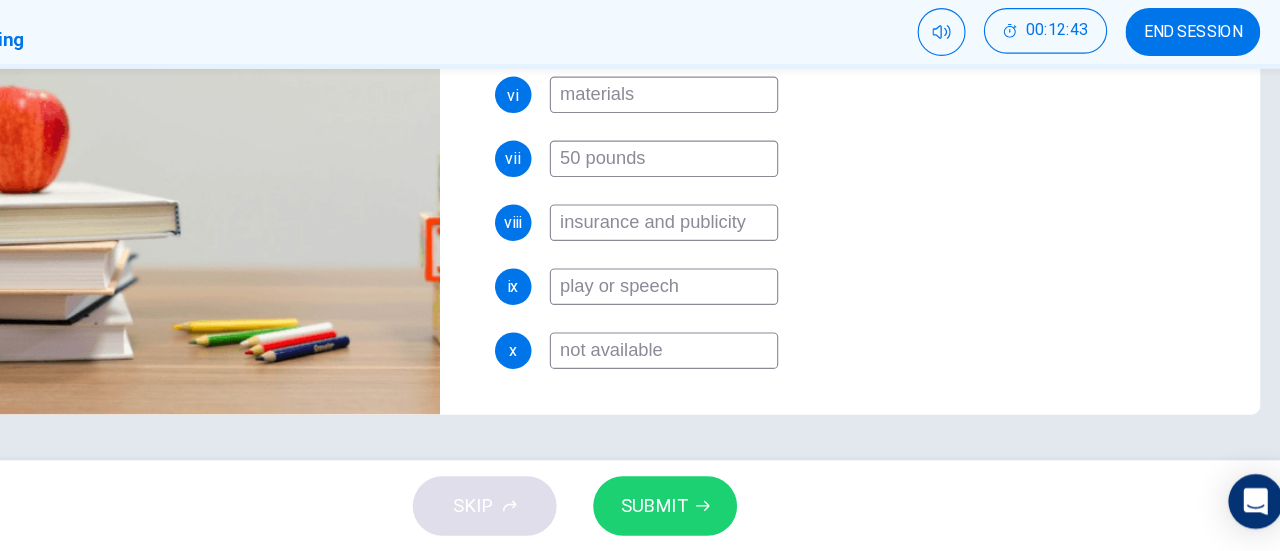 type on "not available" 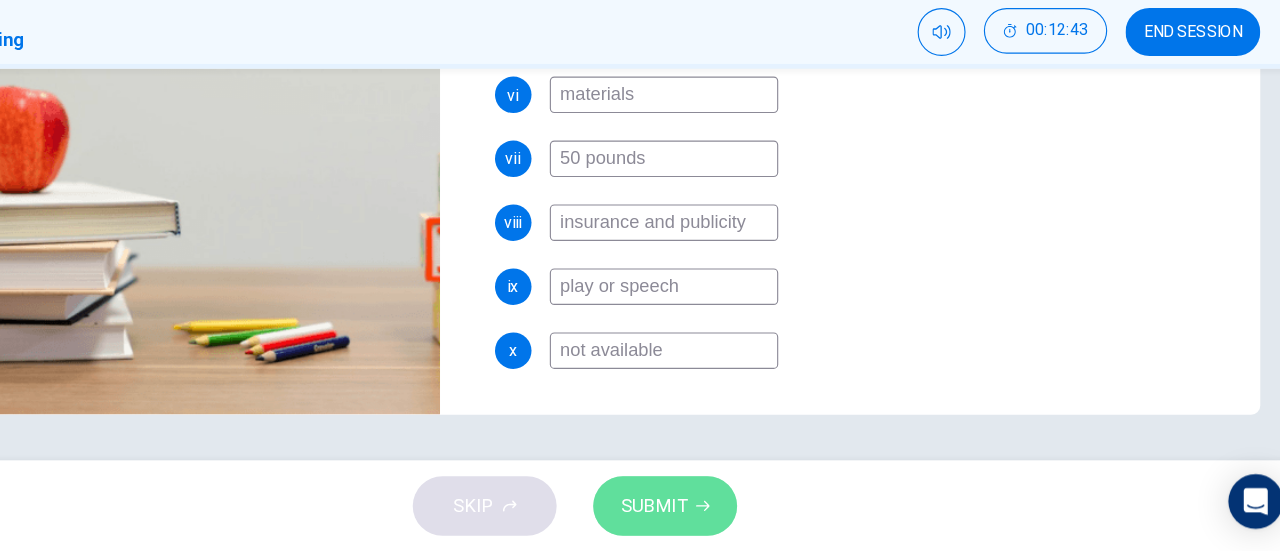 click on "SUBMIT" at bounding box center (719, 511) 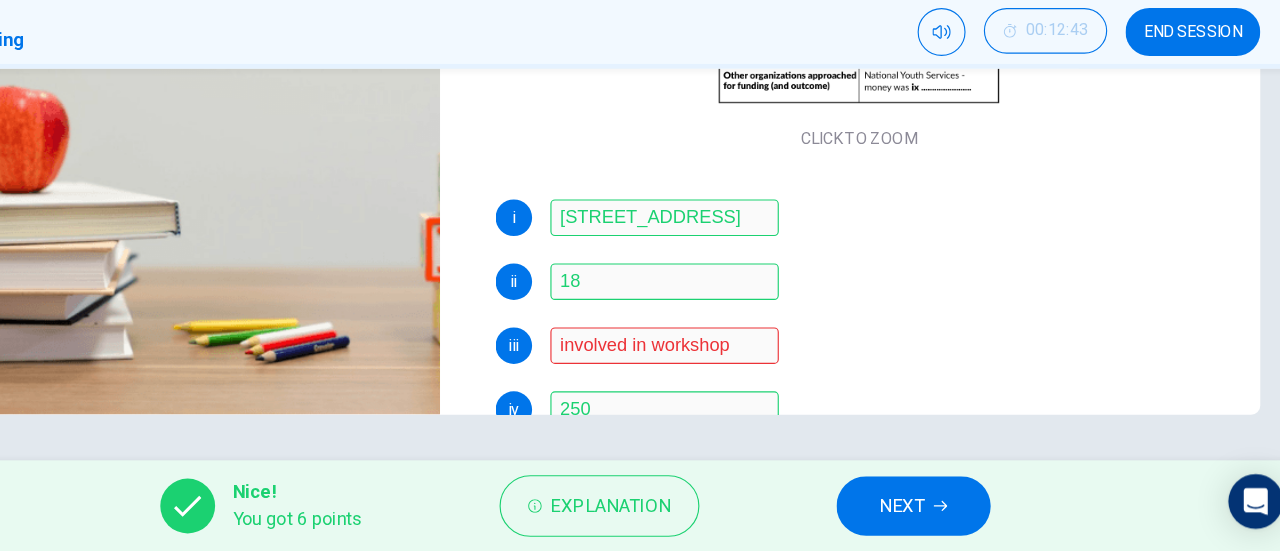 scroll, scrollTop: 0, scrollLeft: 0, axis: both 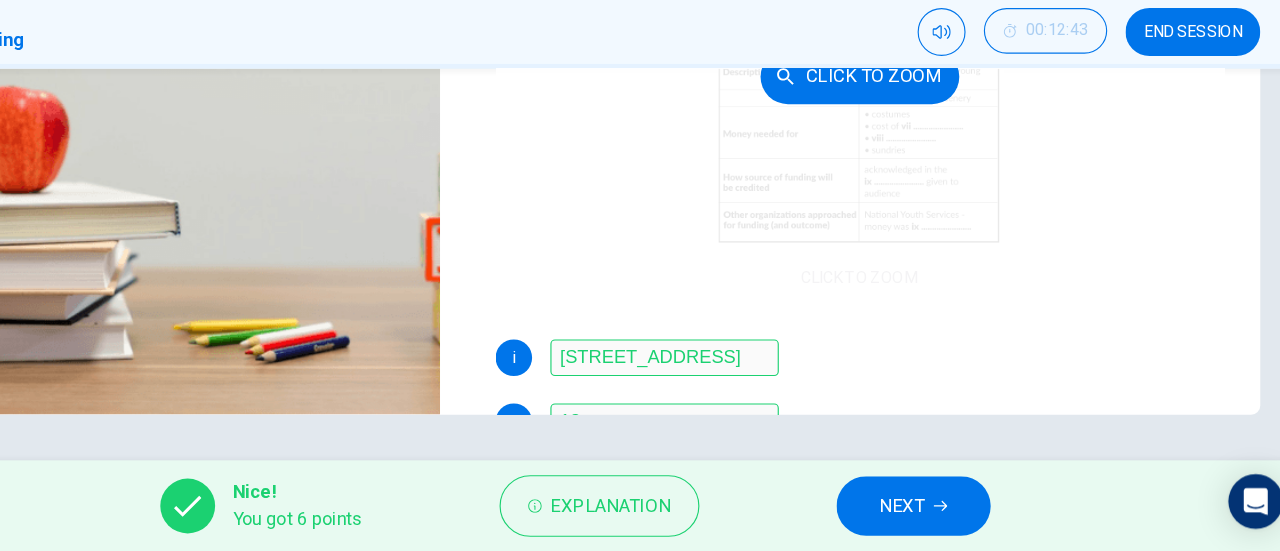 click on "Click to Zoom" at bounding box center [889, 134] 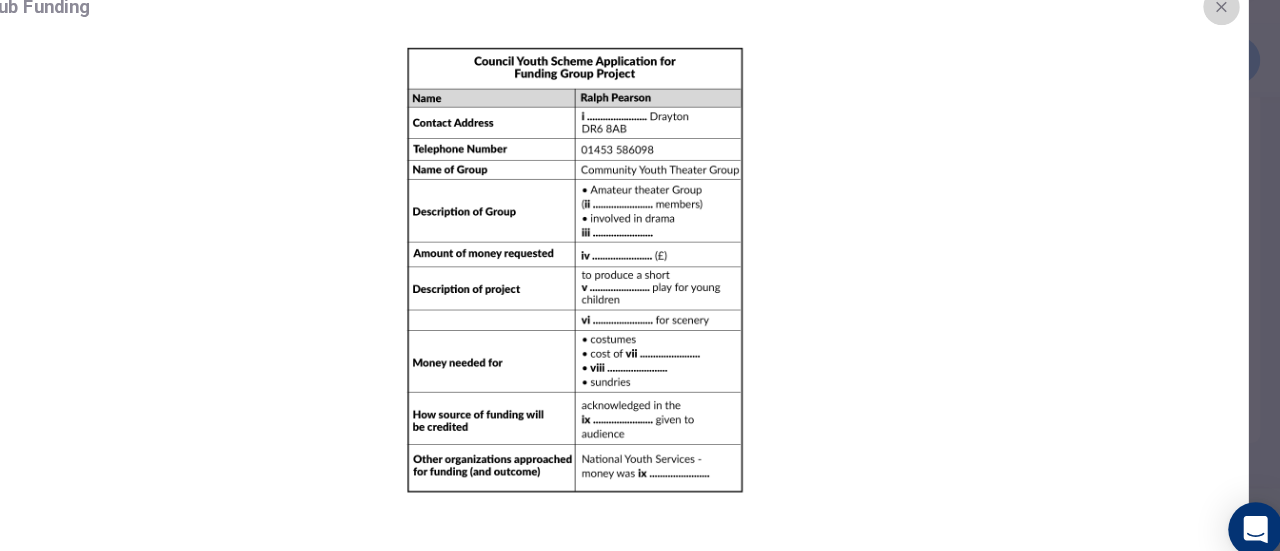 drag, startPoint x: 1208, startPoint y: 55, endPoint x: 1187, endPoint y: 68, distance: 24.698177 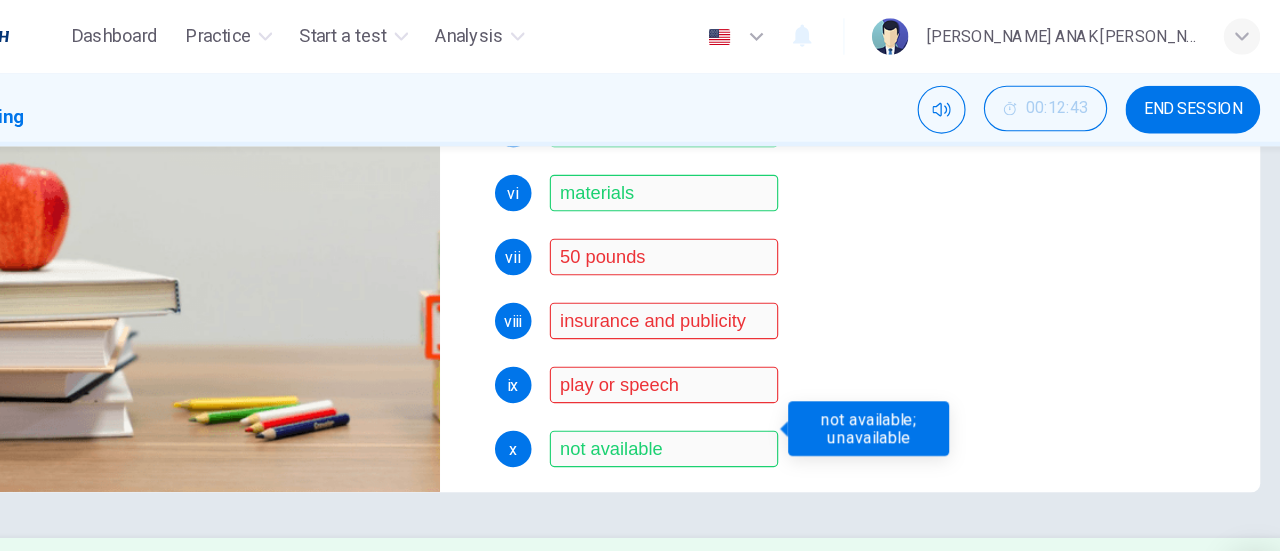 scroll, scrollTop: 510, scrollLeft: 0, axis: vertical 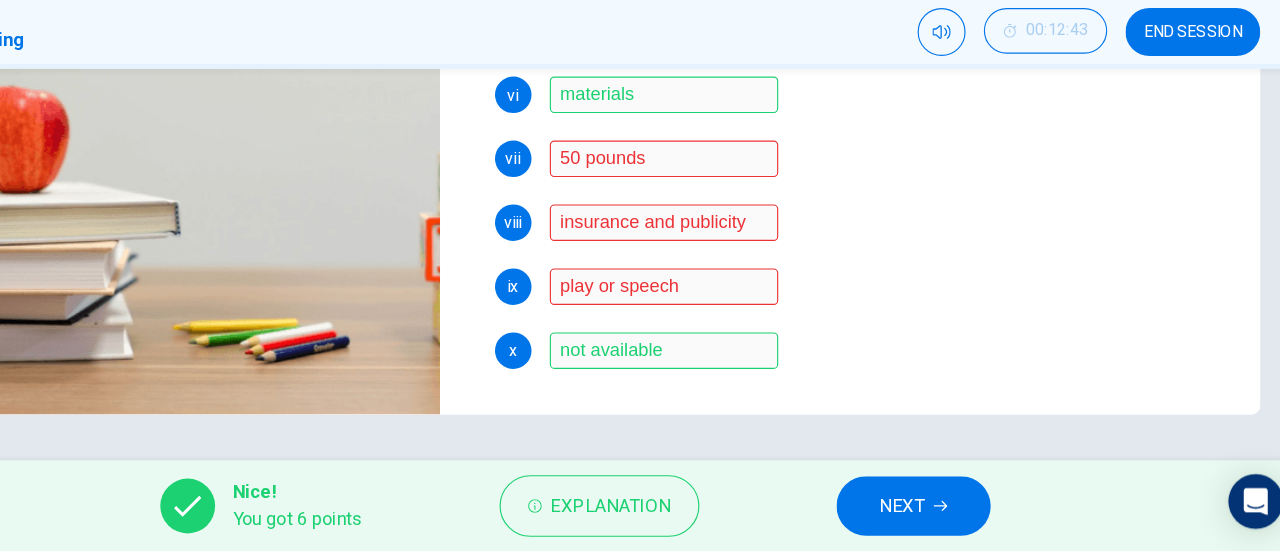 click on "NEXT" at bounding box center (926, 511) 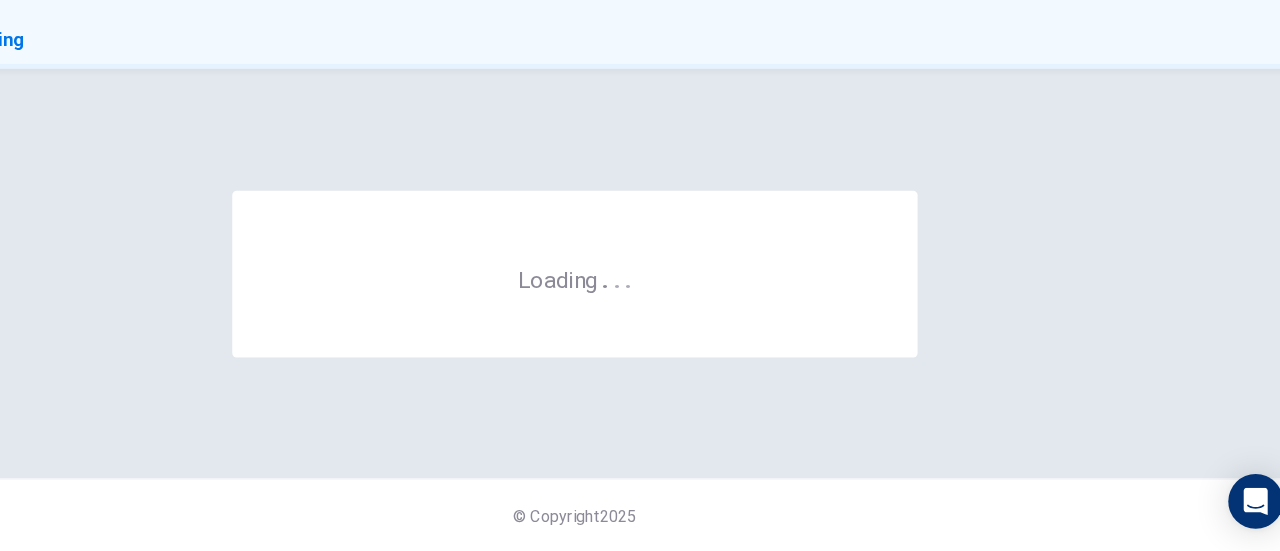 scroll, scrollTop: 0, scrollLeft: 0, axis: both 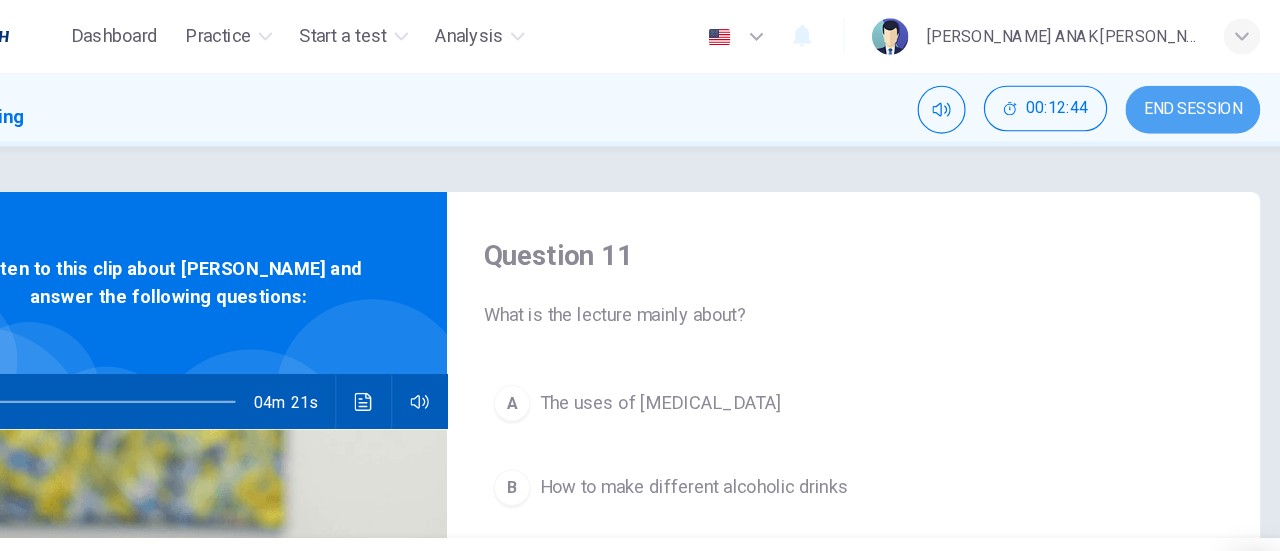 click on "END SESSION" at bounding box center [1181, 96] 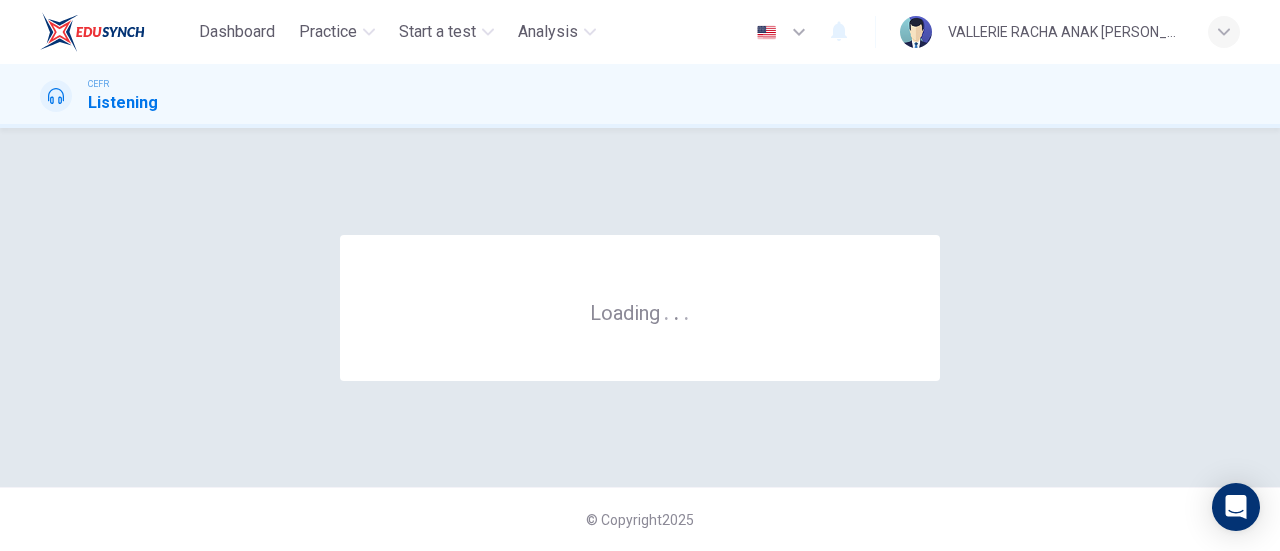 scroll, scrollTop: 0, scrollLeft: 0, axis: both 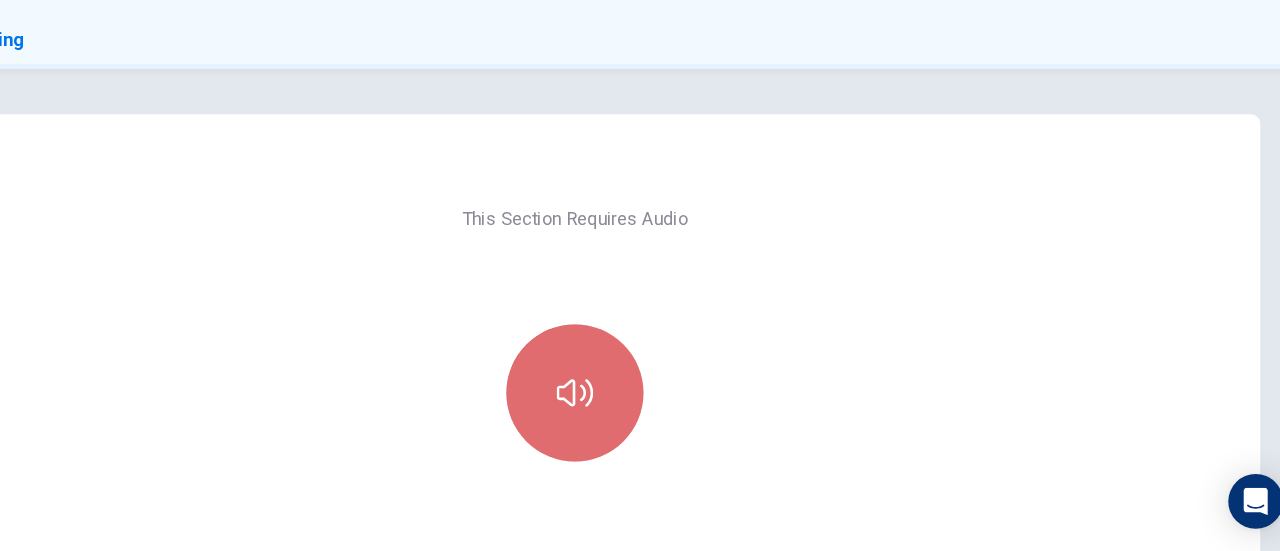 click at bounding box center [640, 412] 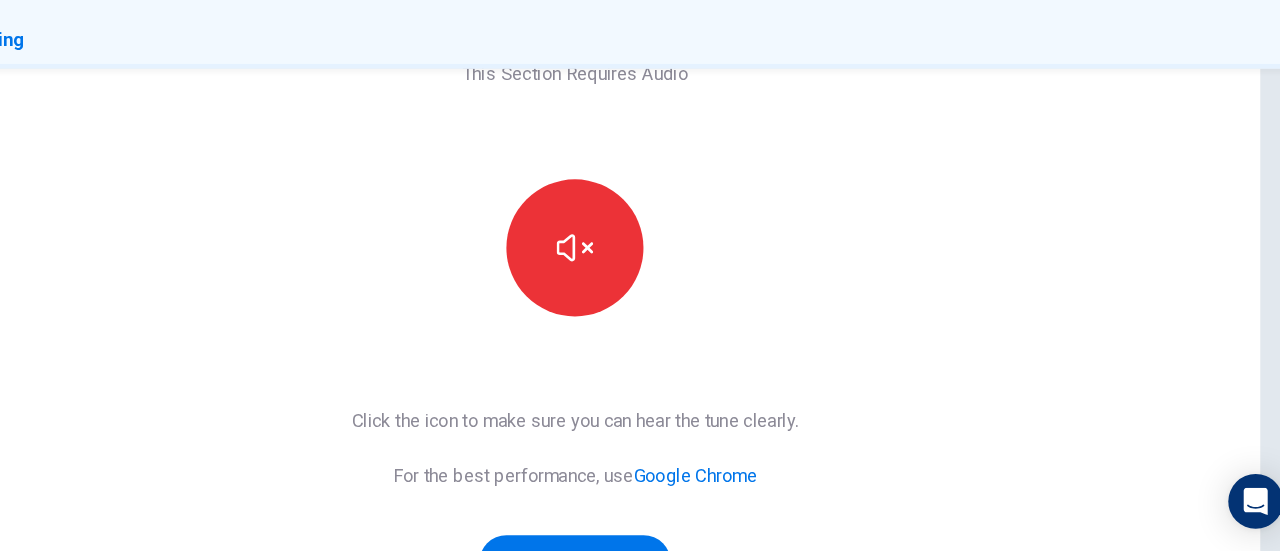 scroll, scrollTop: 175, scrollLeft: 0, axis: vertical 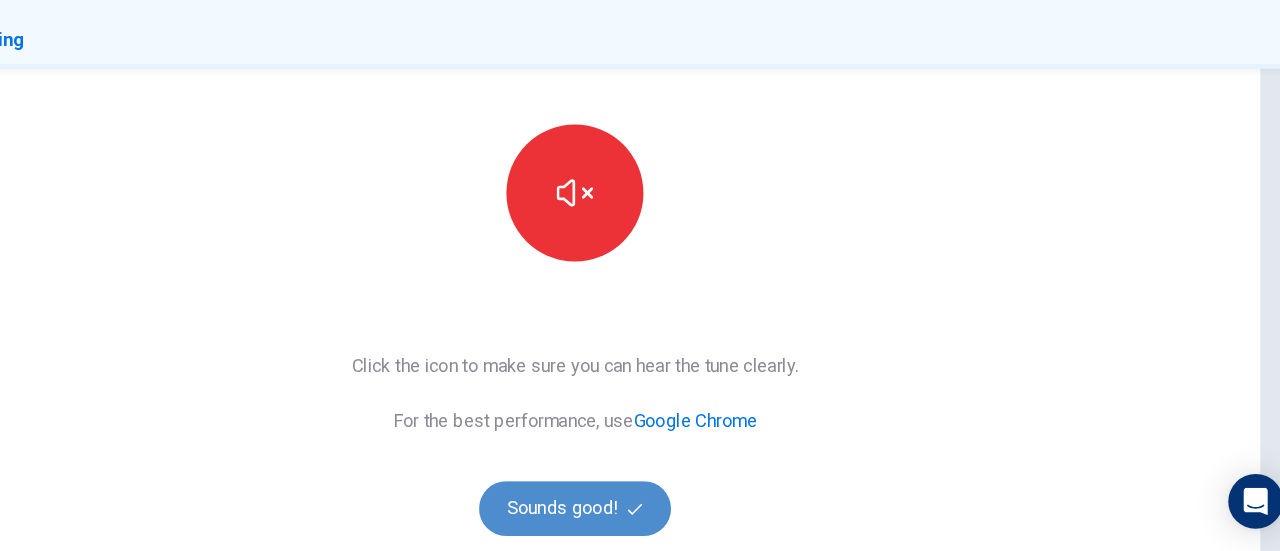click on "Sounds good!" at bounding box center [640, 513] 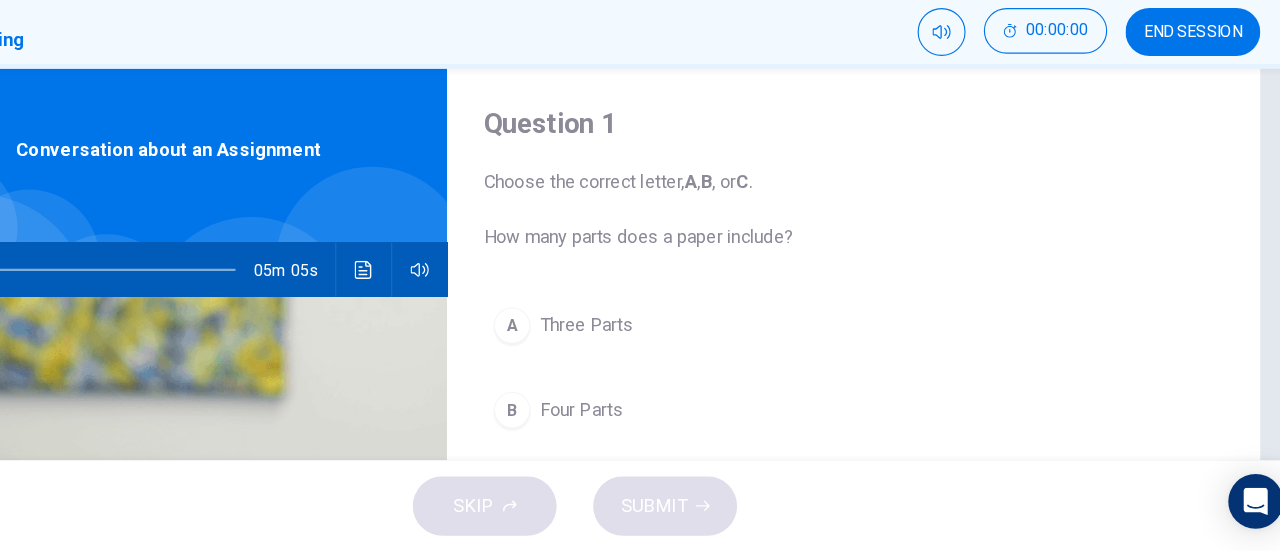 scroll, scrollTop: 0, scrollLeft: 0, axis: both 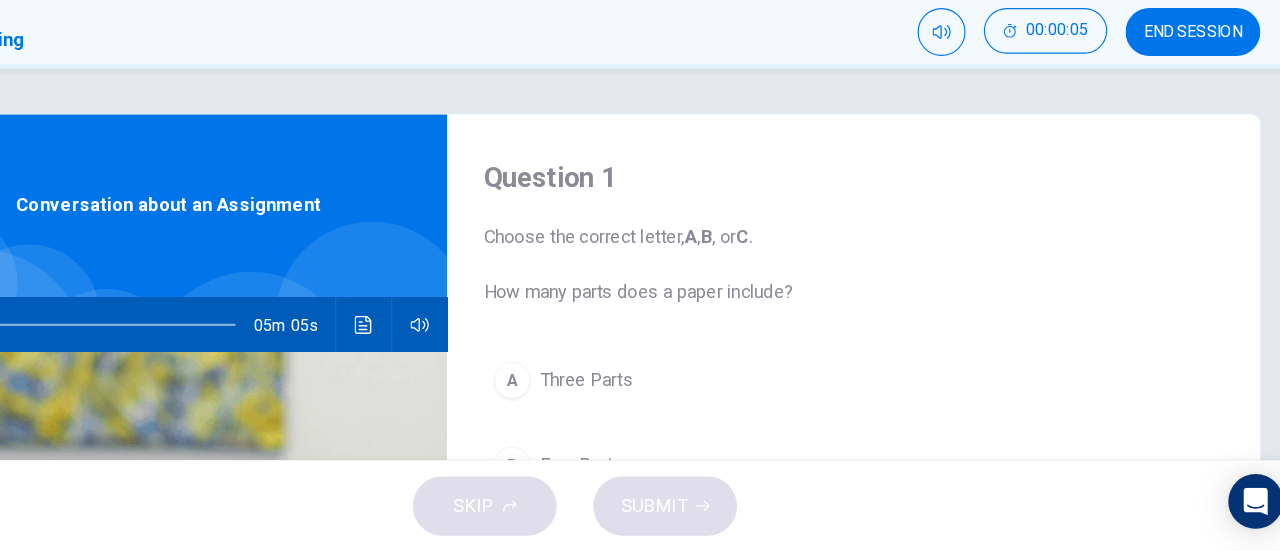 drag, startPoint x: 1175, startPoint y: 81, endPoint x: 745, endPoint y: 147, distance: 435.03564 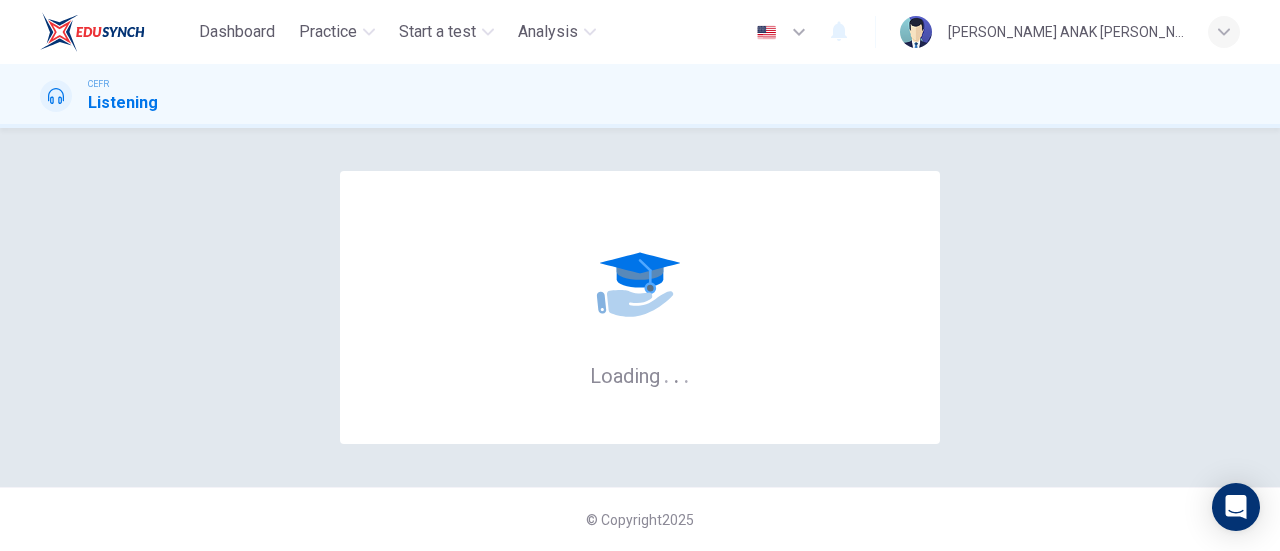 scroll, scrollTop: 0, scrollLeft: 0, axis: both 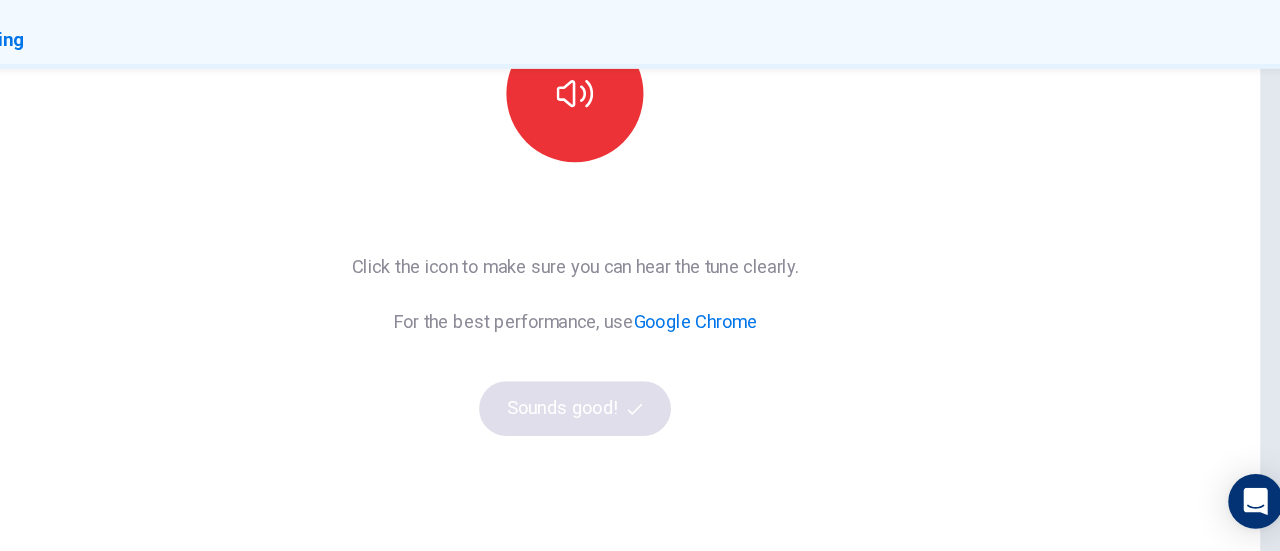 drag, startPoint x: 645, startPoint y: 181, endPoint x: 645, endPoint y: 218, distance: 37 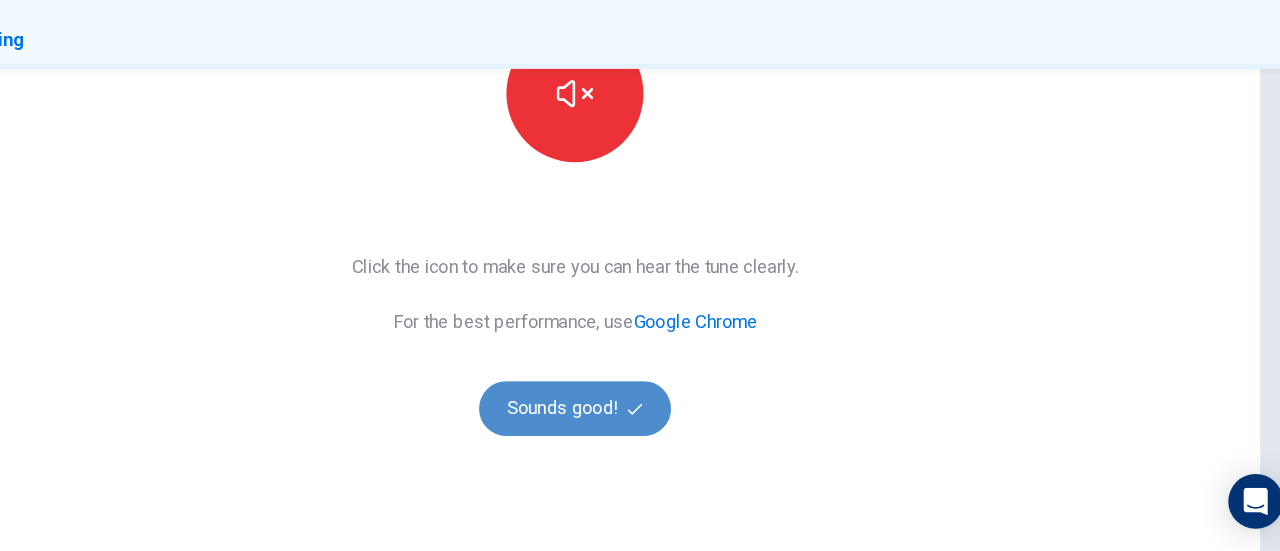 click on "Sounds good!" at bounding box center [640, 426] 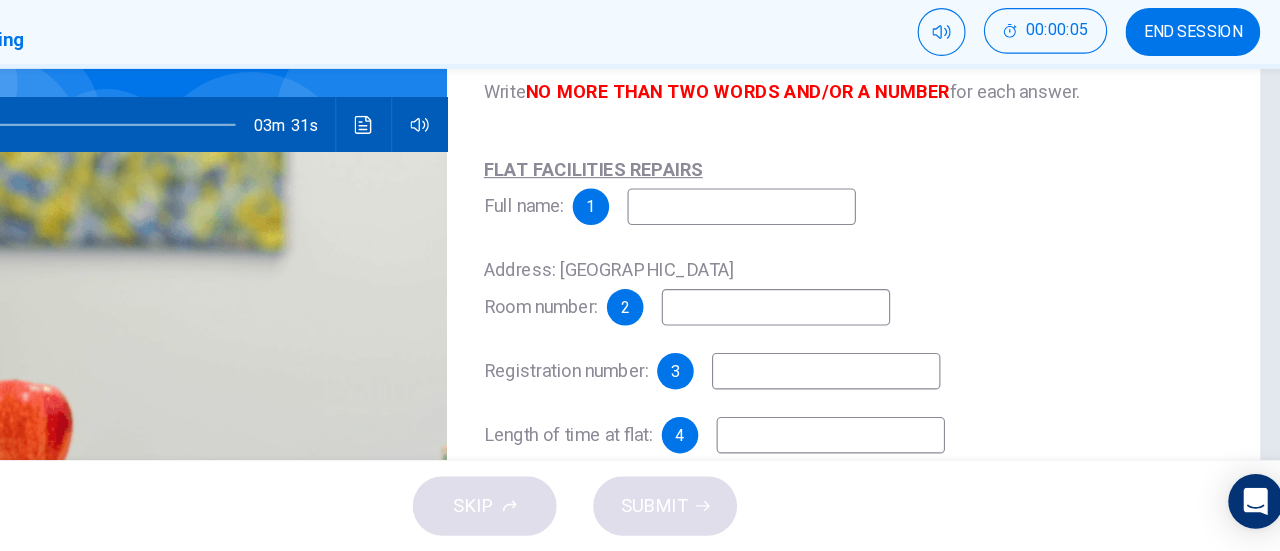scroll, scrollTop: 262, scrollLeft: 0, axis: vertical 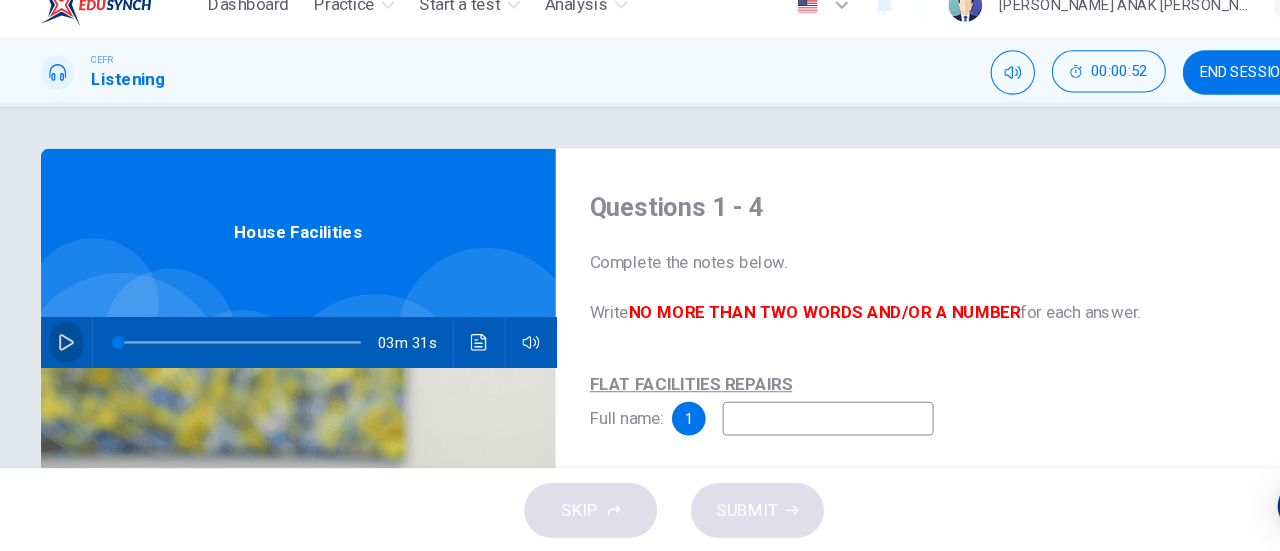 click 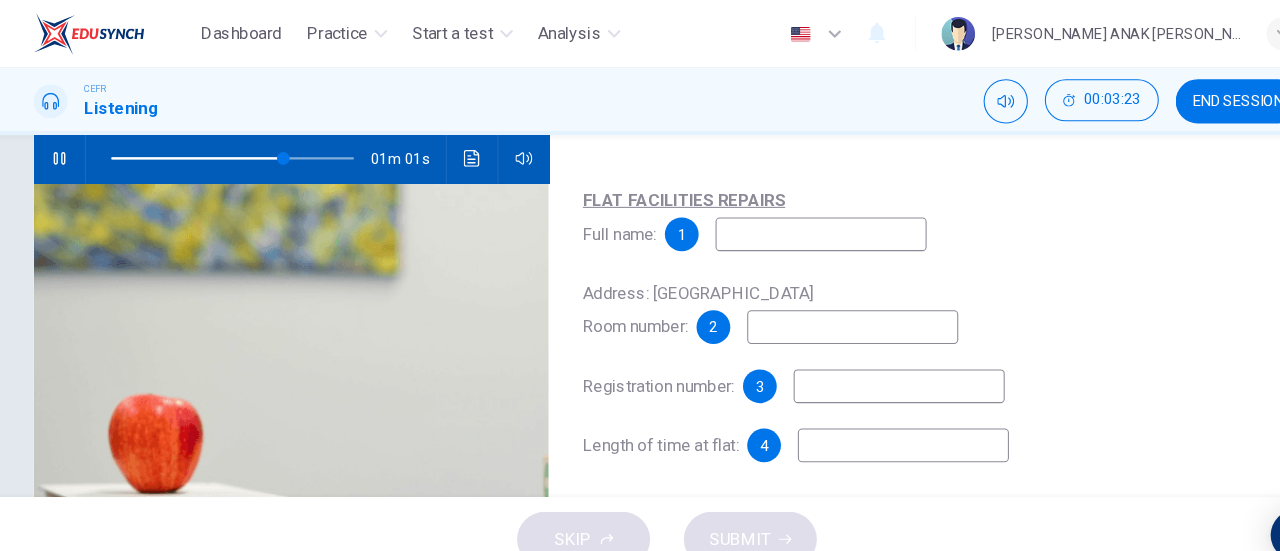 scroll, scrollTop: 200, scrollLeft: 0, axis: vertical 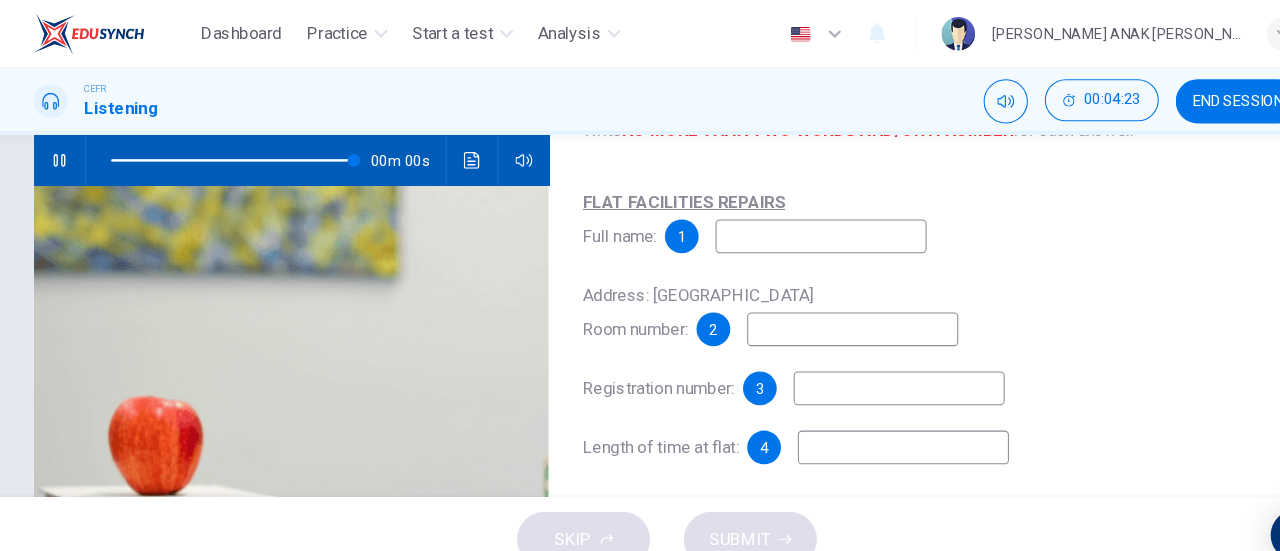 type on "0" 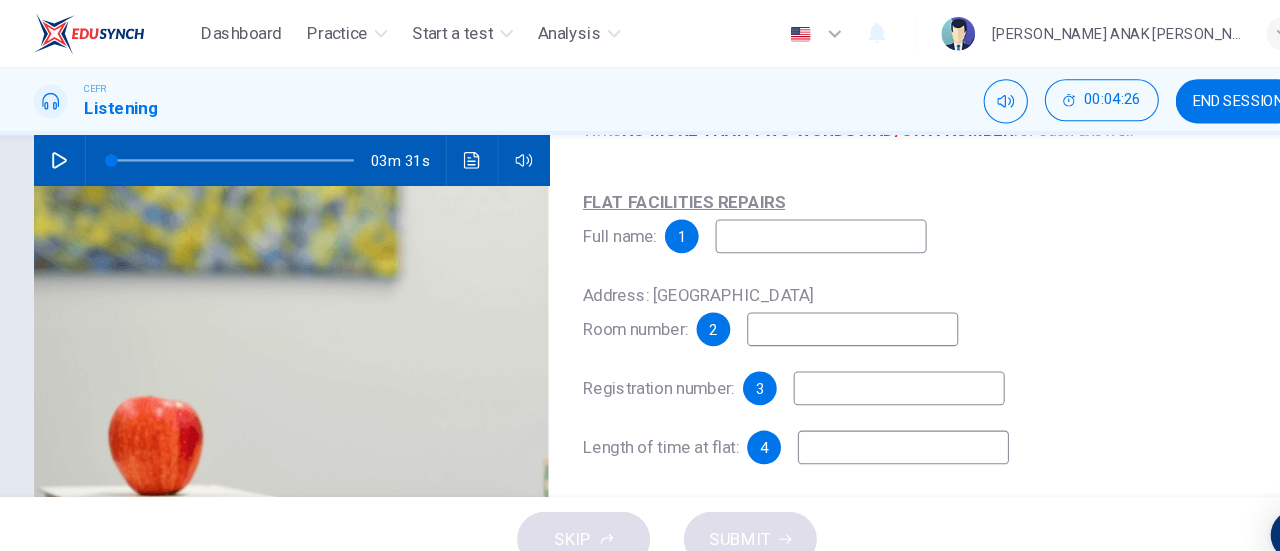 click at bounding box center (786, 224) 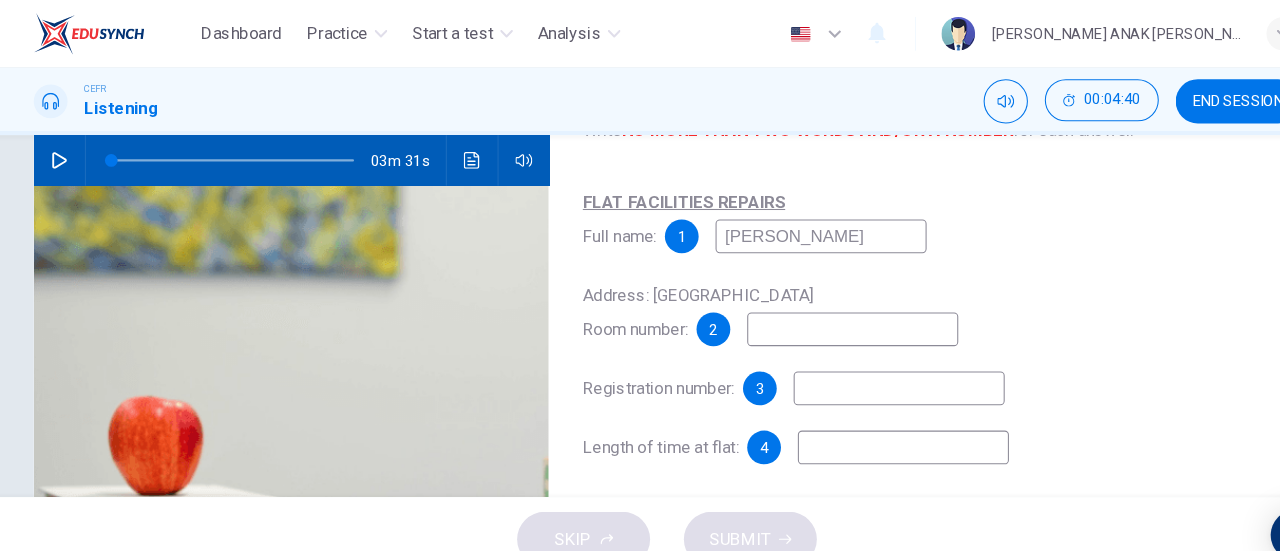 type on "[PERSON_NAME]" 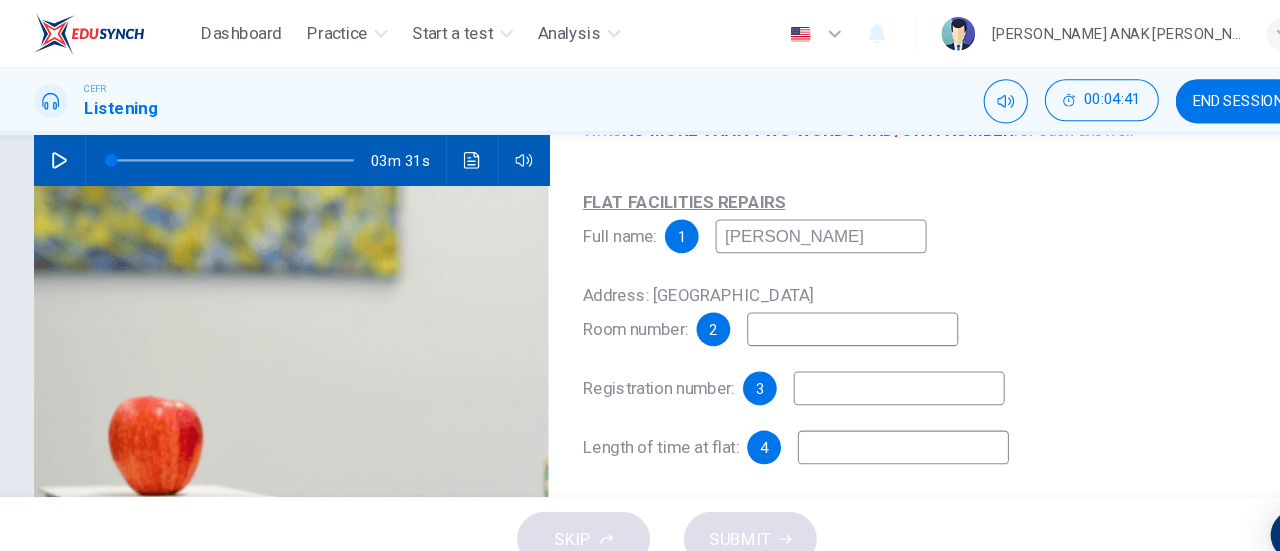 click at bounding box center (816, 312) 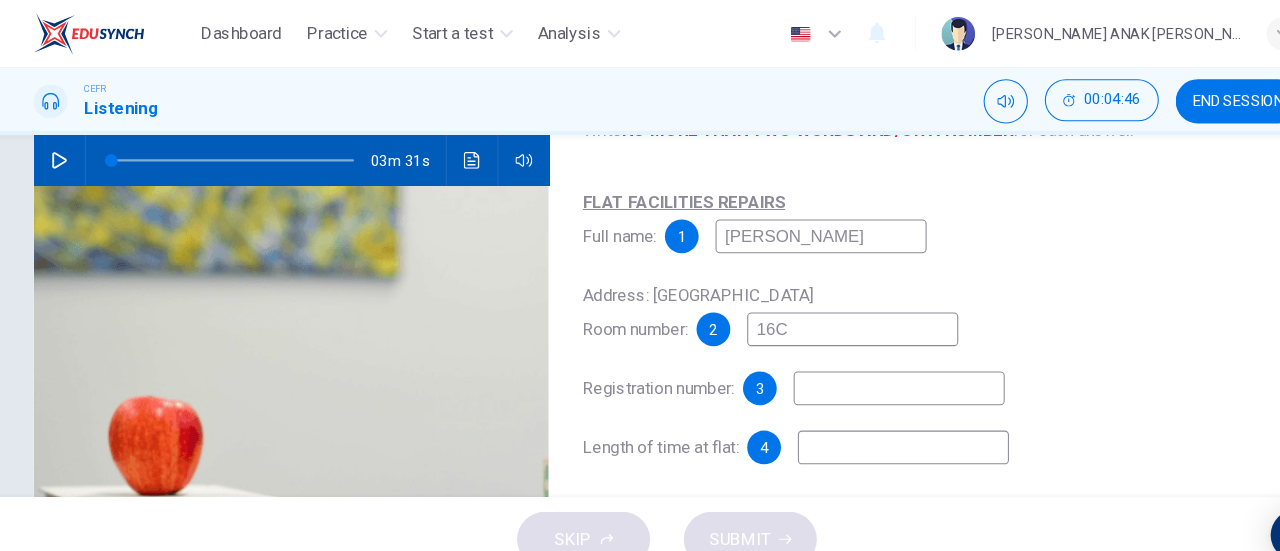 type on "16C" 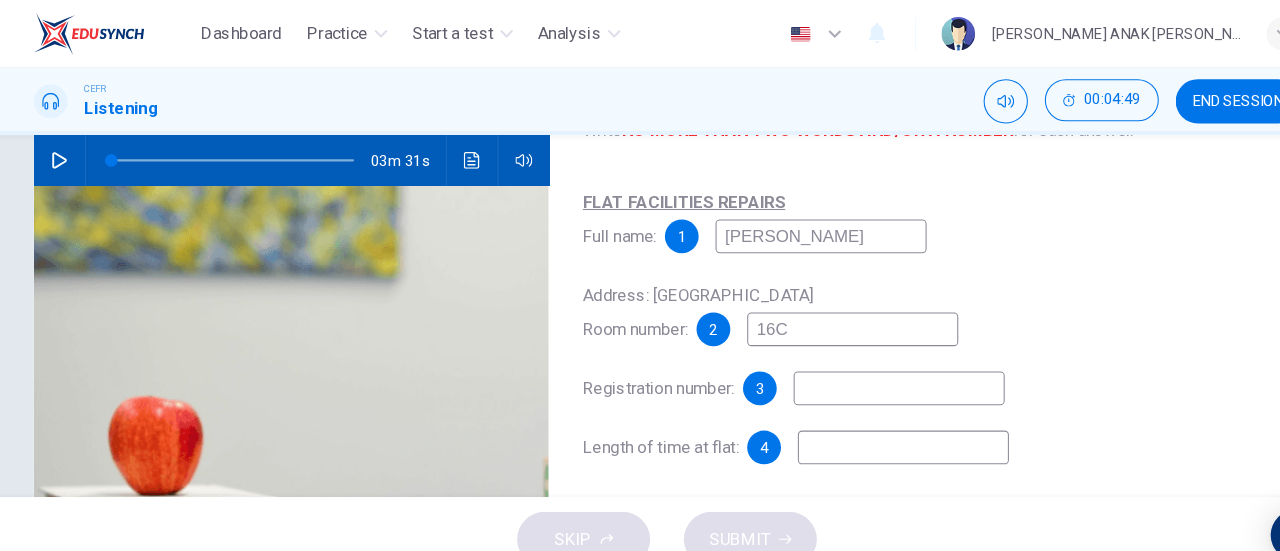 click at bounding box center [860, 368] 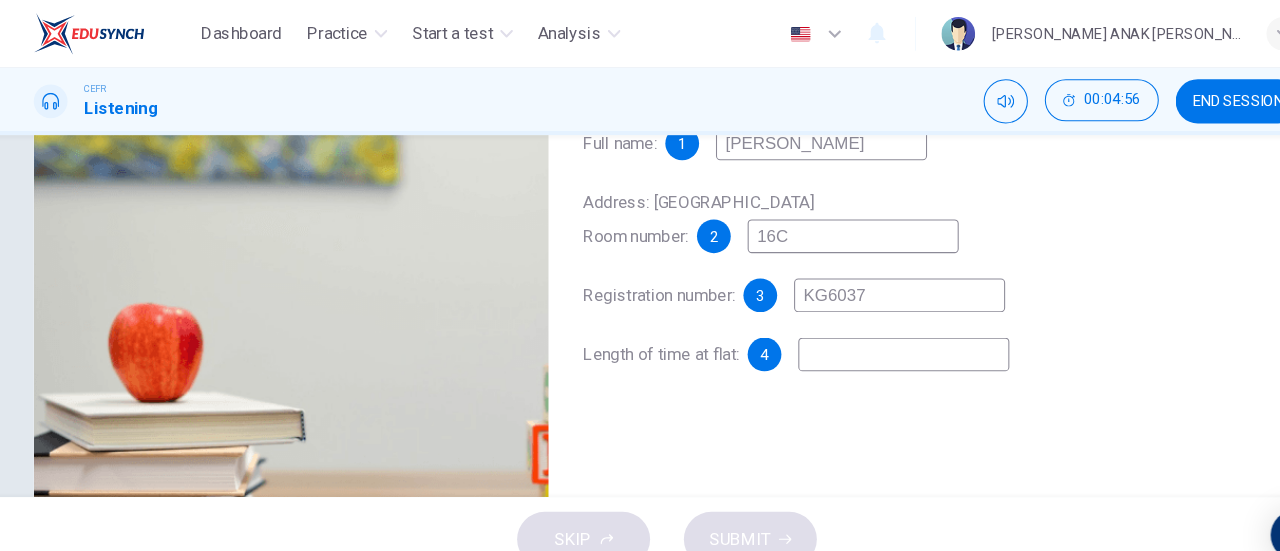 scroll, scrollTop: 295, scrollLeft: 0, axis: vertical 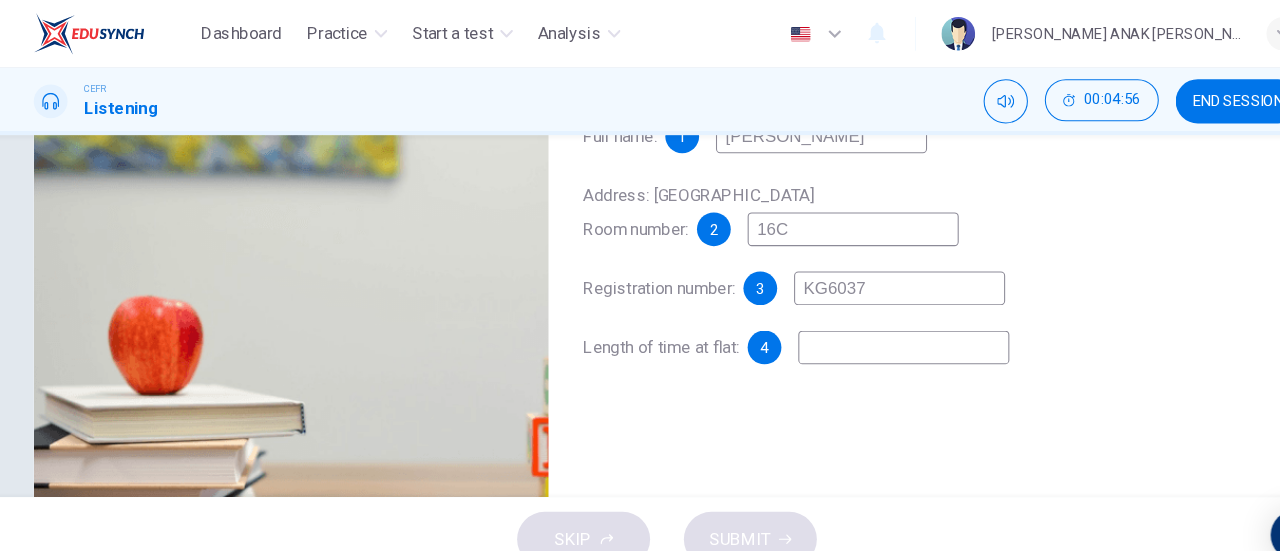 type on "KG6037" 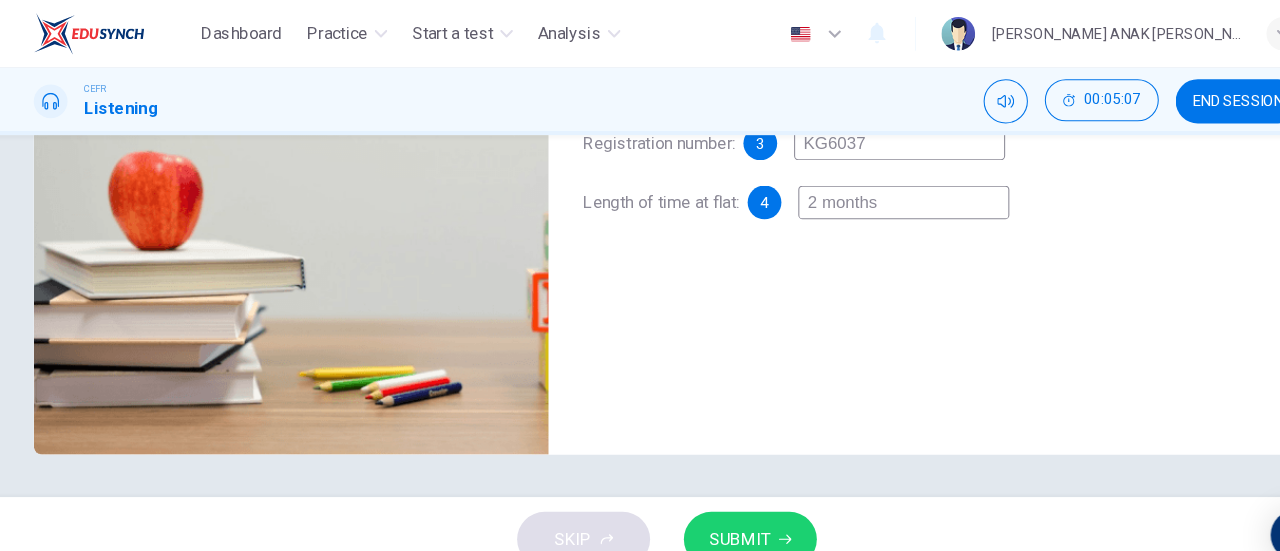 type on "2 months" 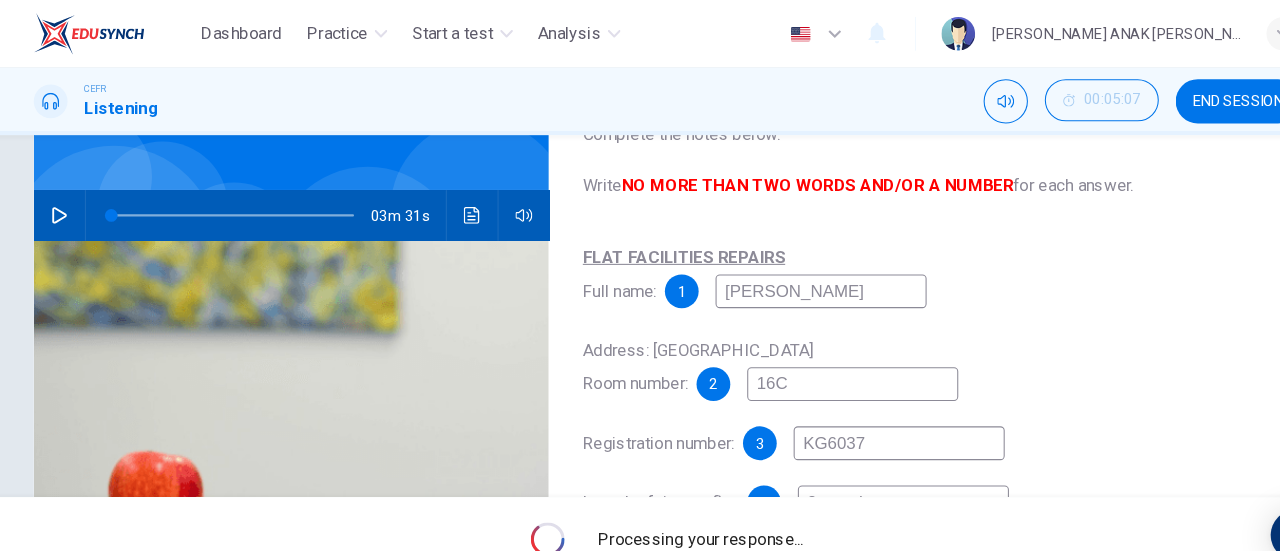 scroll, scrollTop: 242, scrollLeft: 0, axis: vertical 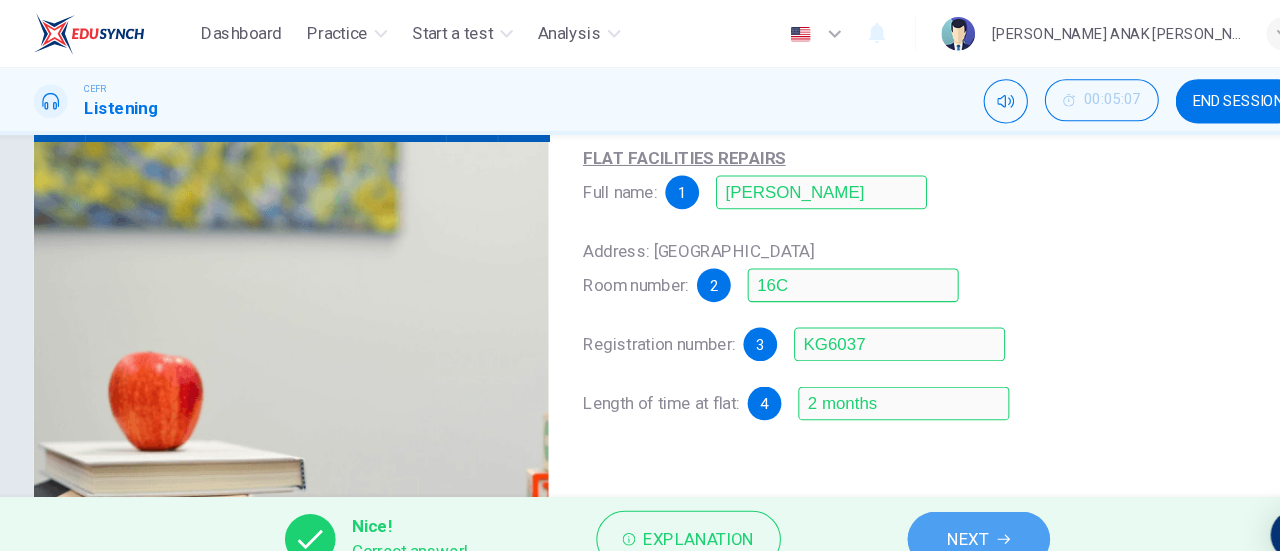 click on "NEXT" at bounding box center (935, 511) 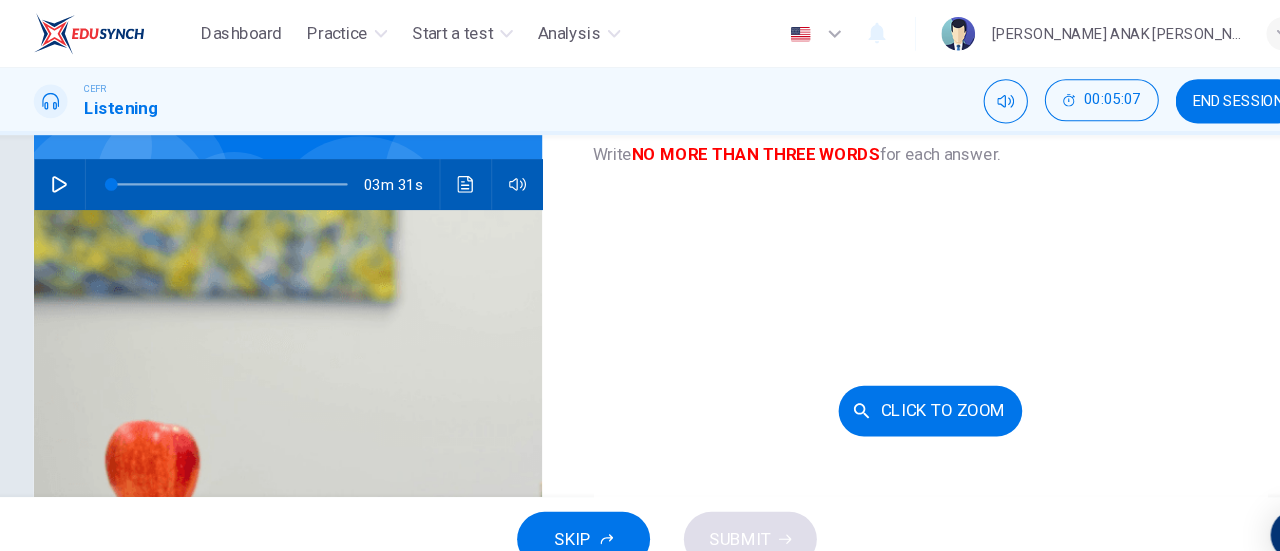 scroll, scrollTop: 148, scrollLeft: 0, axis: vertical 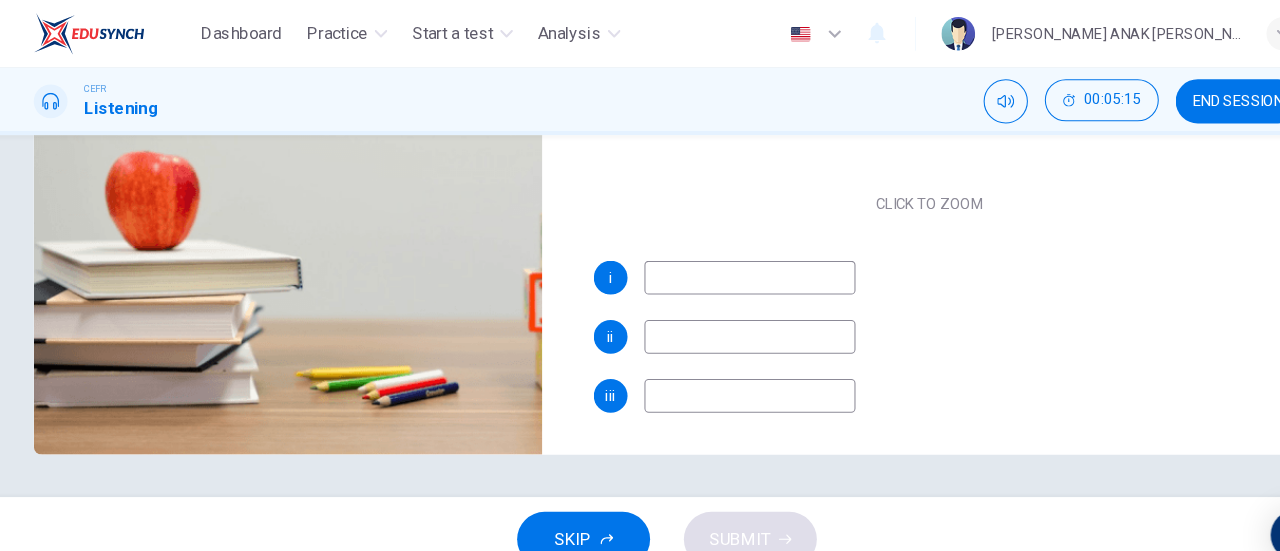 click at bounding box center [718, 263] 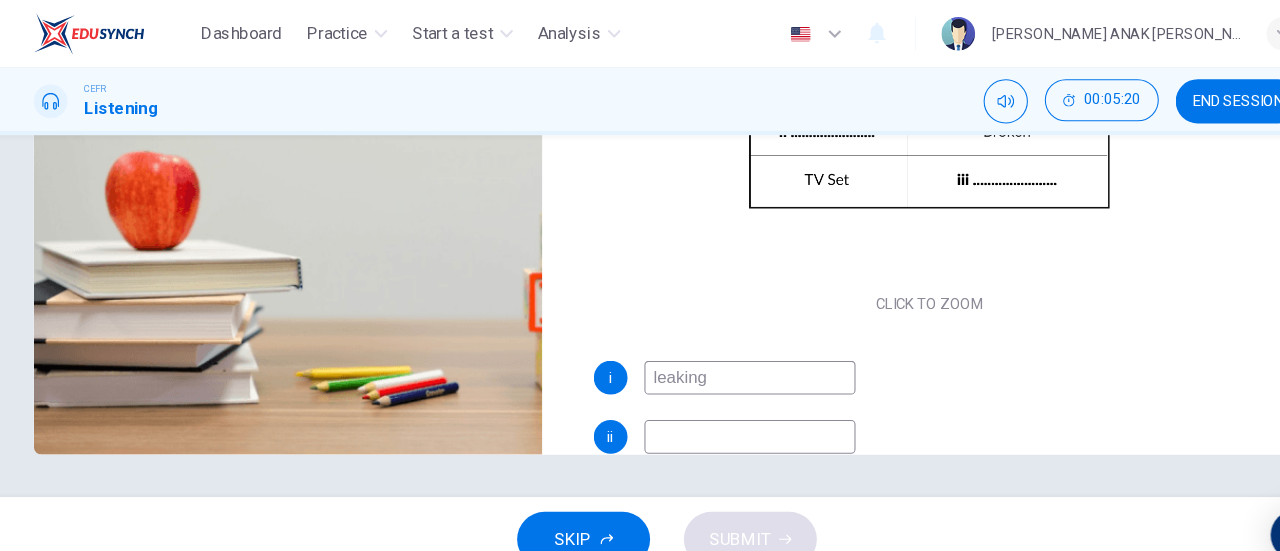 scroll, scrollTop: 0, scrollLeft: 0, axis: both 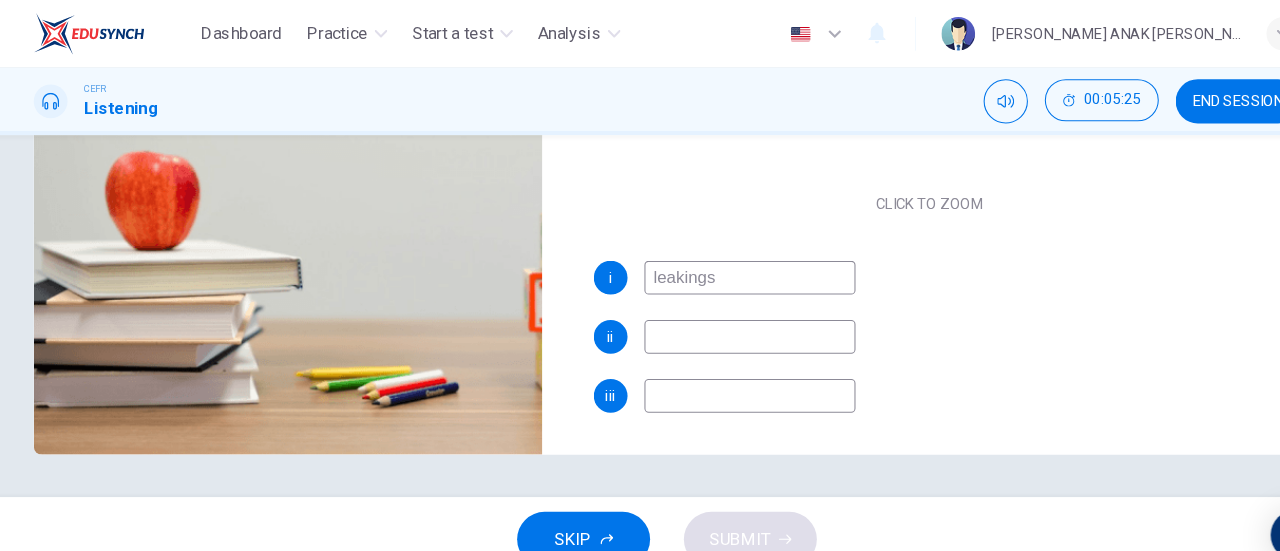 type on "leakings" 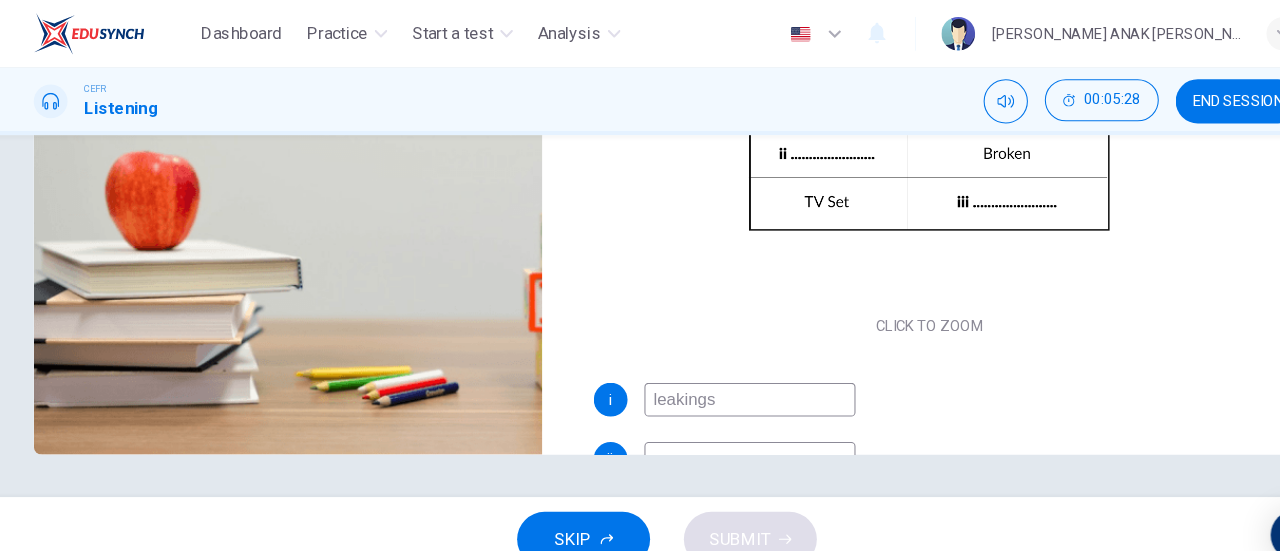 scroll, scrollTop: 0, scrollLeft: 0, axis: both 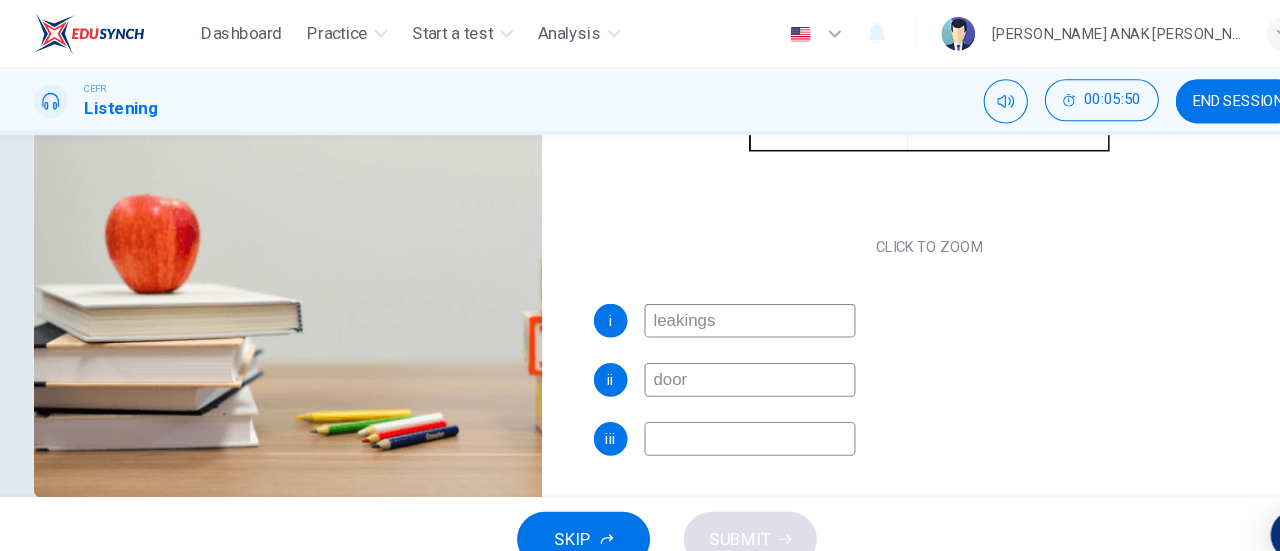 type on "door" 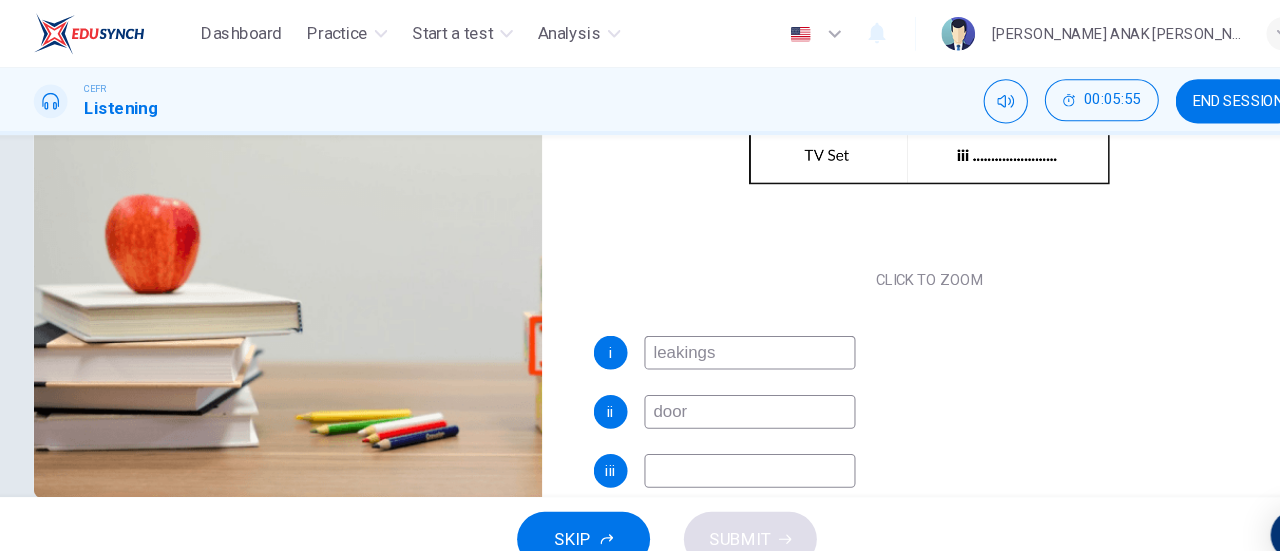 scroll, scrollTop: 118, scrollLeft: 0, axis: vertical 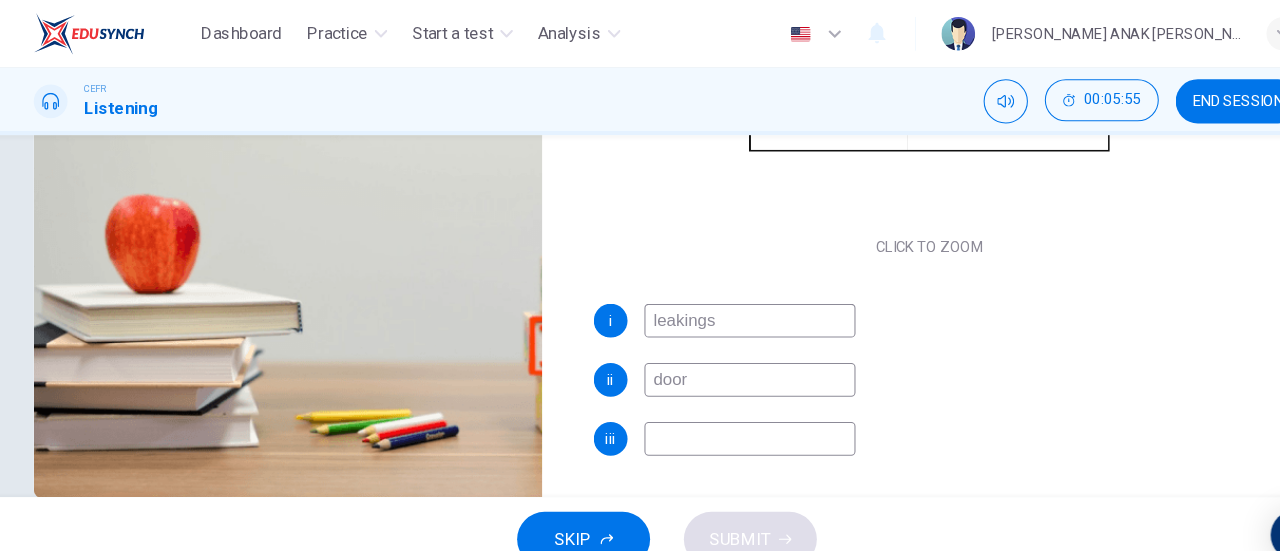 click on "i leakings ii door iii" at bounding box center (889, 380) 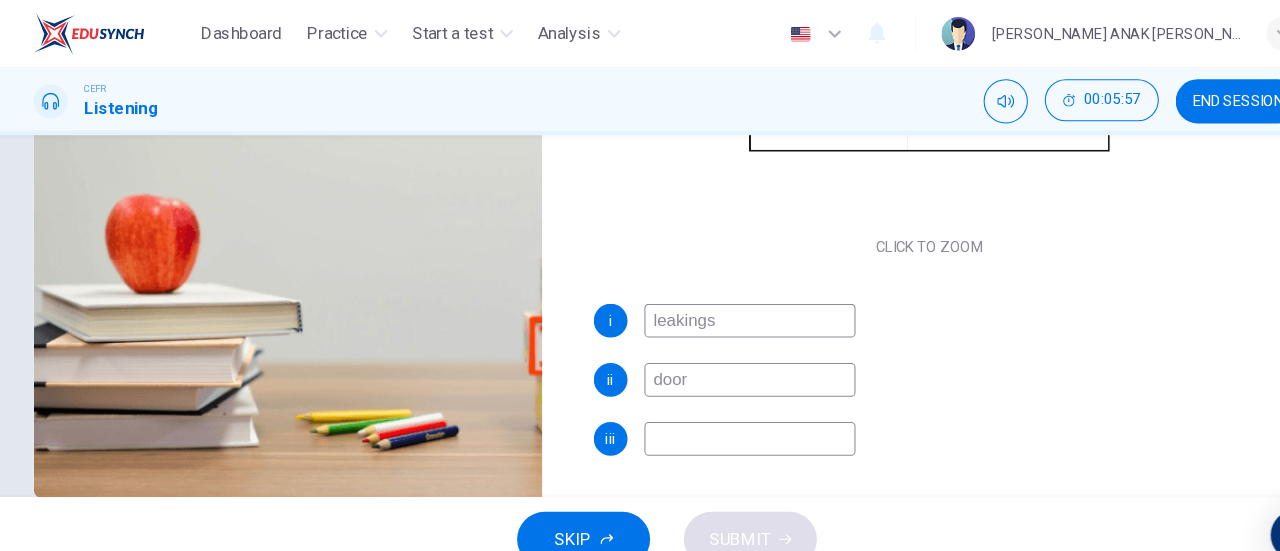 click at bounding box center [718, 416] 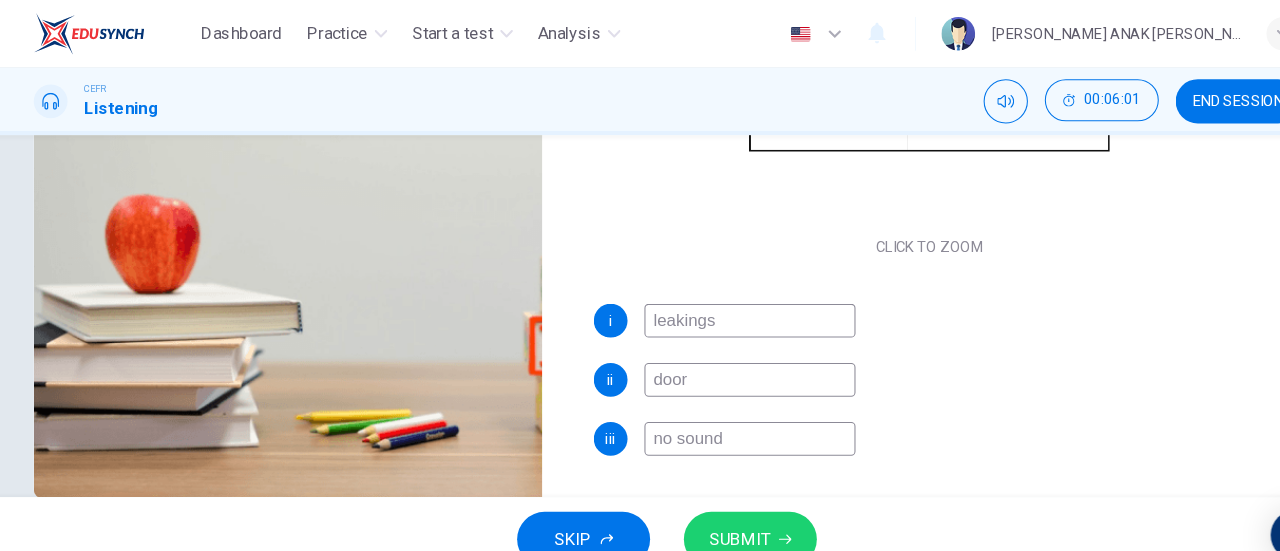 type on "no sound" 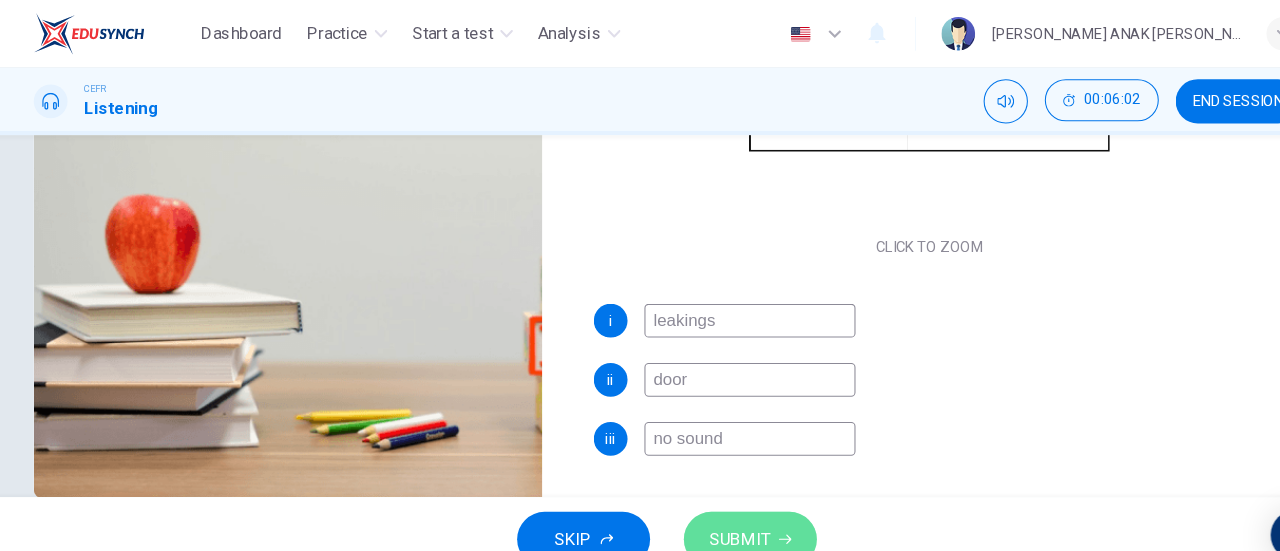 click on "SUBMIT" at bounding box center (719, 511) 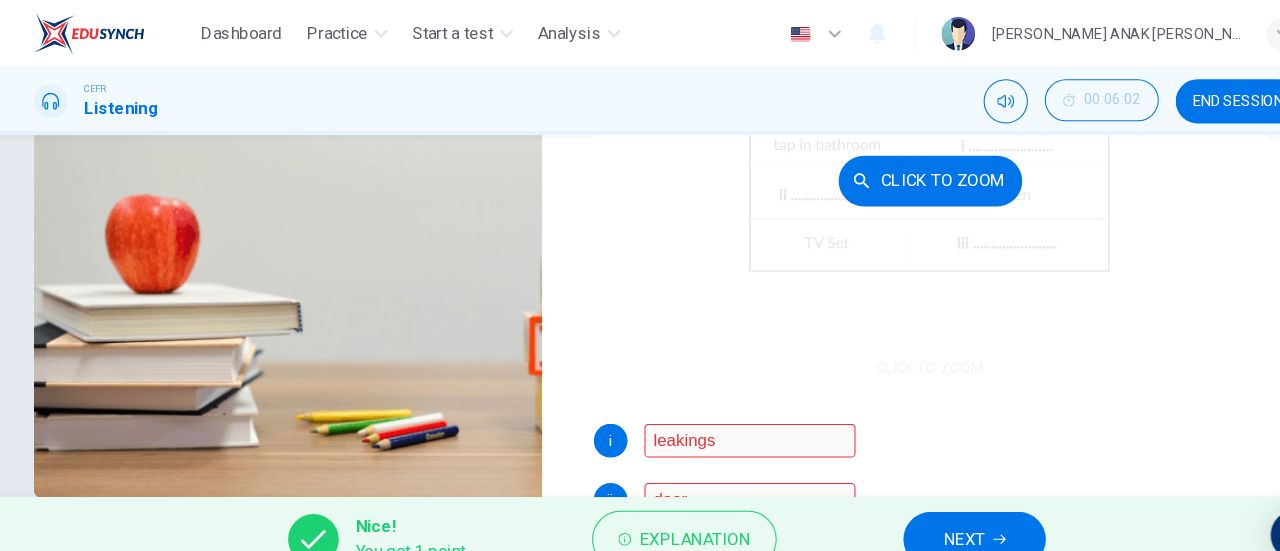 scroll, scrollTop: 0, scrollLeft: 0, axis: both 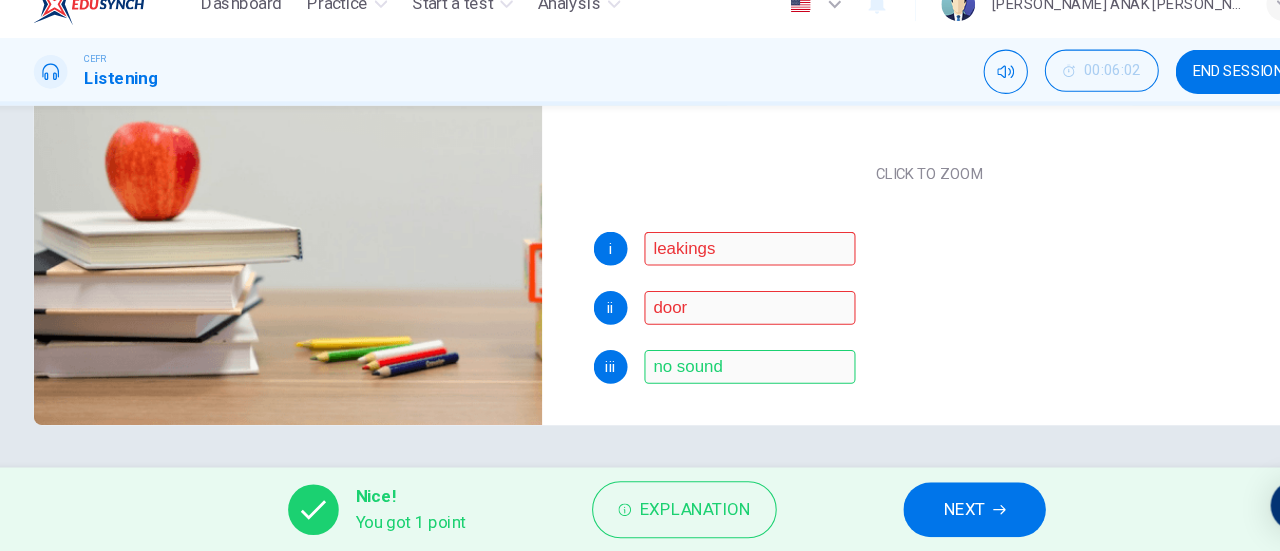 click on "NEXT" at bounding box center (931, 511) 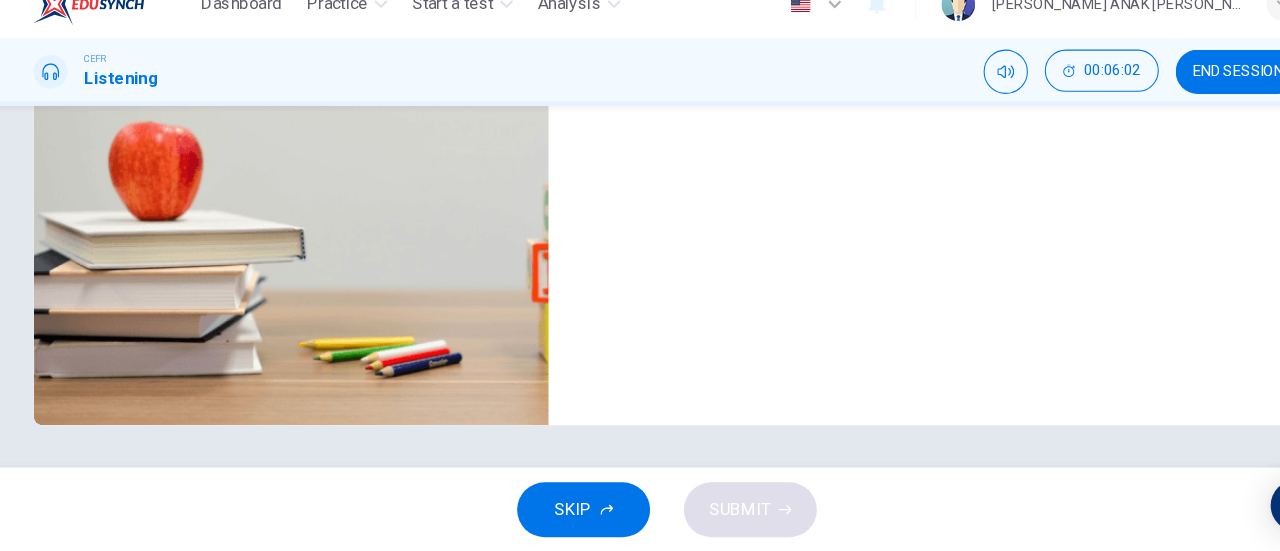 scroll, scrollTop: 0, scrollLeft: 0, axis: both 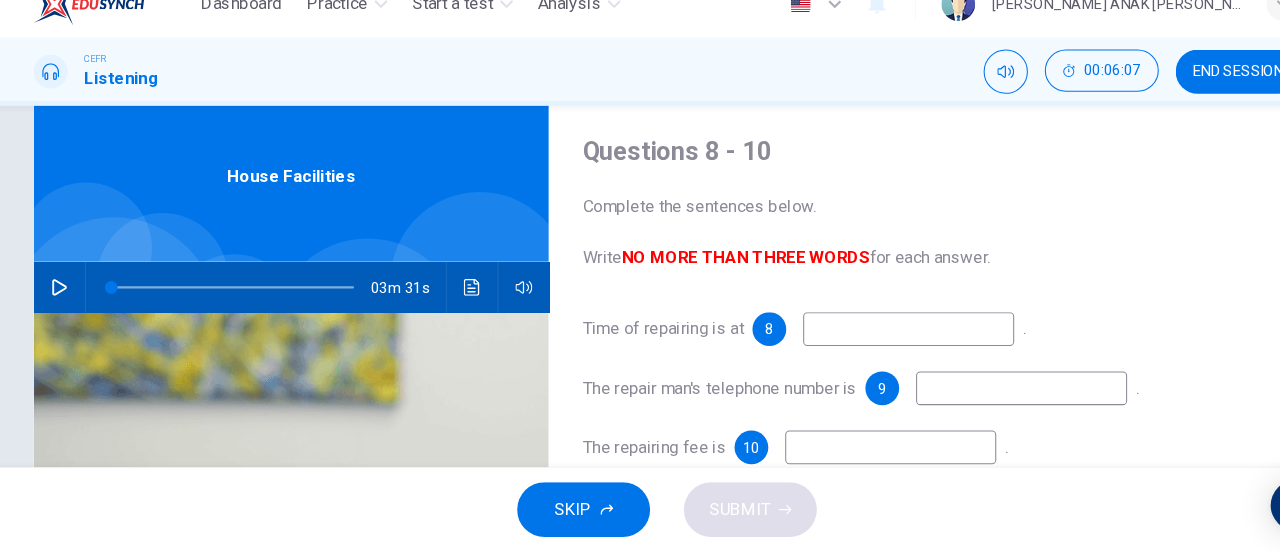 click at bounding box center (869, 340) 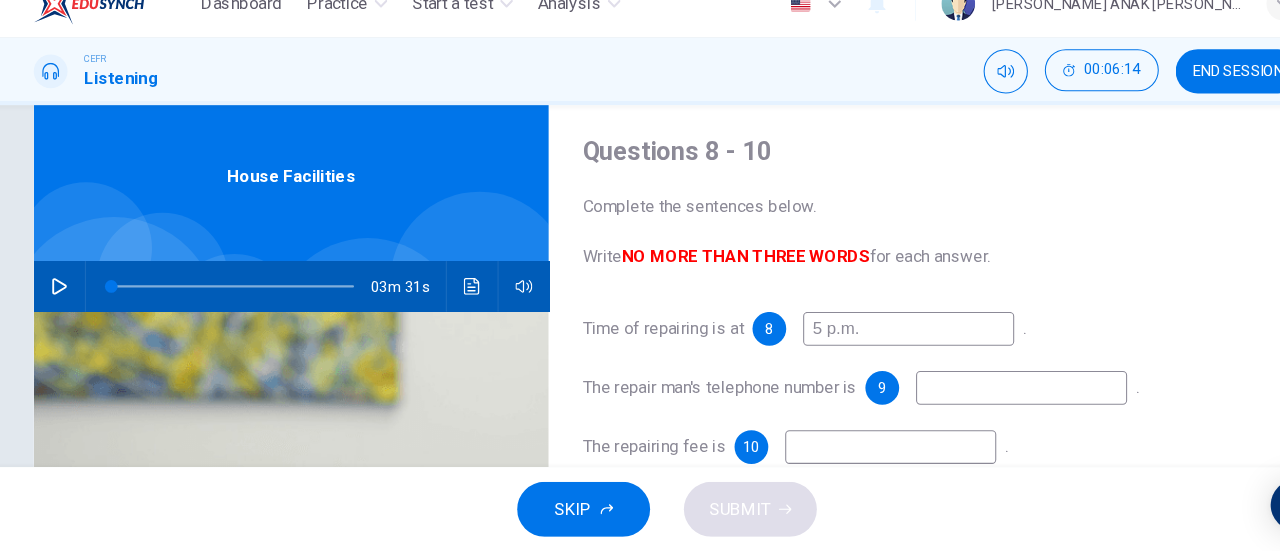 type on "5 p.m." 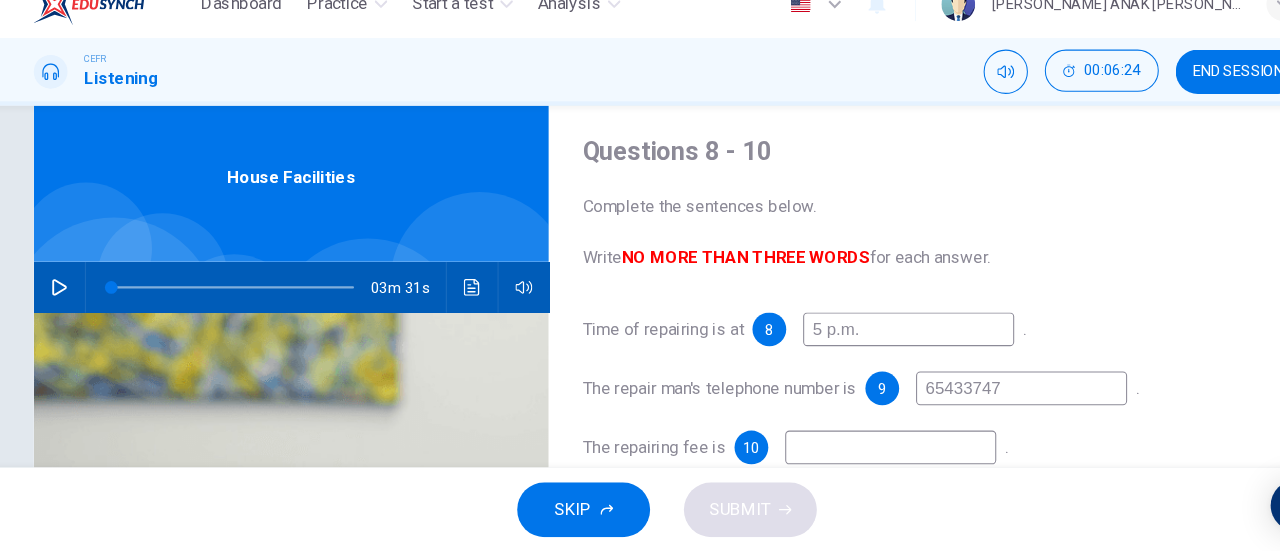 scroll, scrollTop: 0, scrollLeft: 0, axis: both 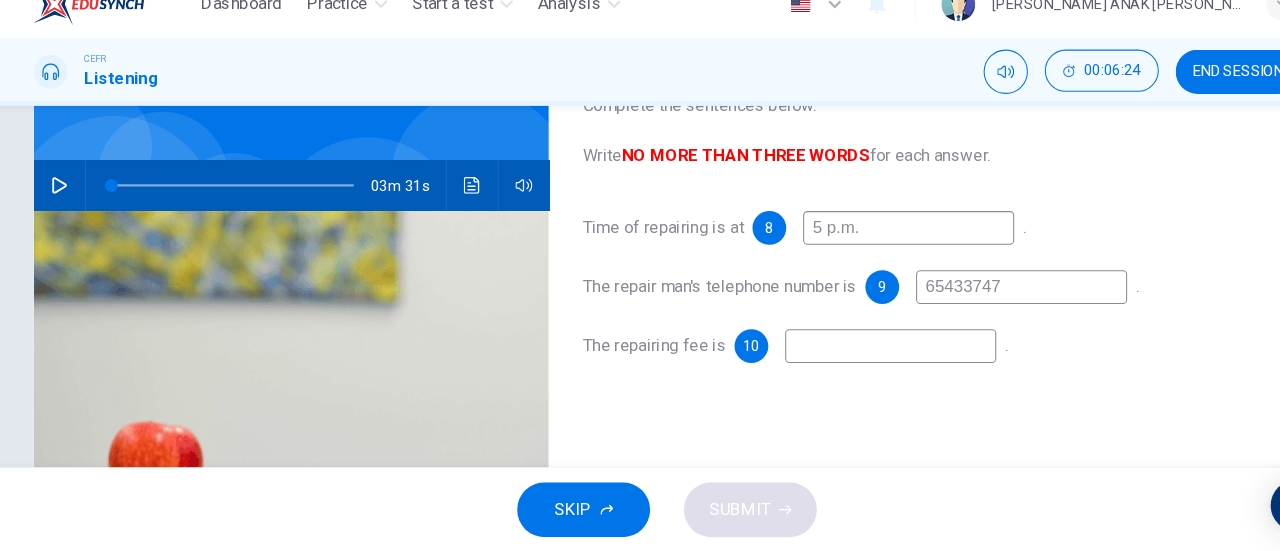 type on "65433747" 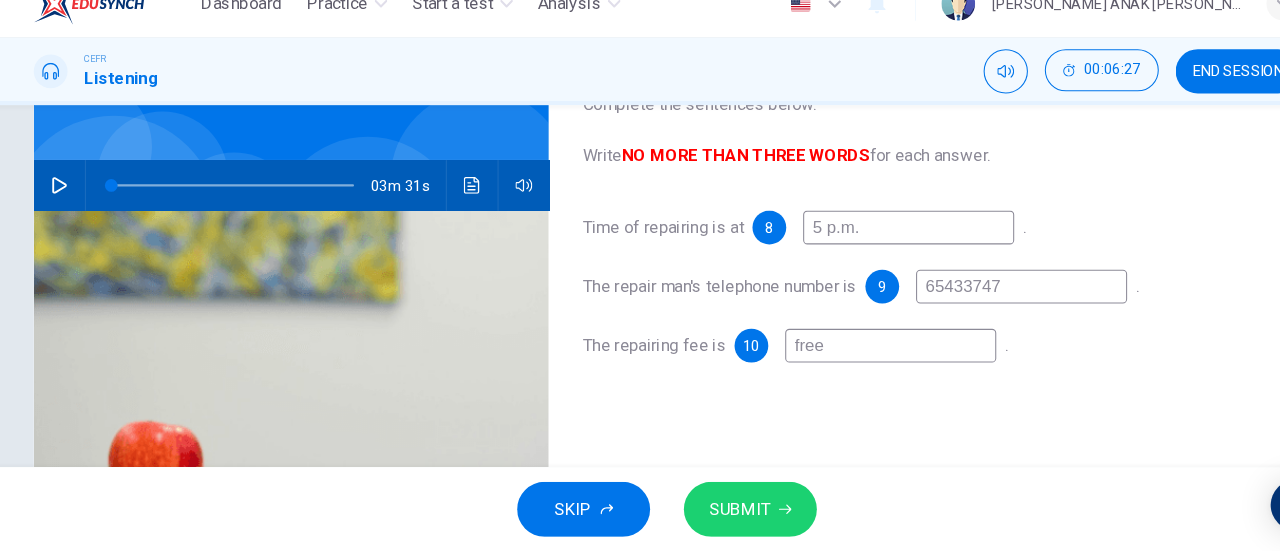 type on "free" 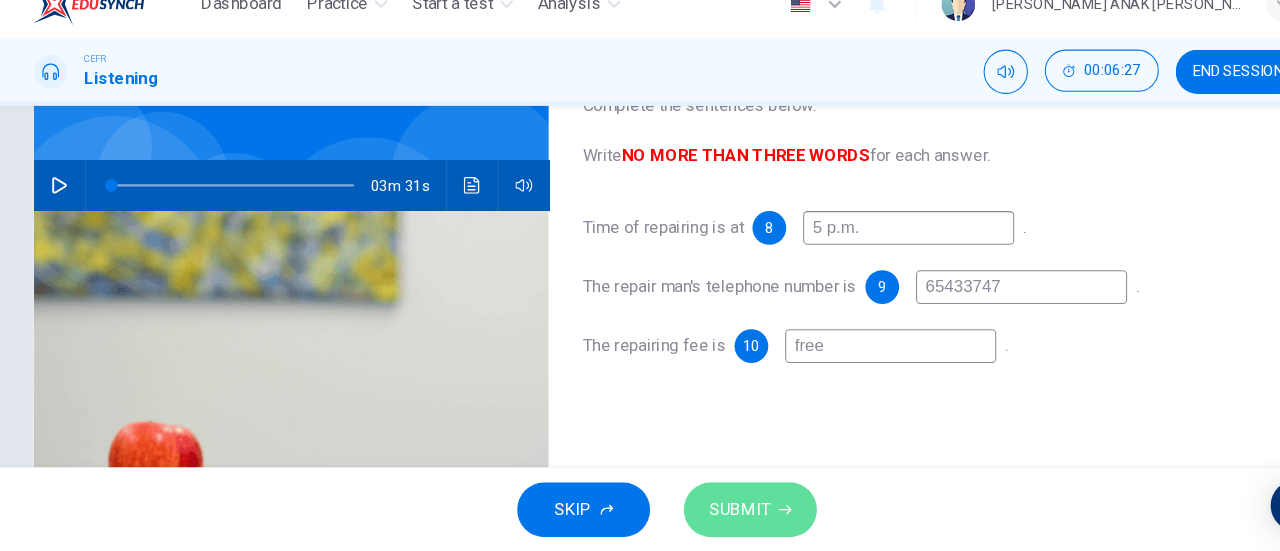 click on "SUBMIT" at bounding box center [719, 511] 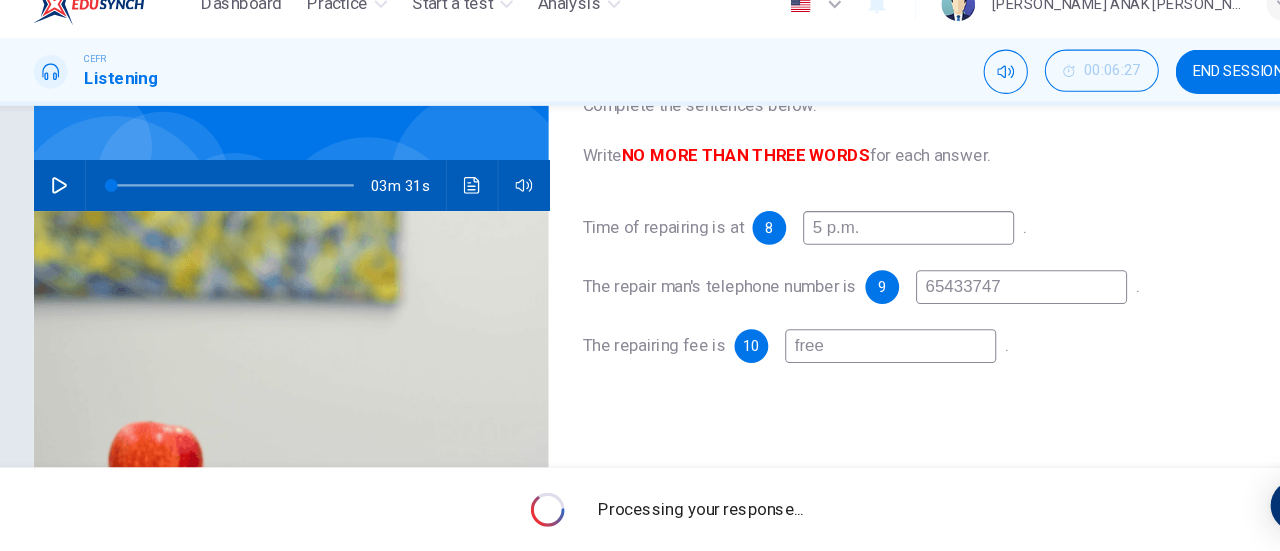 scroll, scrollTop: 0, scrollLeft: 0, axis: both 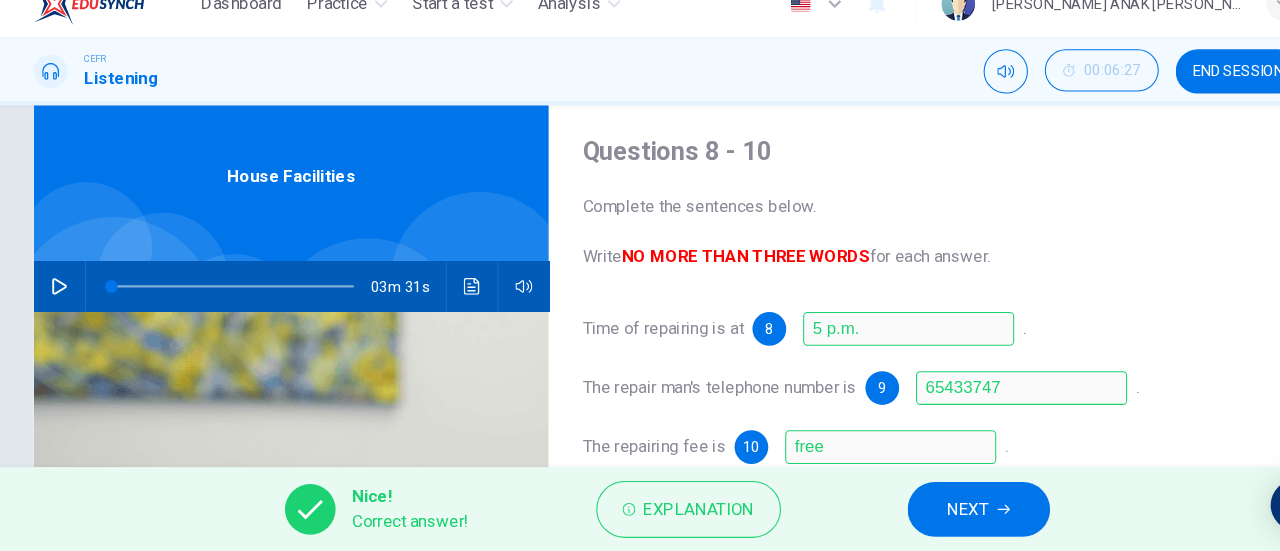 click on "Nice! Correct answer! Explanation NEXT" at bounding box center [640, 511] 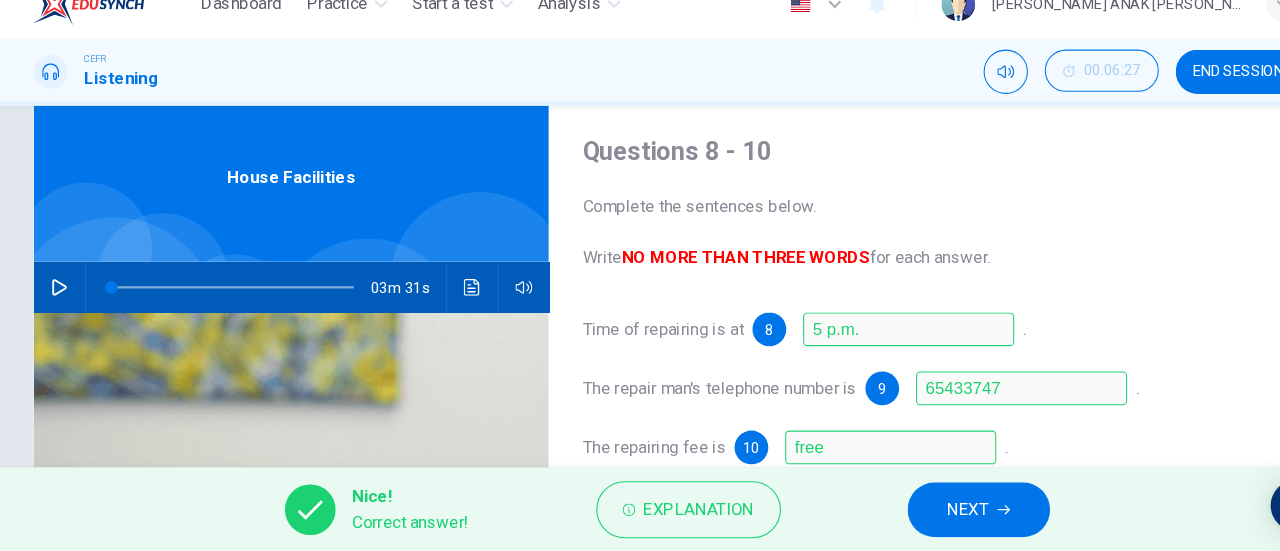 scroll, scrollTop: 0, scrollLeft: 0, axis: both 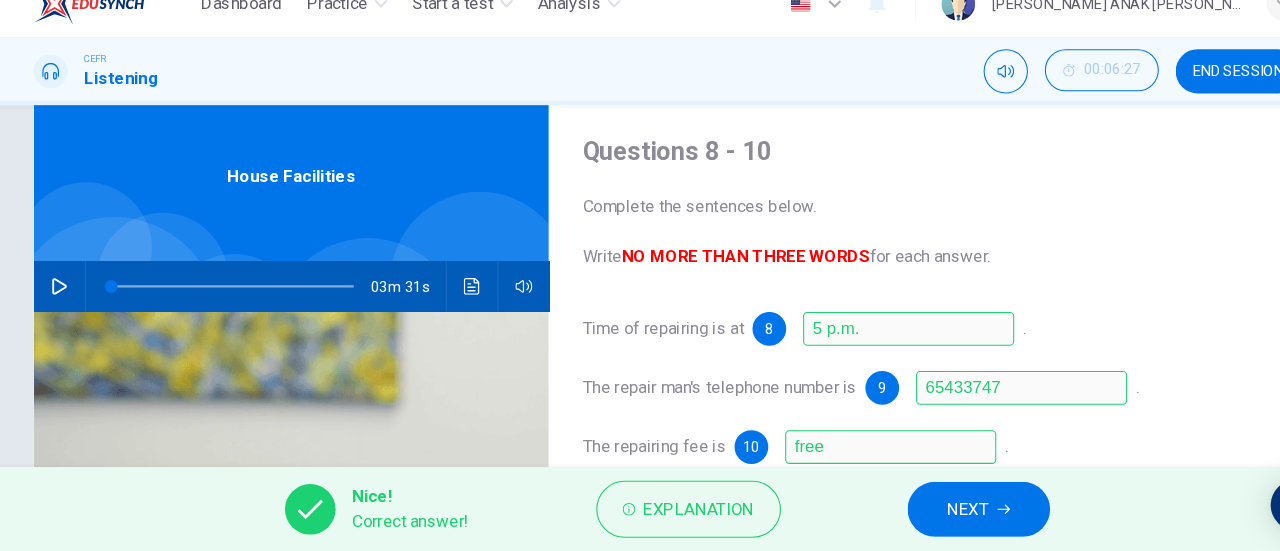 click on "NEXT" at bounding box center [925, 511] 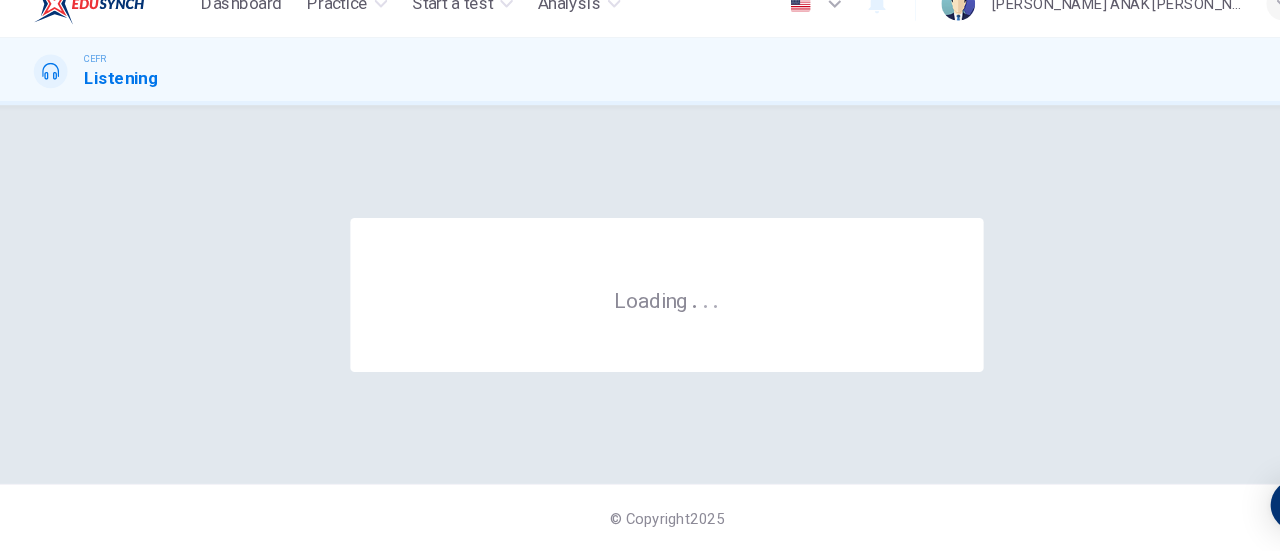 scroll, scrollTop: 0, scrollLeft: 0, axis: both 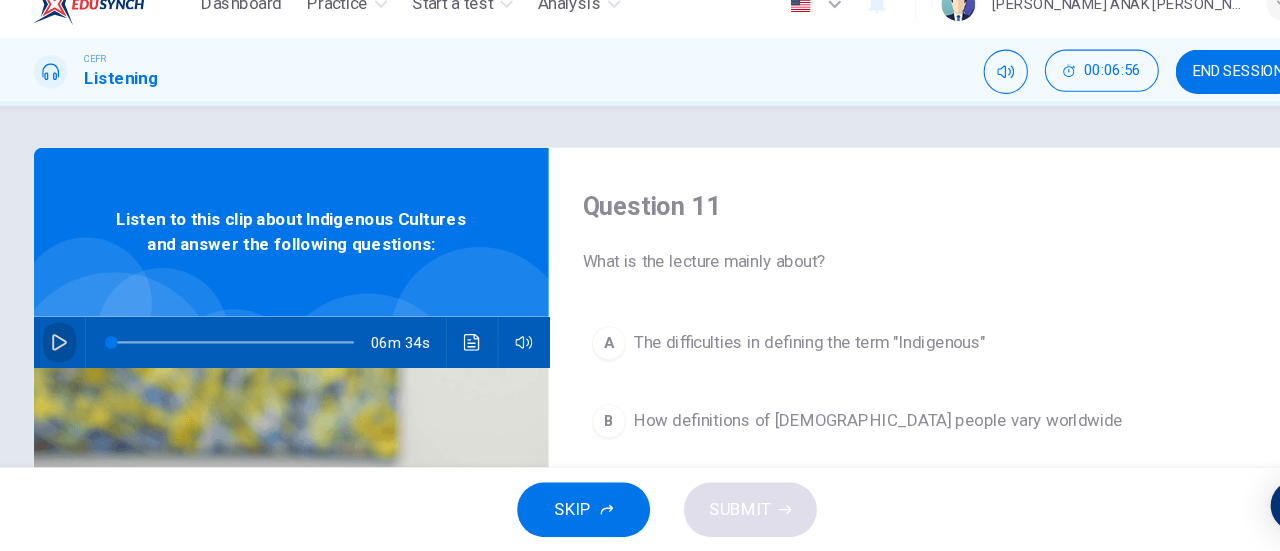 click at bounding box center [64, 352] 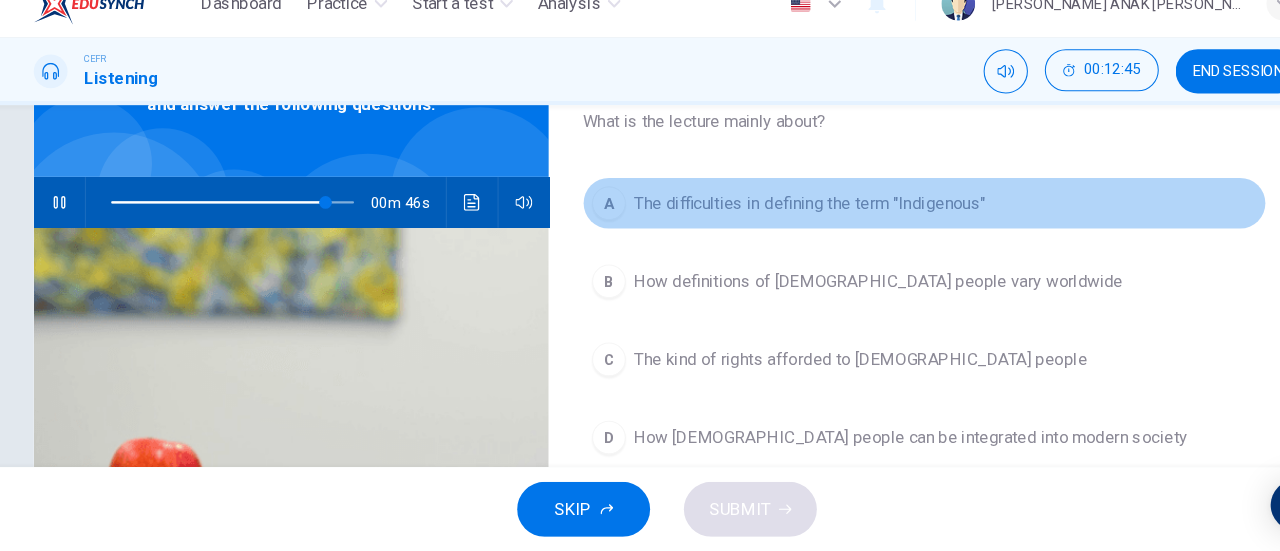 click on "A The difficulties in defining the term "Indigenous"" at bounding box center (884, 221) 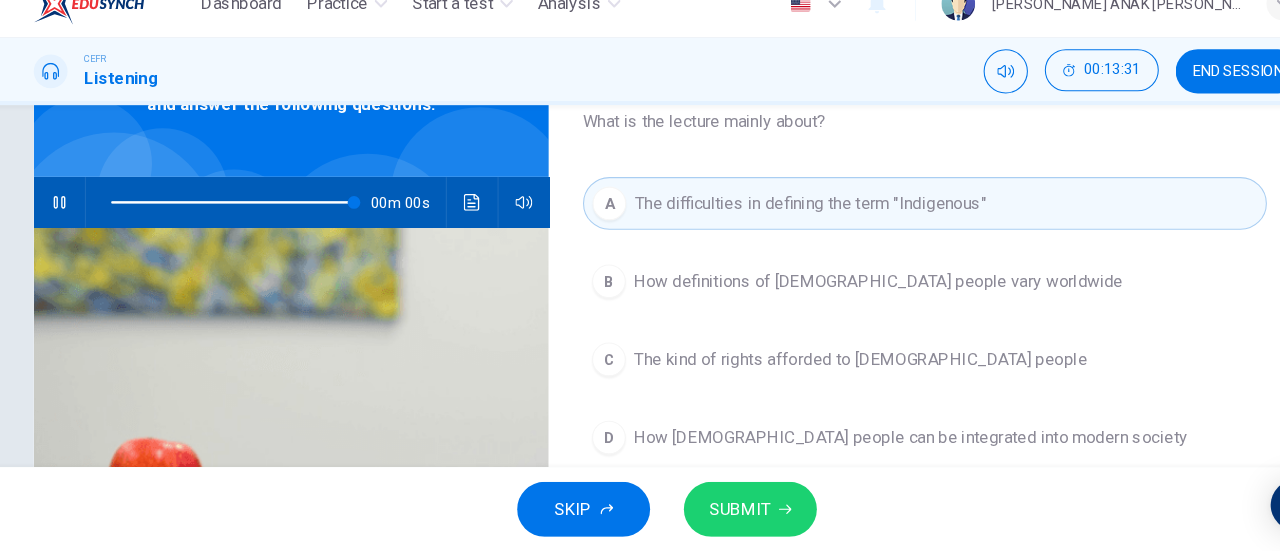 type on "0" 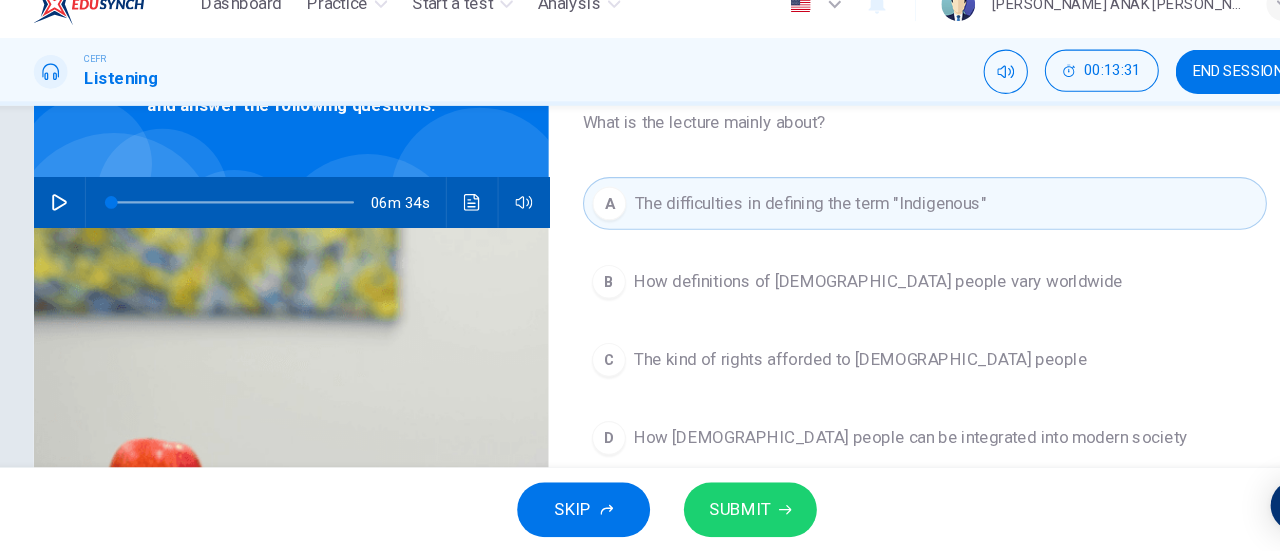 scroll, scrollTop: 0, scrollLeft: 0, axis: both 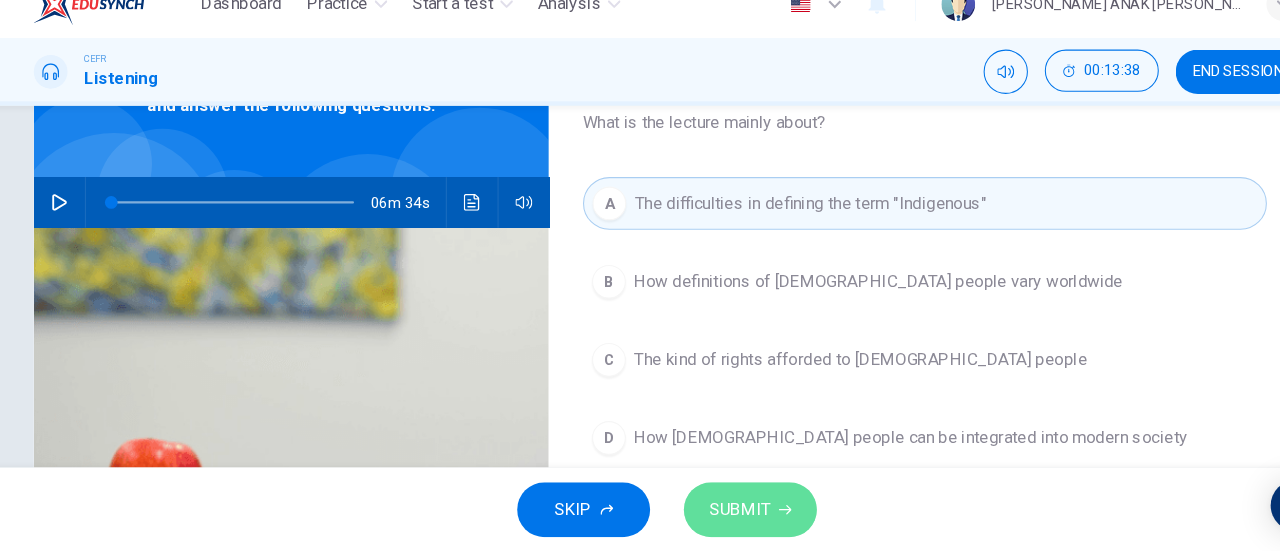 click on "SUBMIT" at bounding box center (709, 511) 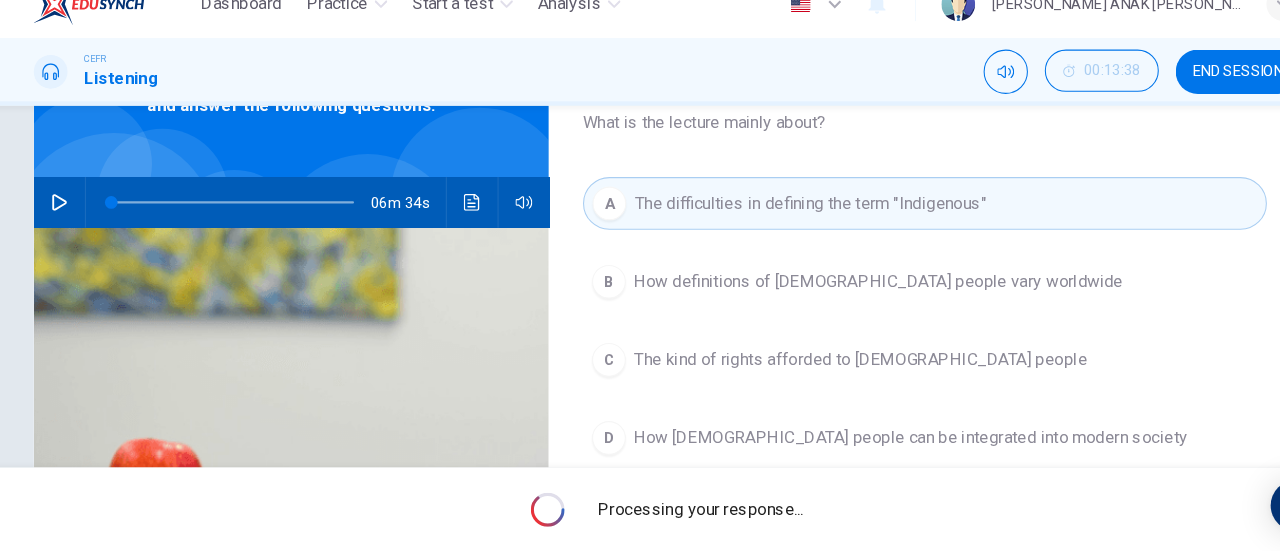 scroll, scrollTop: 0, scrollLeft: 0, axis: both 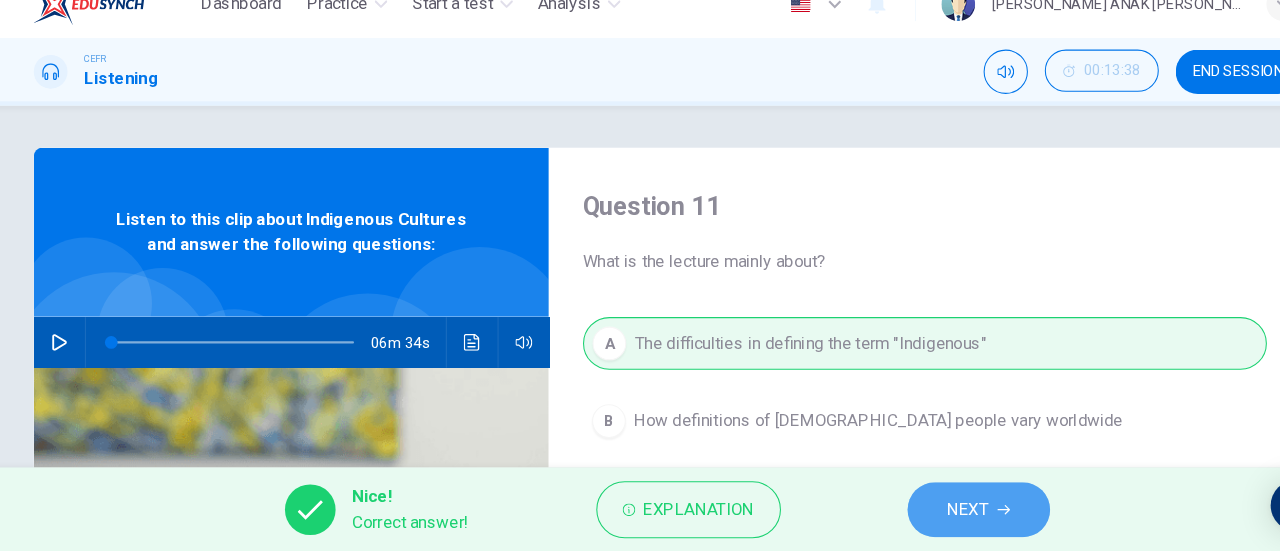 click on "NEXT" at bounding box center [935, 511] 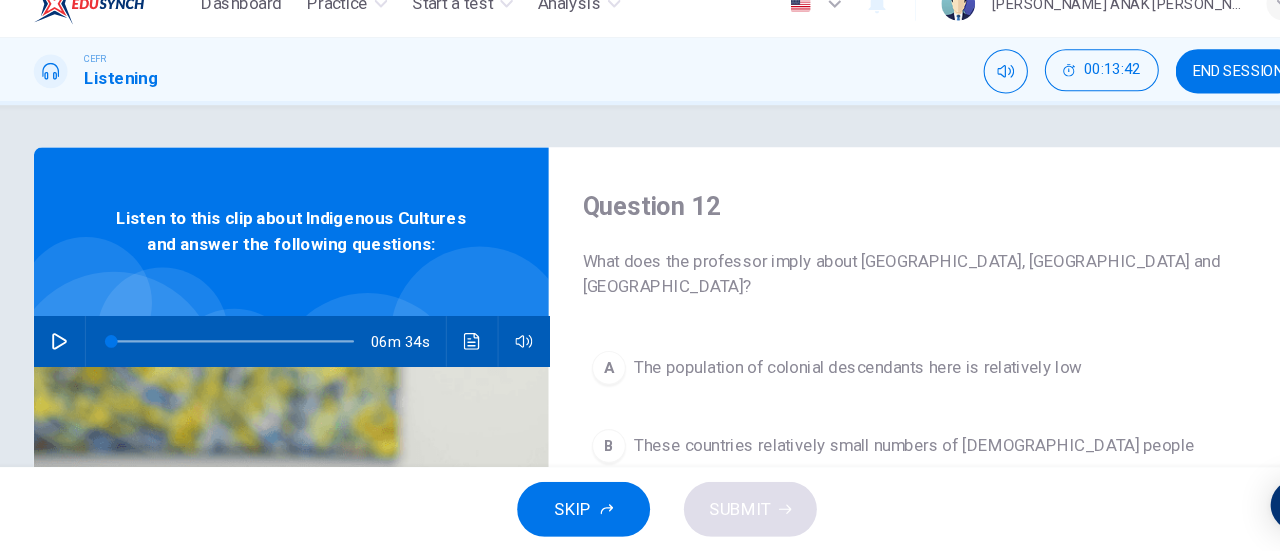 scroll, scrollTop: 0, scrollLeft: 0, axis: both 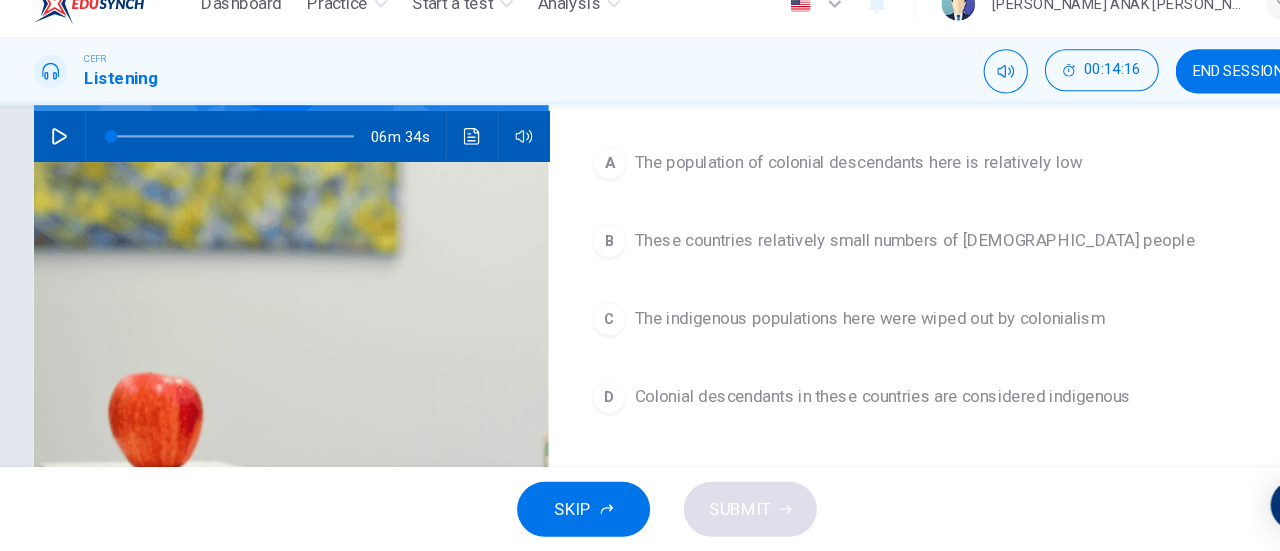 click on "The indigenous populations here were wiped out by colonialism" at bounding box center [831, 331] 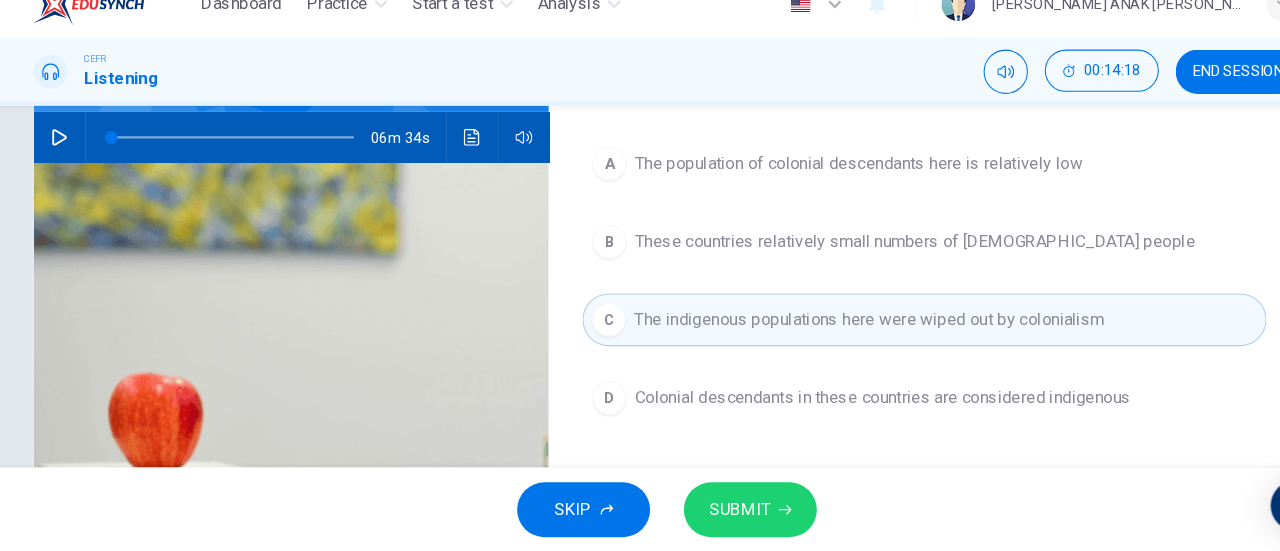 click on "SUBMIT" at bounding box center (719, 511) 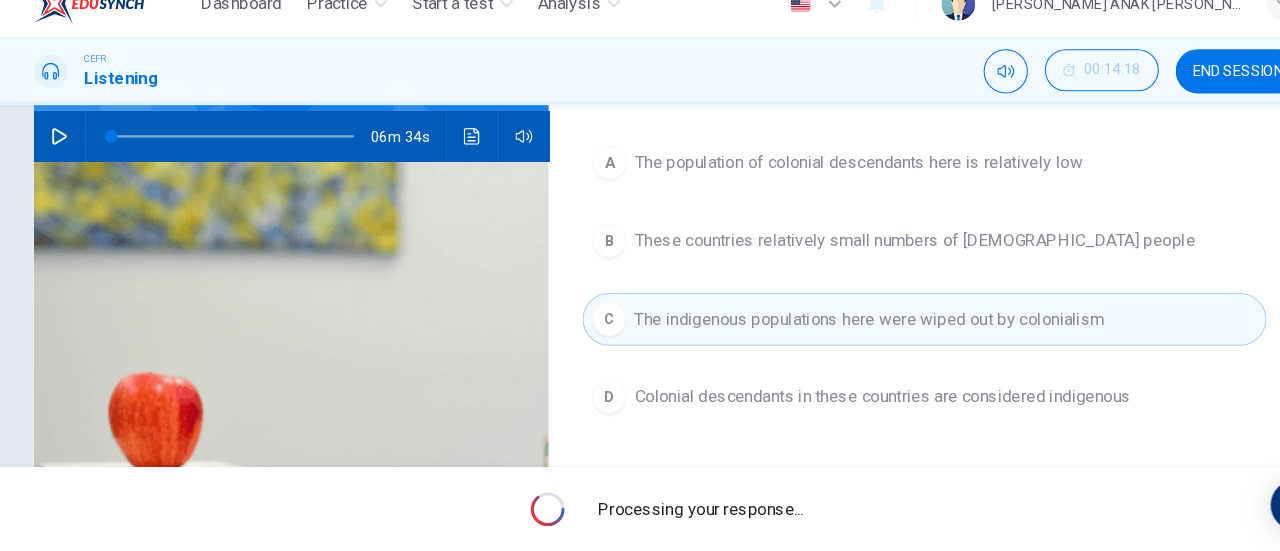 scroll, scrollTop: 0, scrollLeft: 0, axis: both 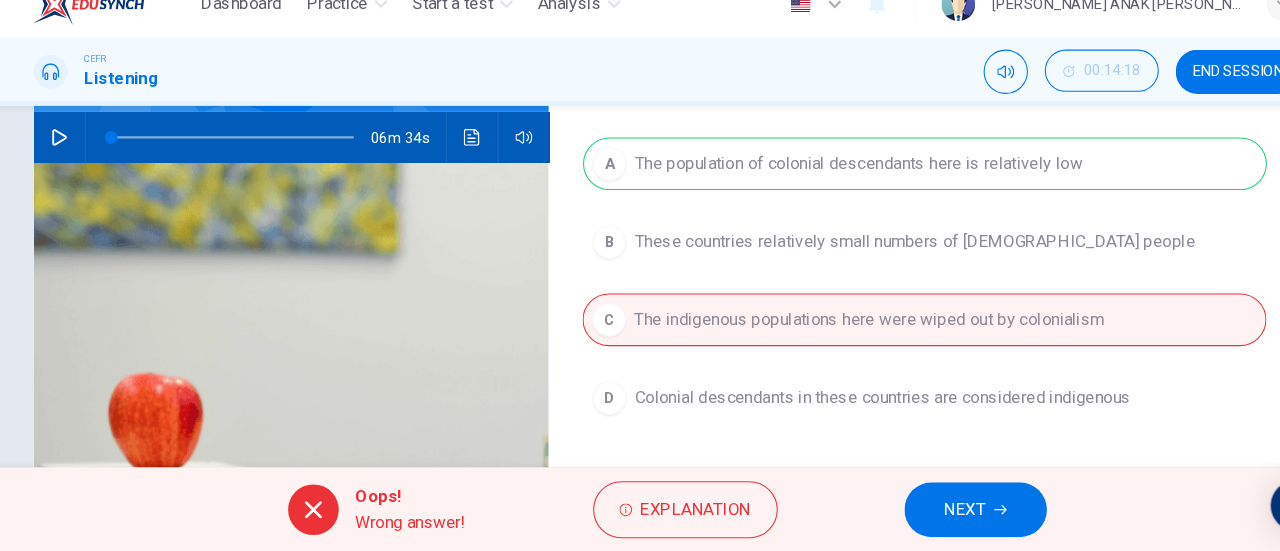 click on "NEXT" at bounding box center (922, 511) 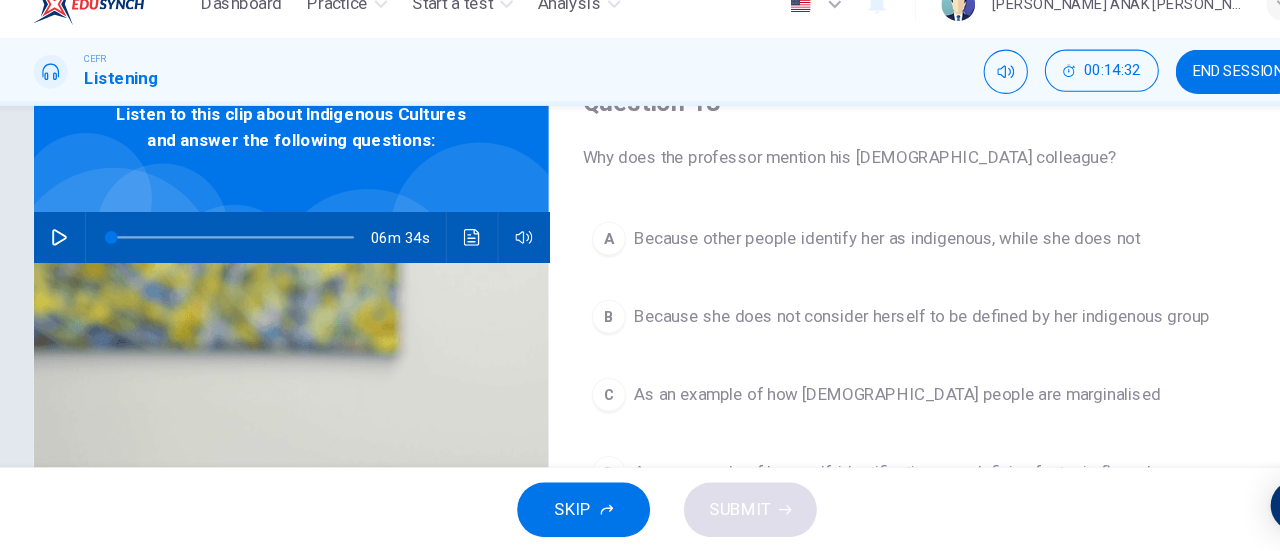 scroll, scrollTop: 0, scrollLeft: 0, axis: both 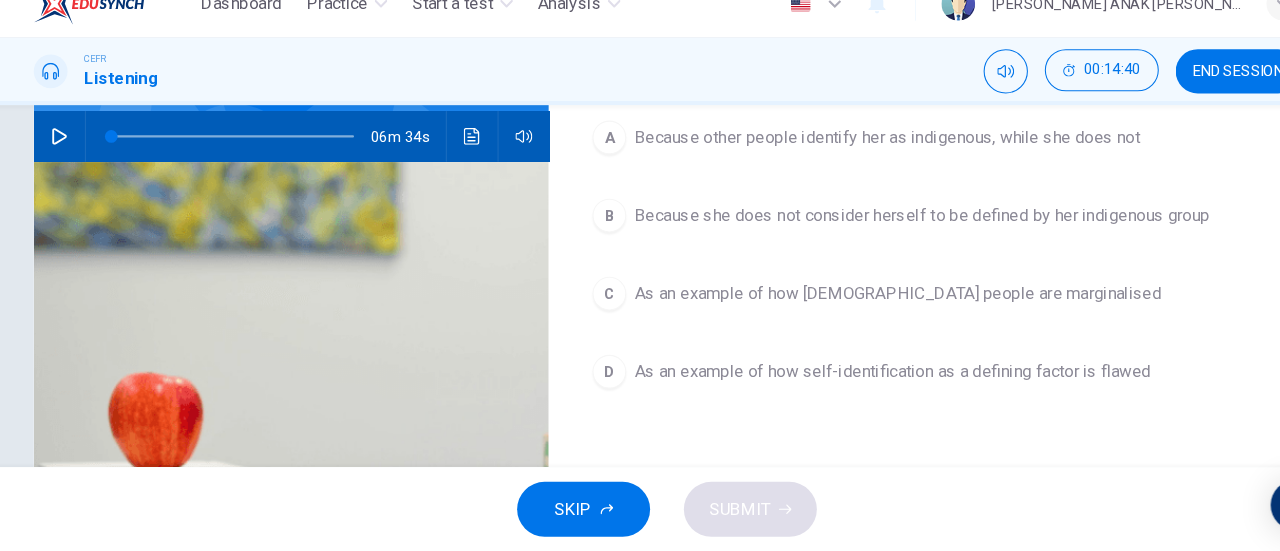 click on "D As an example of how self-identification as a defining factor is flawed" at bounding box center (884, 381) 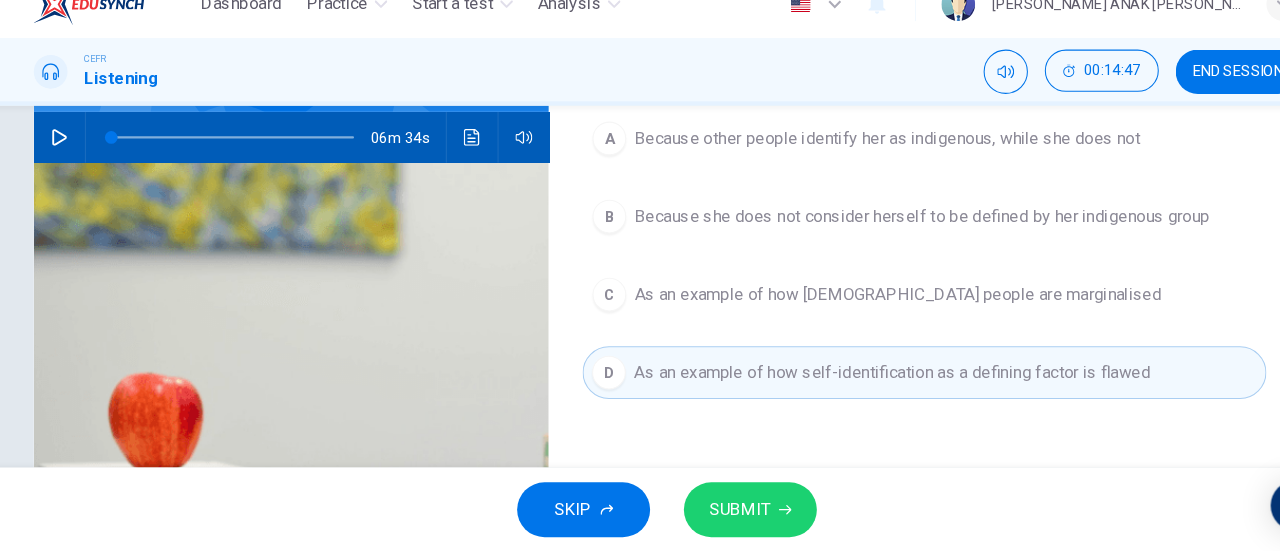 click on "SUBMIT" at bounding box center (719, 511) 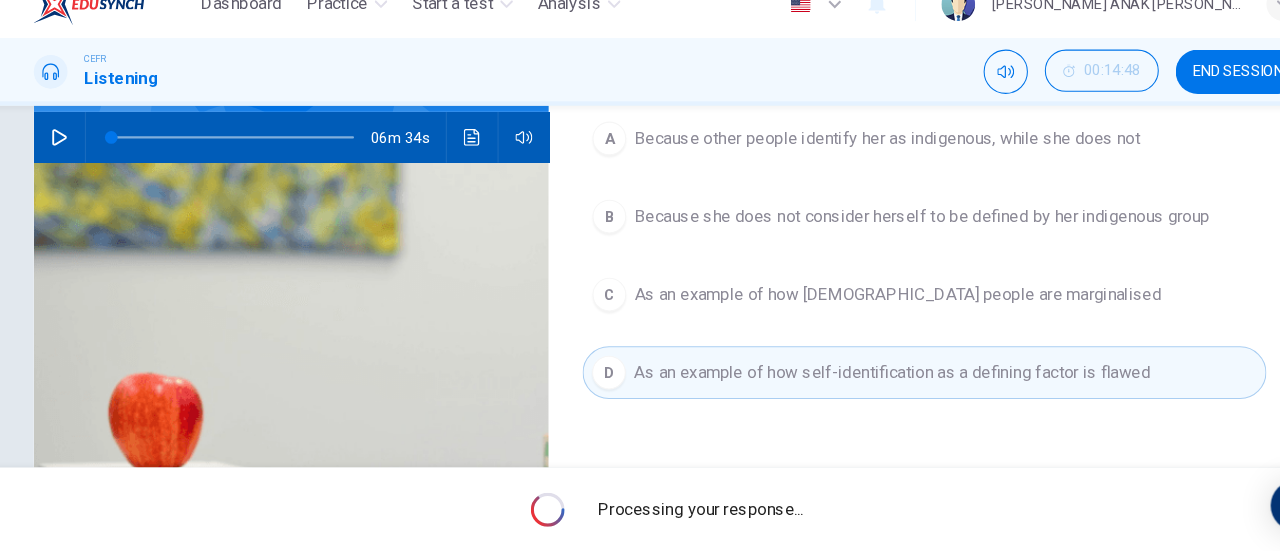 scroll, scrollTop: 0, scrollLeft: 0, axis: both 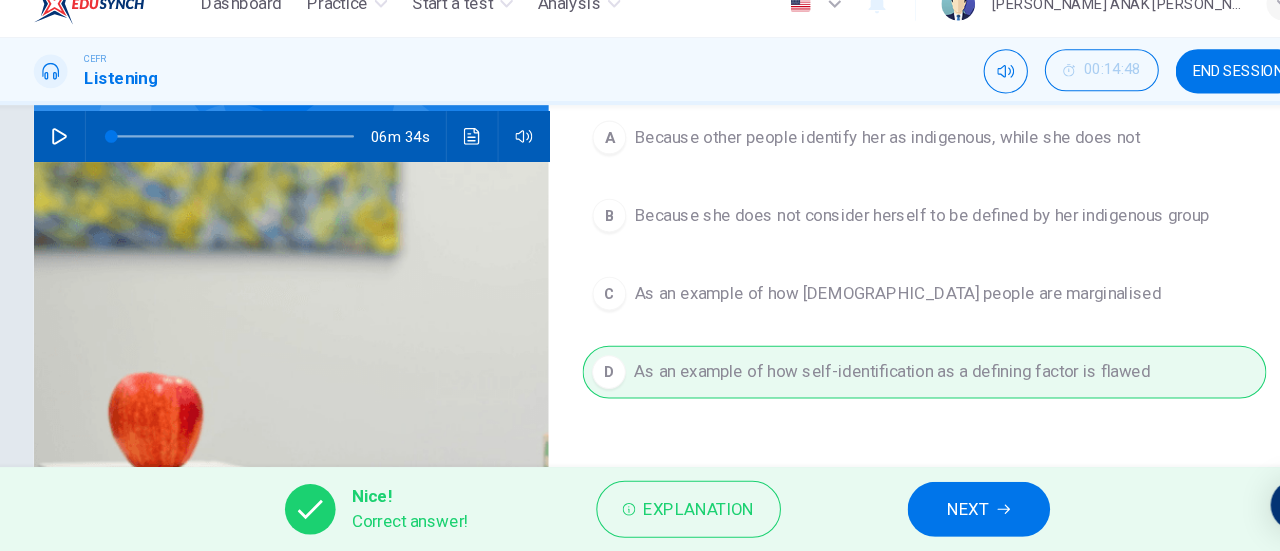 click on "NEXT" at bounding box center (935, 511) 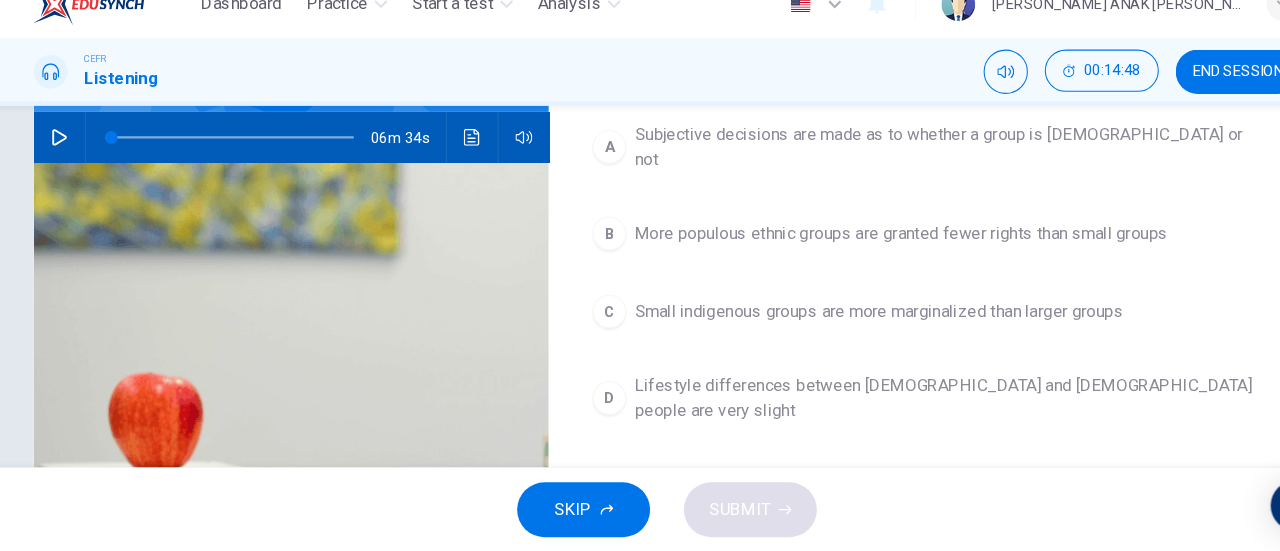 scroll, scrollTop: 0, scrollLeft: 0, axis: both 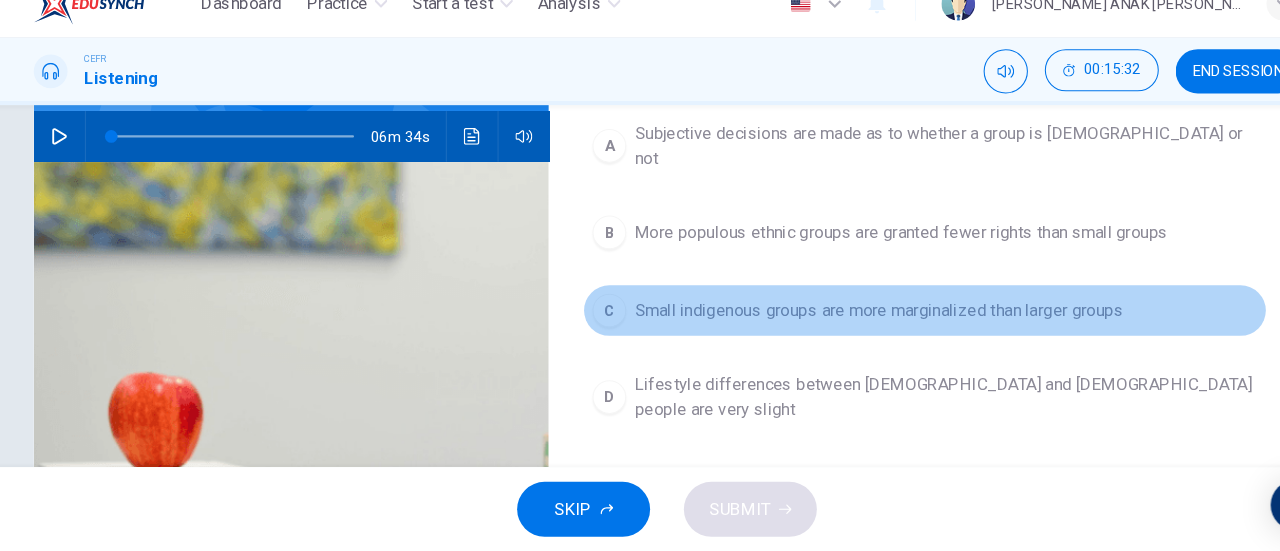 click on "Small indigenous groups are more marginalized than larger groups" at bounding box center (840, 323) 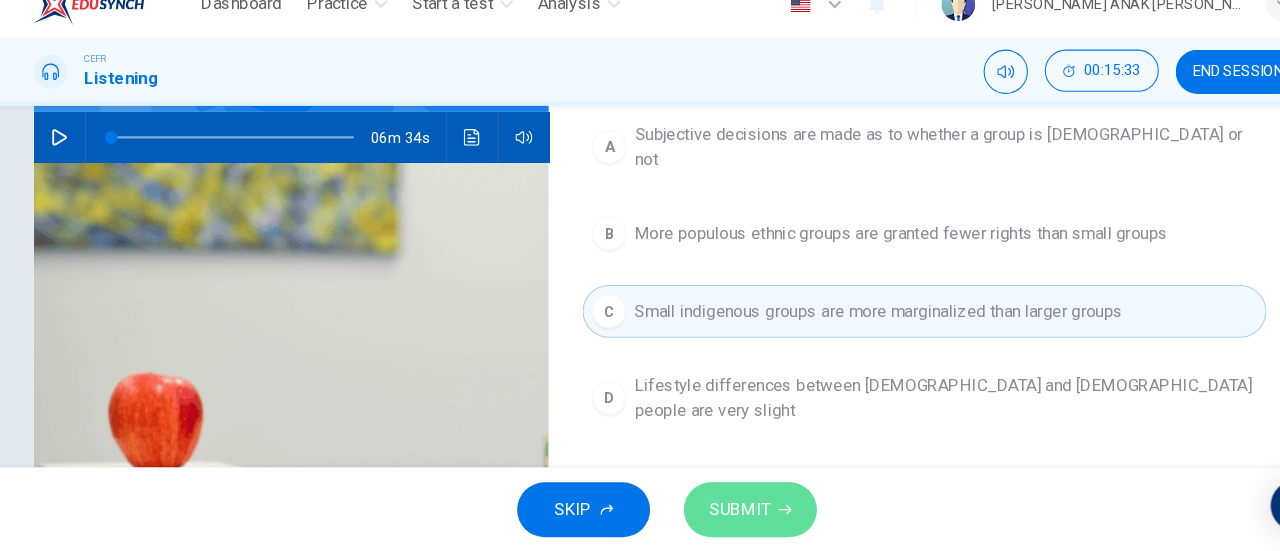 click on "SUBMIT" at bounding box center [709, 511] 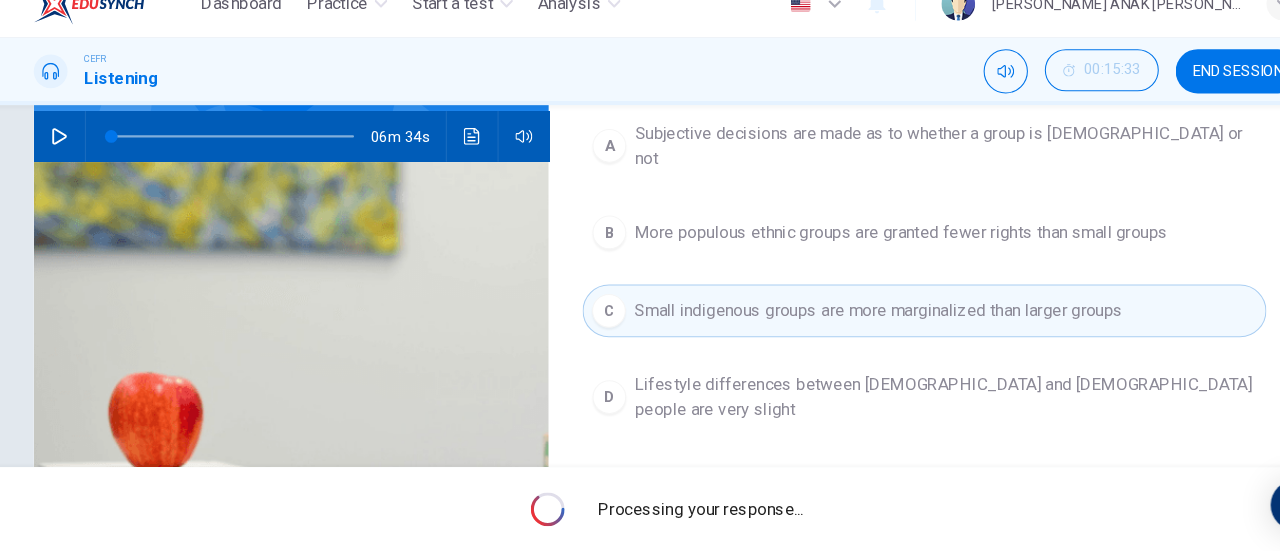 scroll, scrollTop: 0, scrollLeft: 0, axis: both 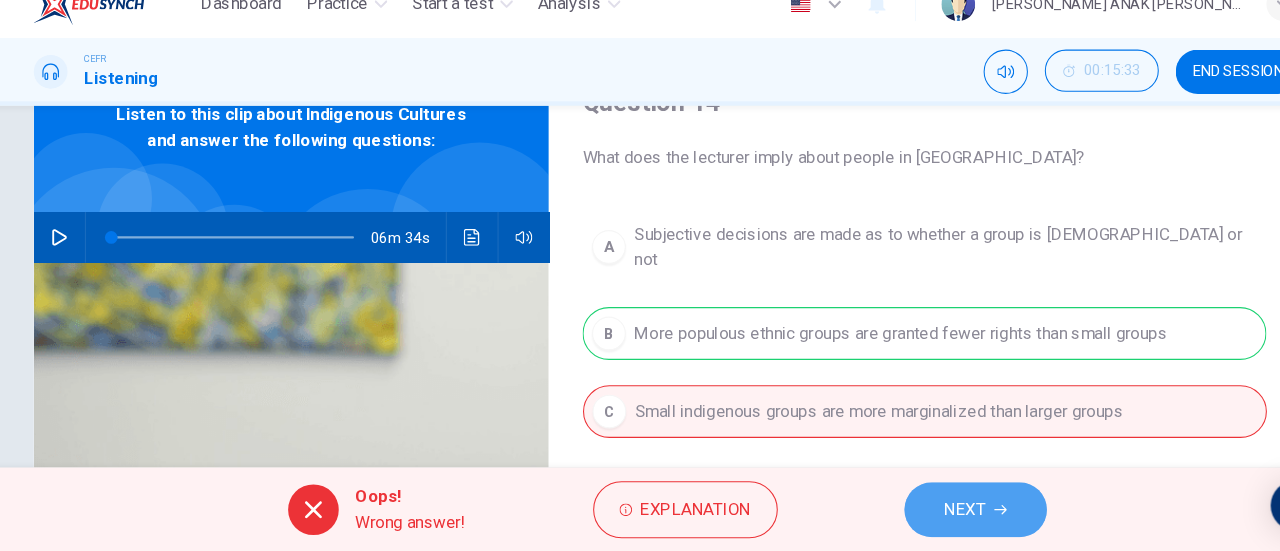 click on "NEXT" at bounding box center [932, 511] 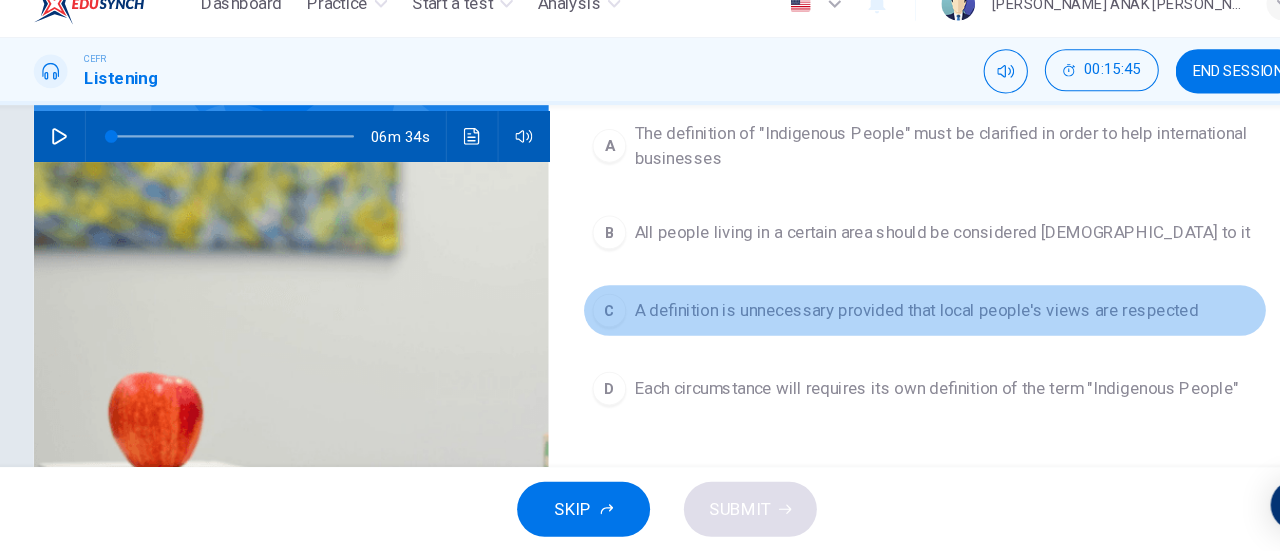 click on "A definition is unnecessary provided that local people's views are respected" at bounding box center (876, 323) 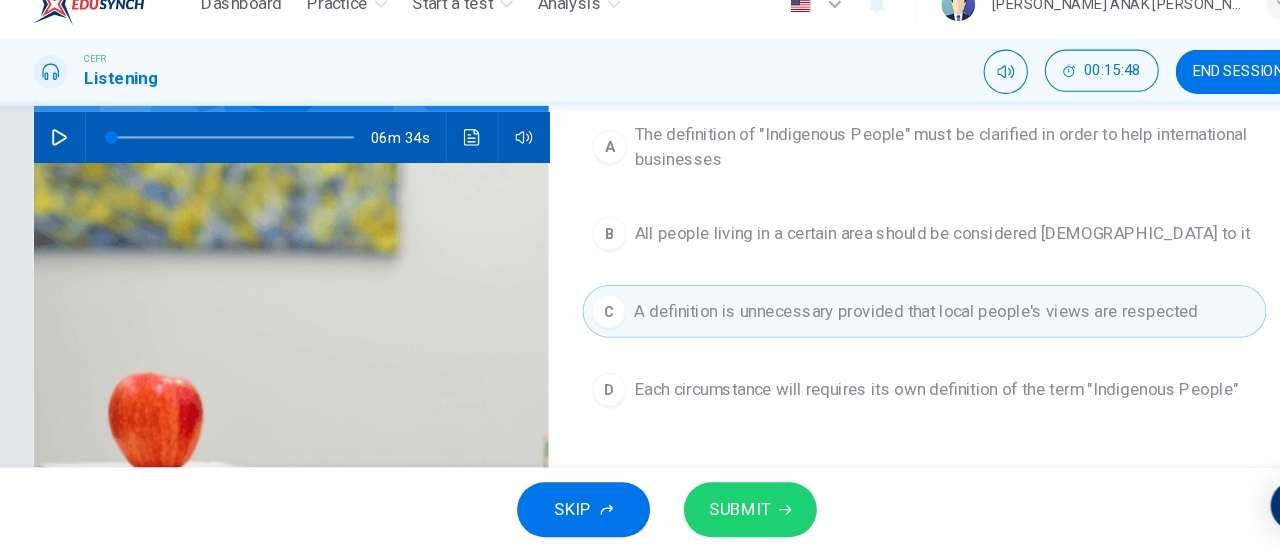scroll, scrollTop: 0, scrollLeft: 0, axis: both 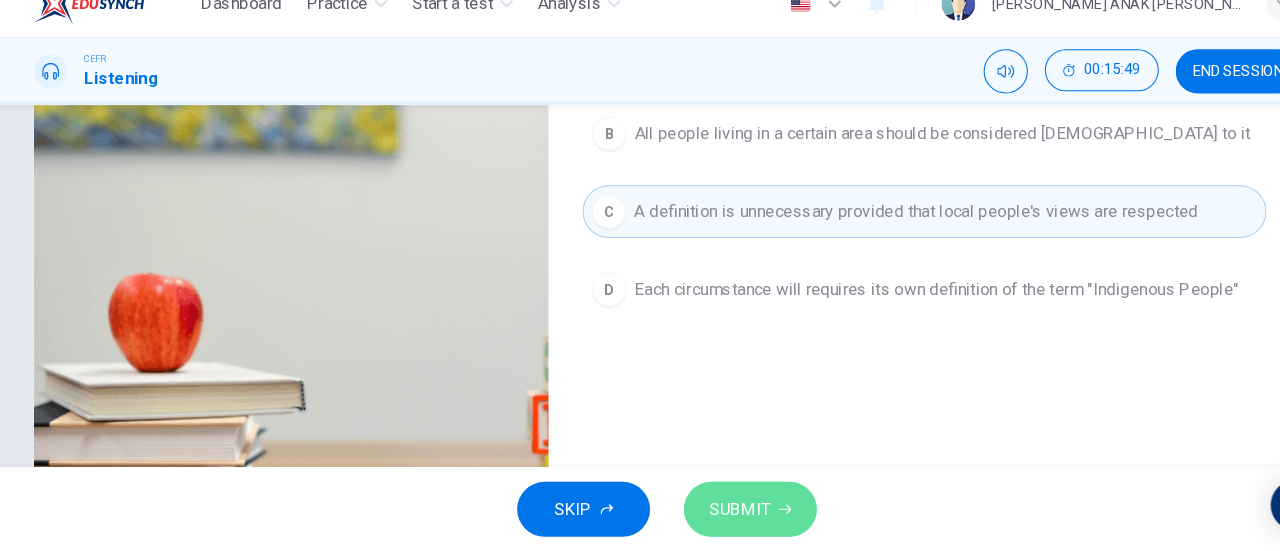 click on "SUBMIT" at bounding box center [709, 511] 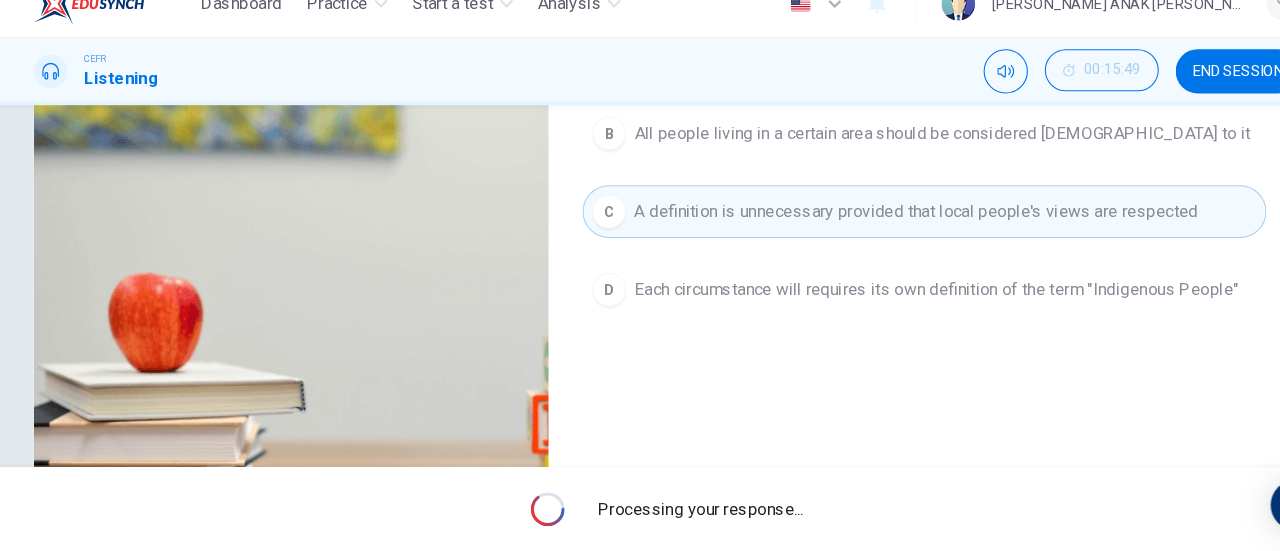 scroll, scrollTop: 0, scrollLeft: 0, axis: both 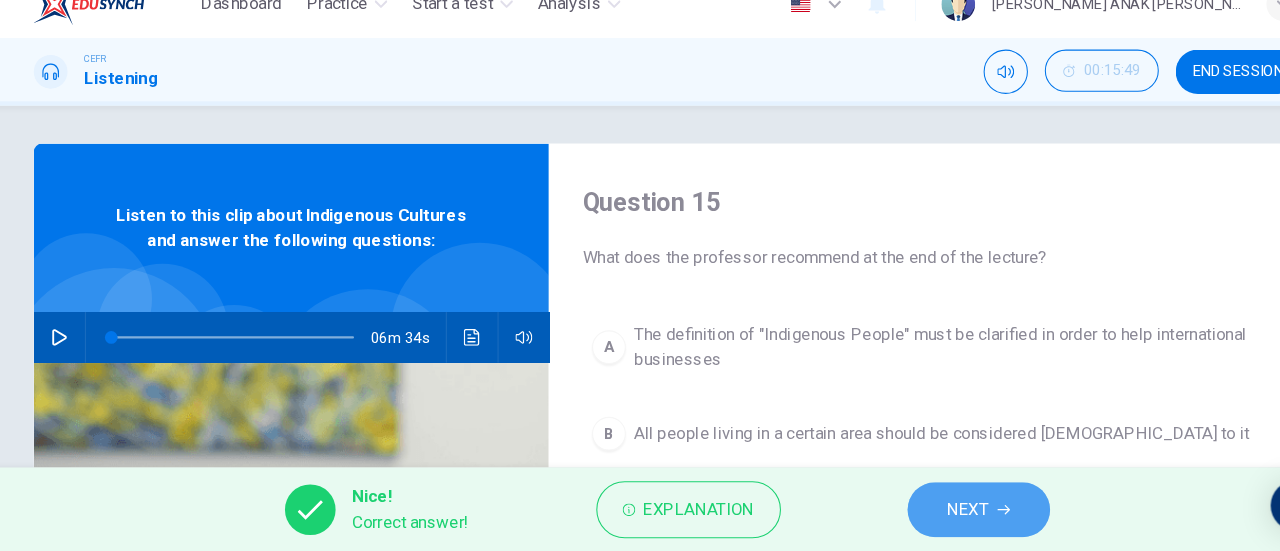 click on "NEXT" at bounding box center [935, 511] 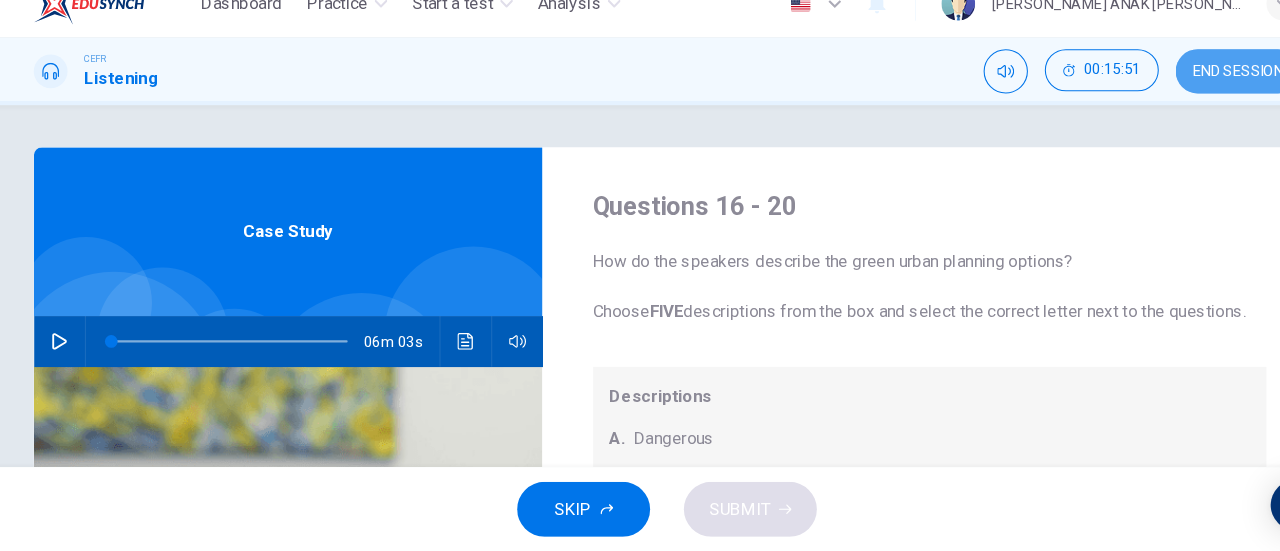 drag, startPoint x: 1174, startPoint y: 110, endPoint x: 700, endPoint y: 113, distance: 474.0095 